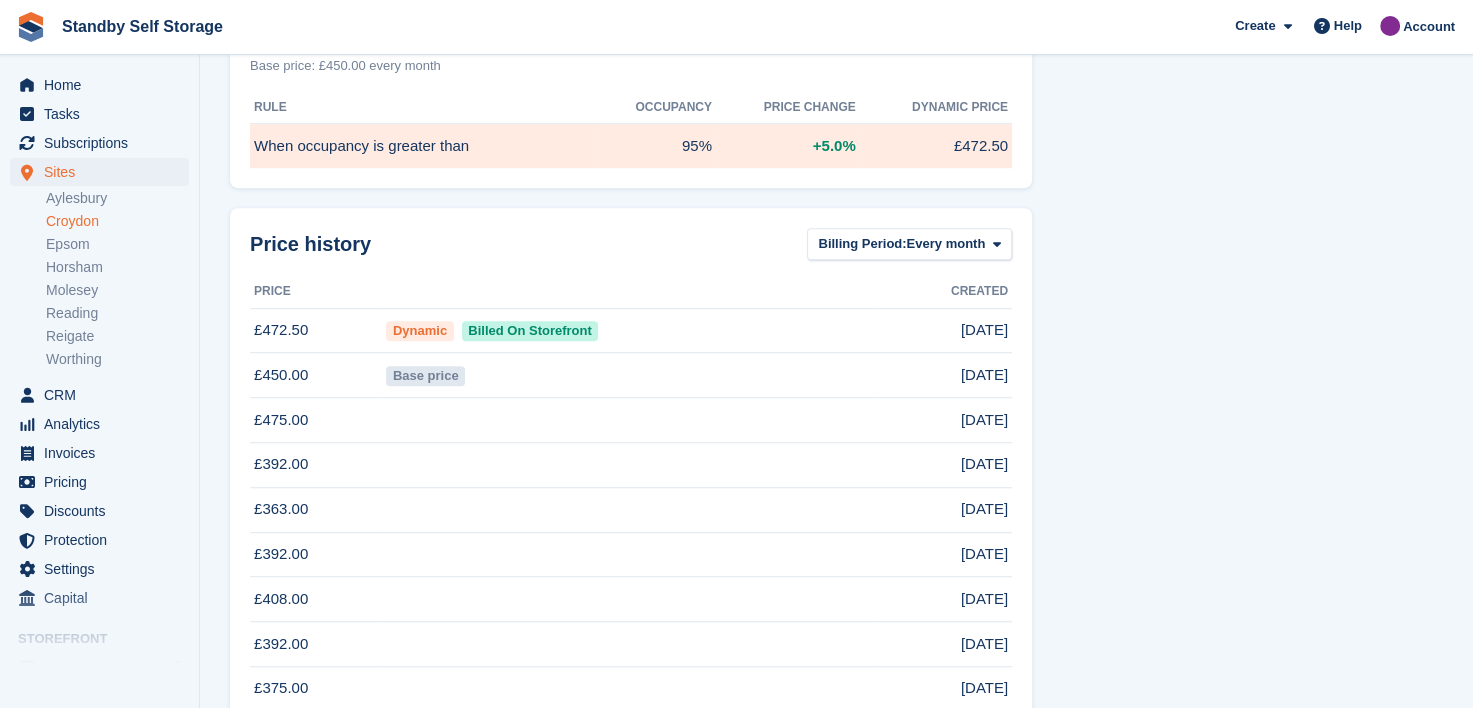 scroll, scrollTop: 1600, scrollLeft: 0, axis: vertical 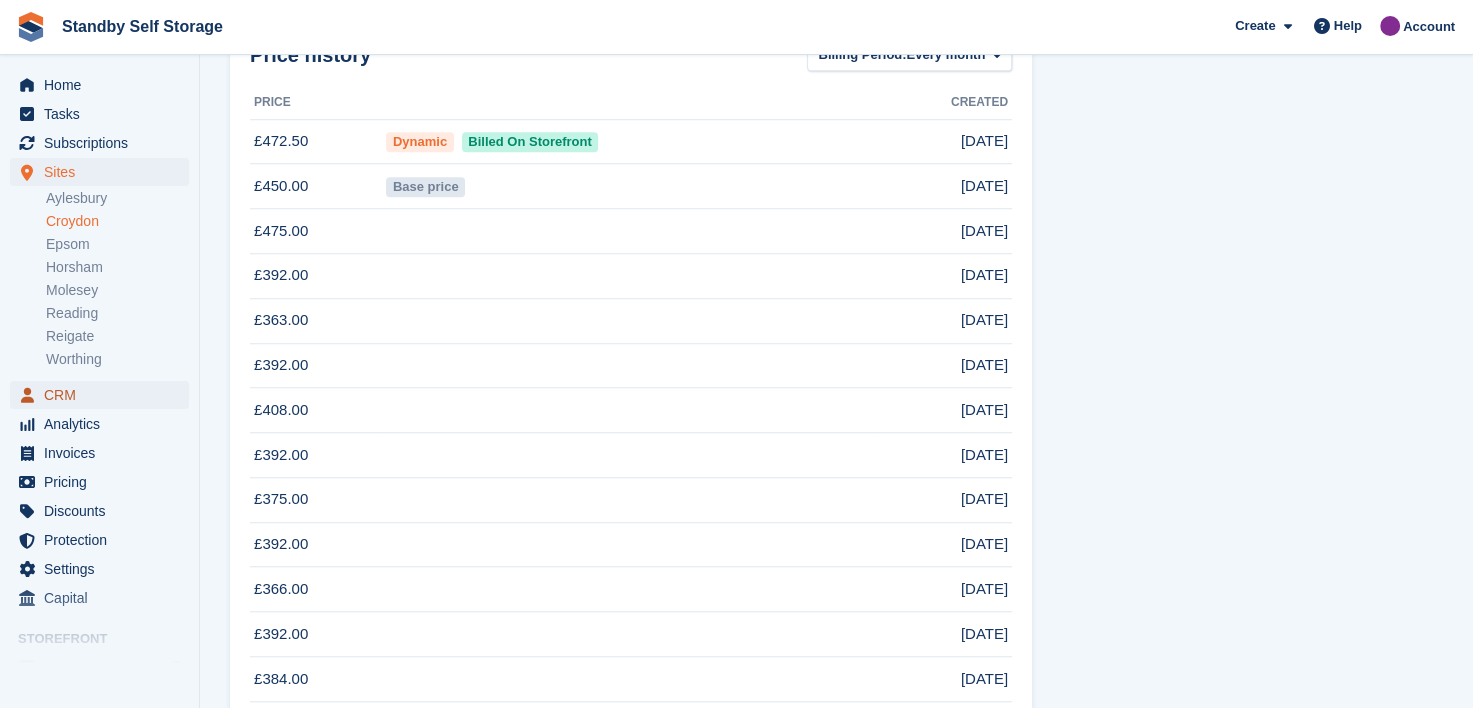 drag, startPoint x: 43, startPoint y: 396, endPoint x: 191, endPoint y: 391, distance: 148.08444 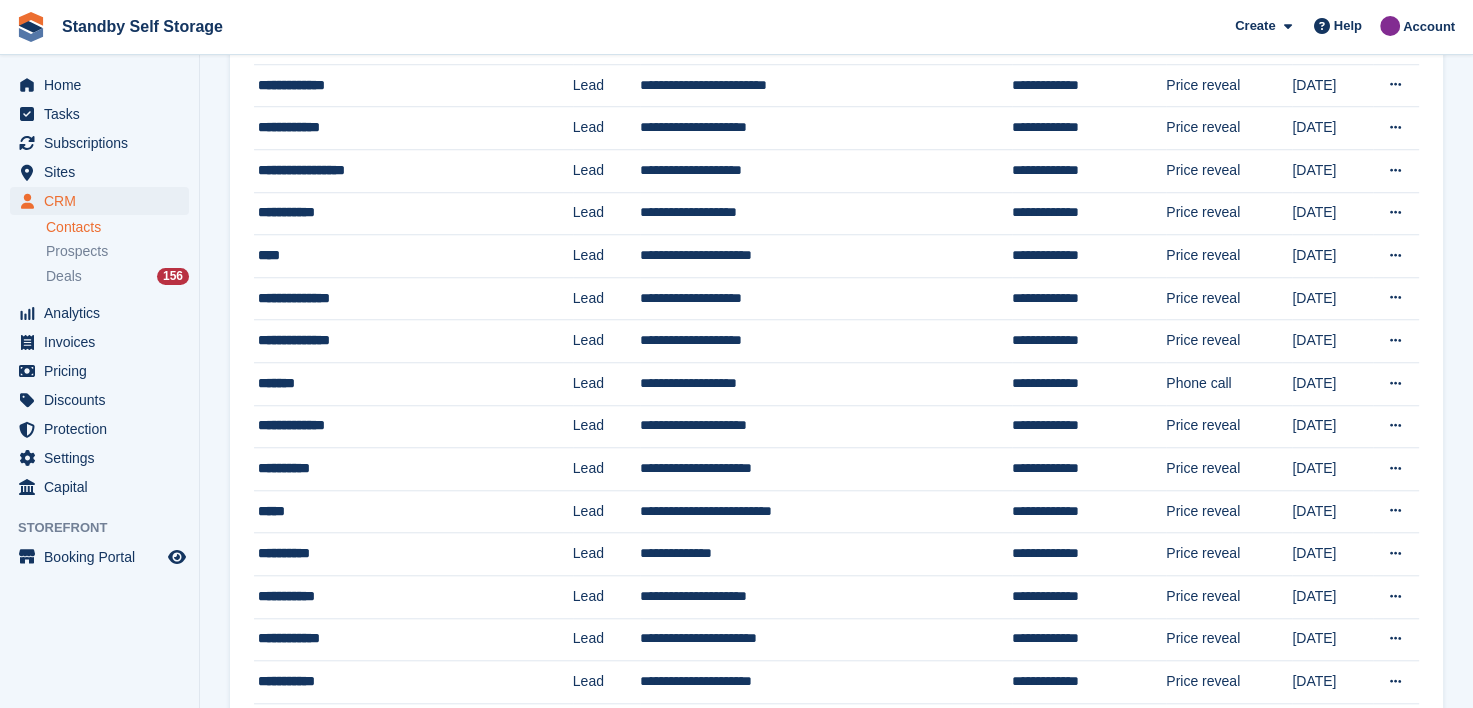 scroll, scrollTop: 0, scrollLeft: 0, axis: both 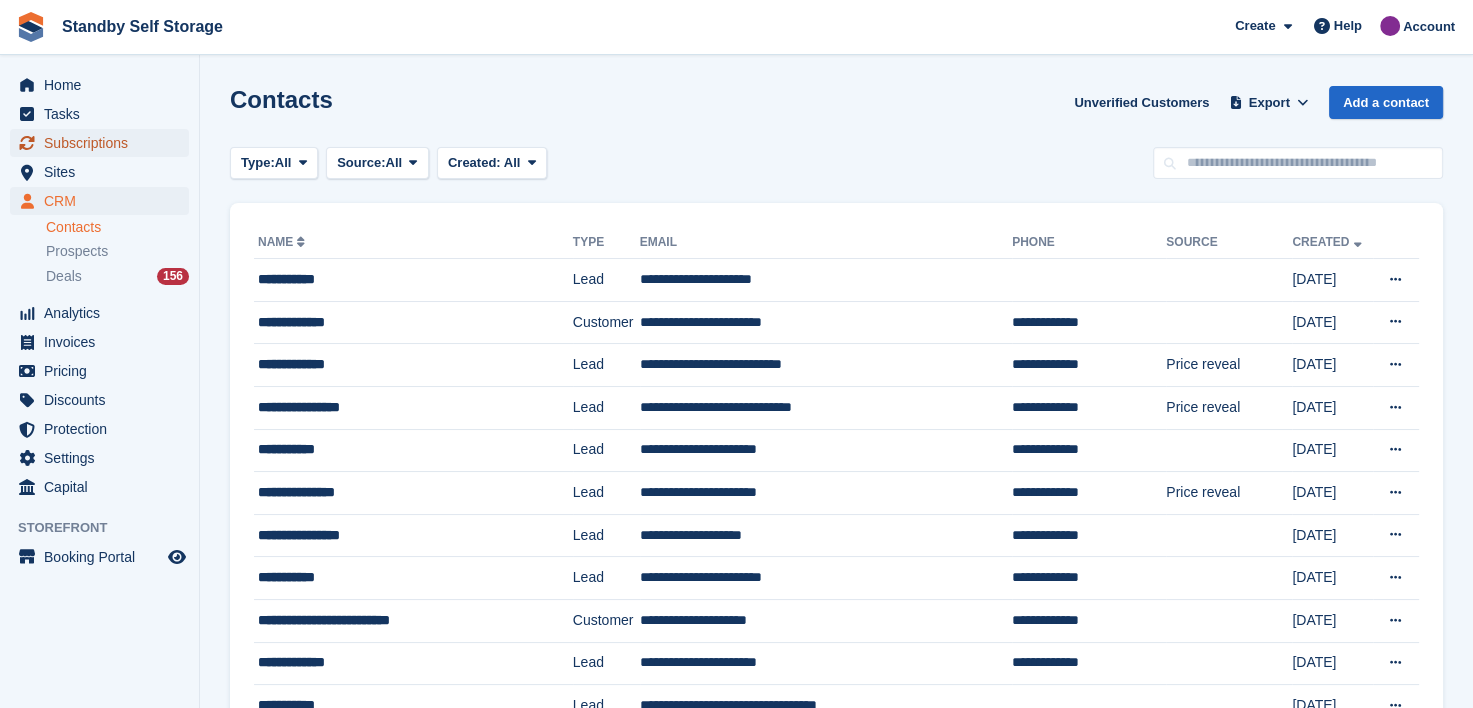 click on "Subscriptions" at bounding box center (104, 143) 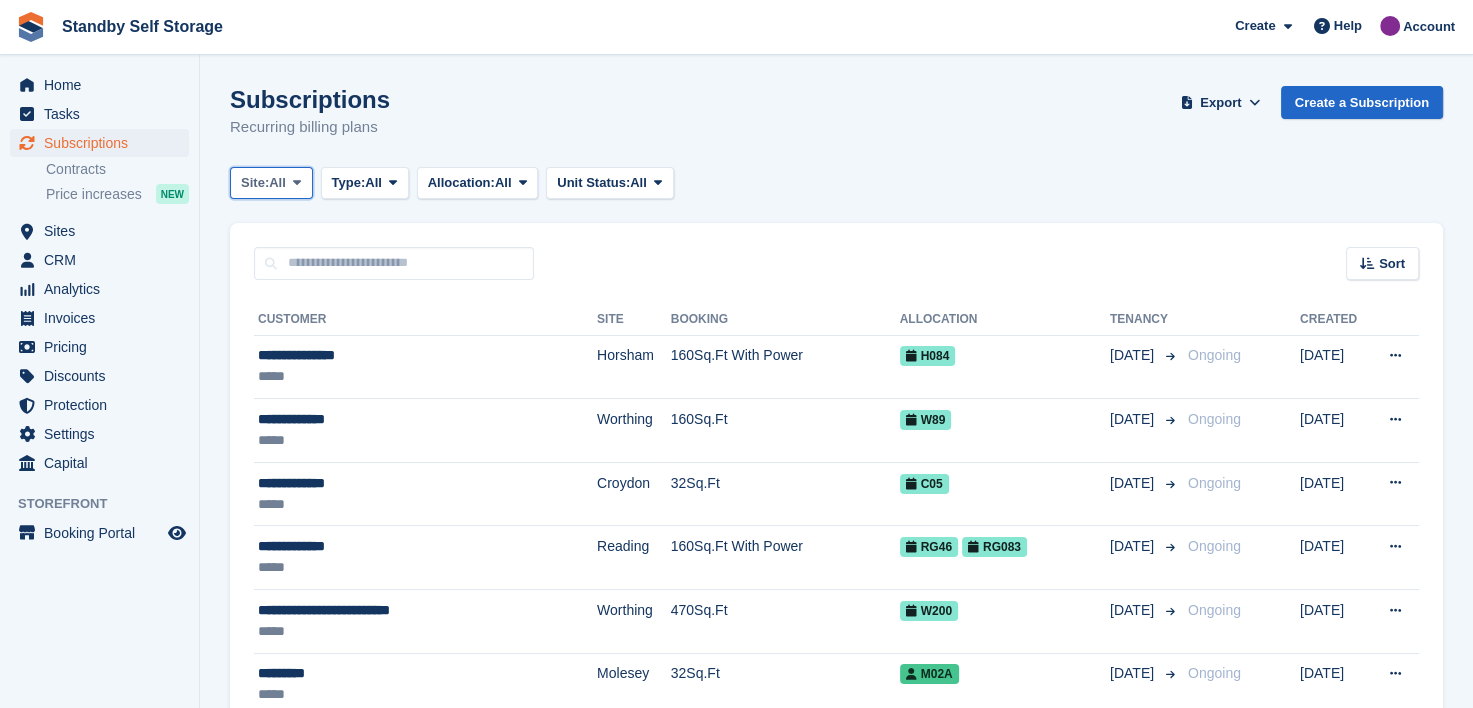 click at bounding box center (297, 182) 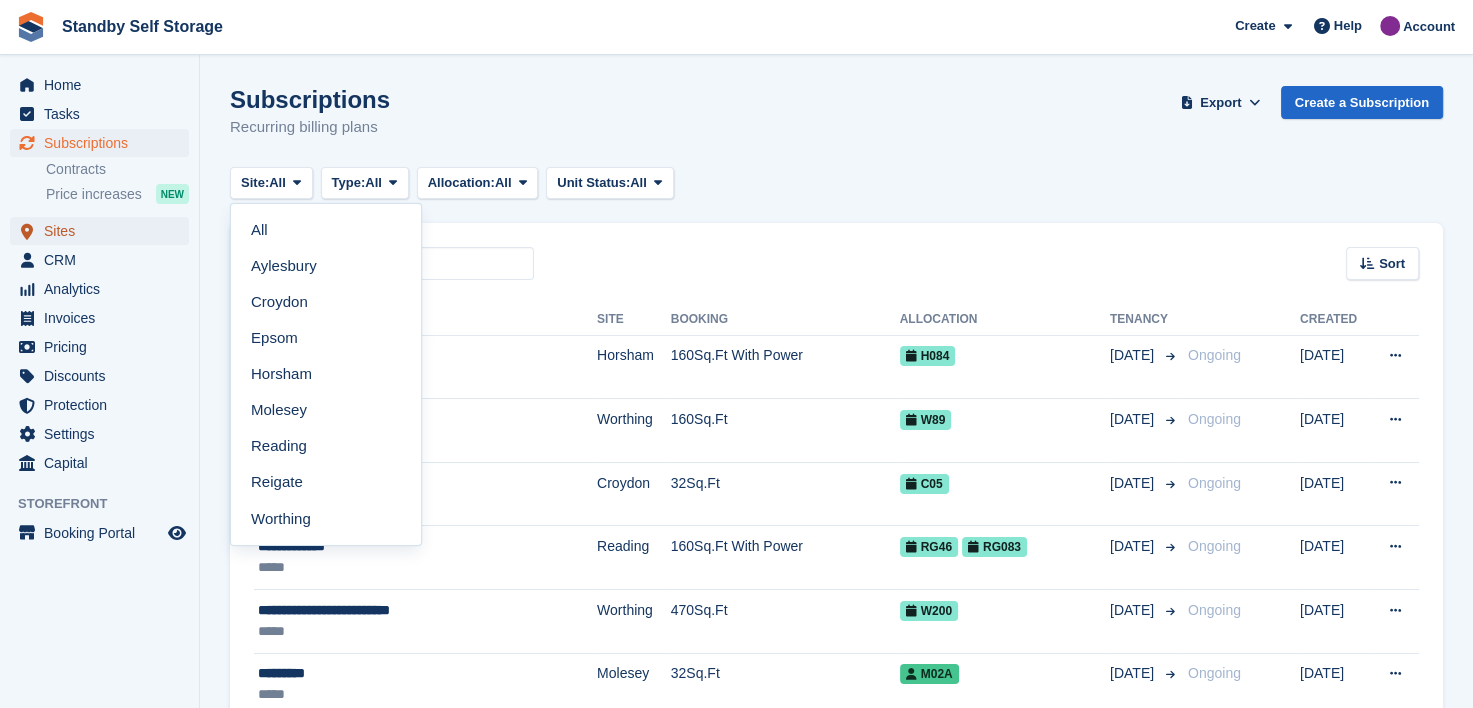 click on "Sites" at bounding box center (104, 231) 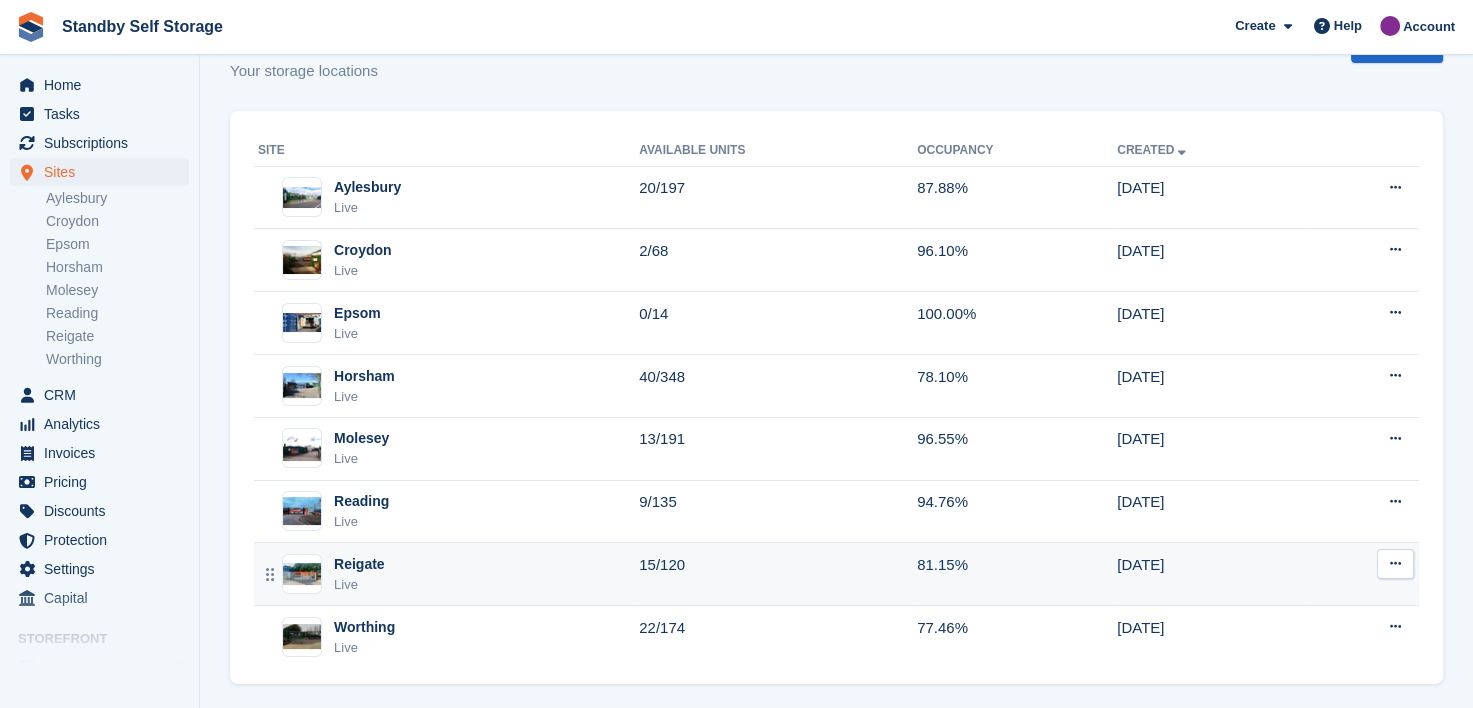 scroll, scrollTop: 72, scrollLeft: 0, axis: vertical 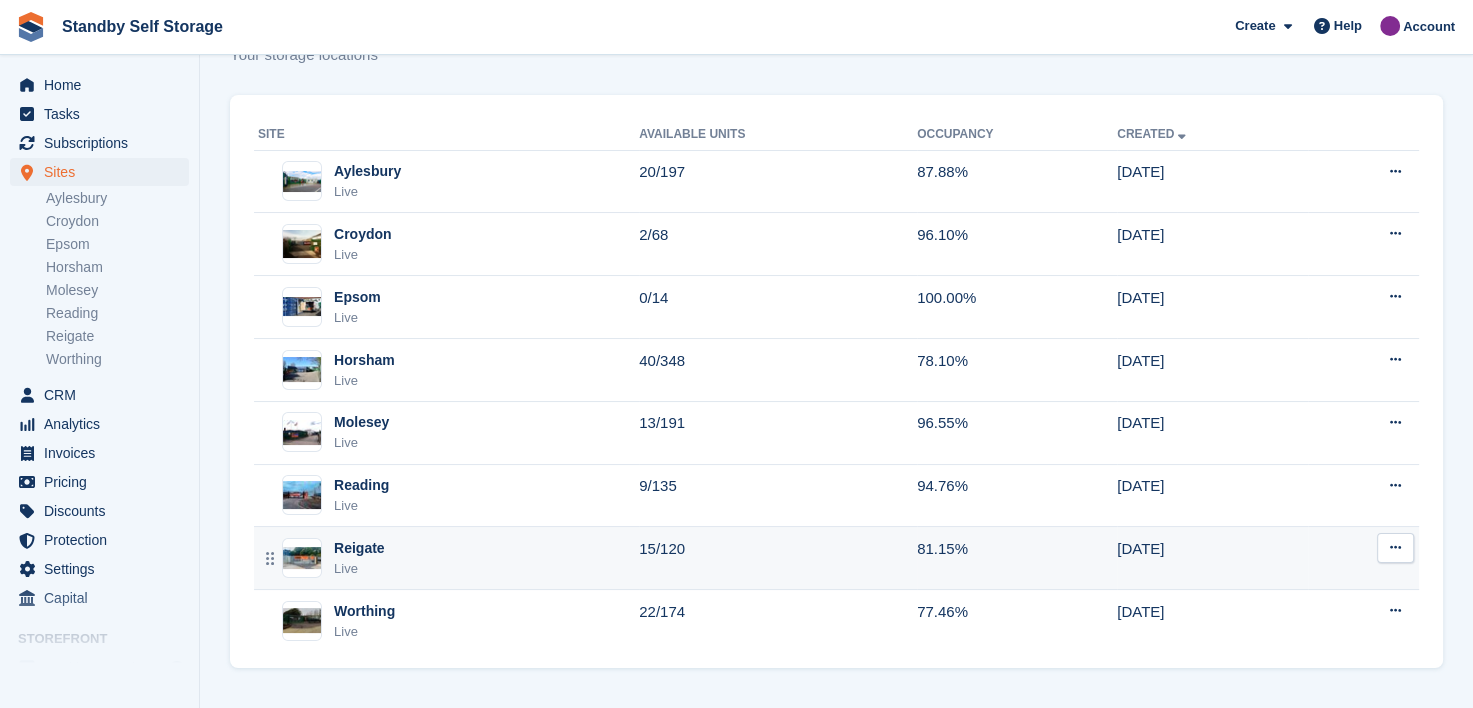 click on "Reigate" at bounding box center [359, 548] 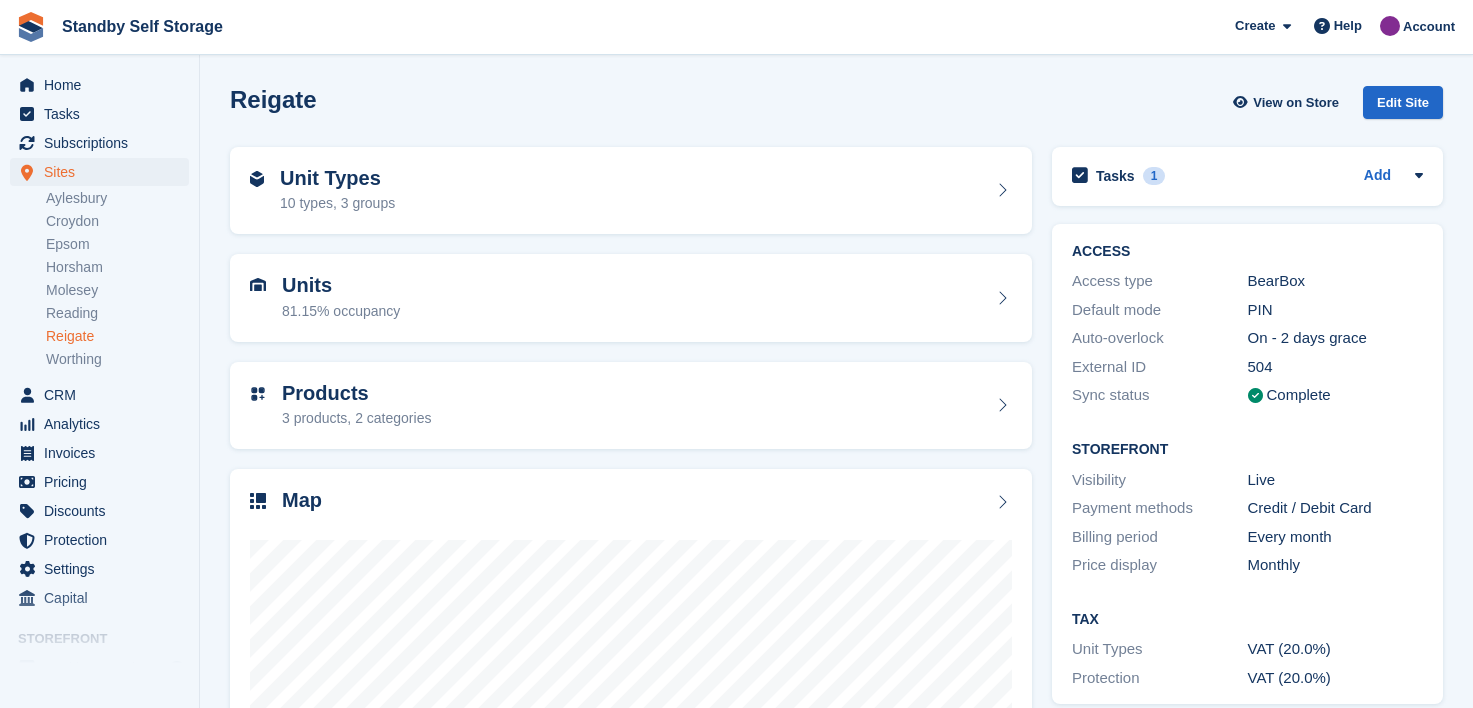 scroll, scrollTop: 0, scrollLeft: 0, axis: both 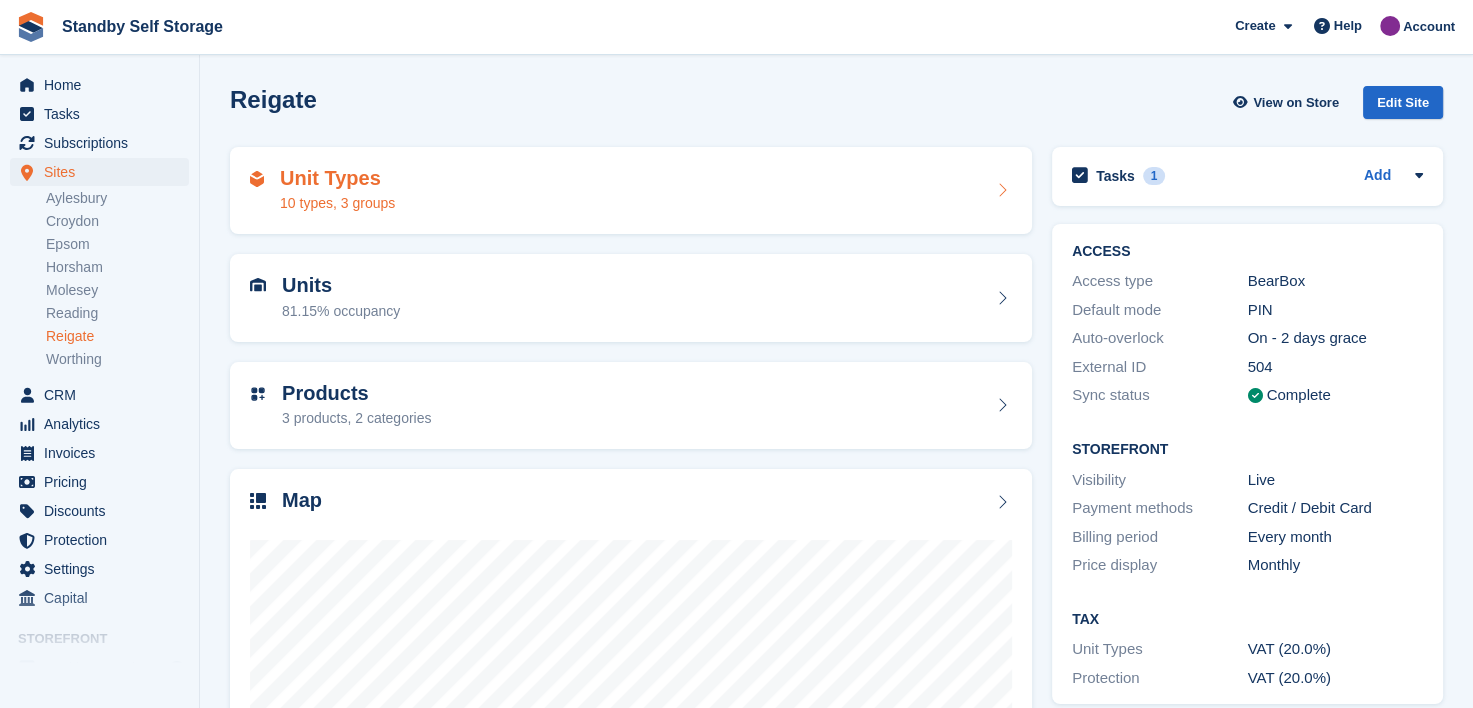 click on "Unit Types
10 types, 3 groups" at bounding box center (631, 191) 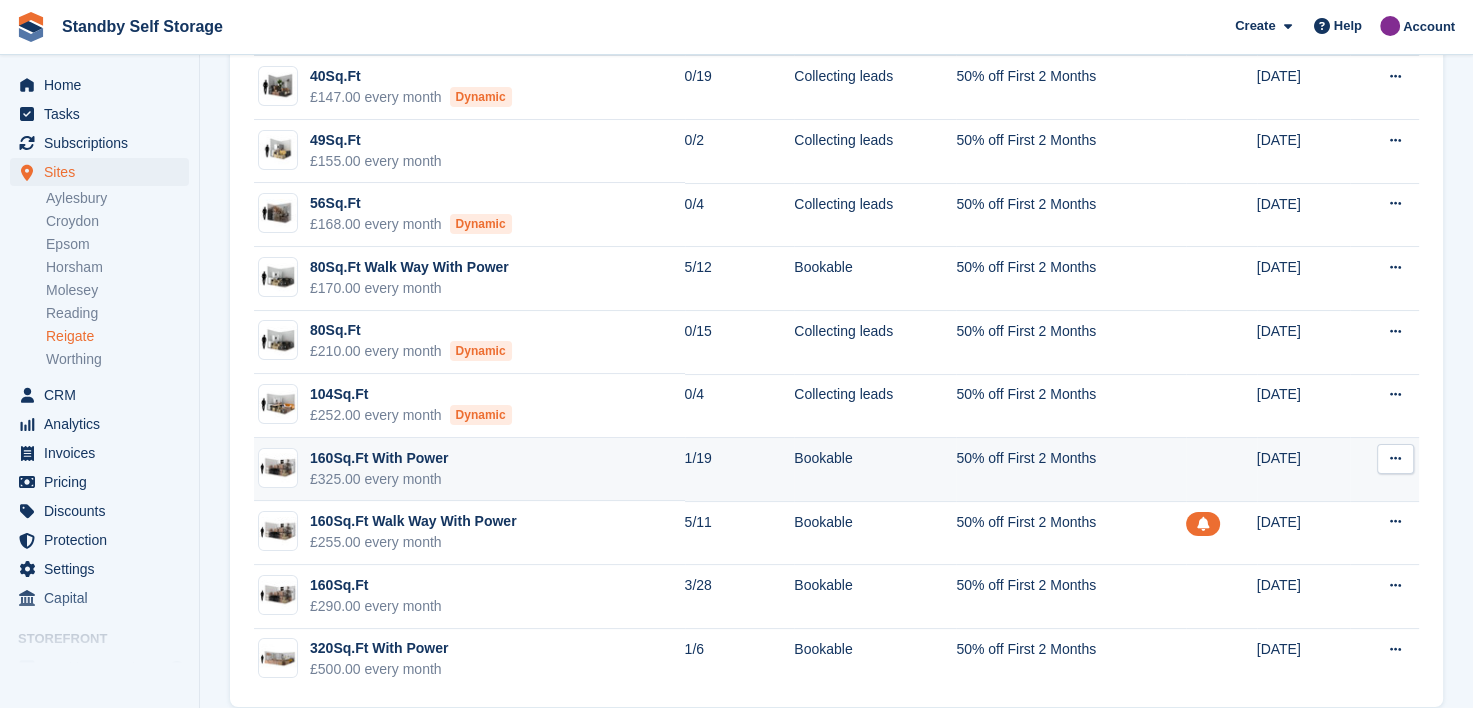 scroll, scrollTop: 175, scrollLeft: 0, axis: vertical 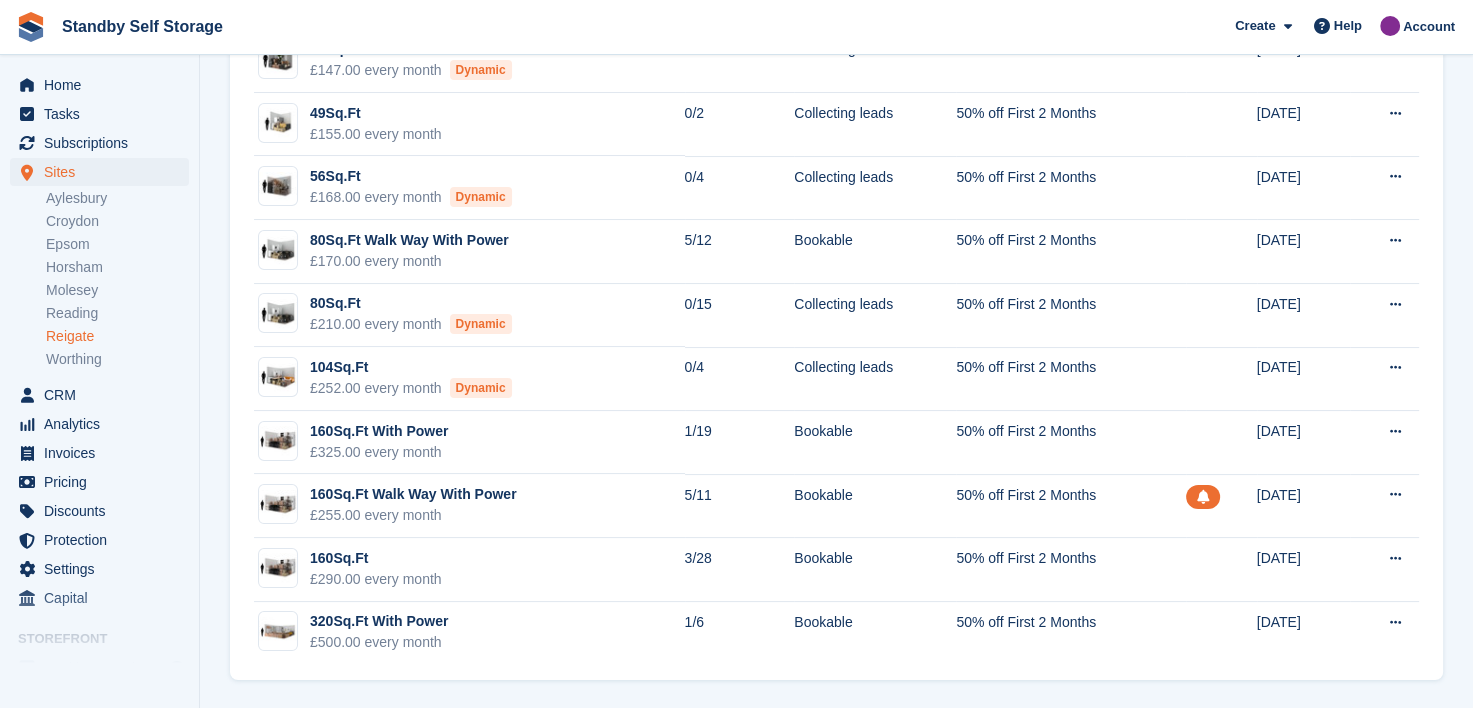 click on "Reigate" at bounding box center (117, 336) 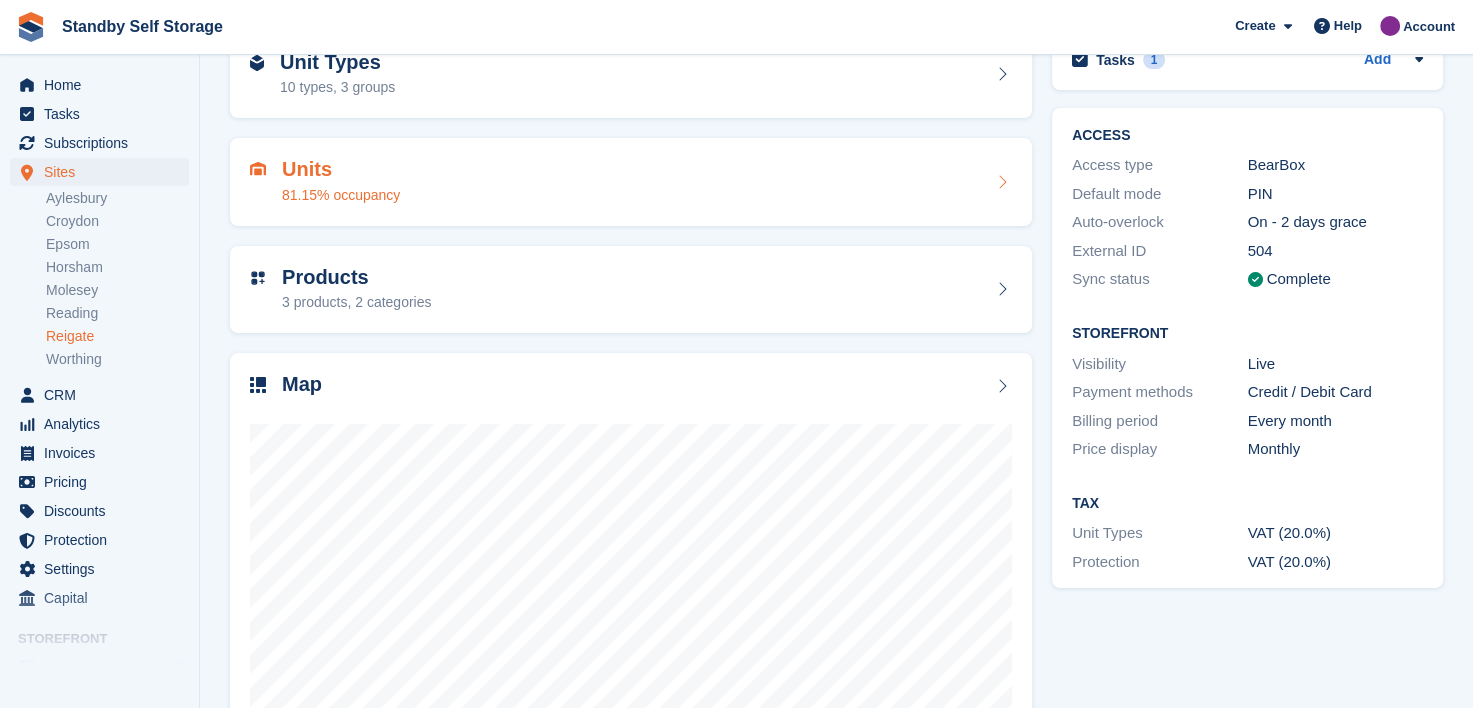 scroll, scrollTop: 252, scrollLeft: 0, axis: vertical 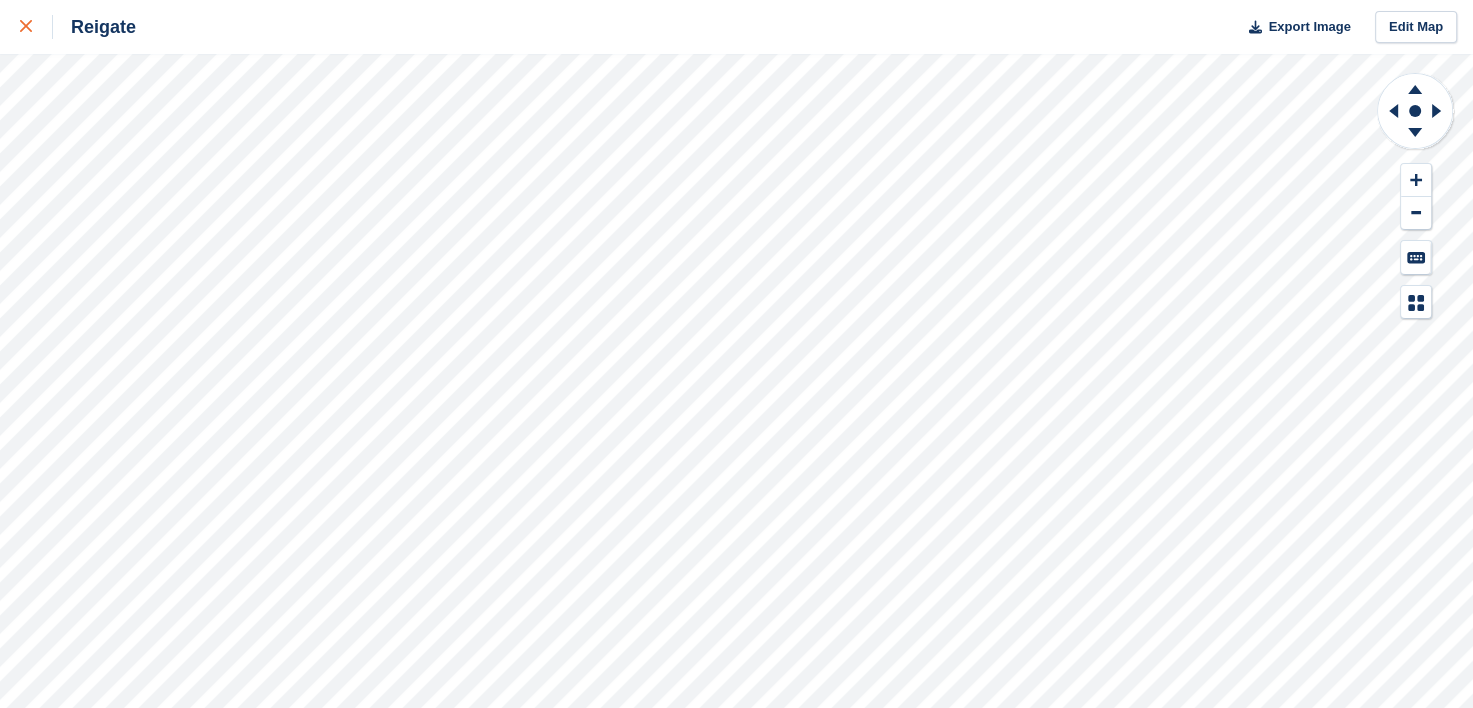 click 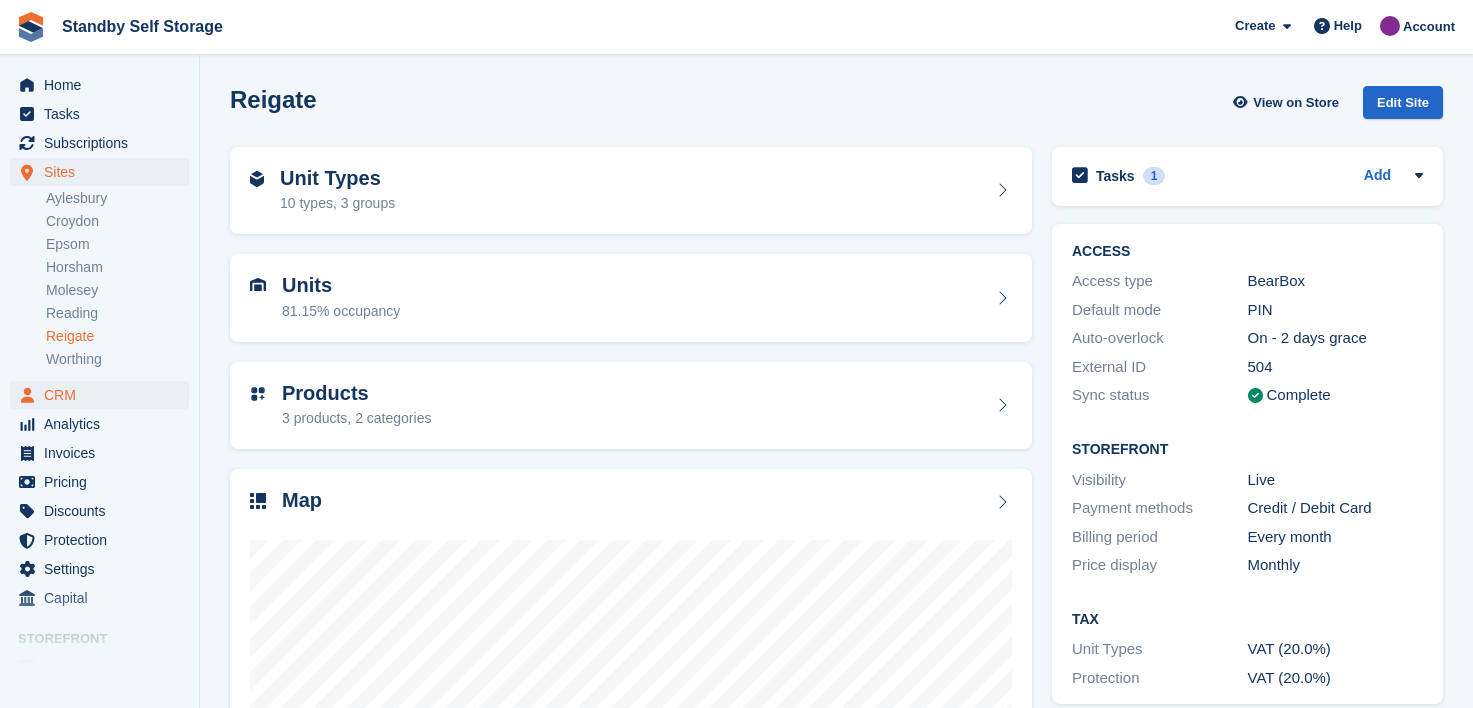 scroll, scrollTop: 0, scrollLeft: 0, axis: both 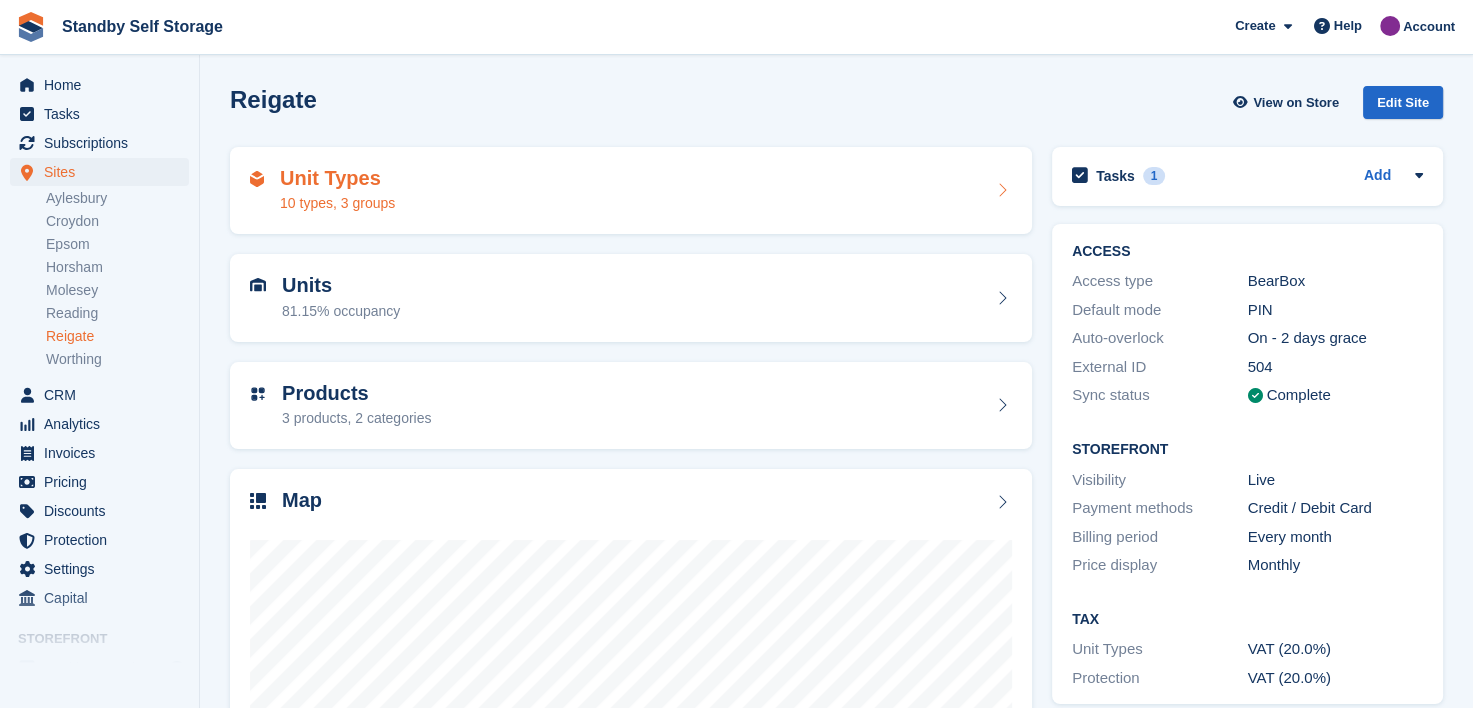 click on "Unit Types
10 types, 3 groups" at bounding box center [631, 191] 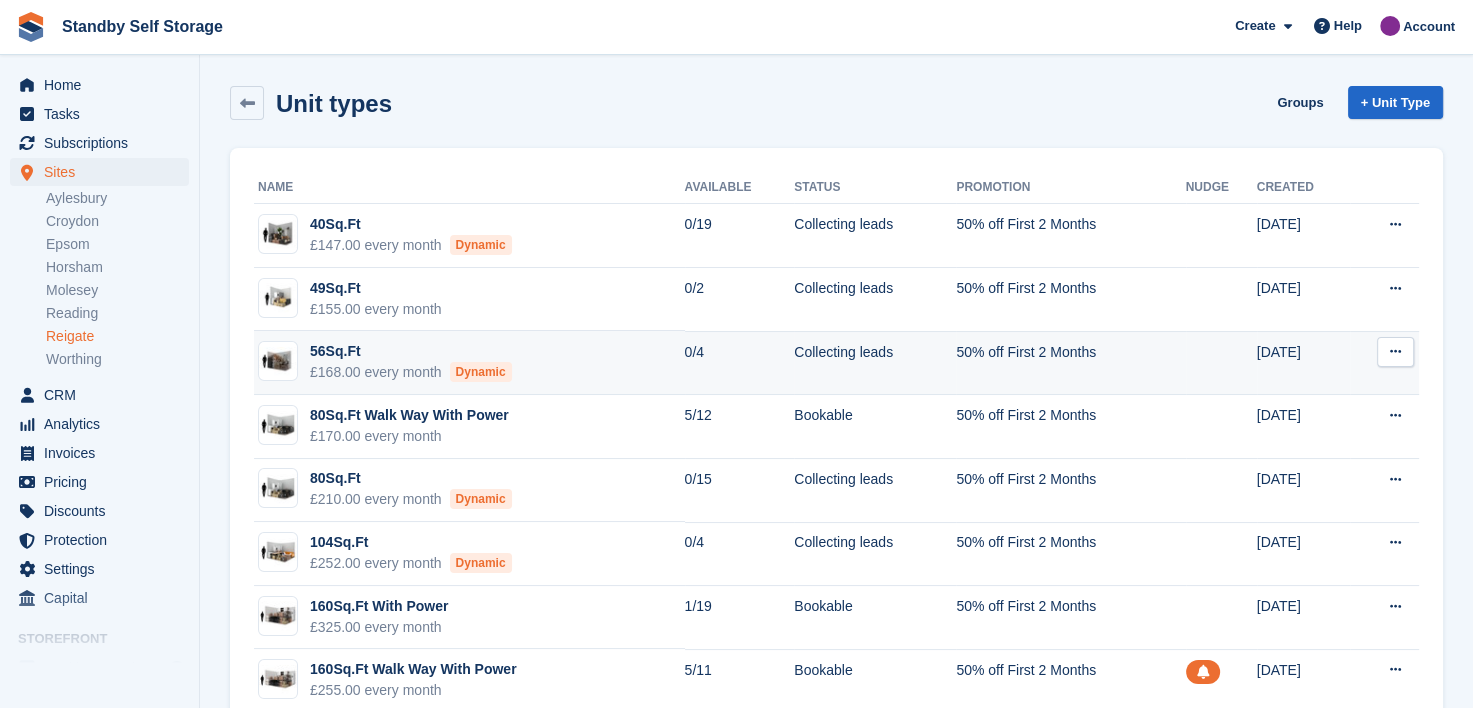 scroll, scrollTop: 175, scrollLeft: 0, axis: vertical 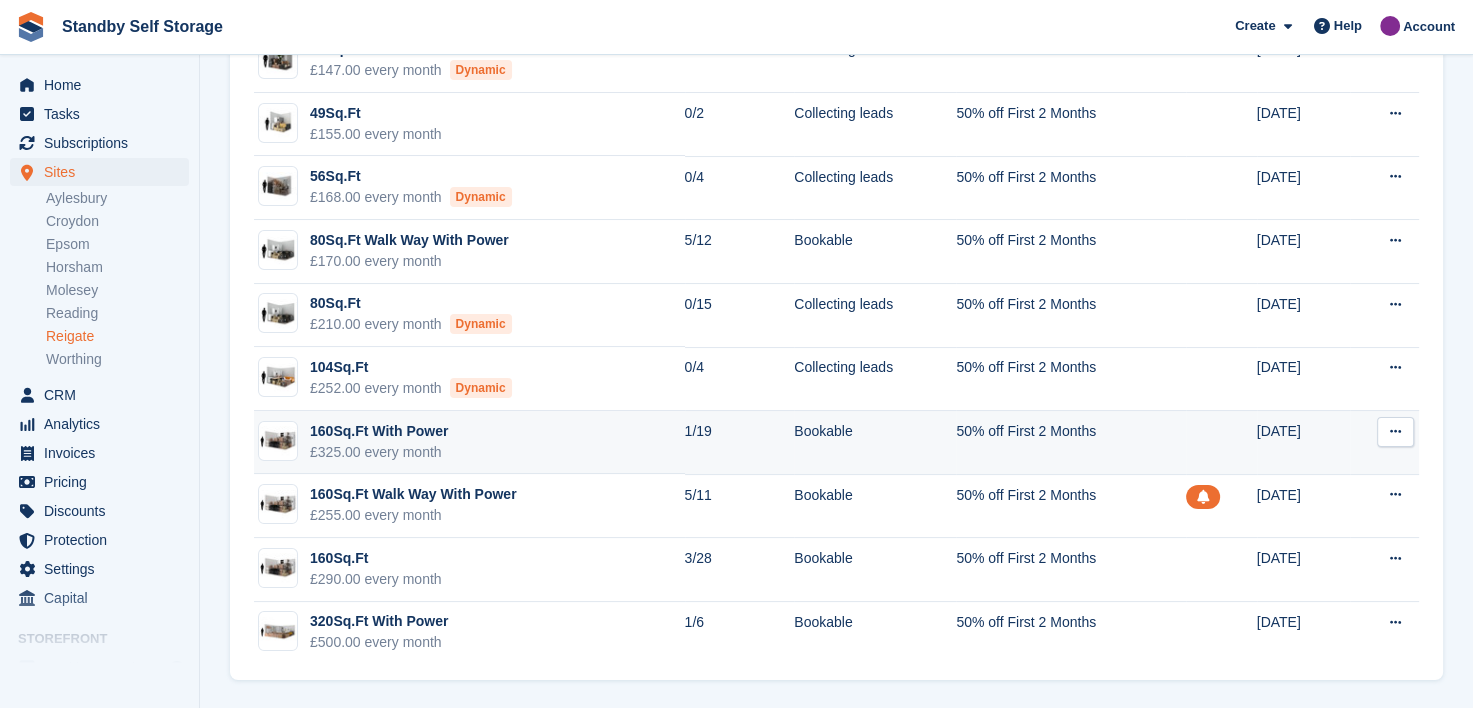 click on "160Sq.Ft With Power
£325.00 every month" at bounding box center (469, 443) 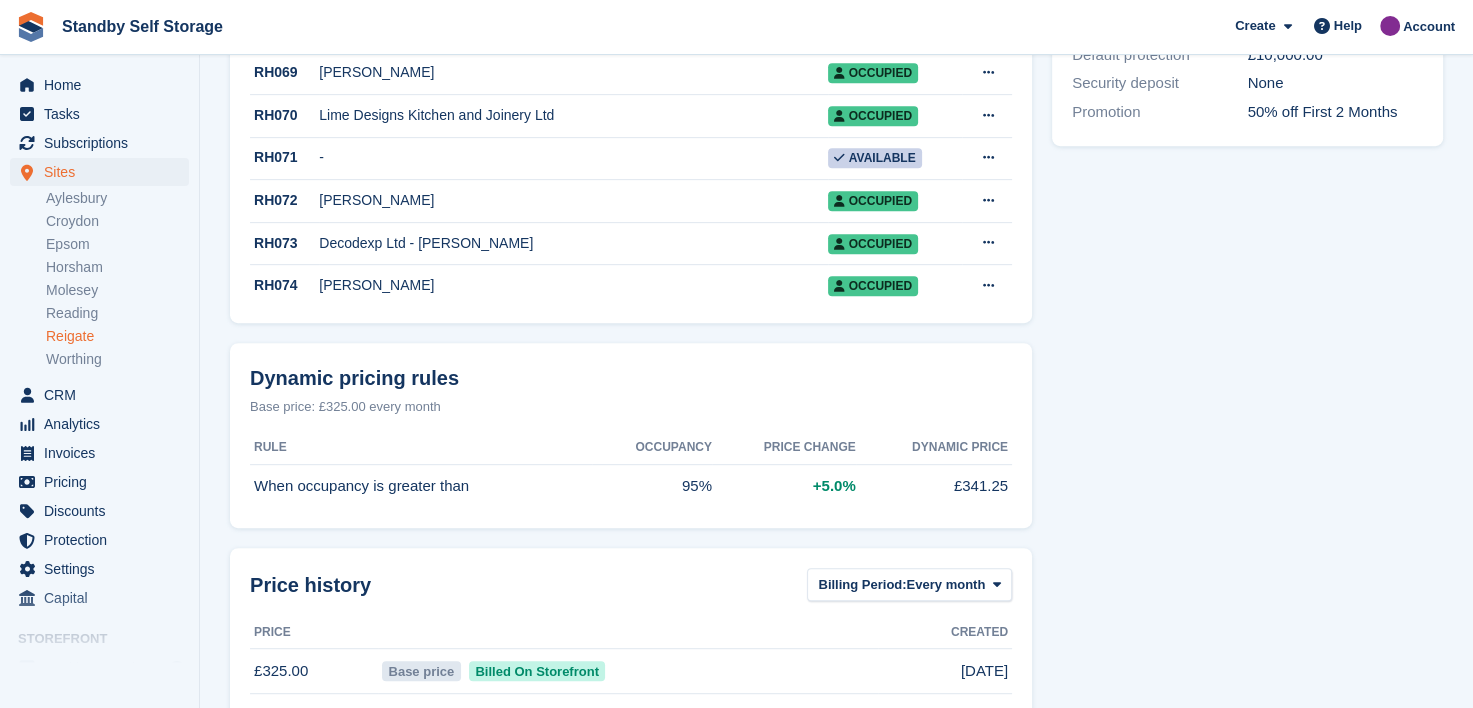 scroll, scrollTop: 800, scrollLeft: 0, axis: vertical 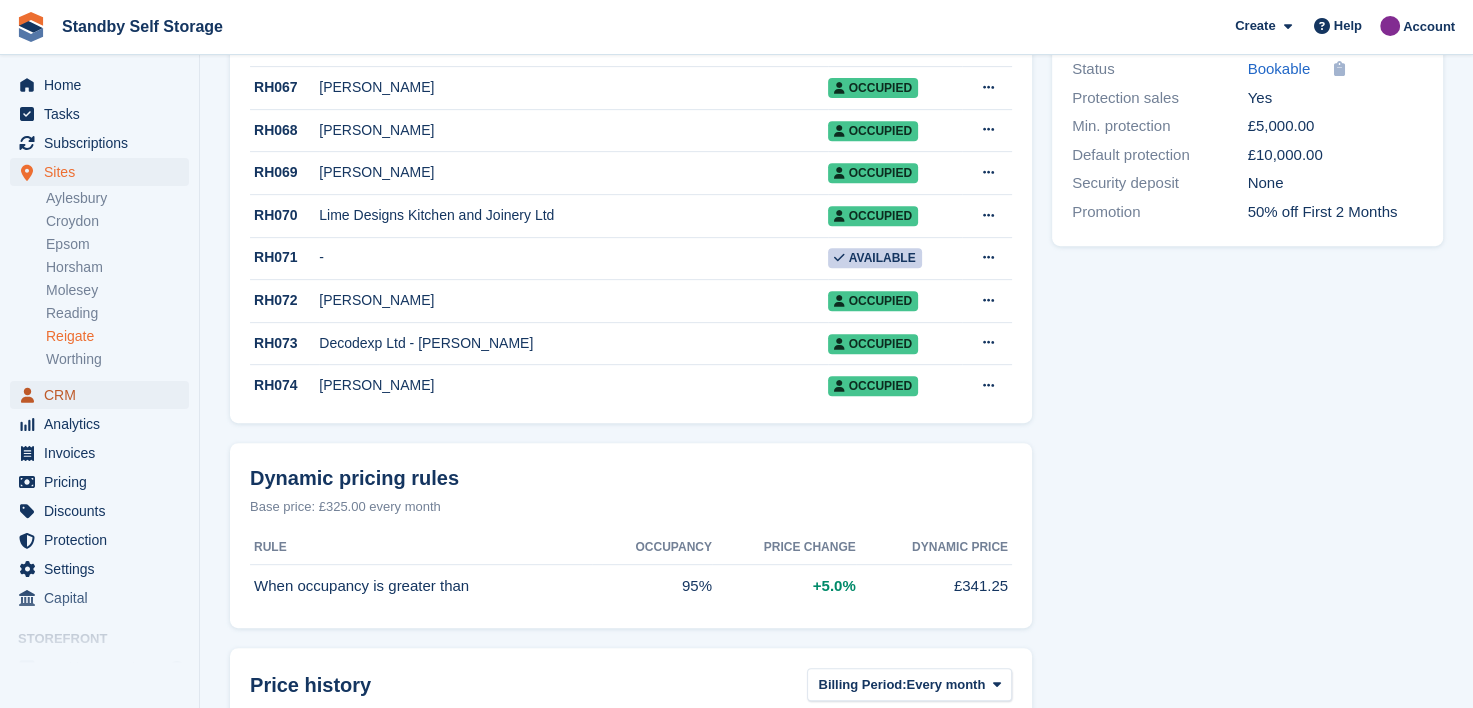 click on "CRM" at bounding box center [104, 395] 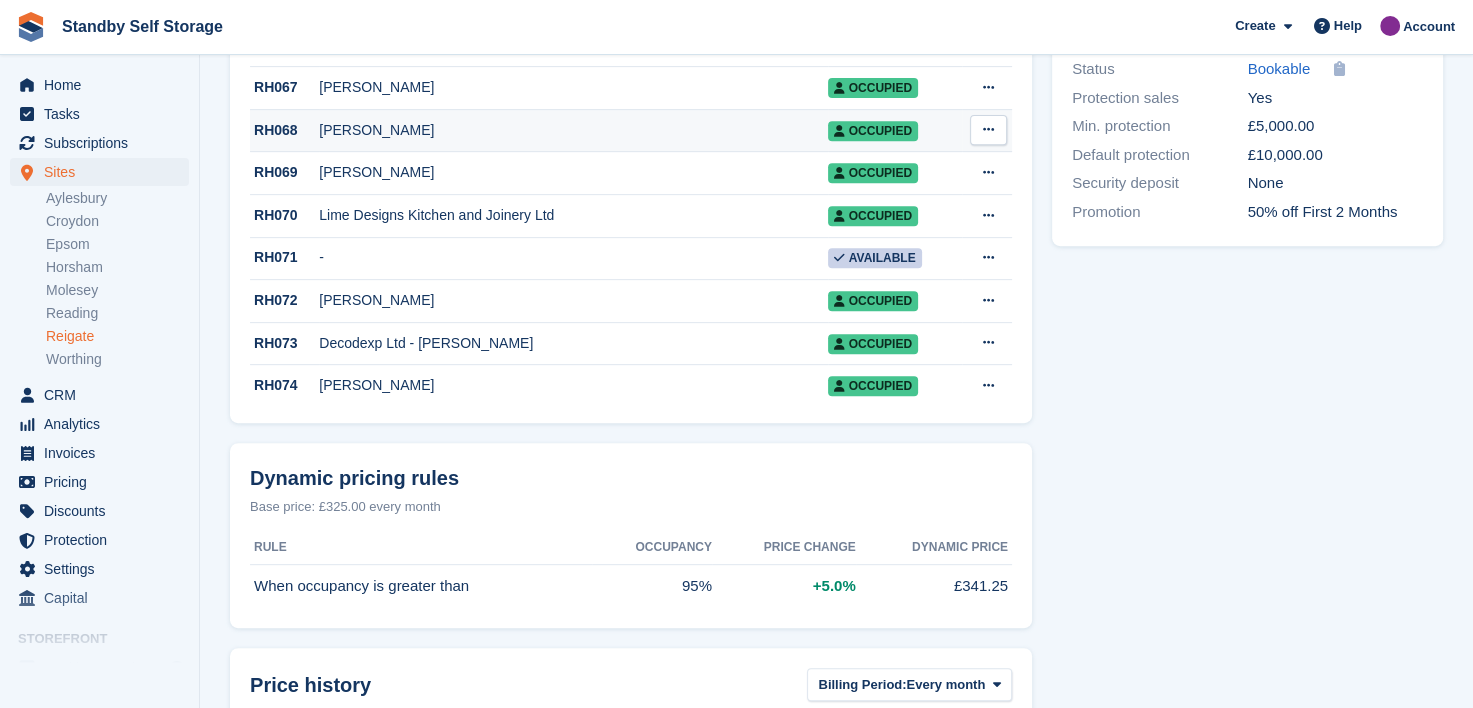 scroll, scrollTop: 0, scrollLeft: 0, axis: both 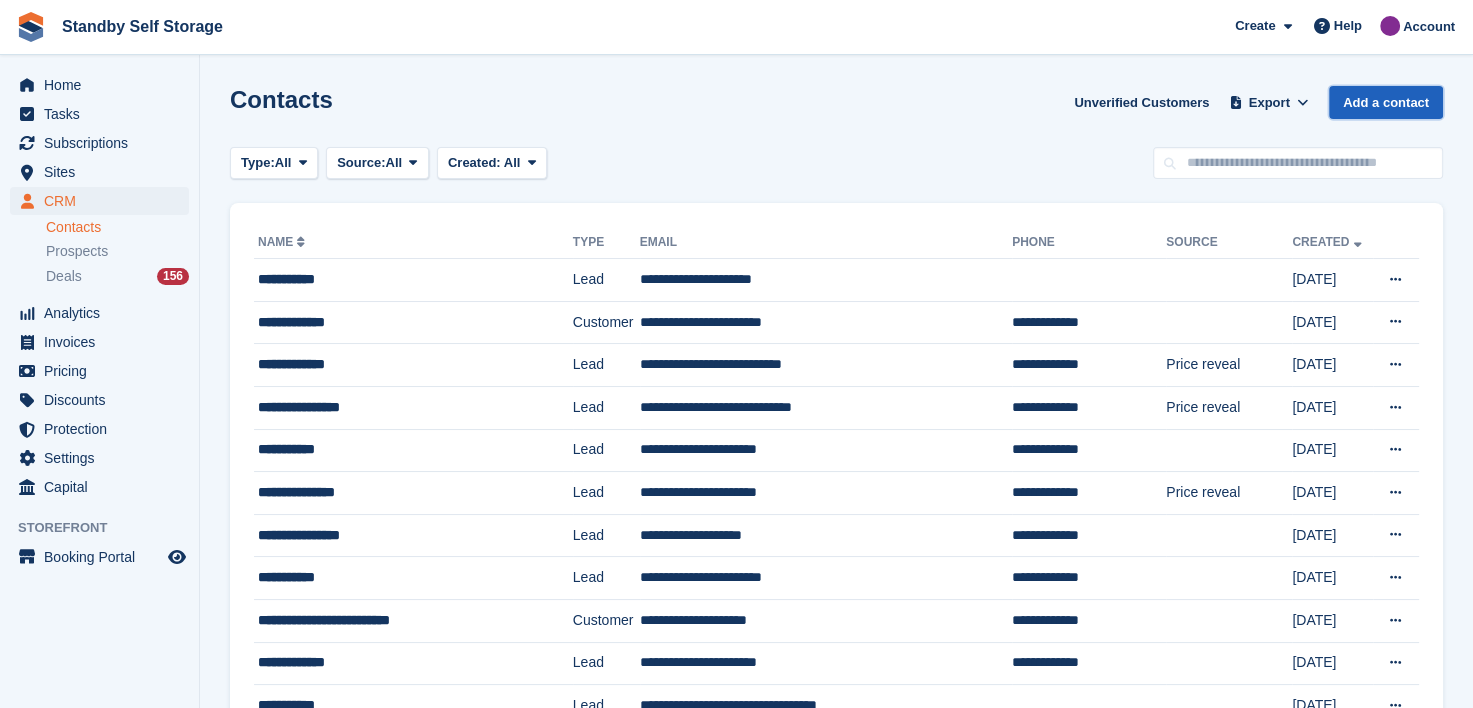click on "Add a contact" at bounding box center (1386, 102) 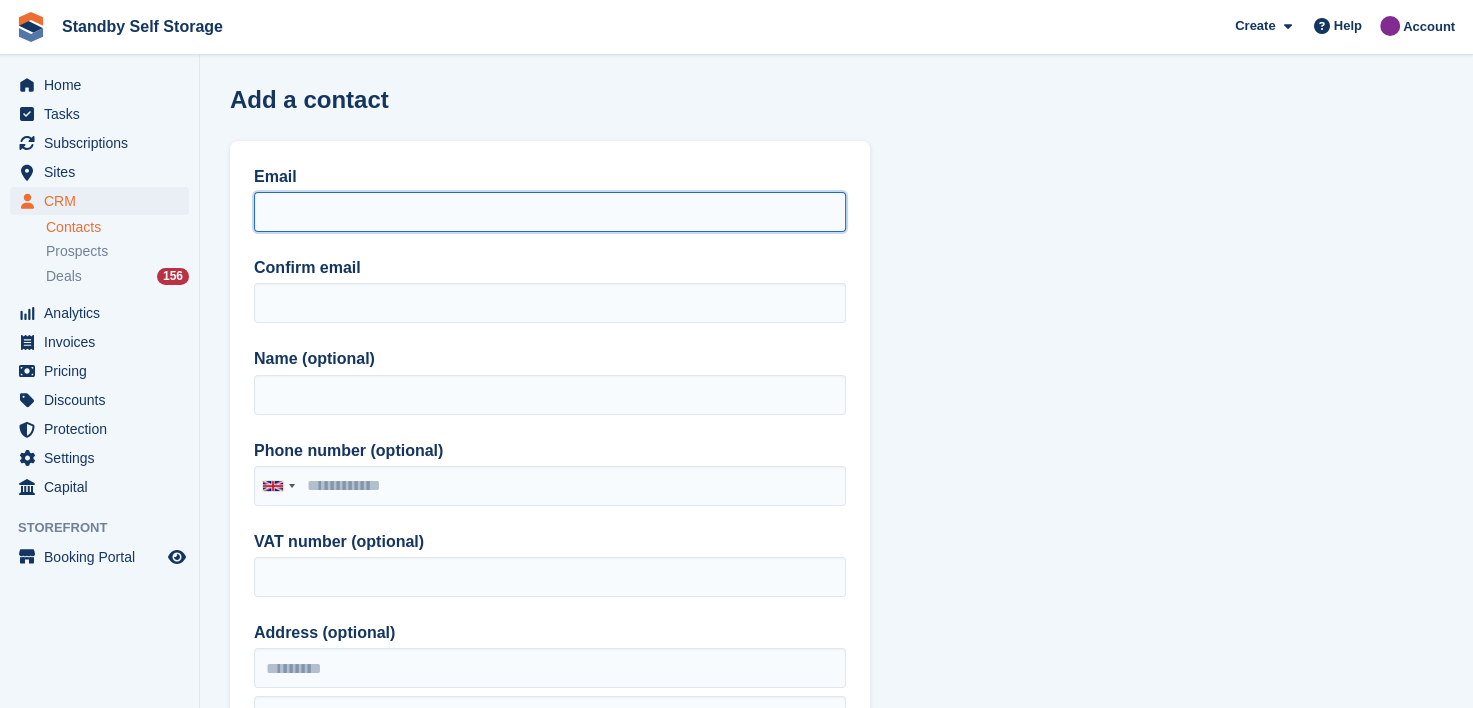 click on "Email" at bounding box center (550, 212) 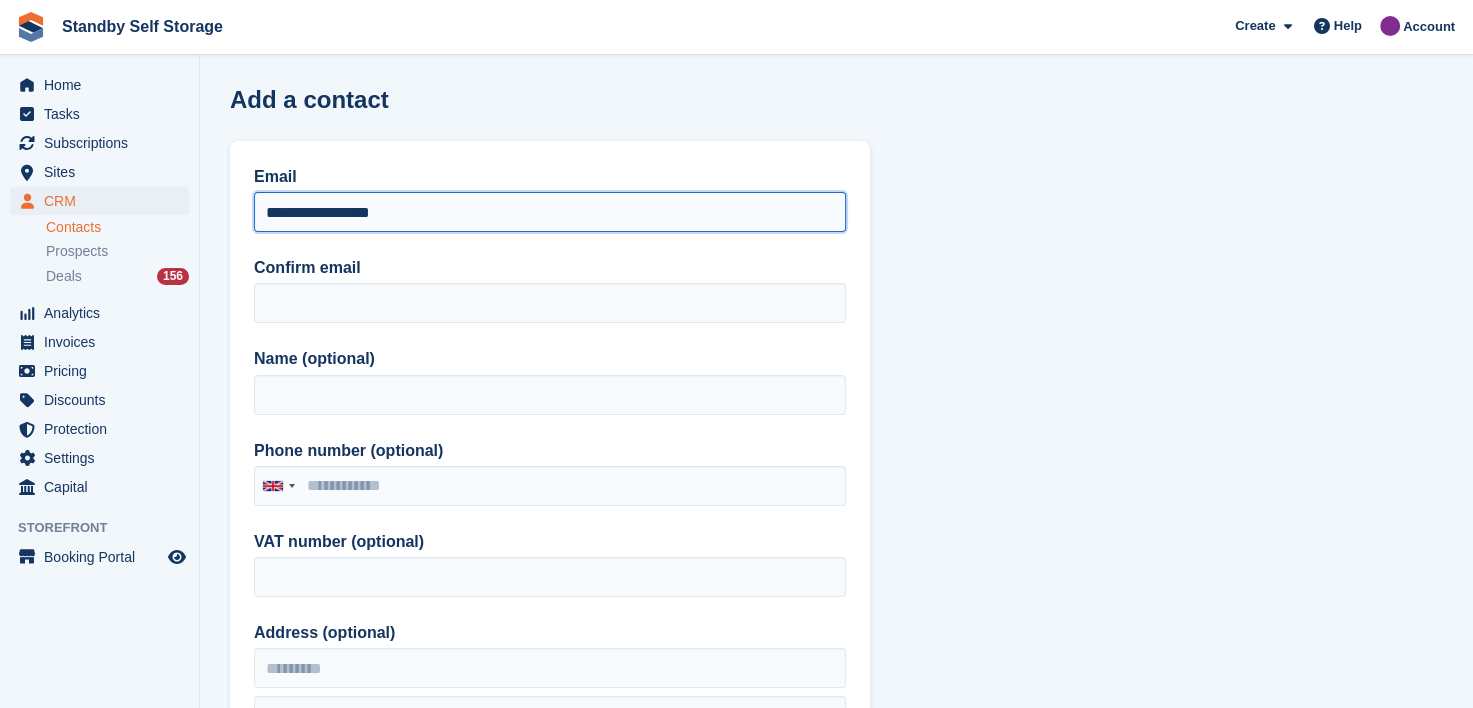 drag, startPoint x: 418, startPoint y: 212, endPoint x: 118, endPoint y: 228, distance: 300.42636 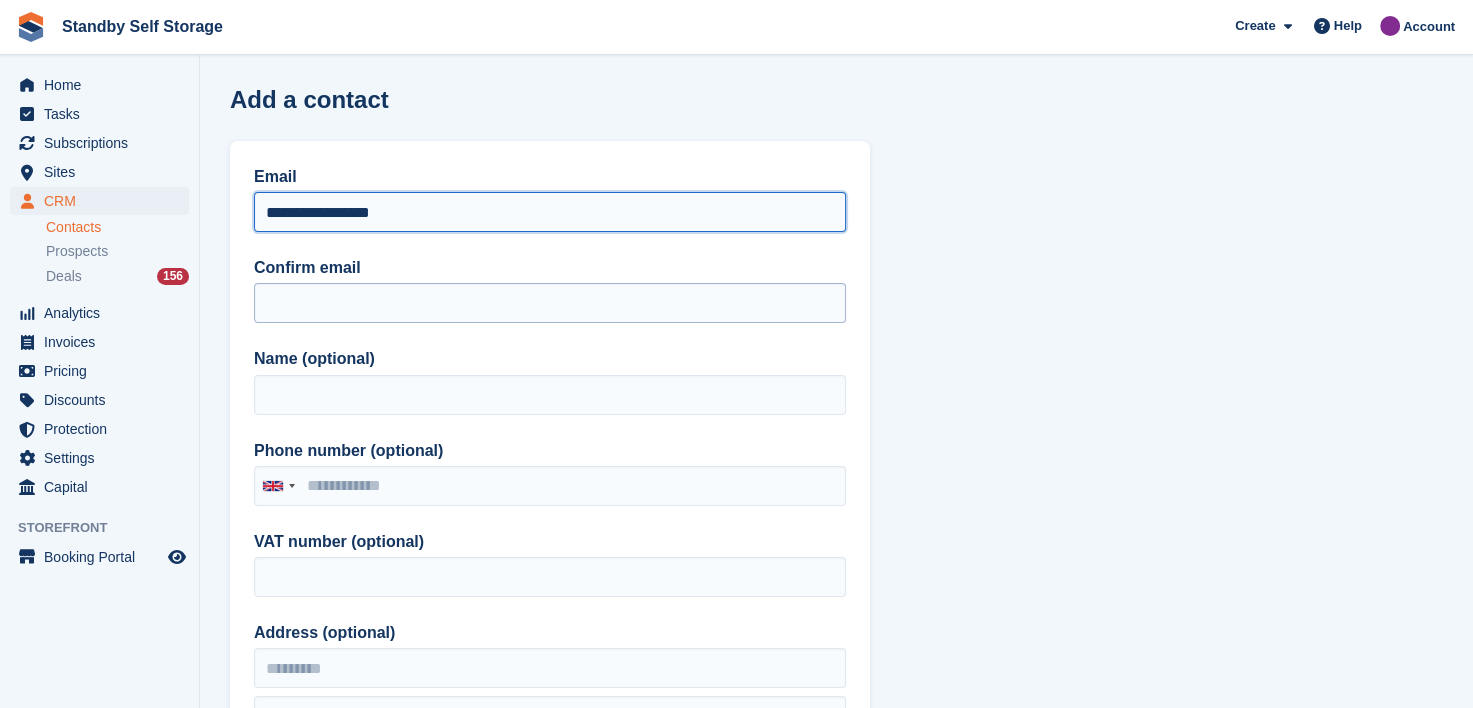 type on "**********" 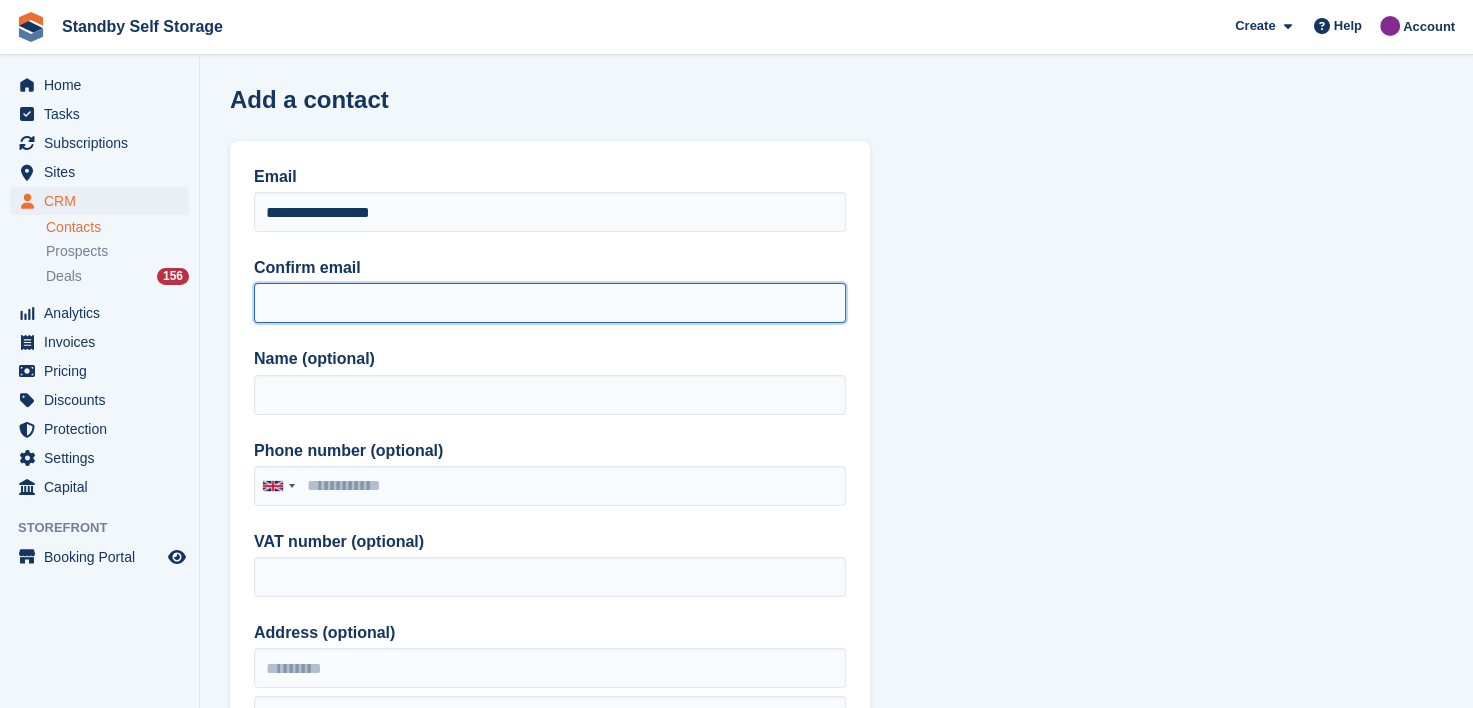 click on "Confirm email" at bounding box center (550, 303) 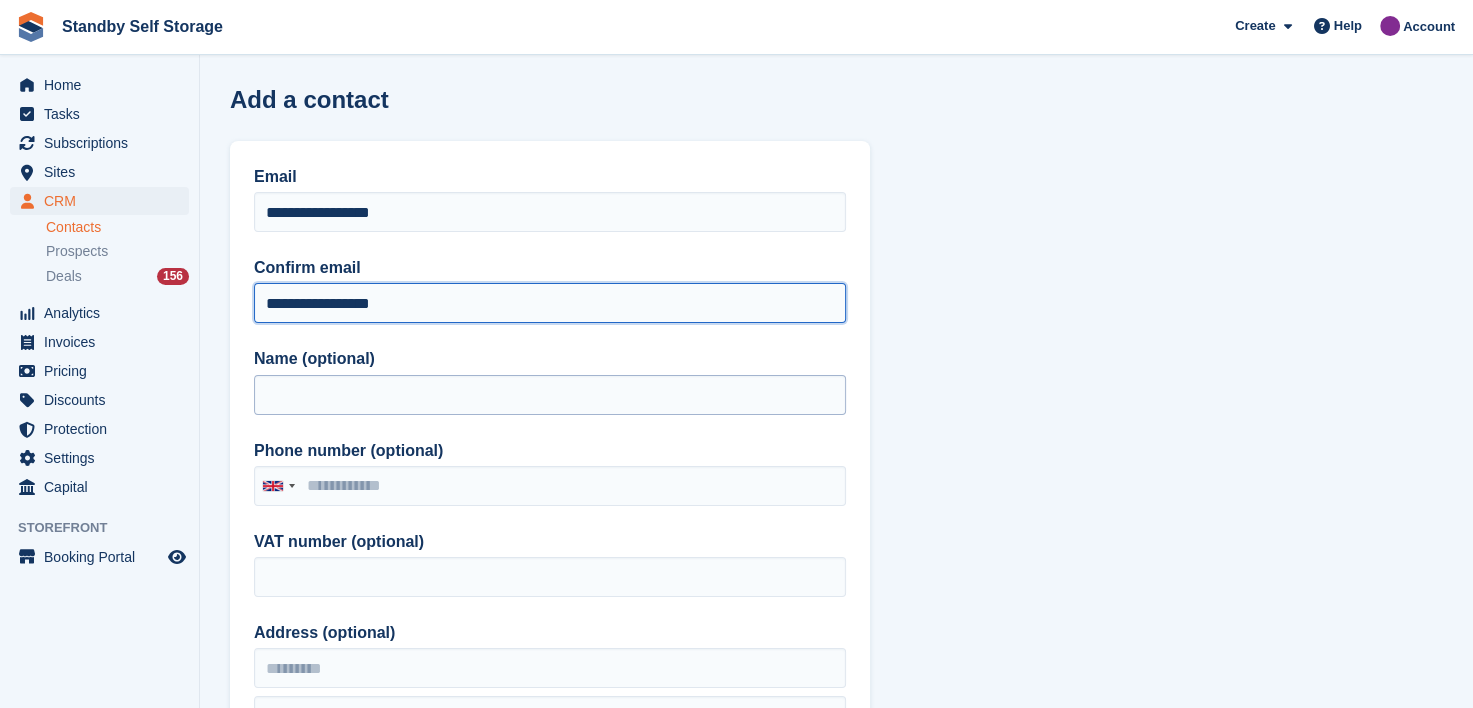 type on "**********" 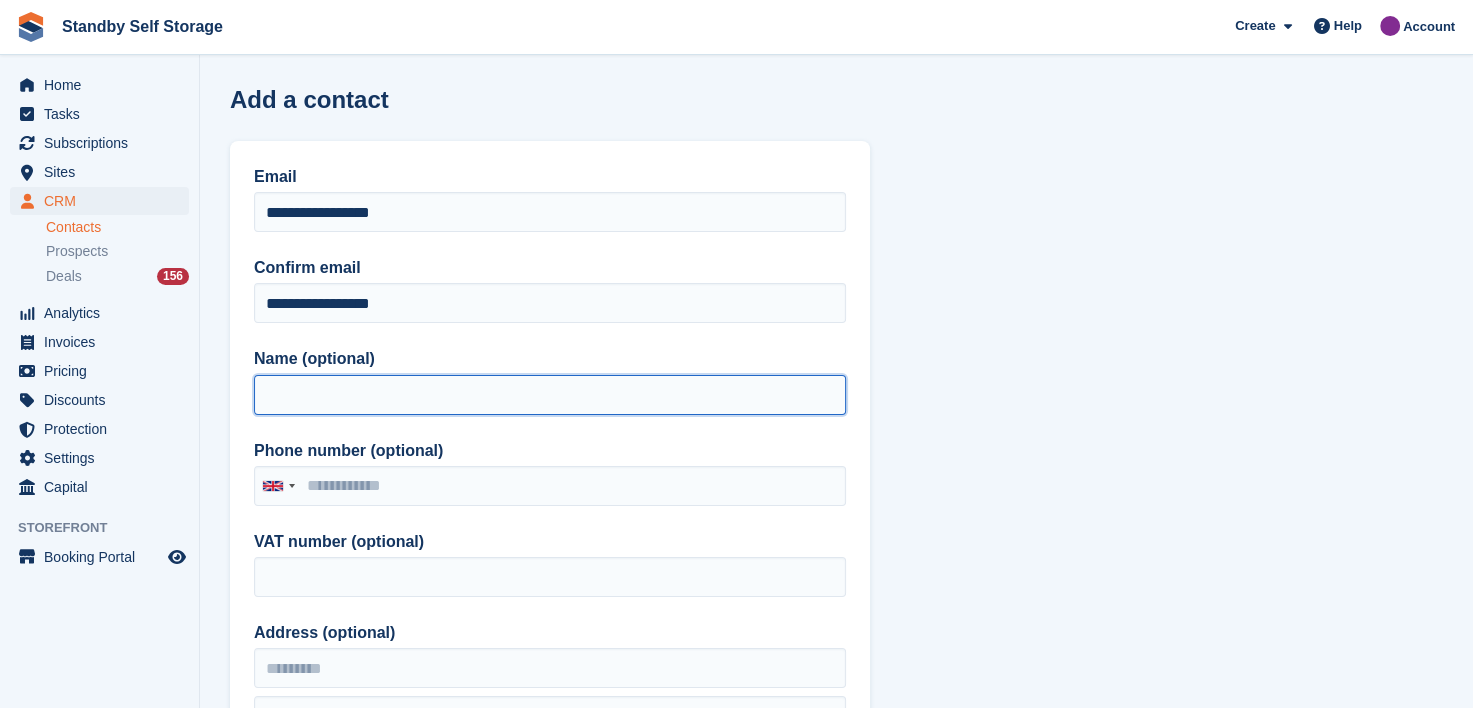 click on "Name (optional)" at bounding box center [550, 395] 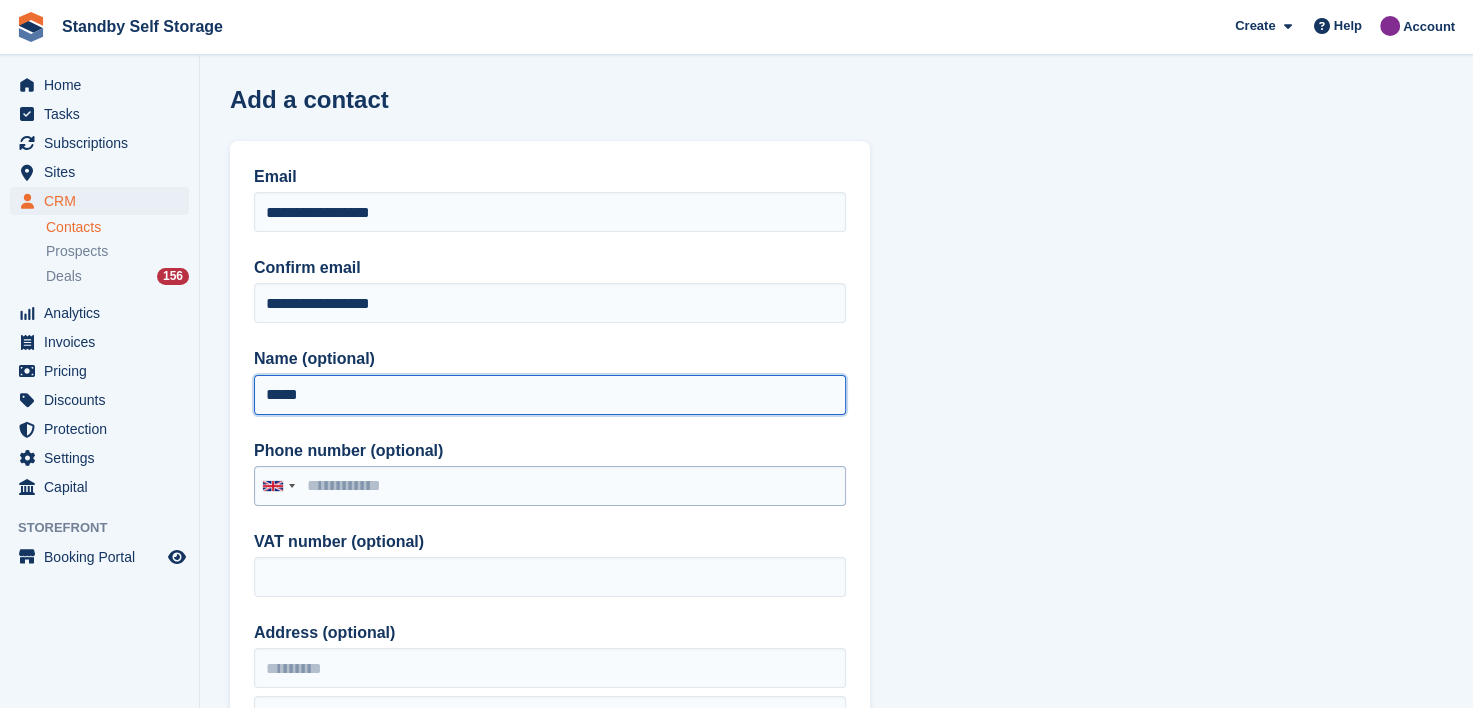 type on "*****" 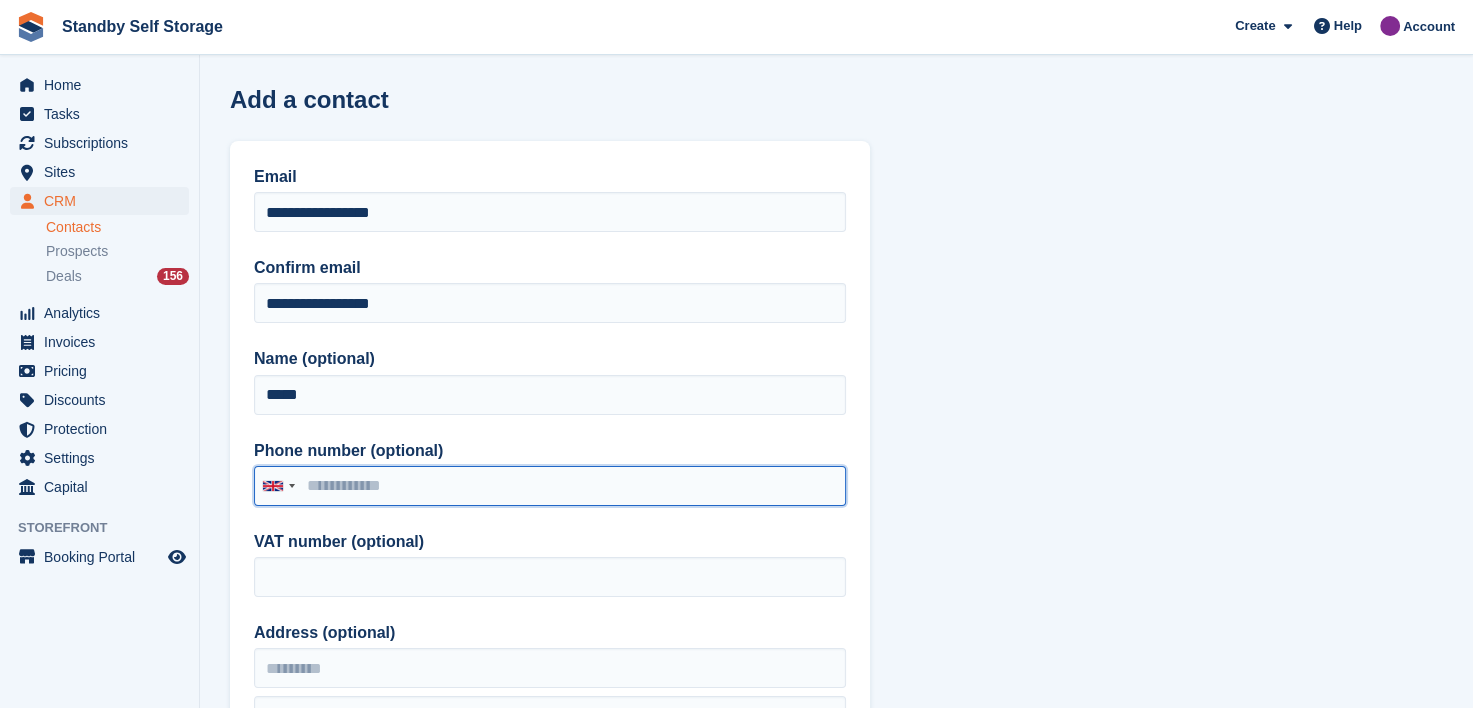 click on "Phone number (optional)" at bounding box center (550, 486) 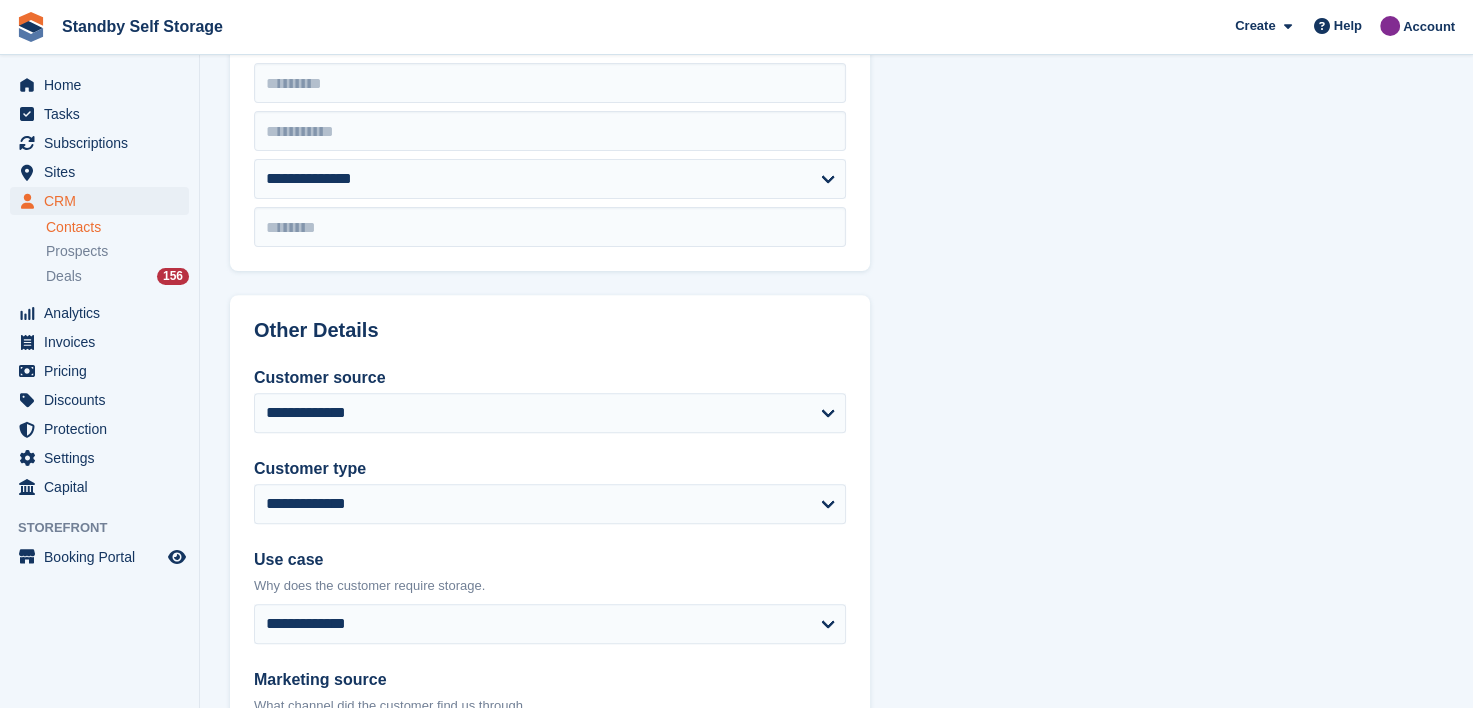 scroll, scrollTop: 700, scrollLeft: 0, axis: vertical 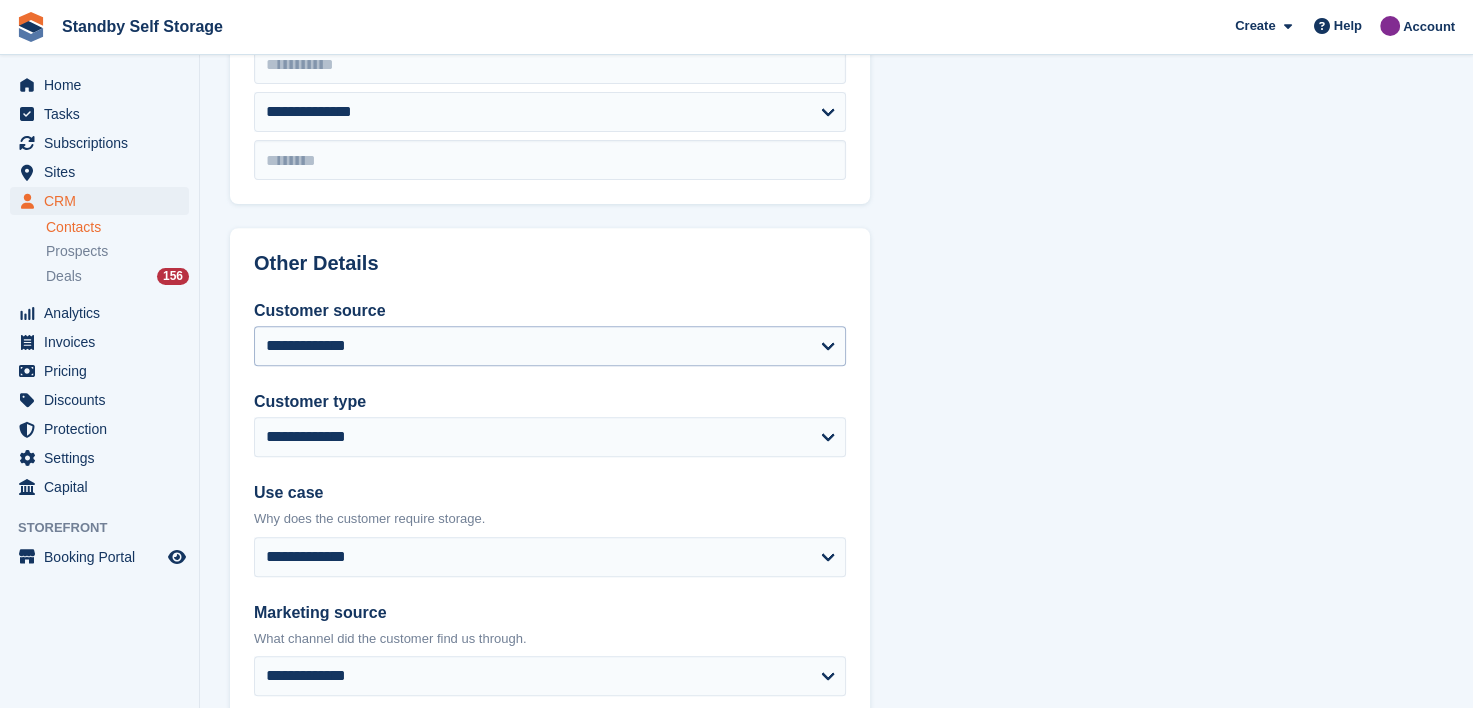 type on "**********" 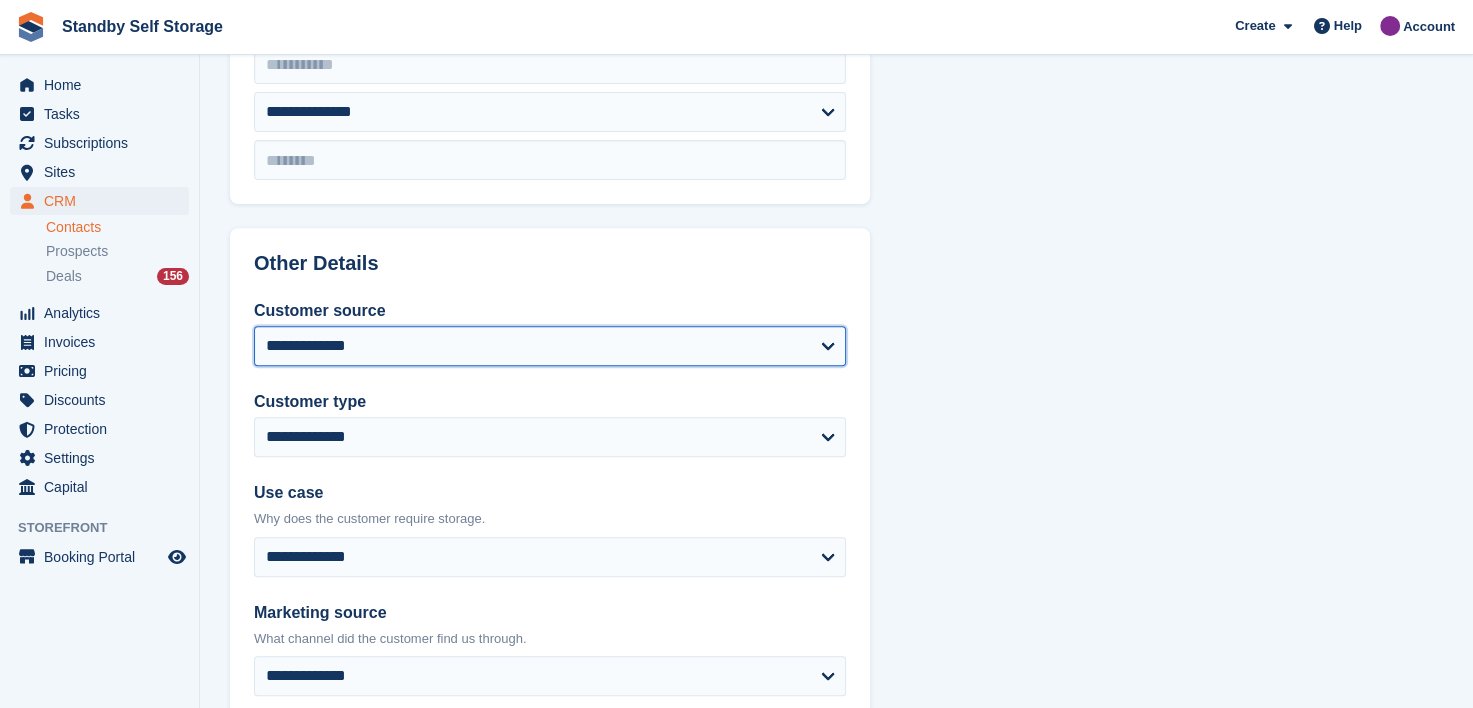 click on "**********" at bounding box center [550, 346] 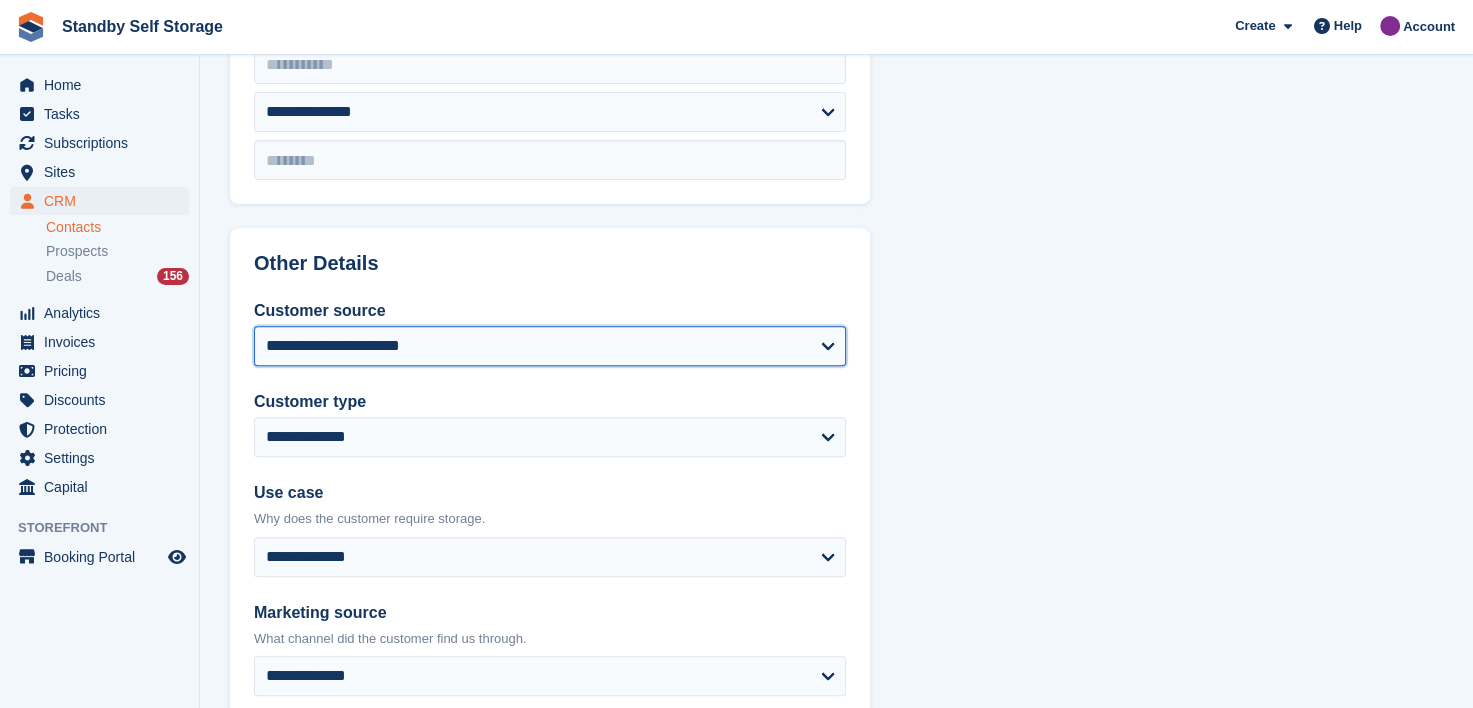 click on "**********" at bounding box center [550, 346] 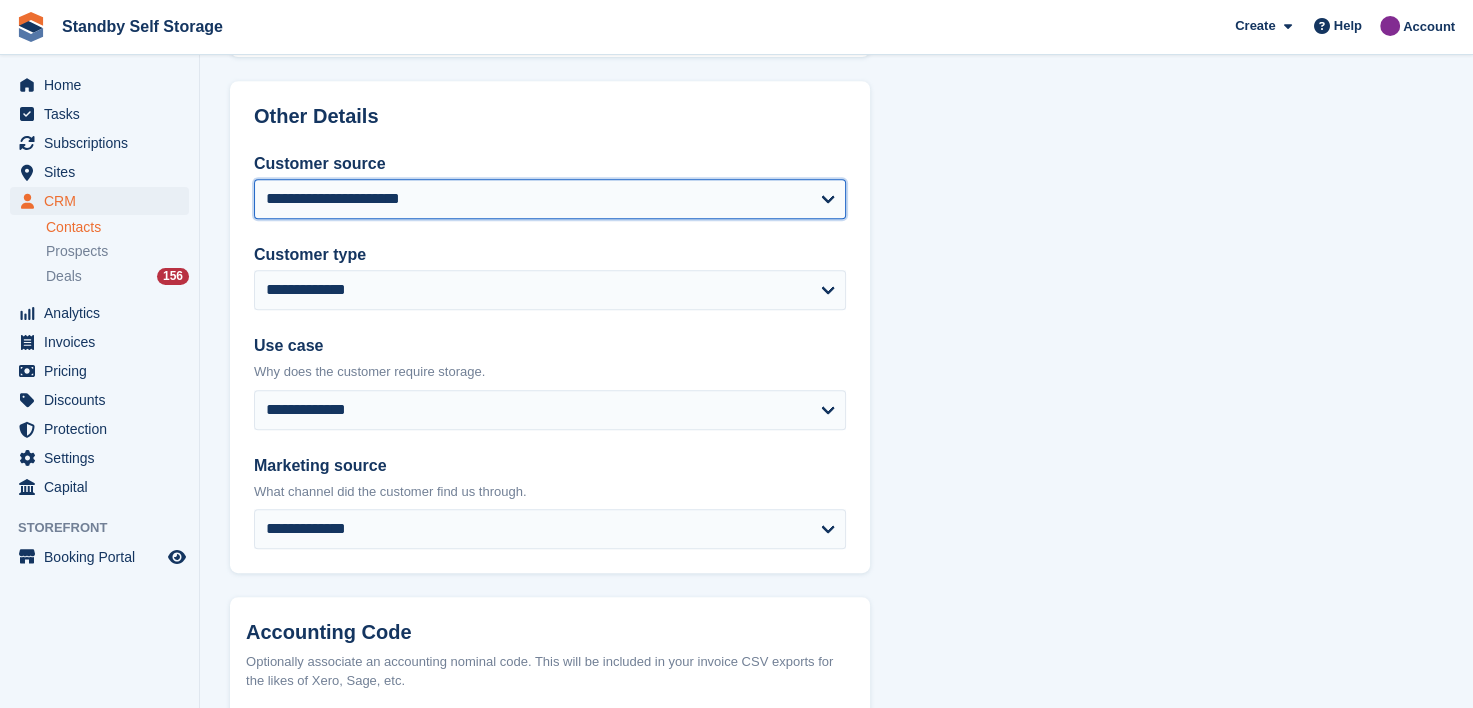scroll, scrollTop: 1055, scrollLeft: 0, axis: vertical 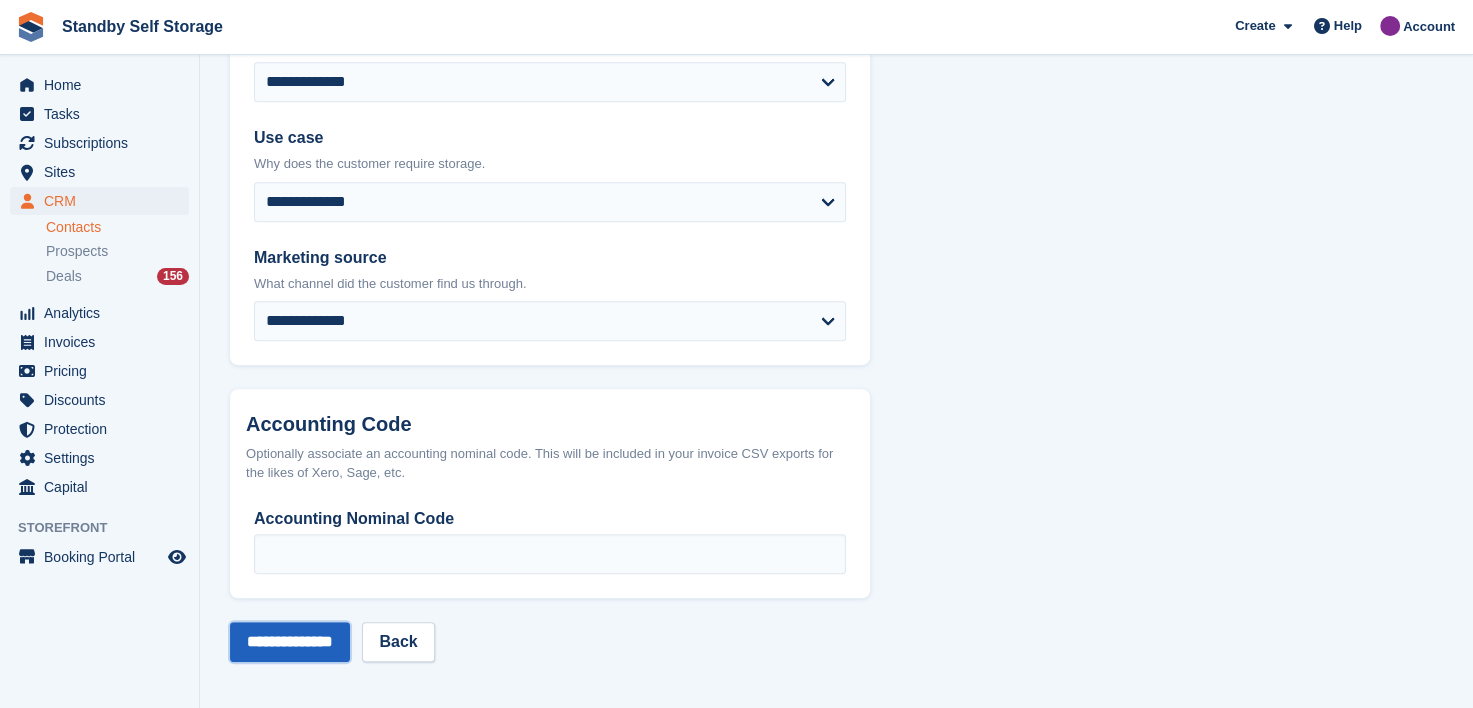 click on "**********" at bounding box center [290, 642] 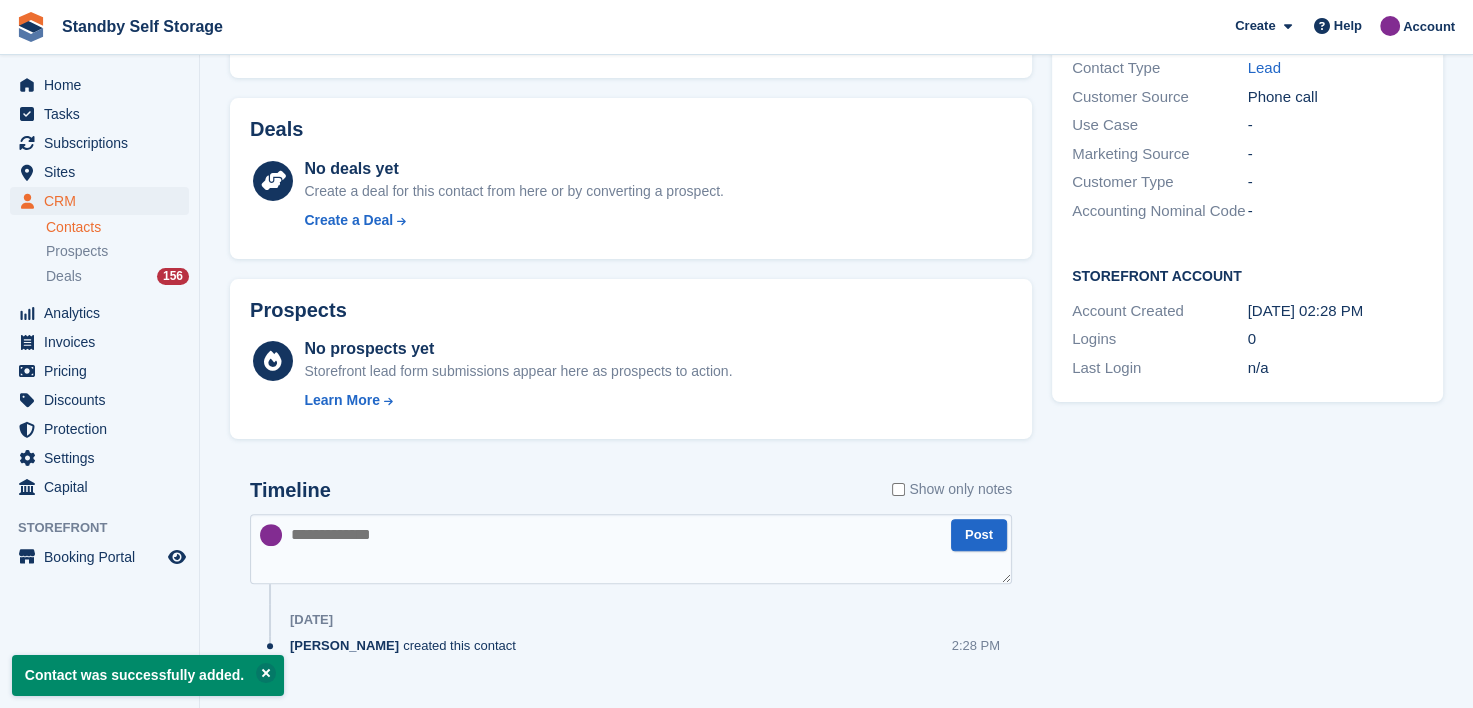 scroll, scrollTop: 455, scrollLeft: 0, axis: vertical 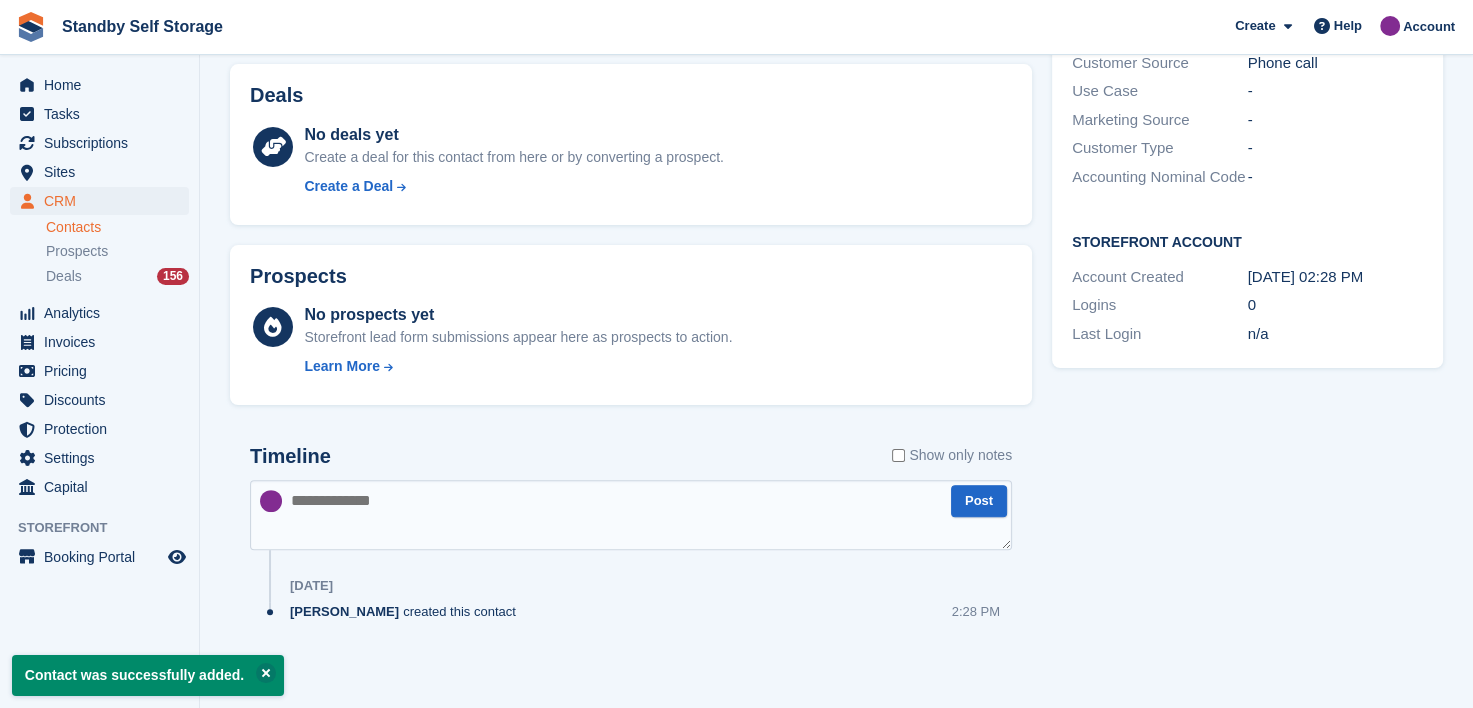 click at bounding box center [631, 515] 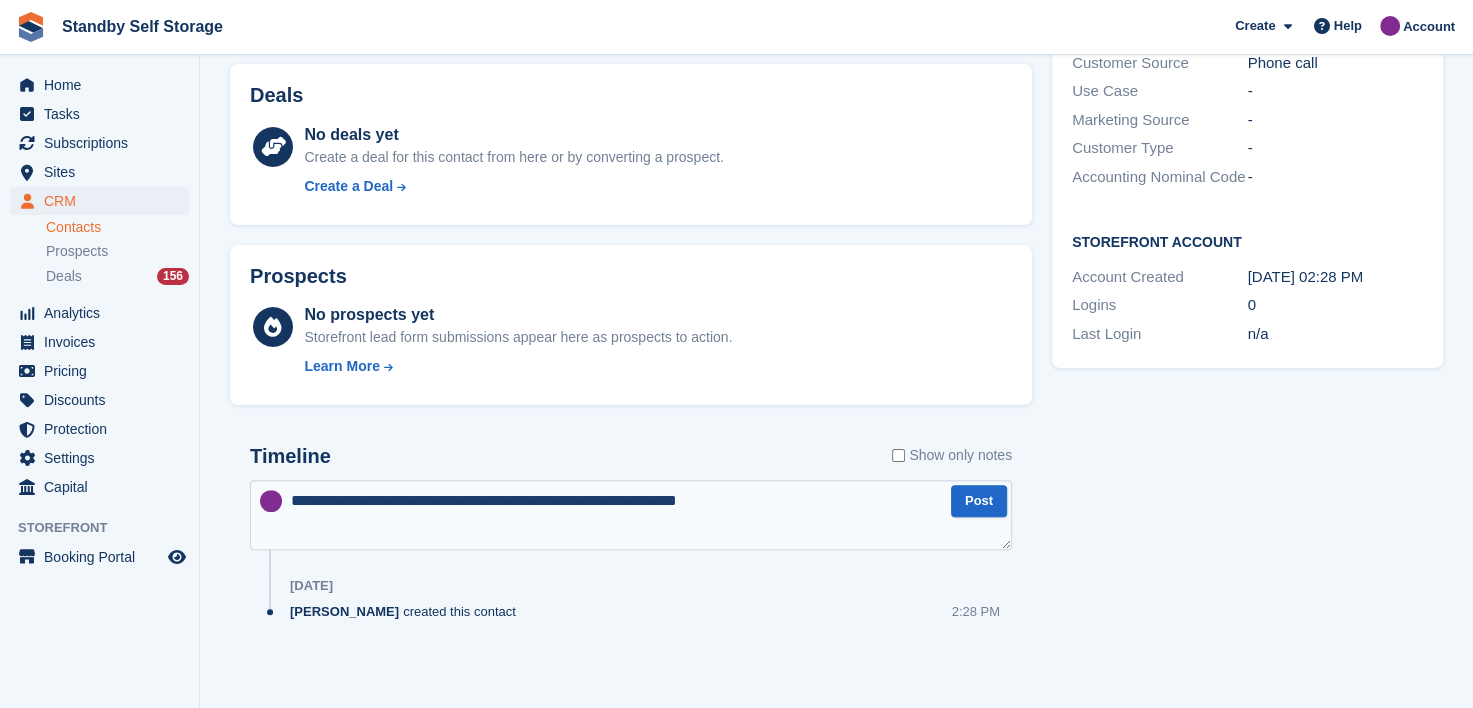 type on "**********" 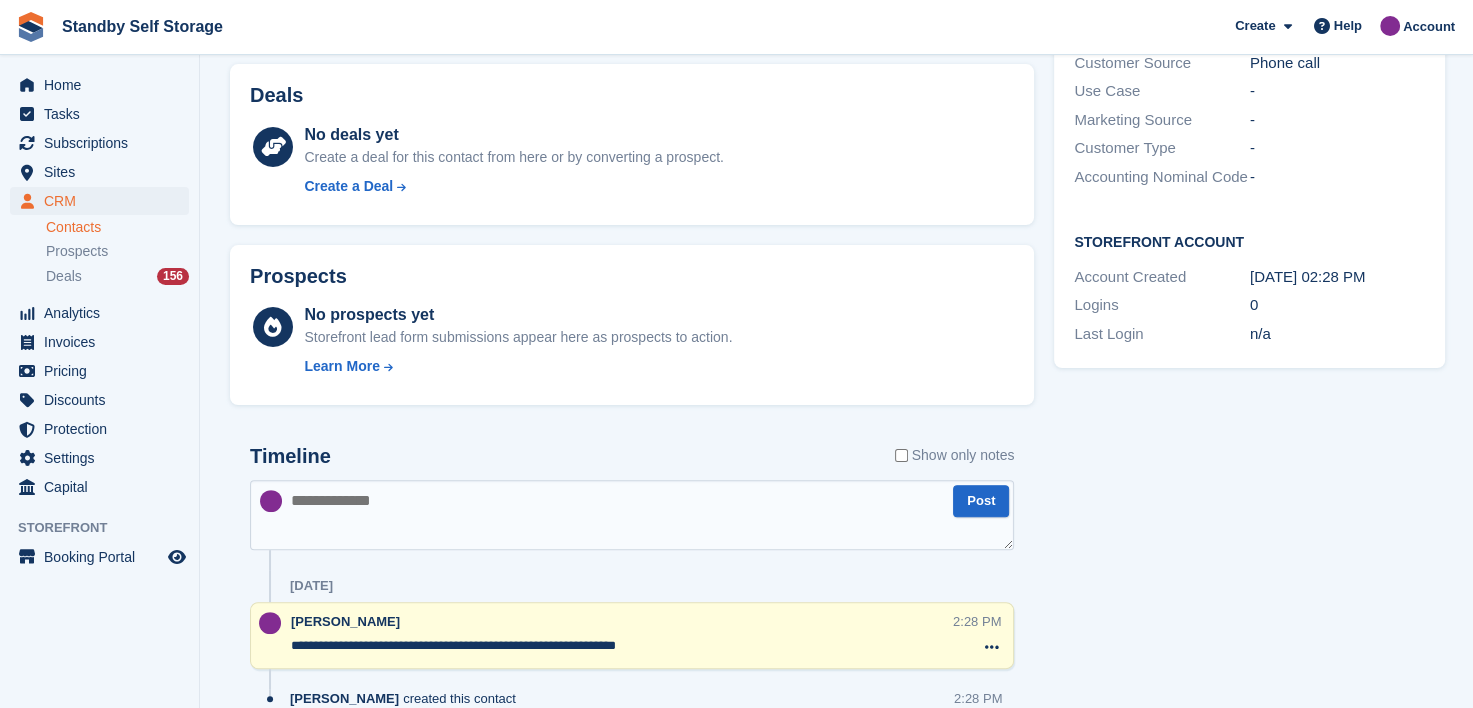 click on "**********" at bounding box center [622, 646] 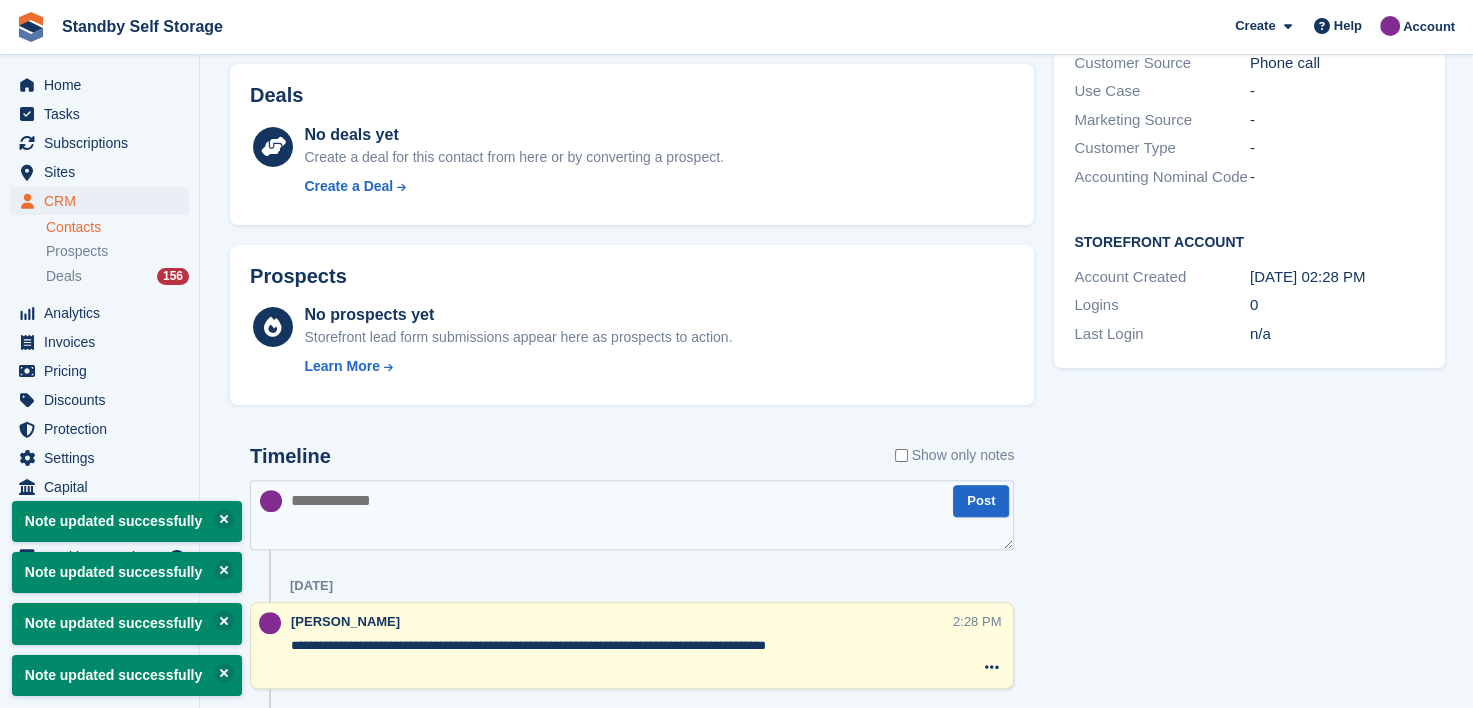 type on "**********" 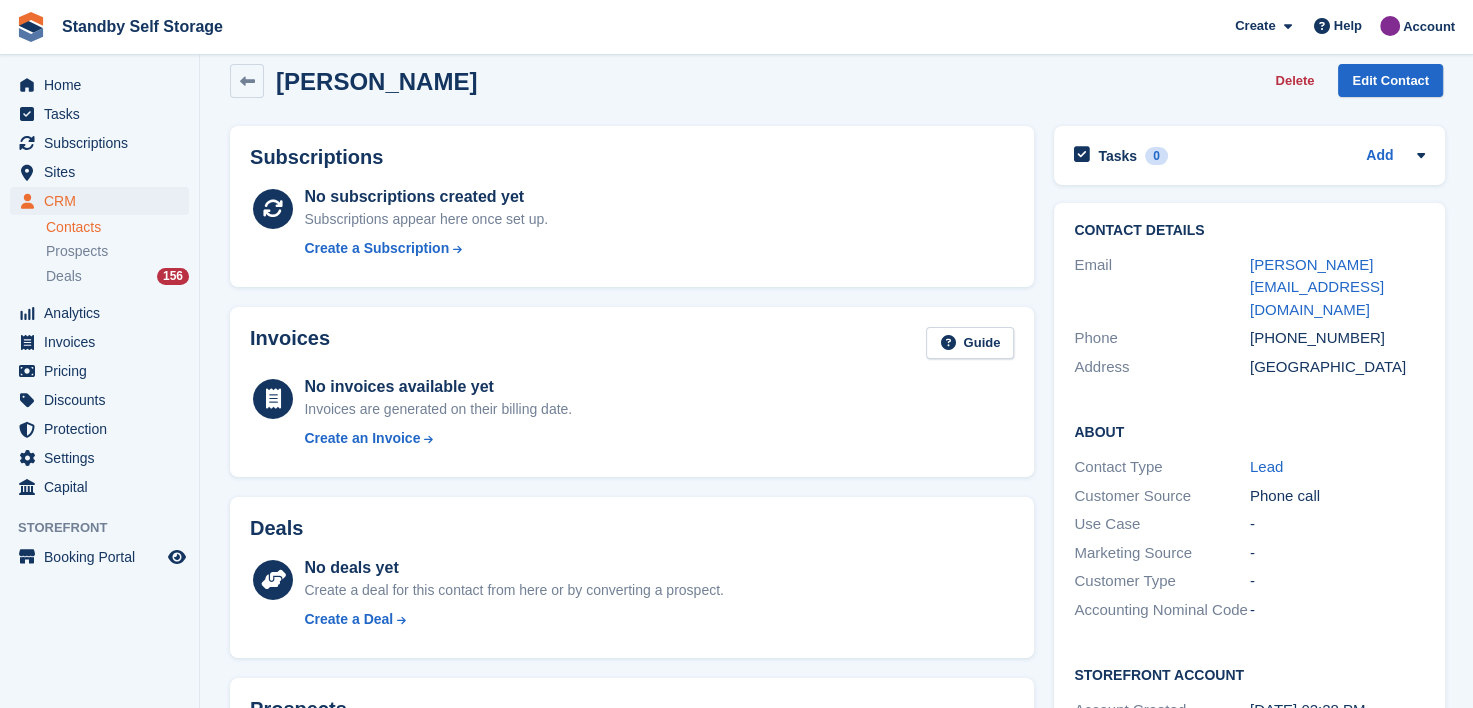 scroll, scrollTop: 0, scrollLeft: 0, axis: both 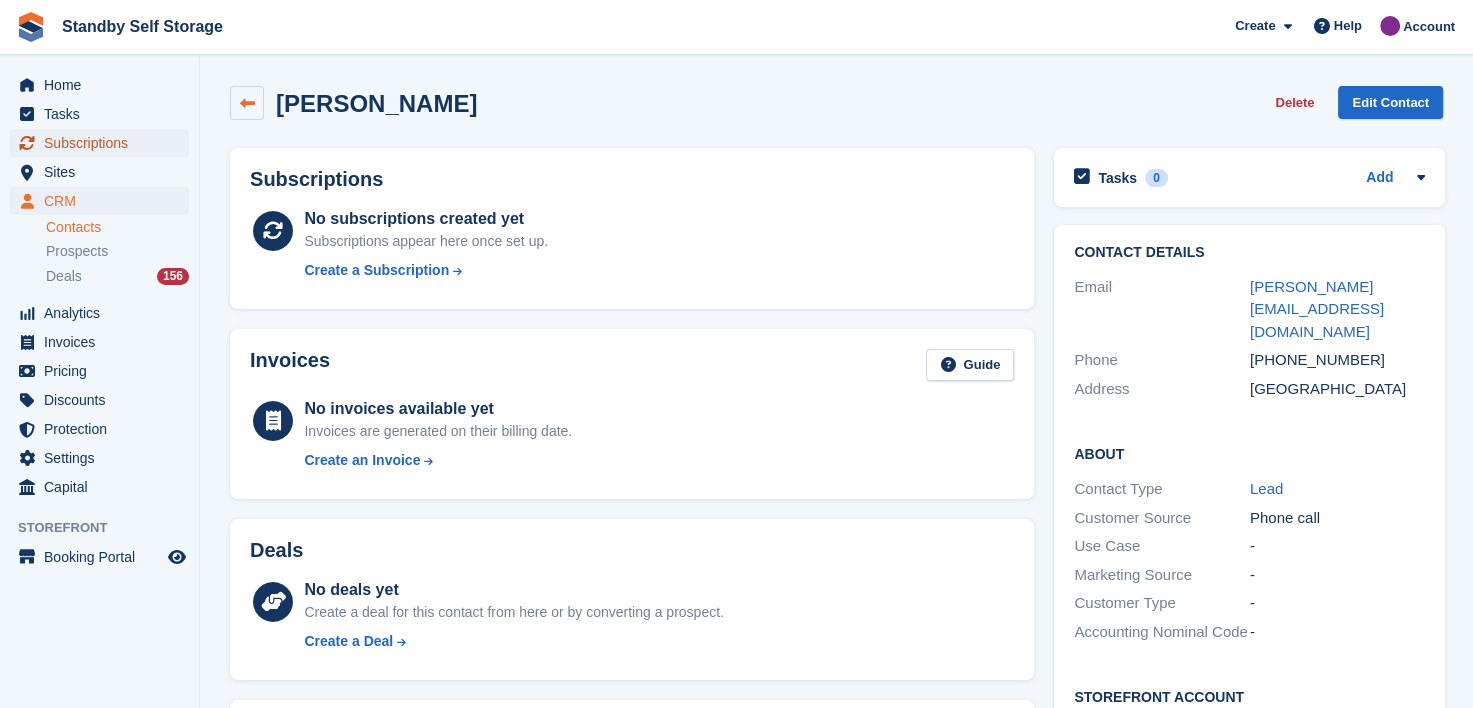 drag, startPoint x: 62, startPoint y: 145, endPoint x: 261, endPoint y: 119, distance: 200.6913 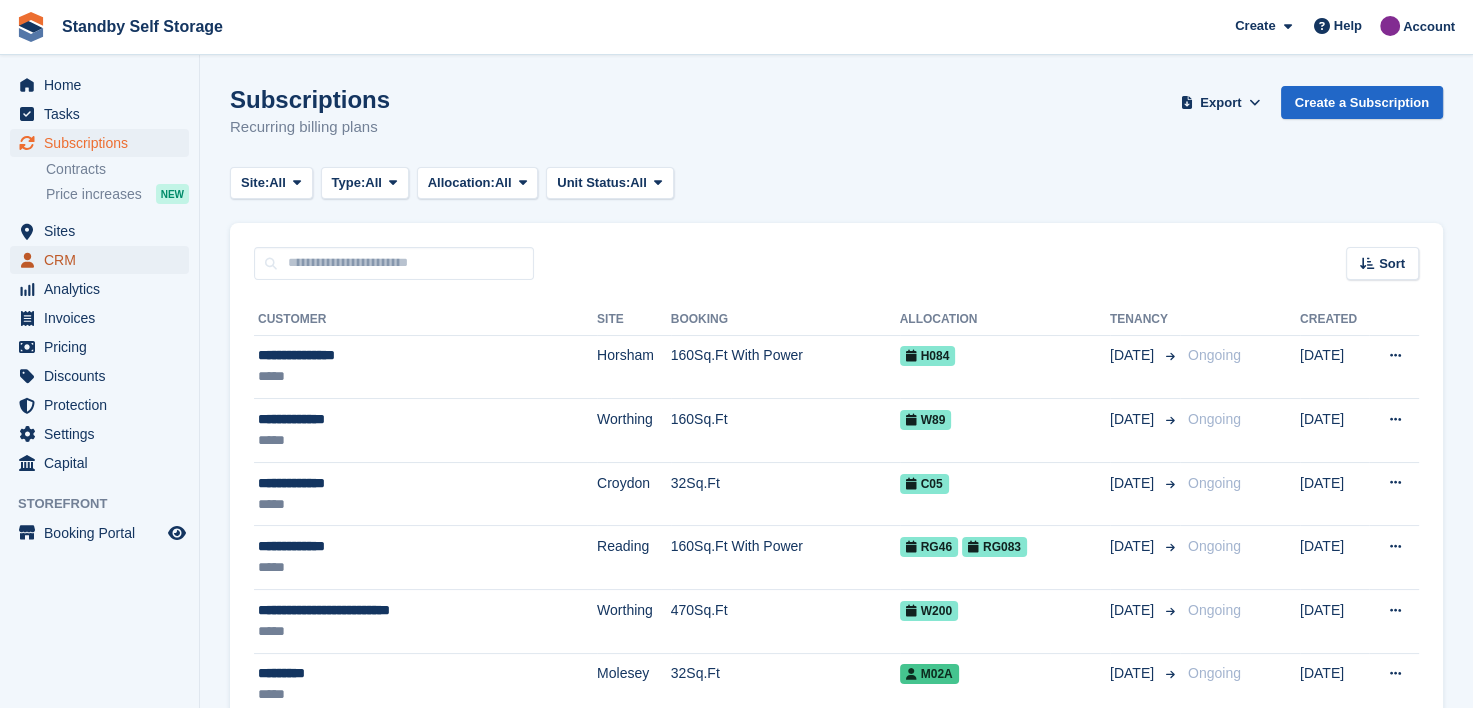 click on "CRM" at bounding box center [104, 260] 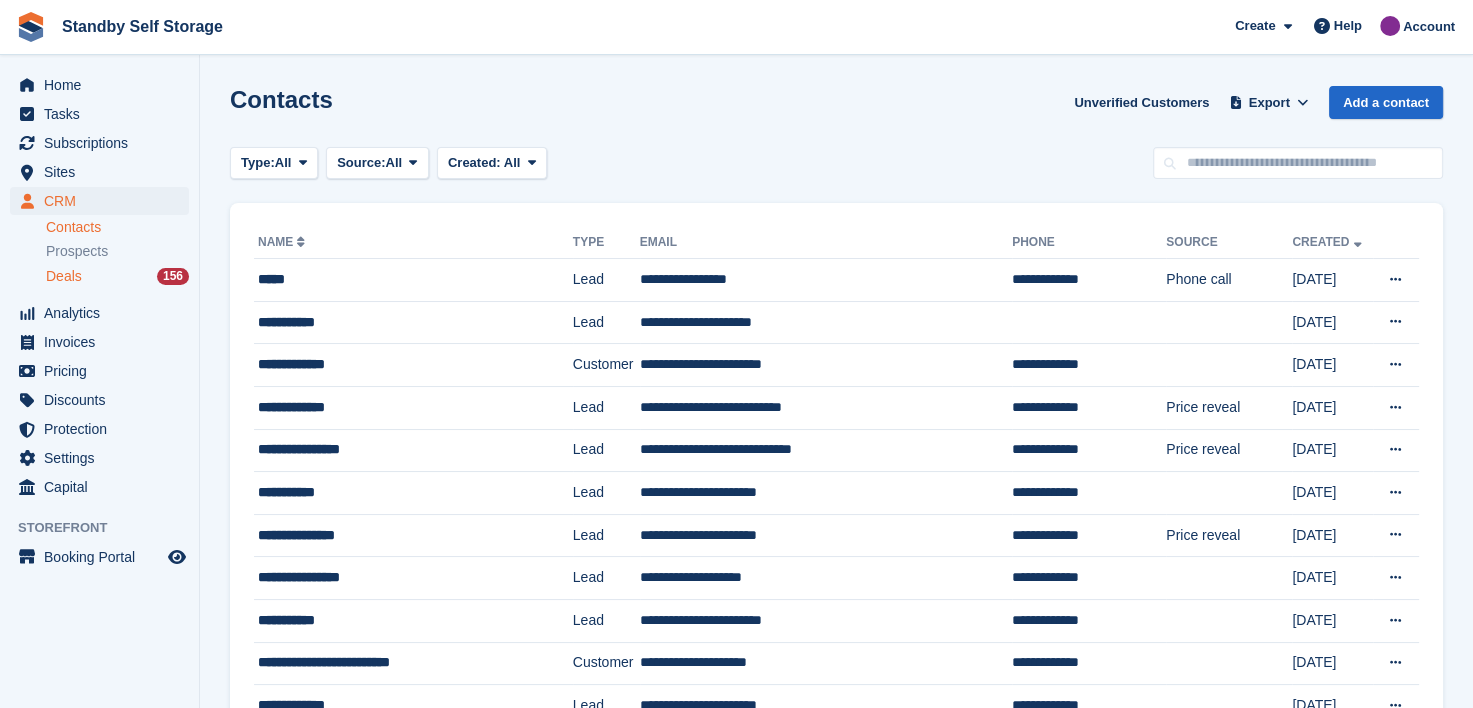 click on "Deals" at bounding box center [64, 276] 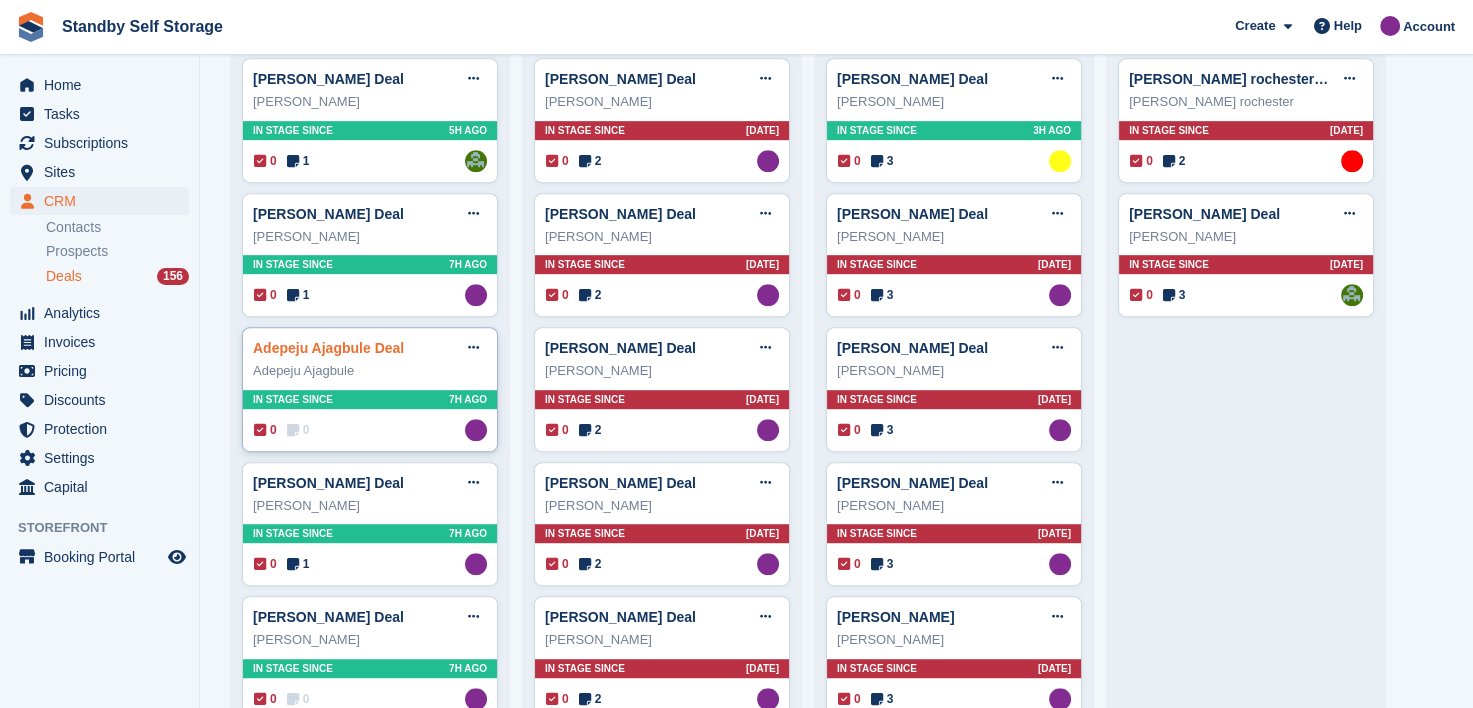 scroll, scrollTop: 1000, scrollLeft: 0, axis: vertical 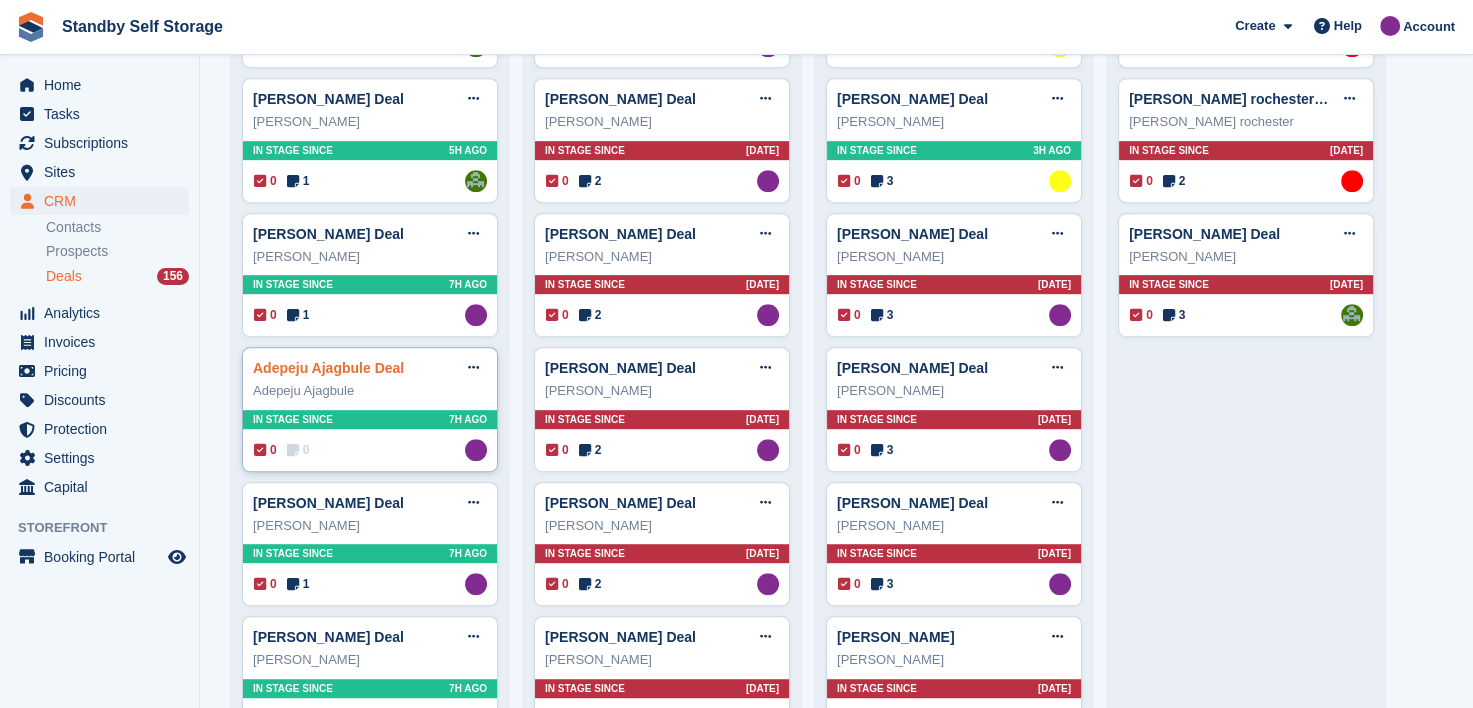 click on "Adepeju Ajagbule  Deal" at bounding box center [328, 368] 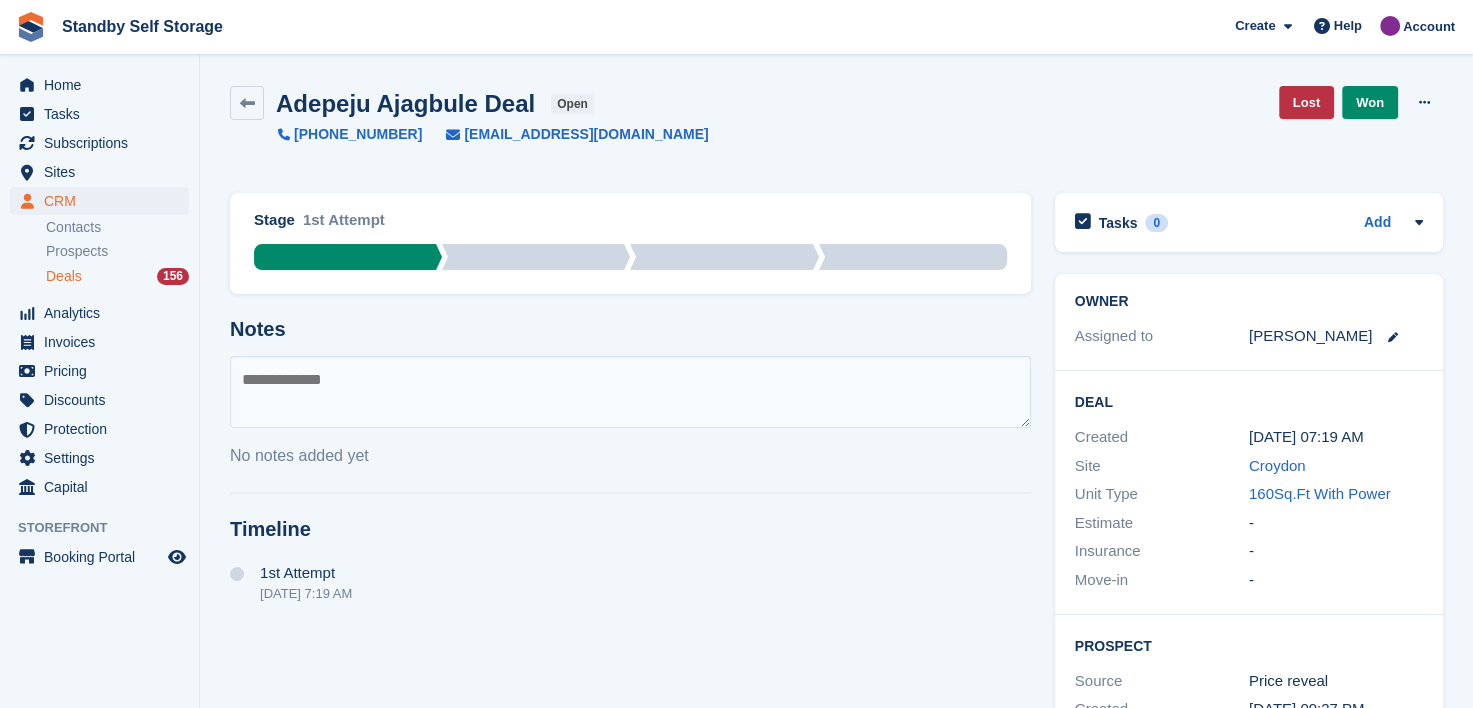 click at bounding box center (630, 392) 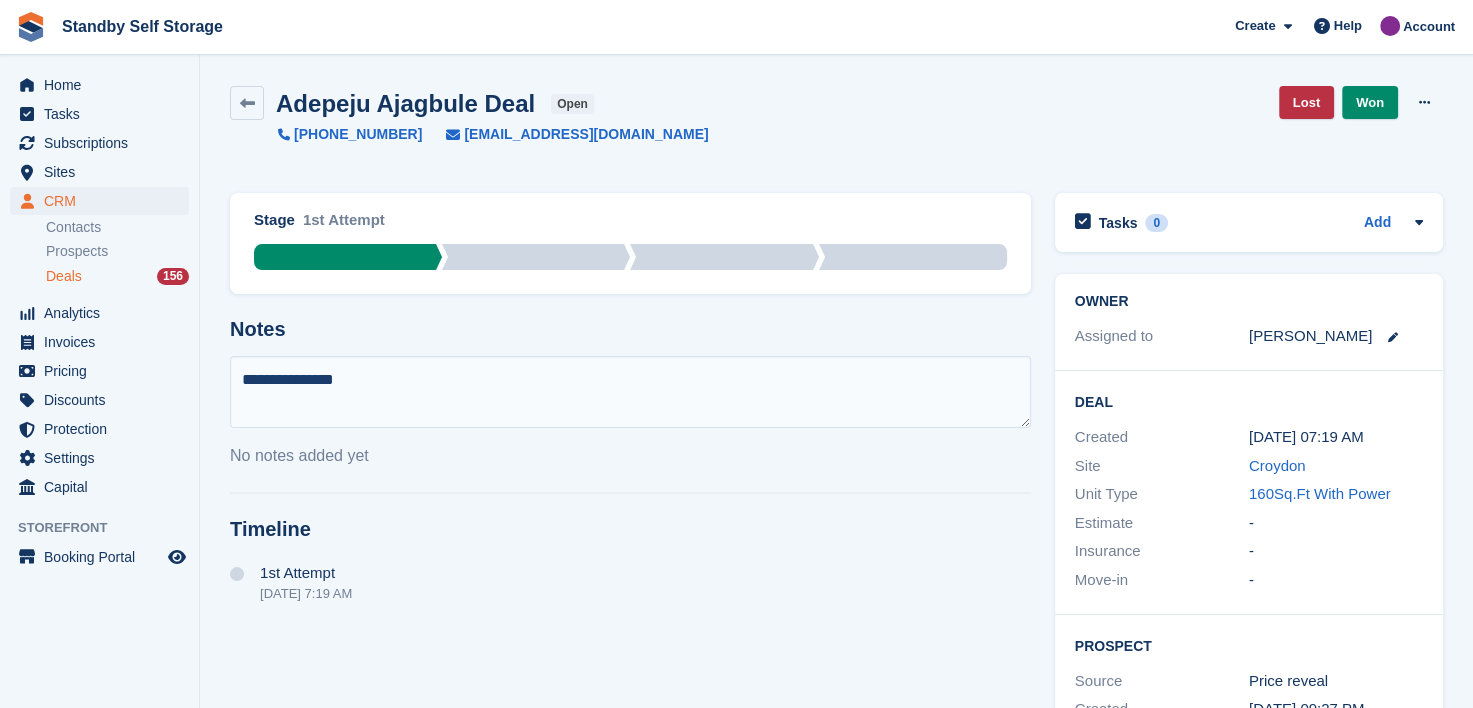 type on "**********" 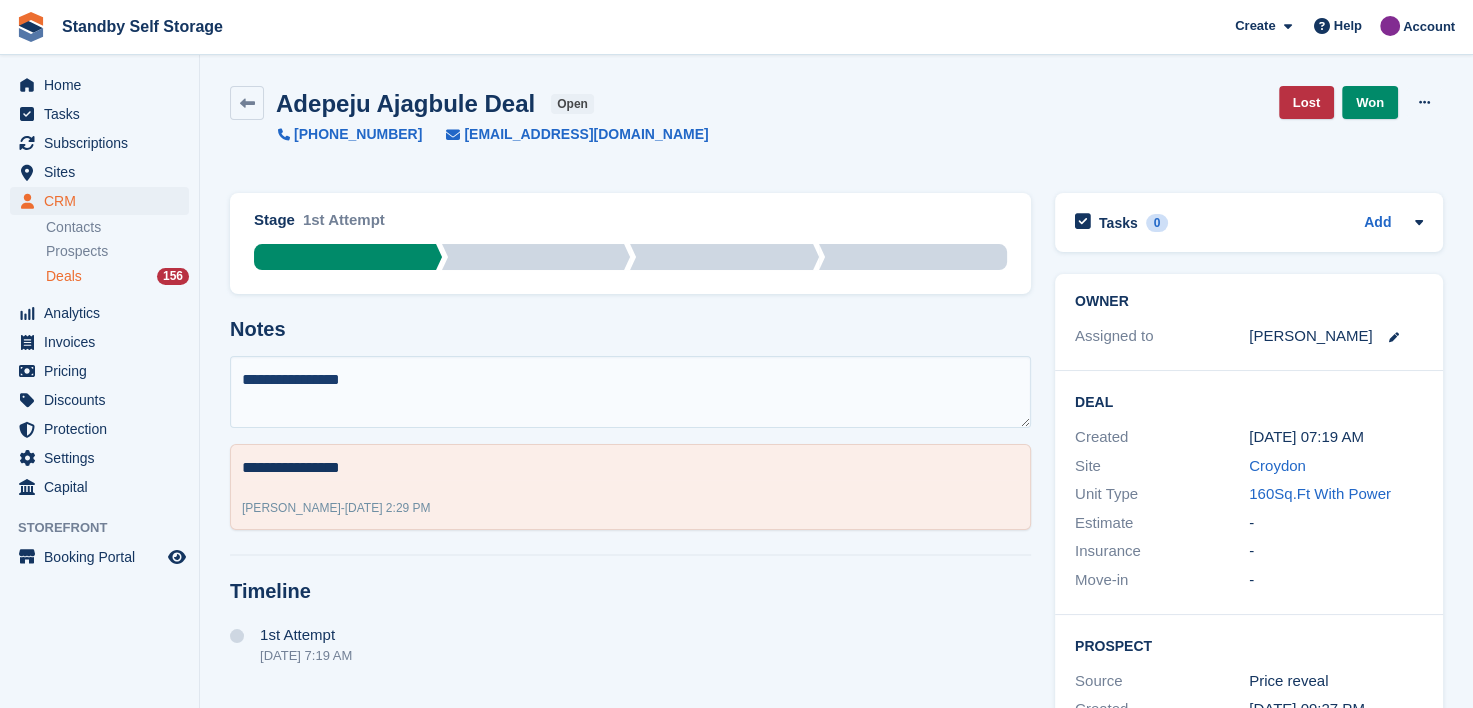 type 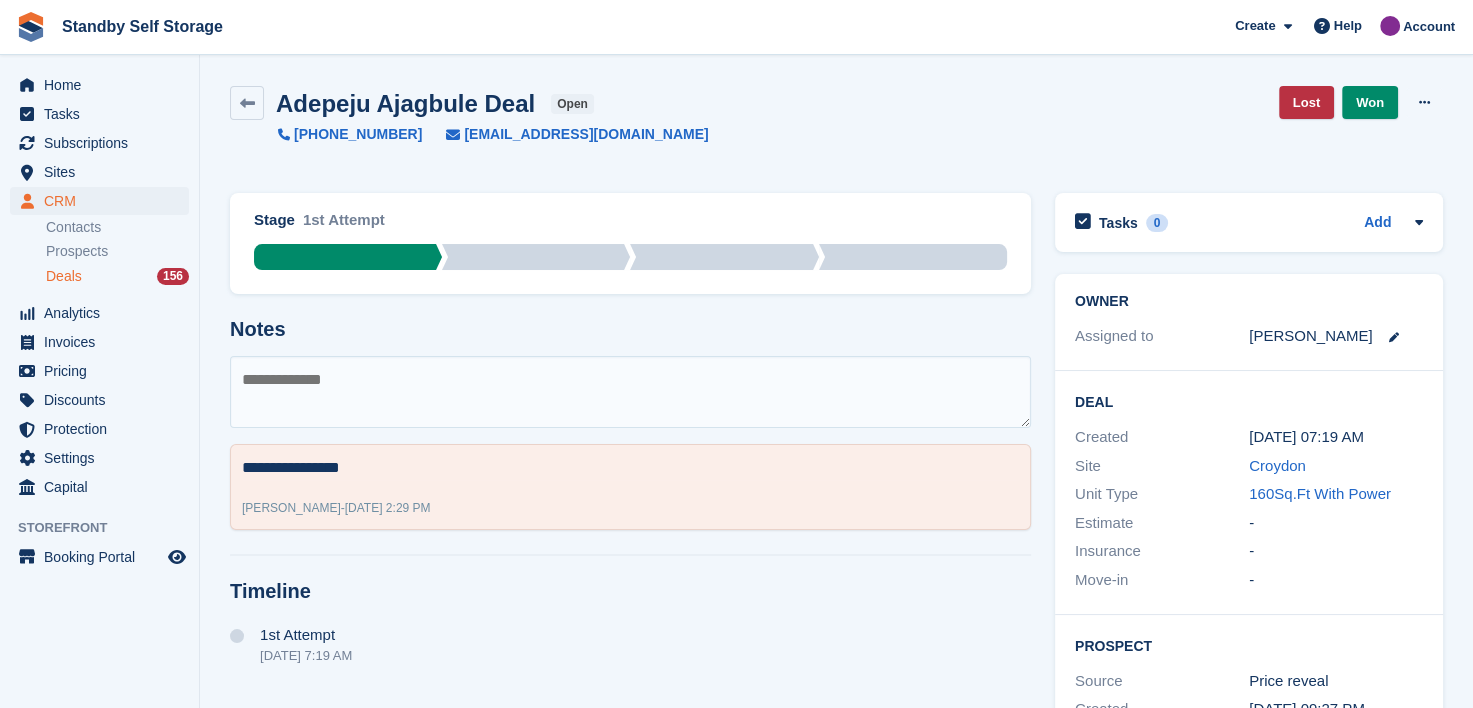 click on "Deals" at bounding box center (64, 276) 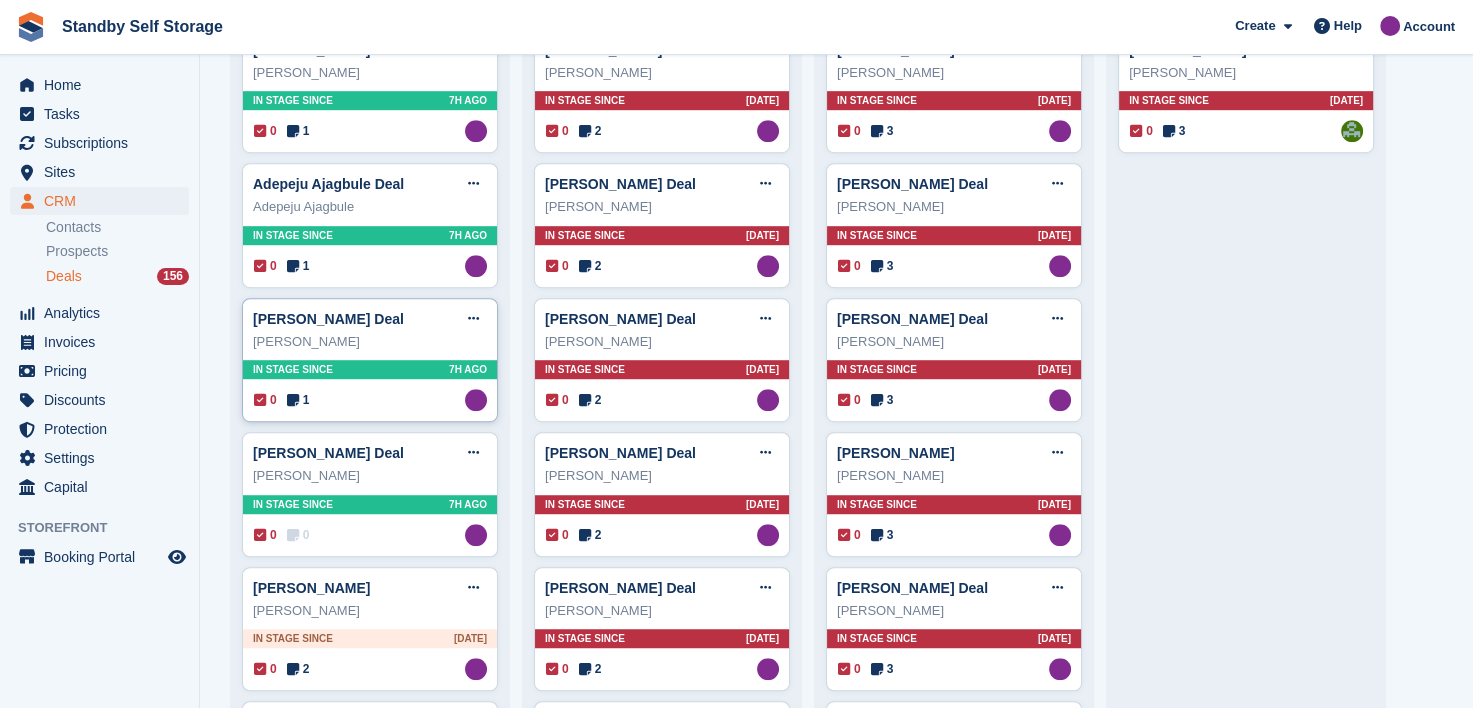 scroll, scrollTop: 1200, scrollLeft: 0, axis: vertical 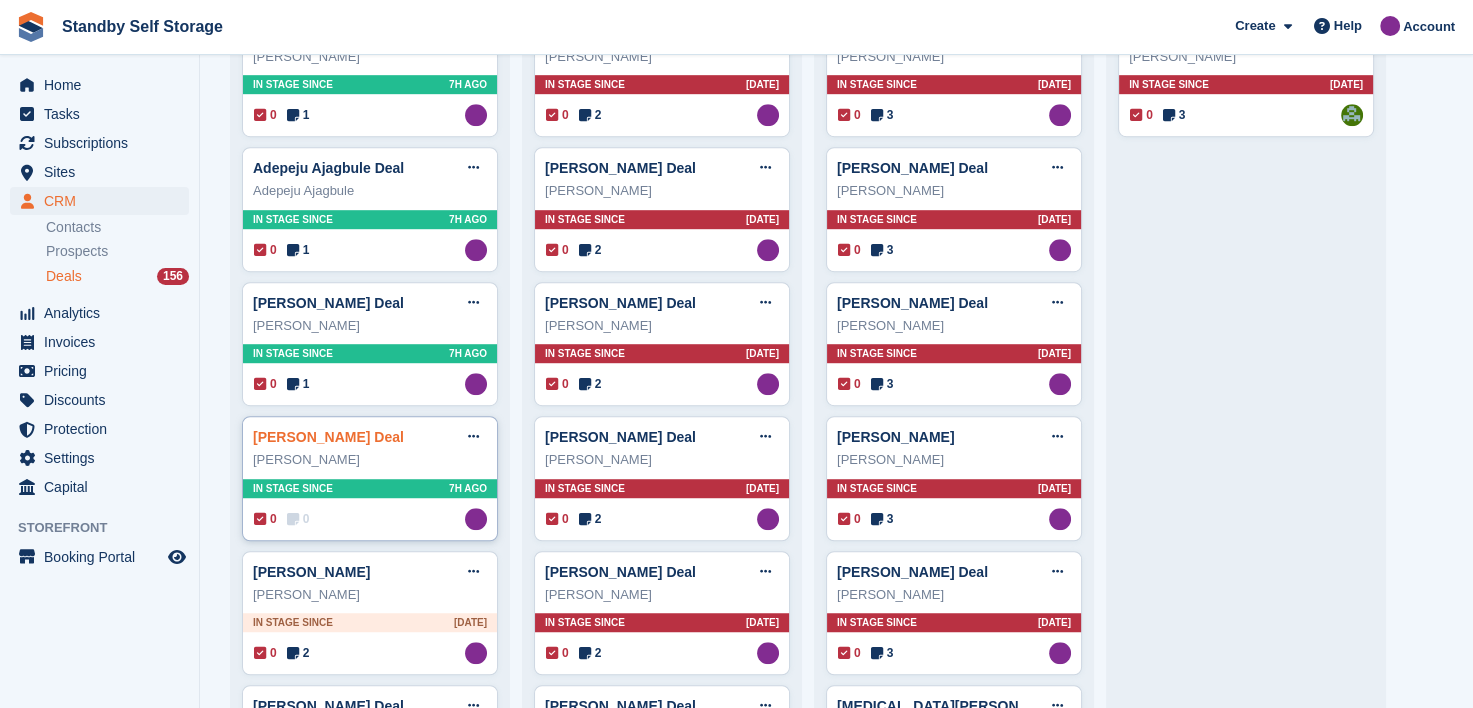 click on "[PERSON_NAME] Deal" at bounding box center (328, 437) 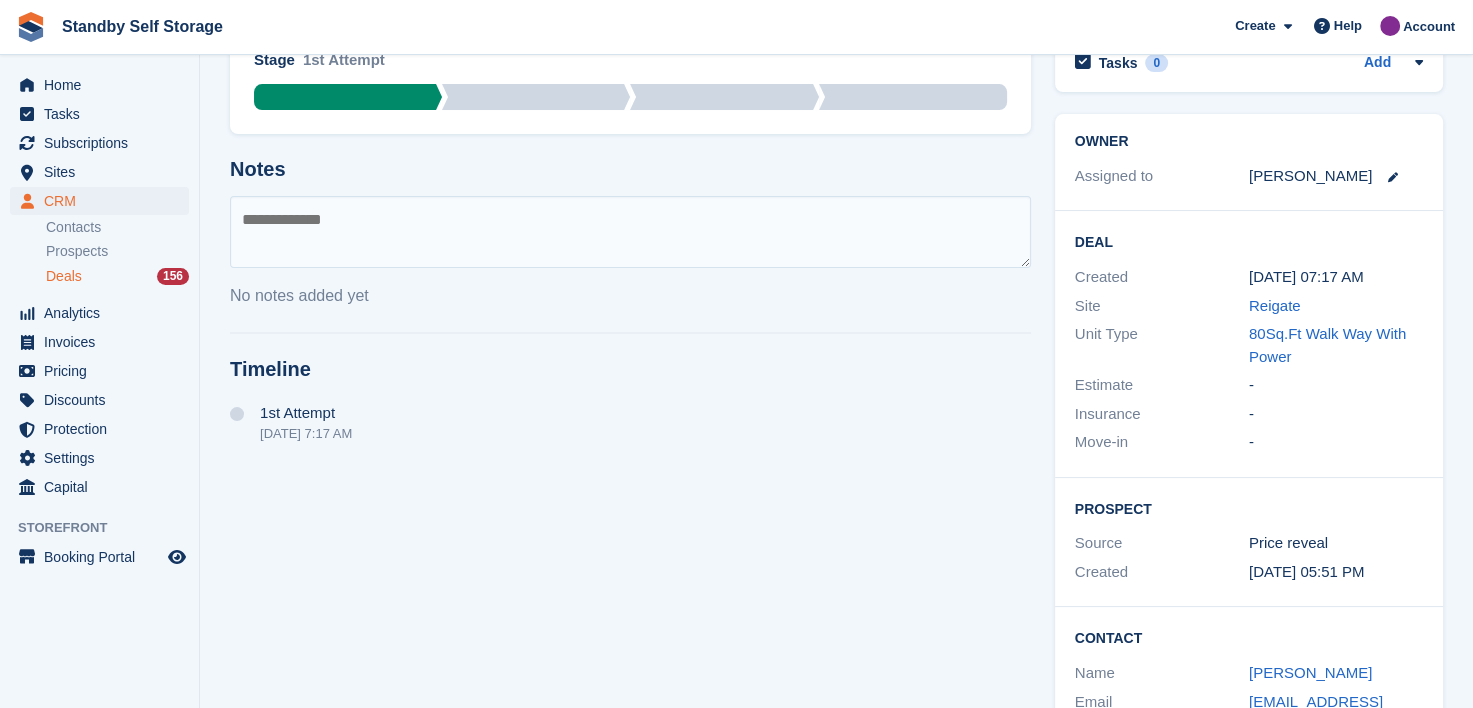 scroll, scrollTop: 275, scrollLeft: 0, axis: vertical 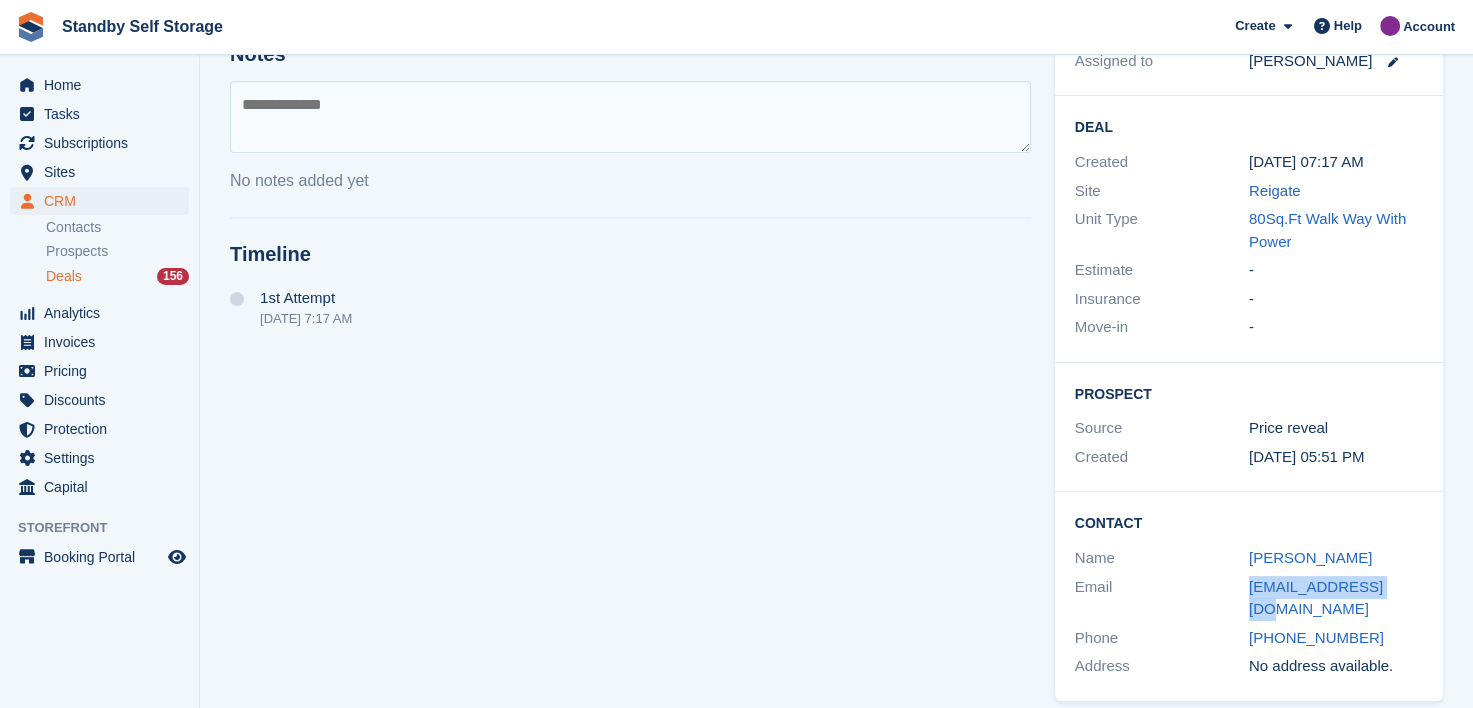 drag, startPoint x: 1232, startPoint y: 579, endPoint x: 1401, endPoint y: 584, distance: 169.07394 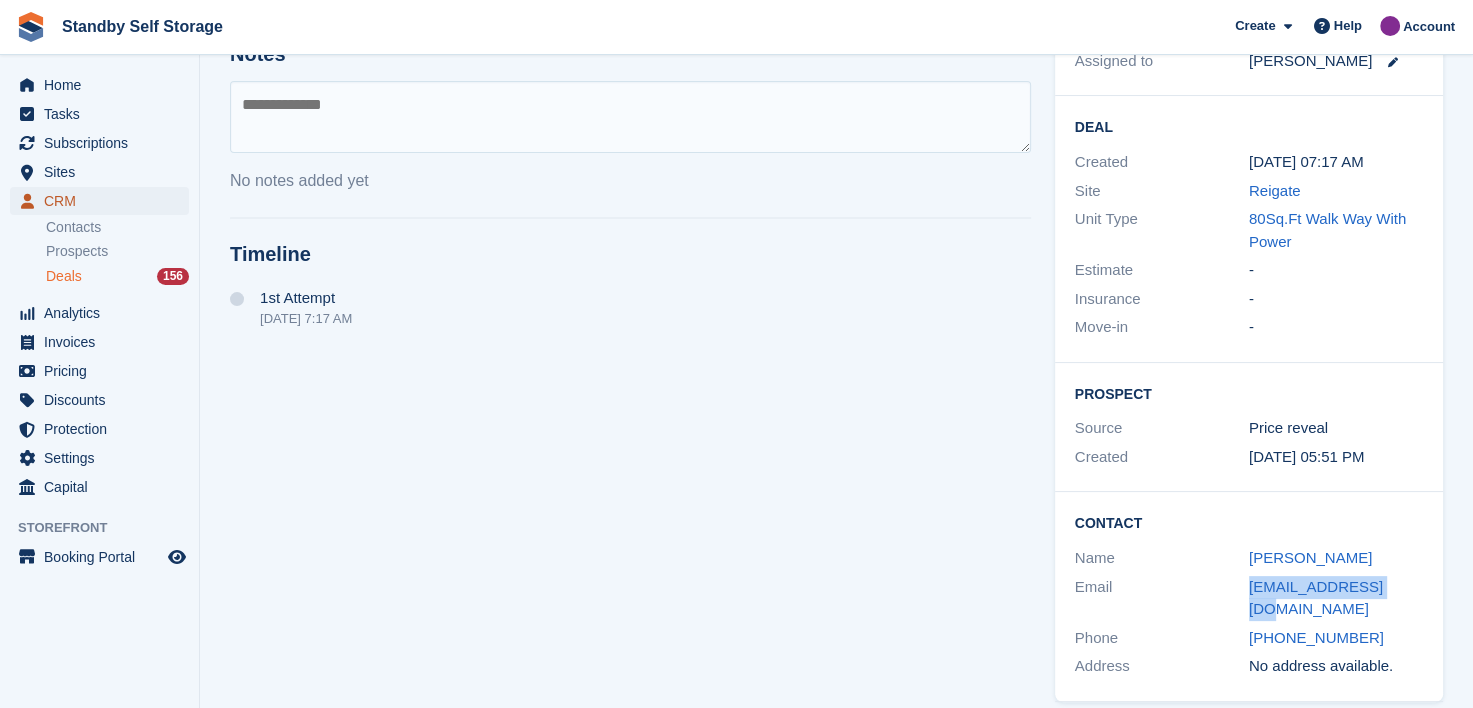 drag, startPoint x: 62, startPoint y: 198, endPoint x: 113, endPoint y: 204, distance: 51.351727 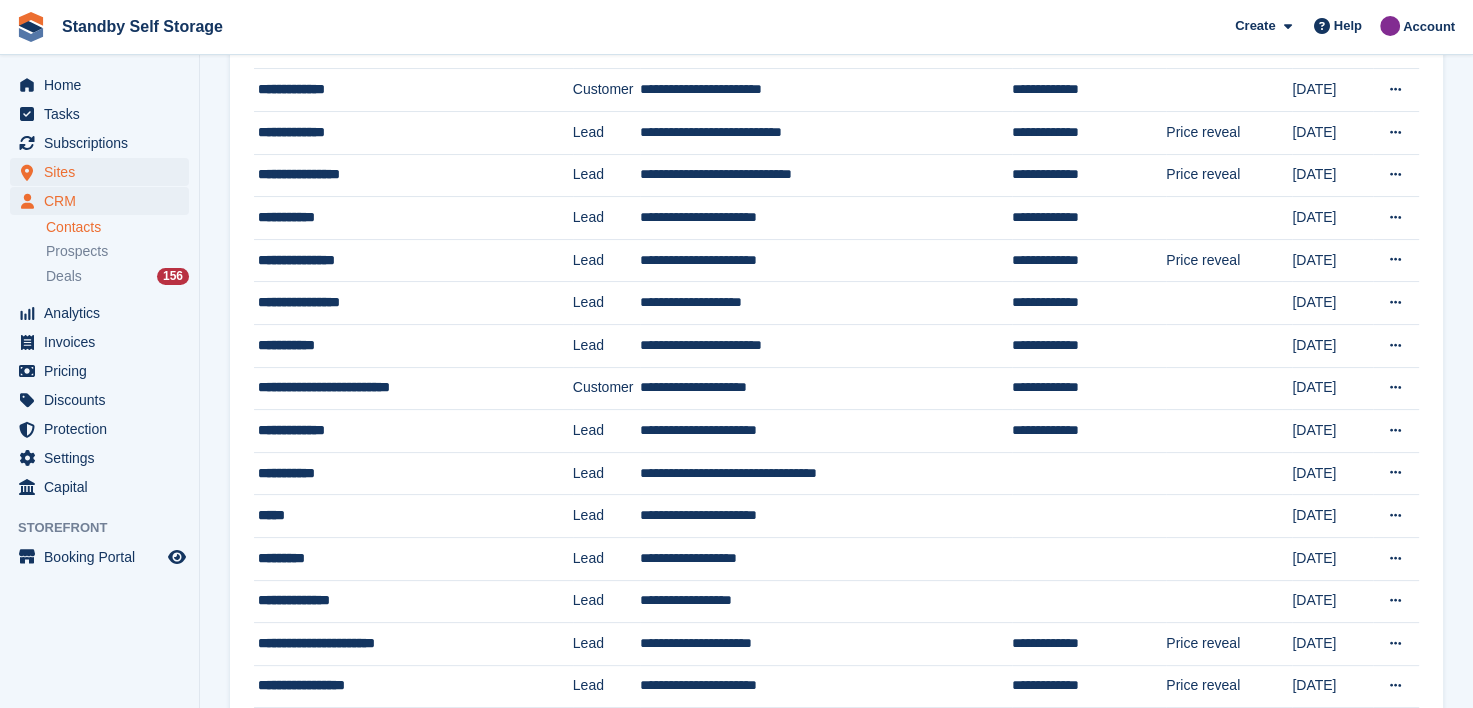 scroll, scrollTop: 0, scrollLeft: 0, axis: both 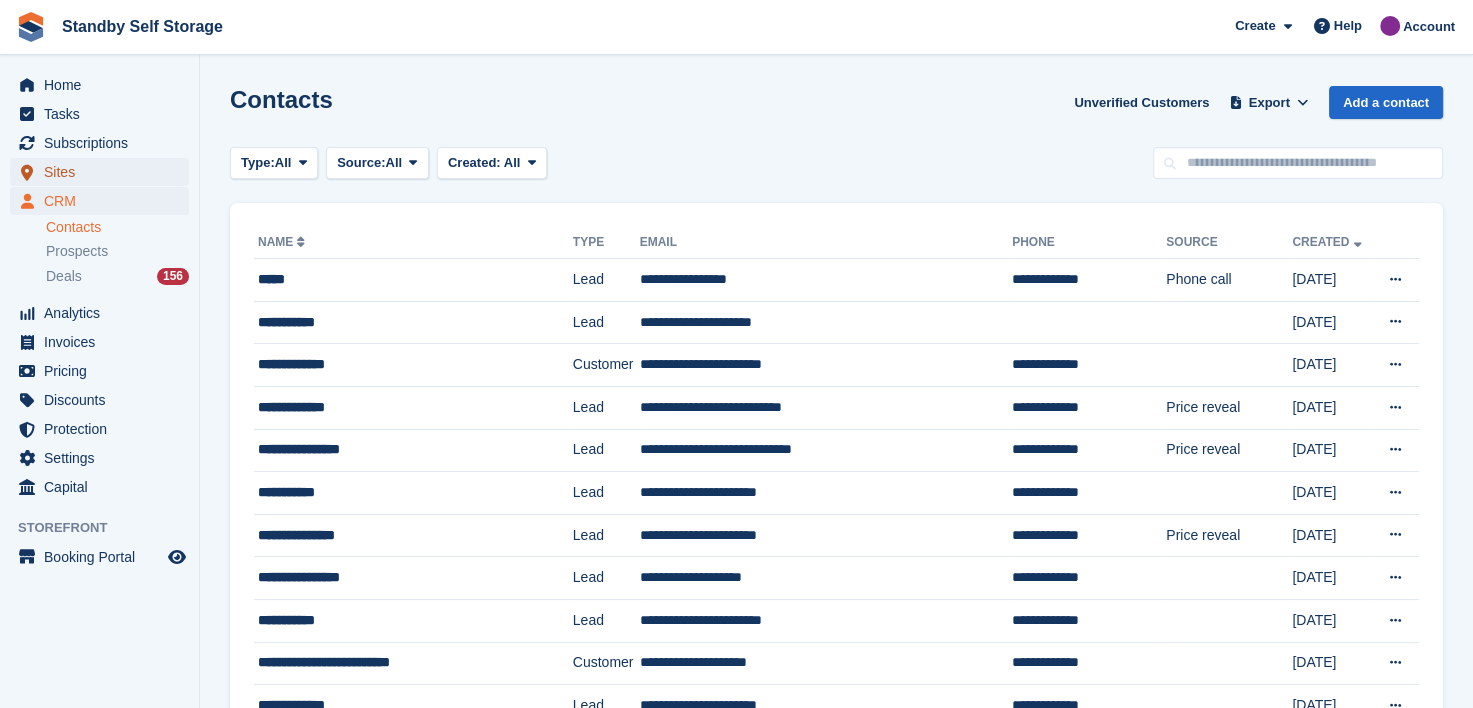 click on "Sites" at bounding box center (104, 172) 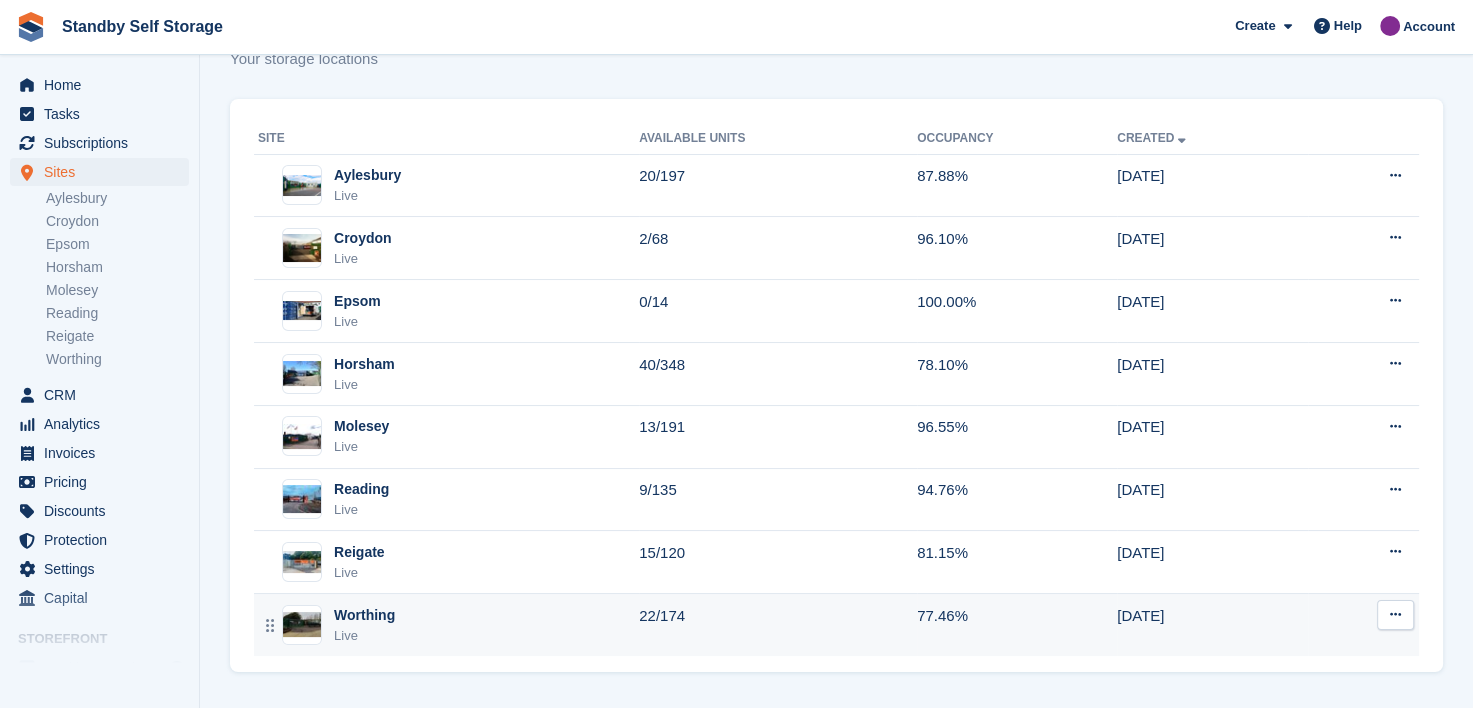 scroll, scrollTop: 72, scrollLeft: 0, axis: vertical 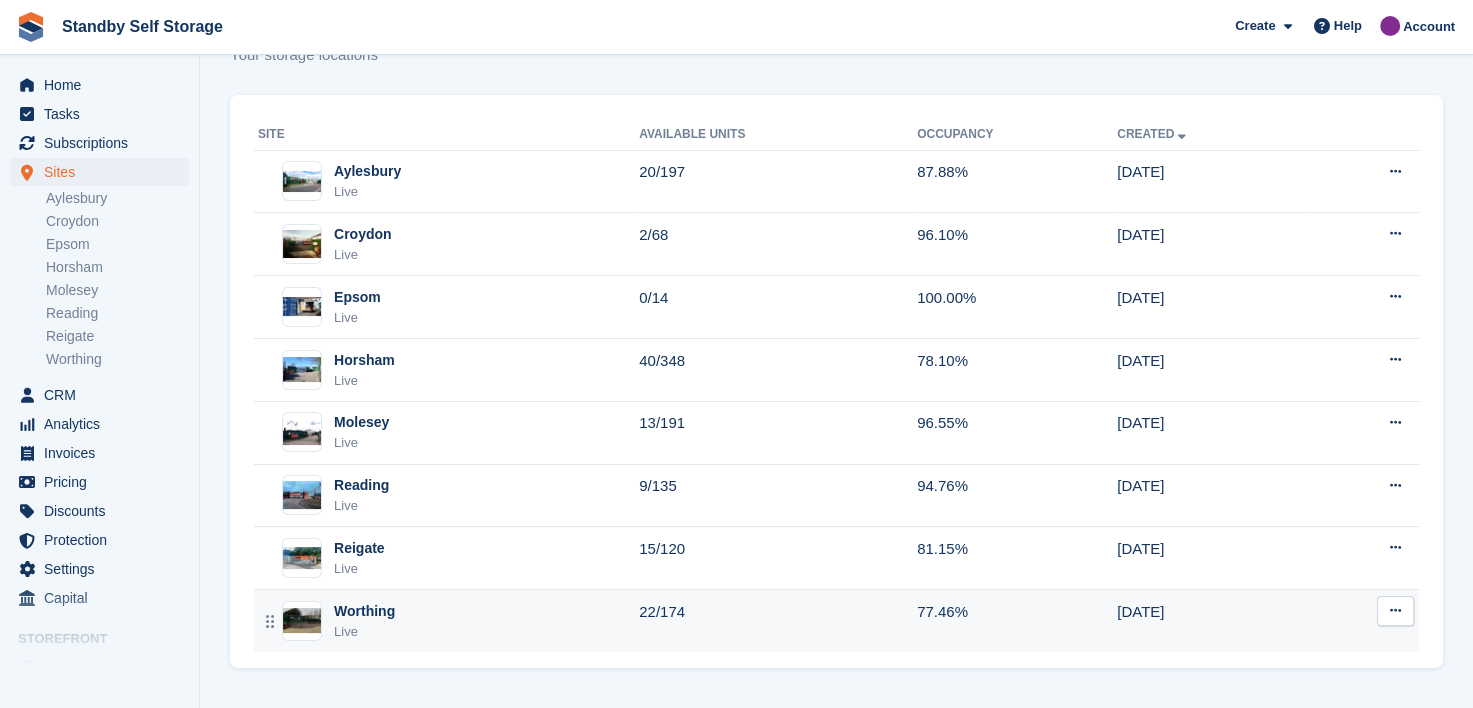 click on "Worthing" at bounding box center [364, 611] 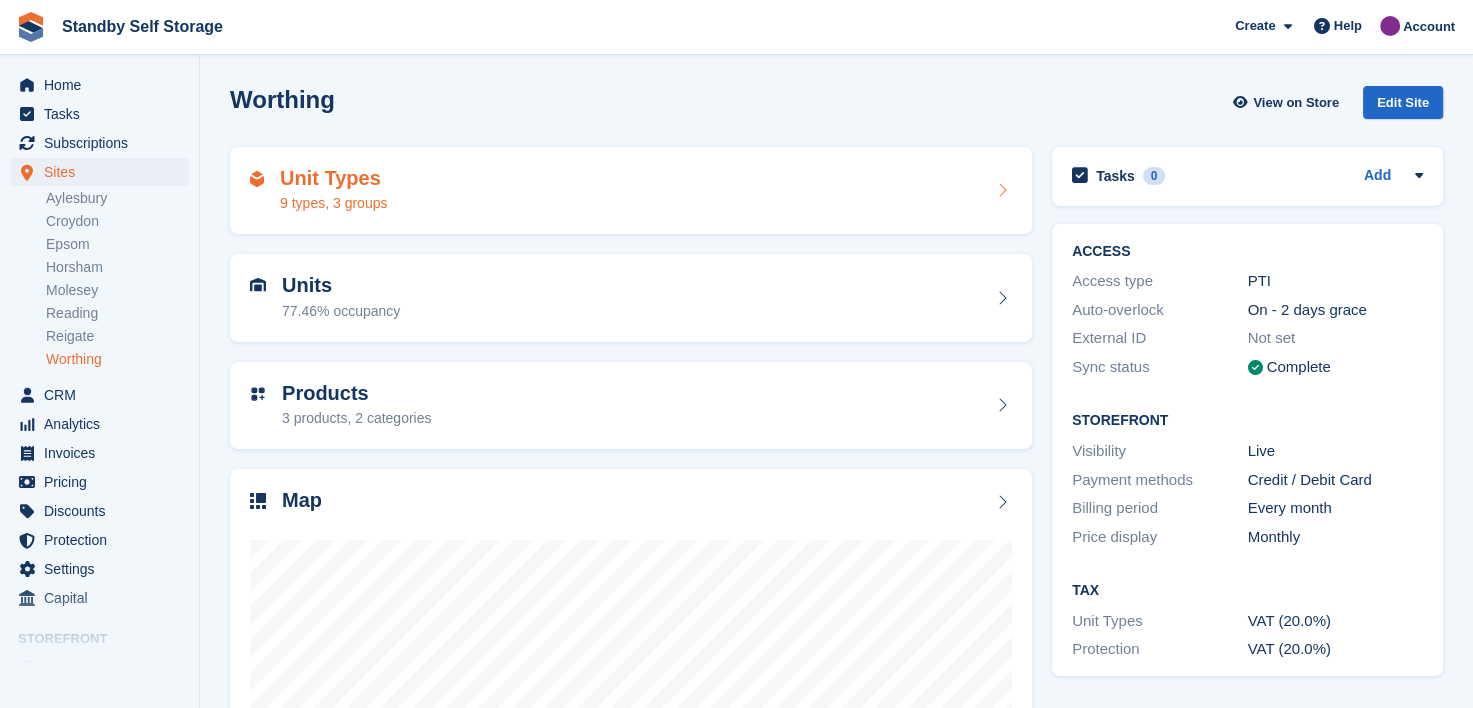 scroll, scrollTop: 0, scrollLeft: 0, axis: both 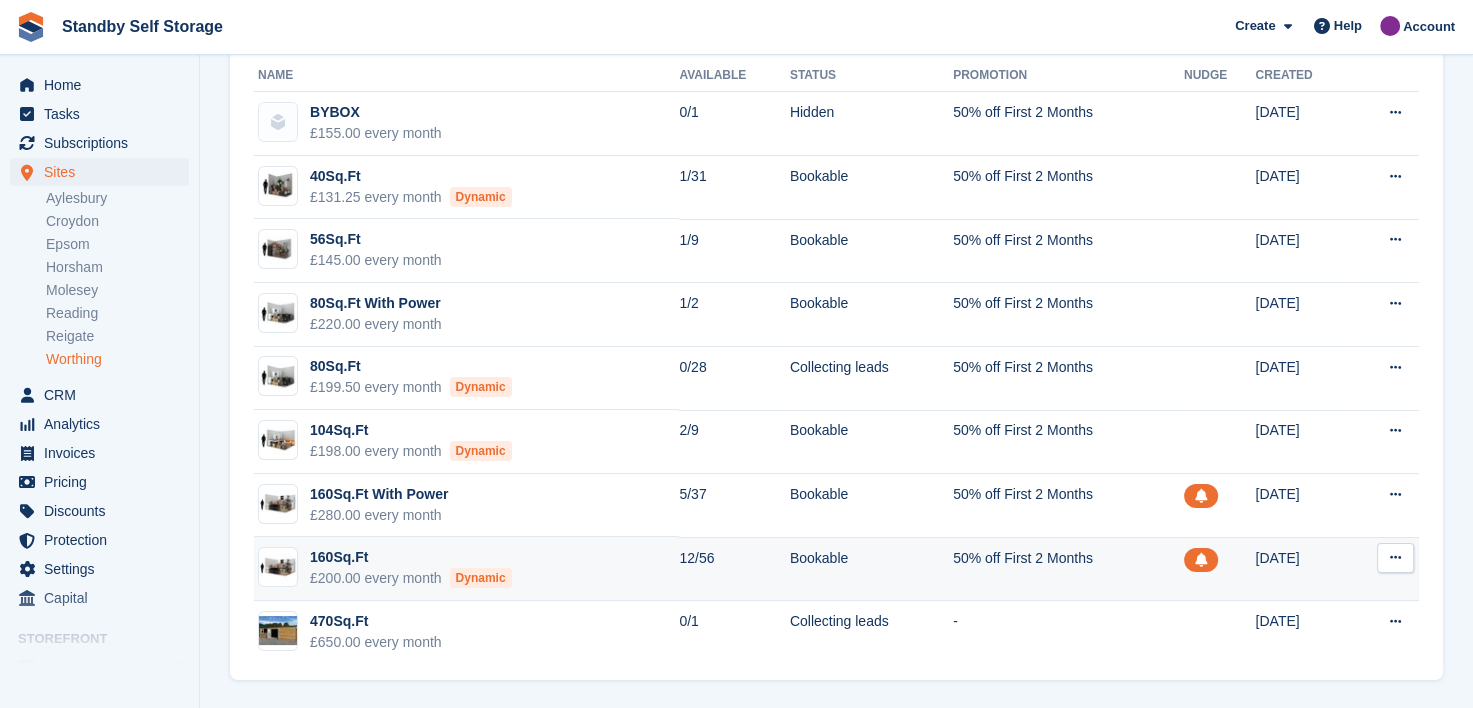click on "160Sq.Ft
£200.00 every month
Dynamic" at bounding box center (466, 569) 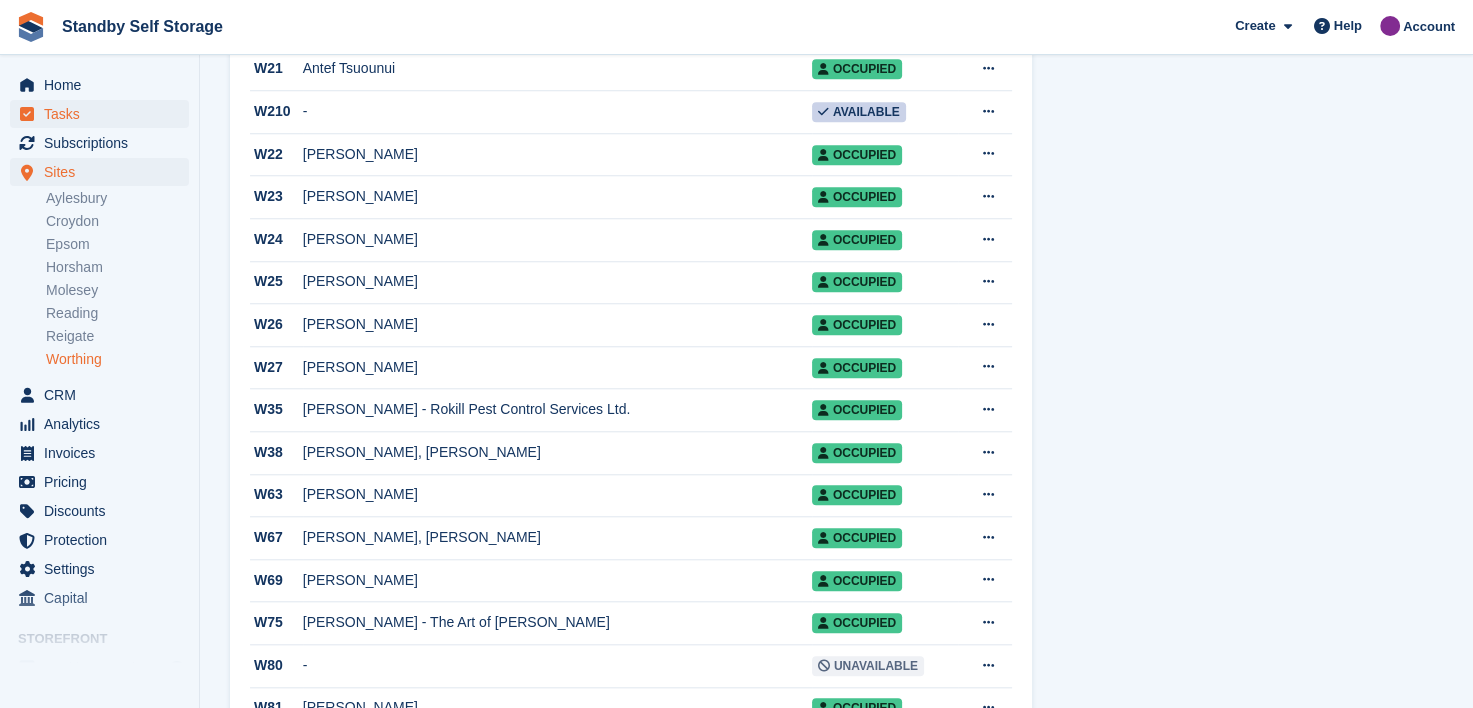 scroll, scrollTop: 1500, scrollLeft: 0, axis: vertical 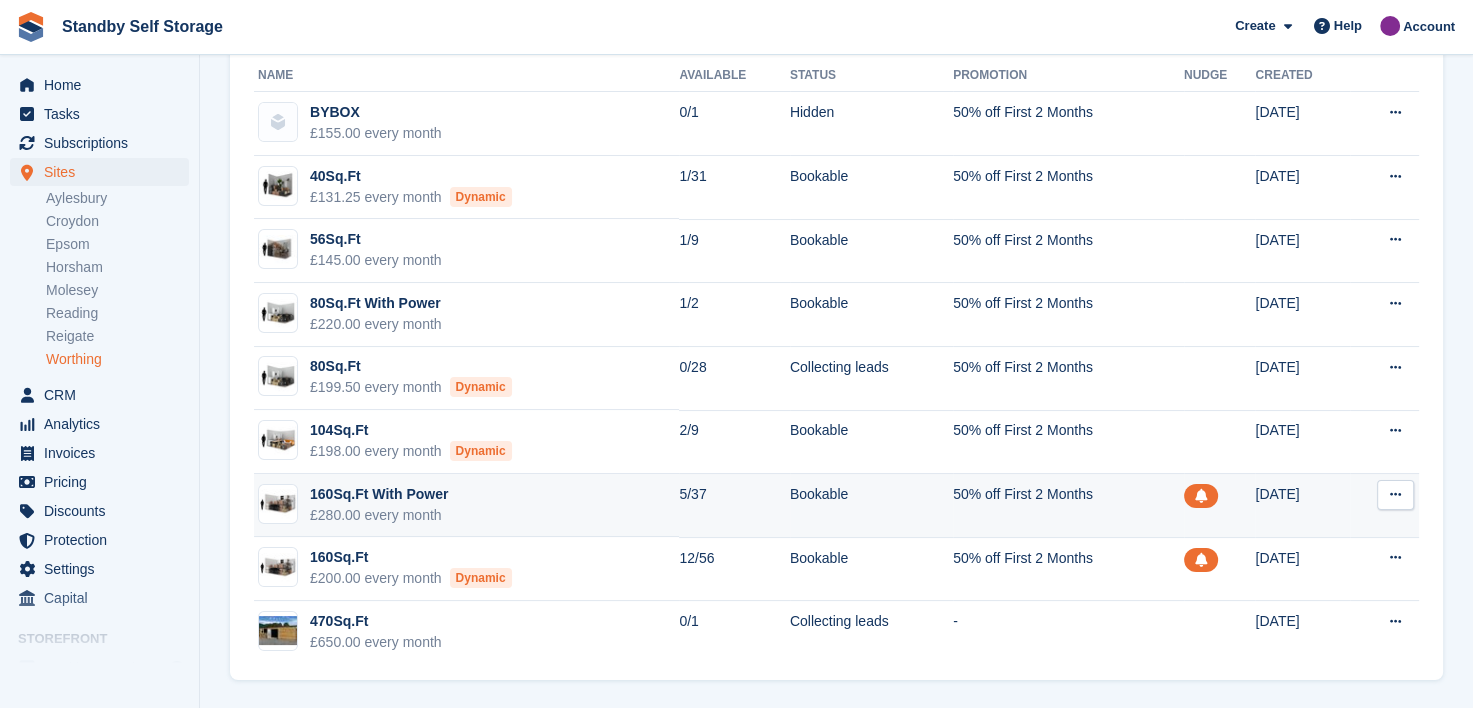 click on "160Sq.Ft With Power
£280.00 every month" at bounding box center [466, 506] 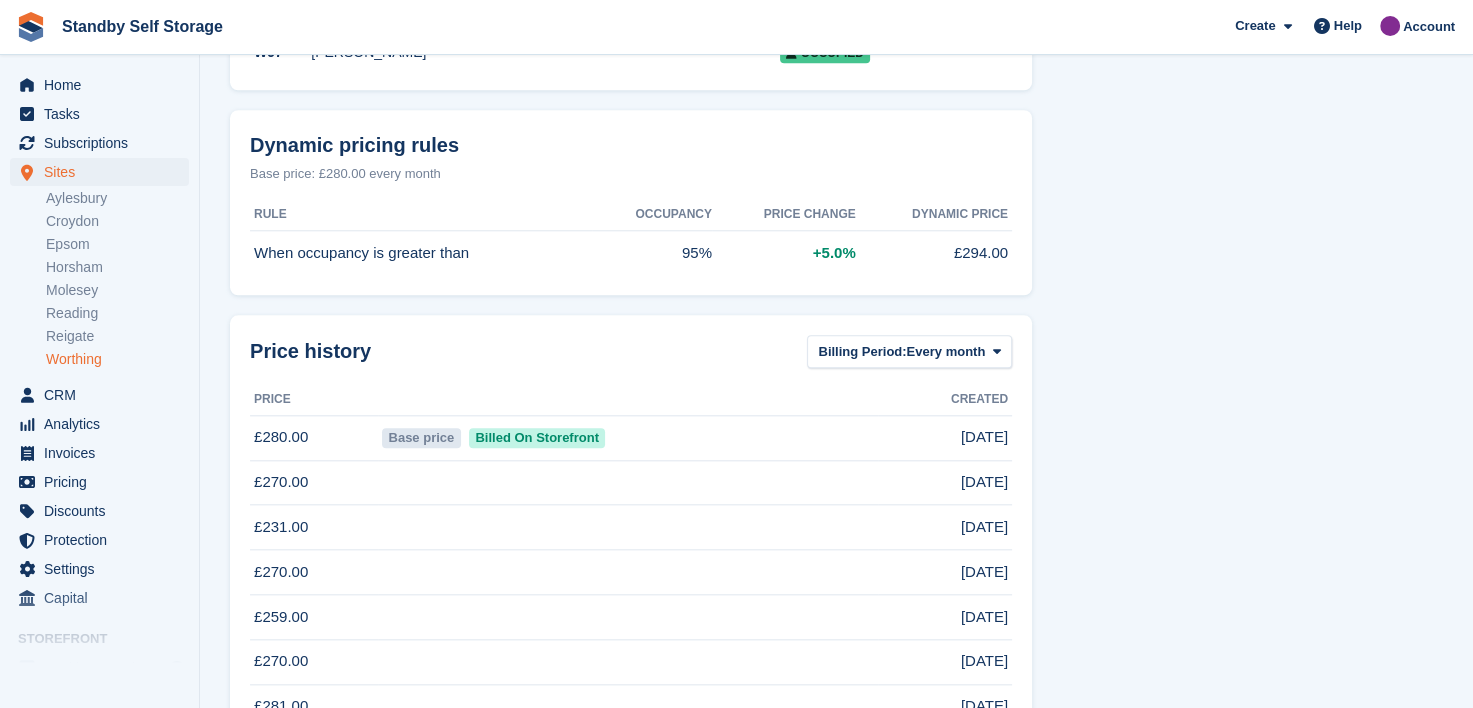 scroll, scrollTop: 1900, scrollLeft: 0, axis: vertical 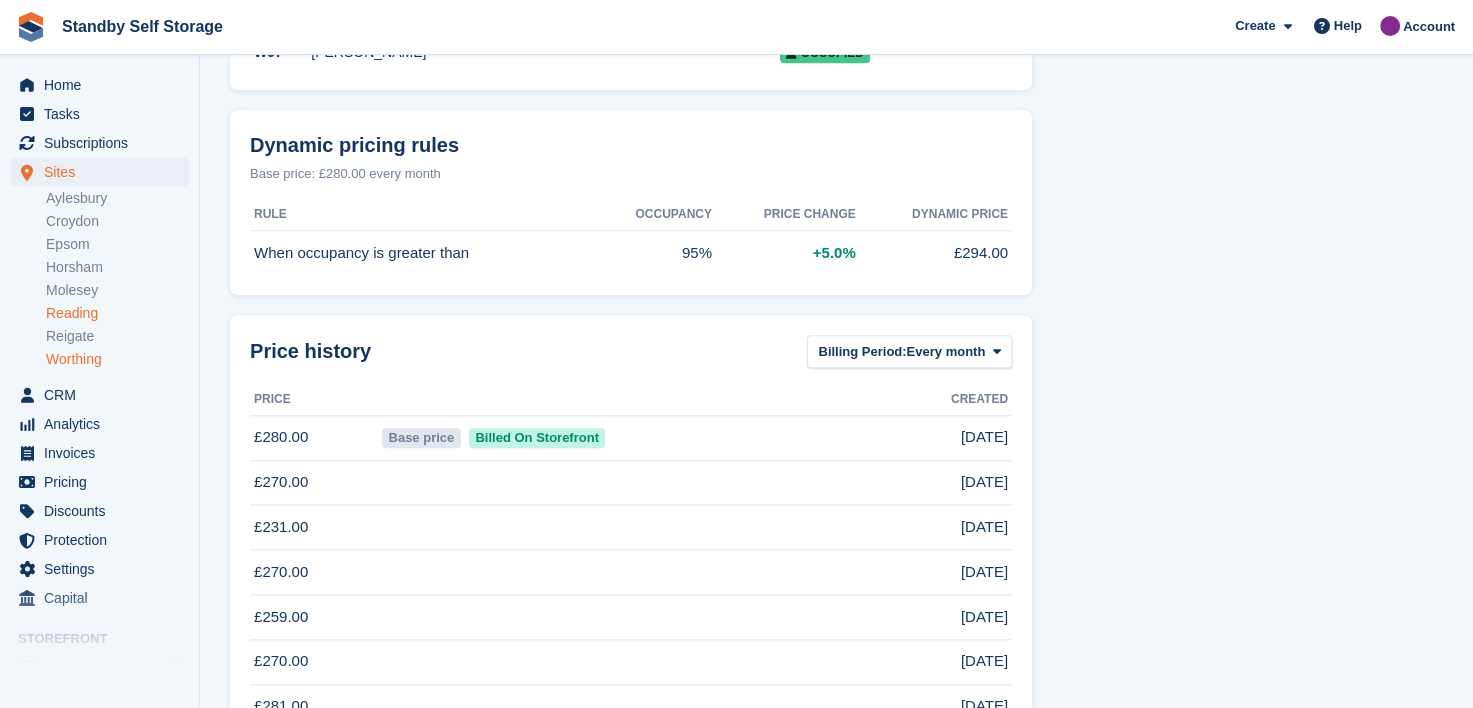 drag, startPoint x: 59, startPoint y: 334, endPoint x: 80, endPoint y: 308, distance: 33.42155 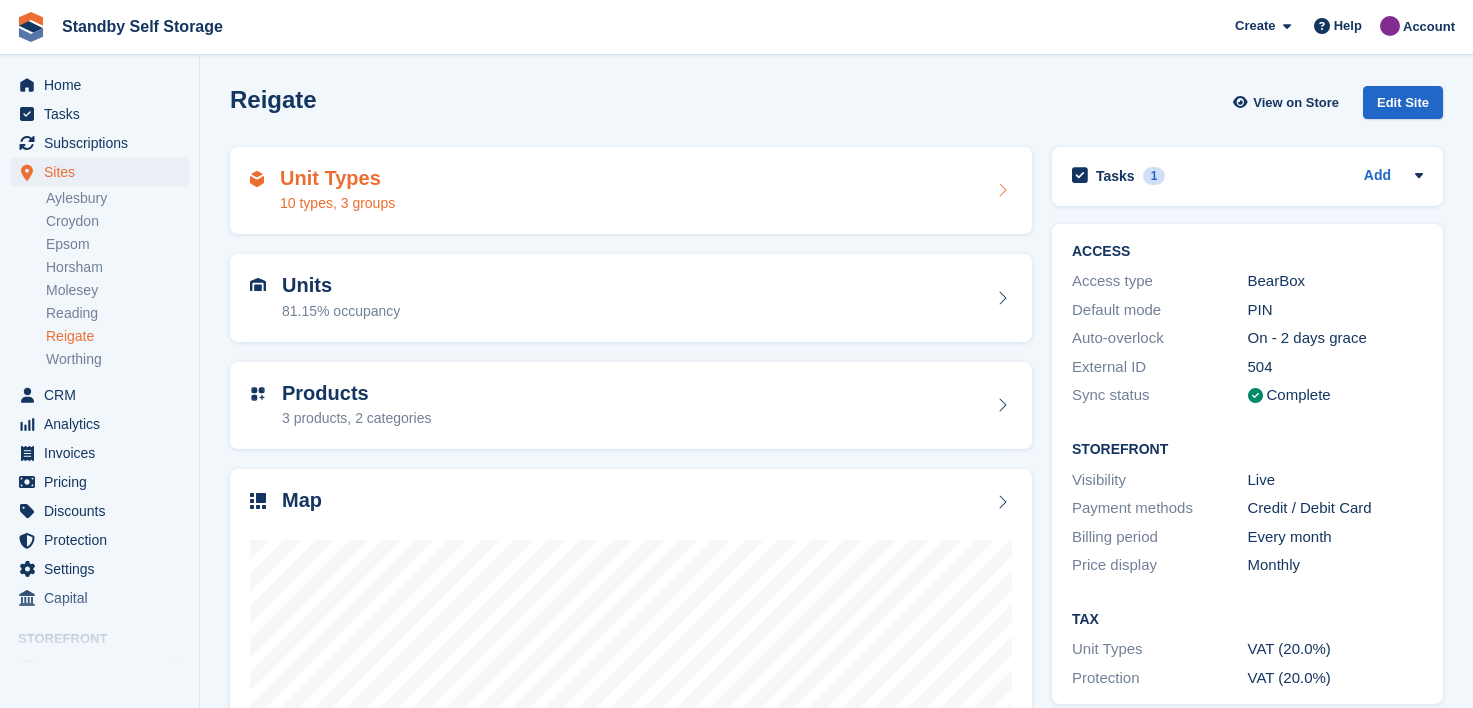 scroll, scrollTop: 0, scrollLeft: 0, axis: both 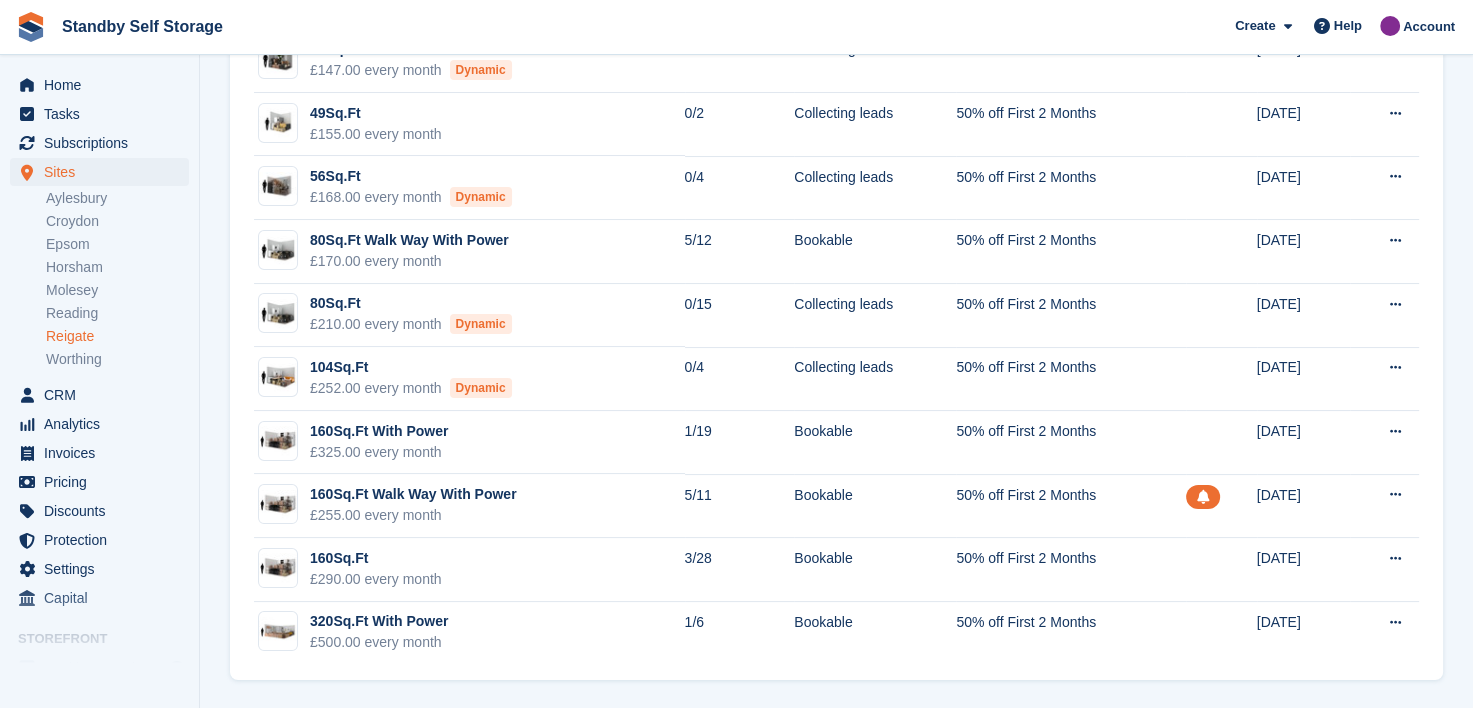 click on "Reigate" at bounding box center (117, 336) 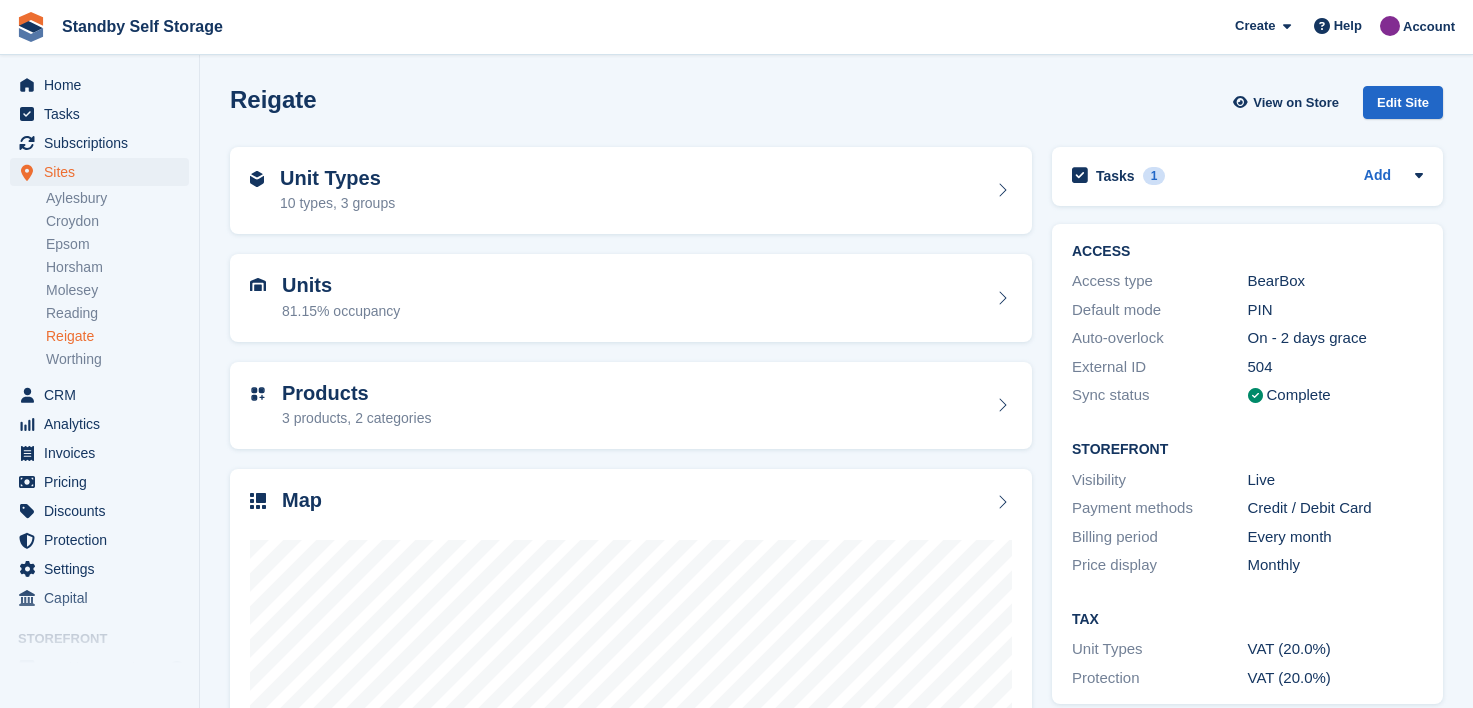 scroll, scrollTop: 0, scrollLeft: 0, axis: both 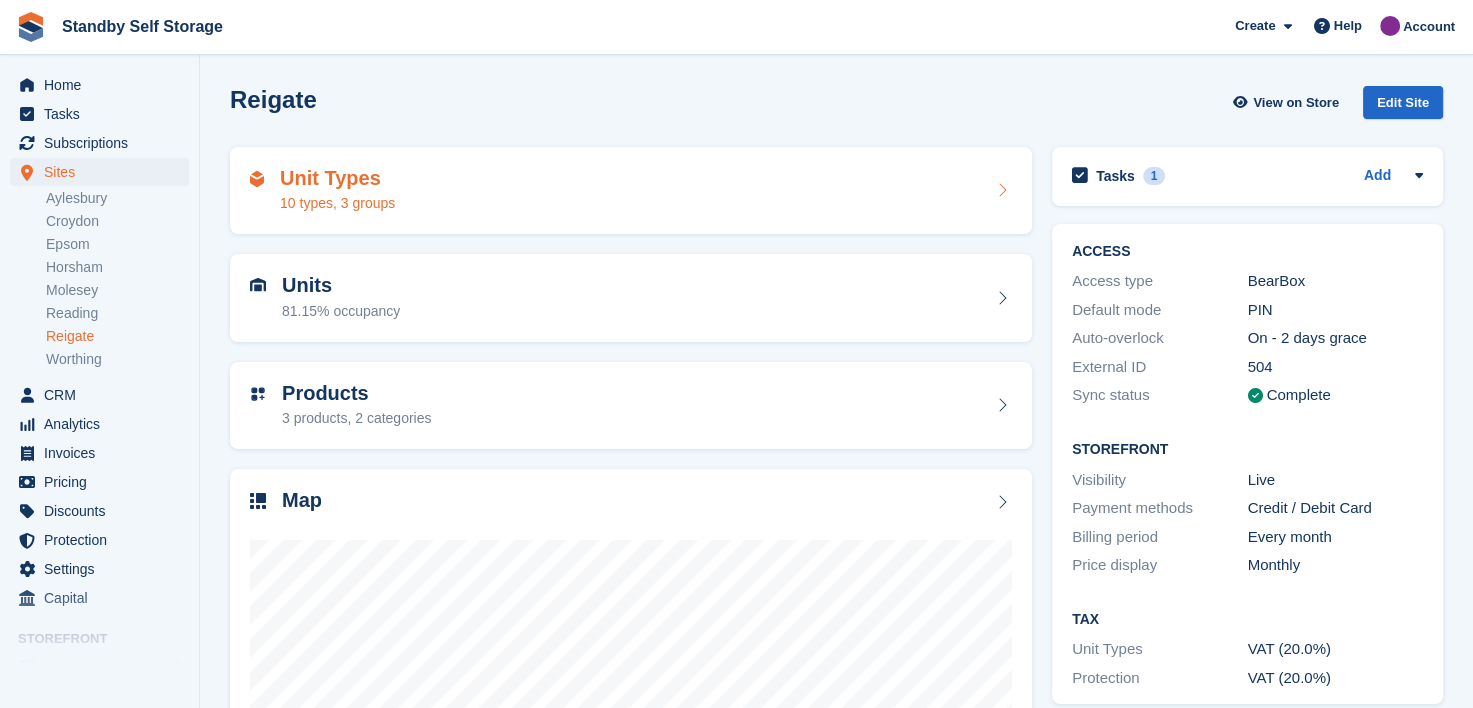 click on "Unit Types
10 types, 3 groups" at bounding box center (631, 191) 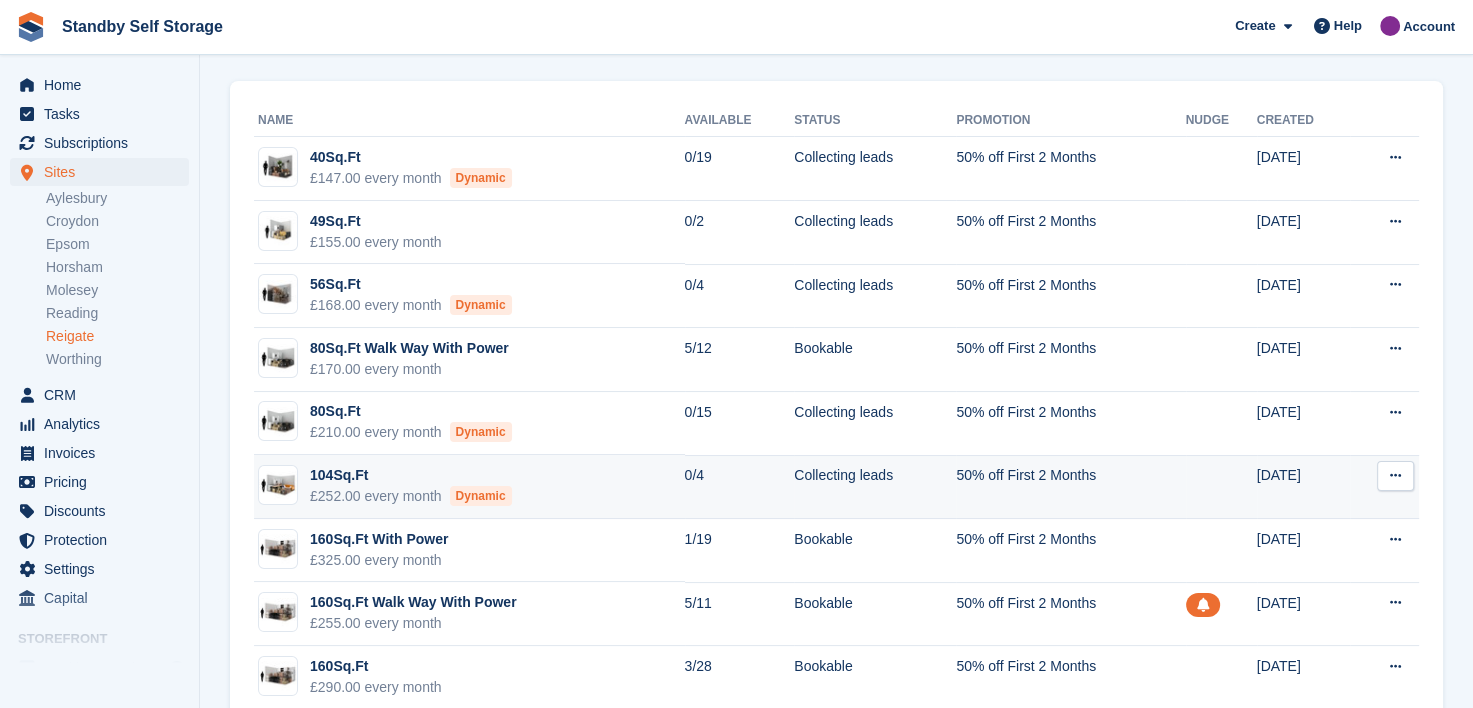 scroll, scrollTop: 175, scrollLeft: 0, axis: vertical 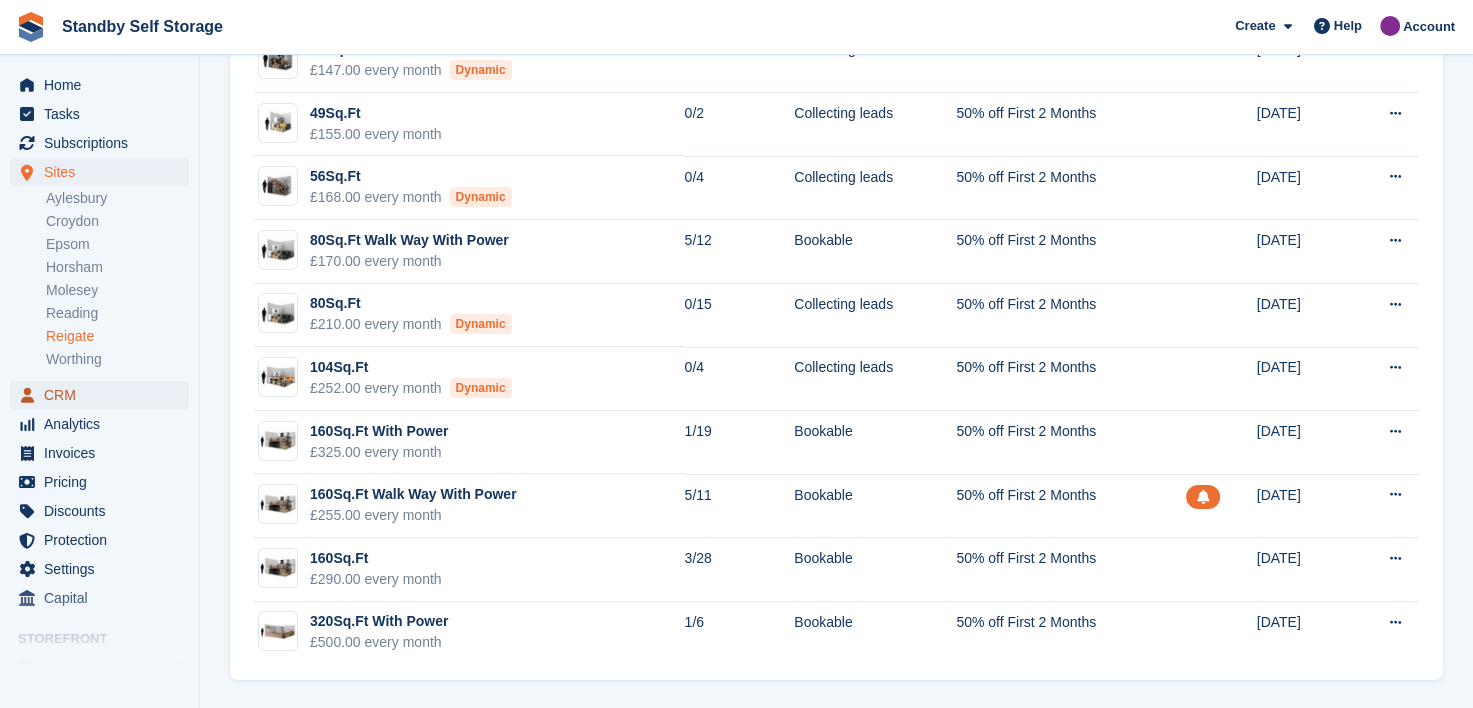 click on "CRM" at bounding box center (104, 395) 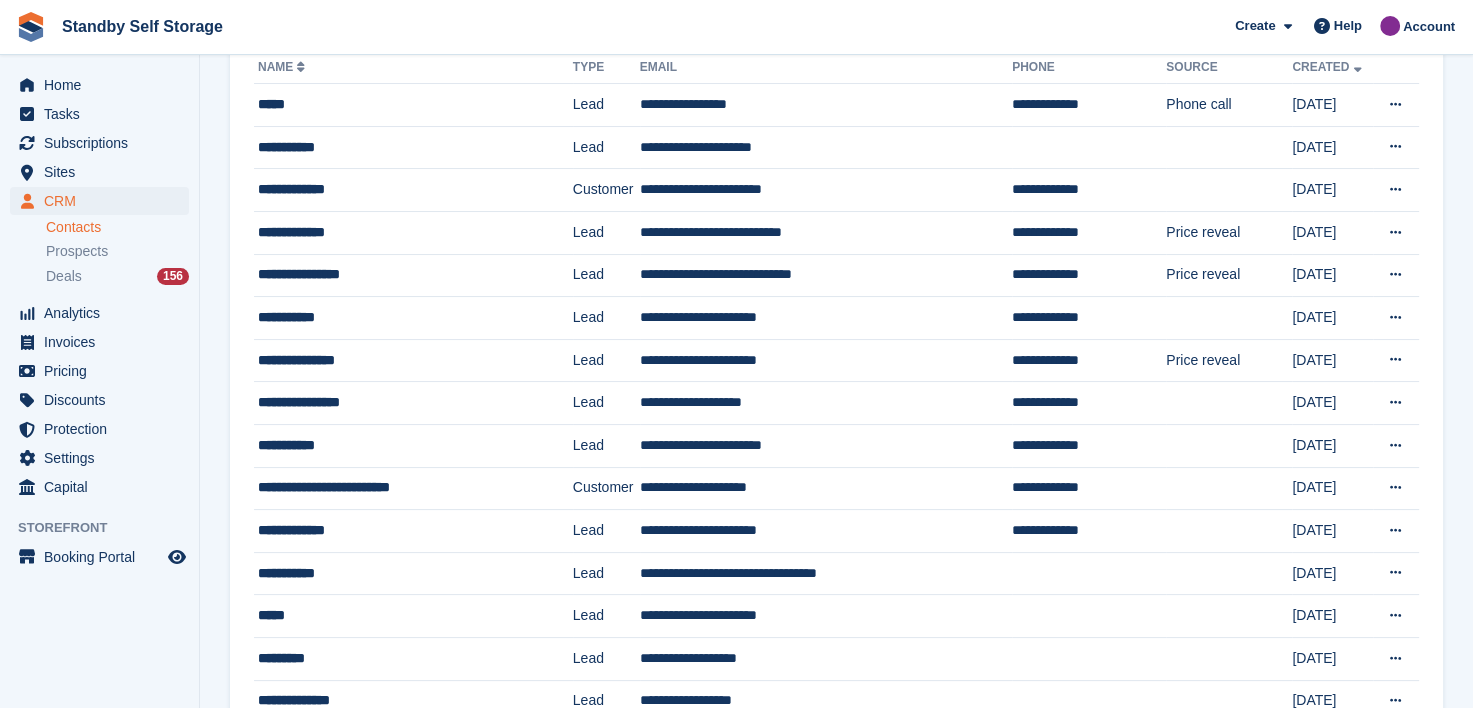 scroll, scrollTop: 0, scrollLeft: 0, axis: both 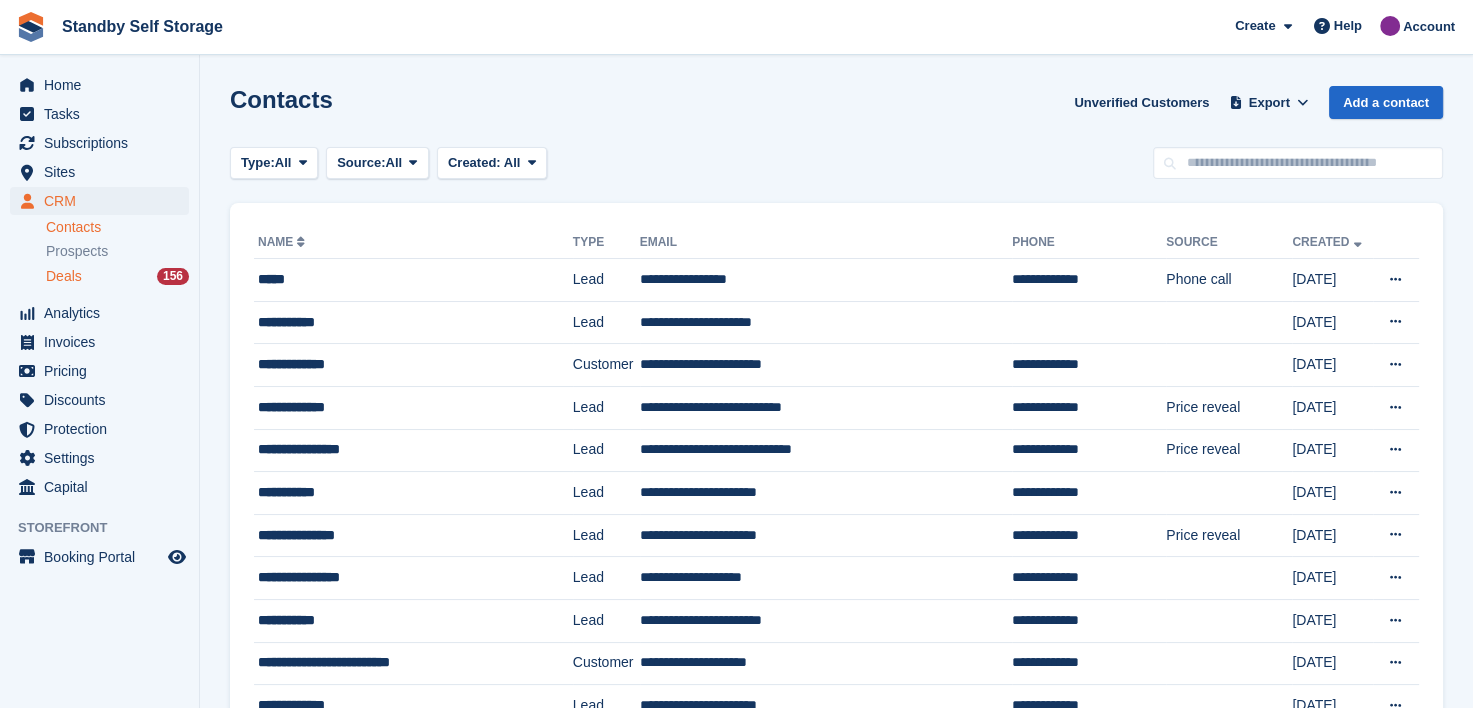 click on "Deals" at bounding box center (64, 276) 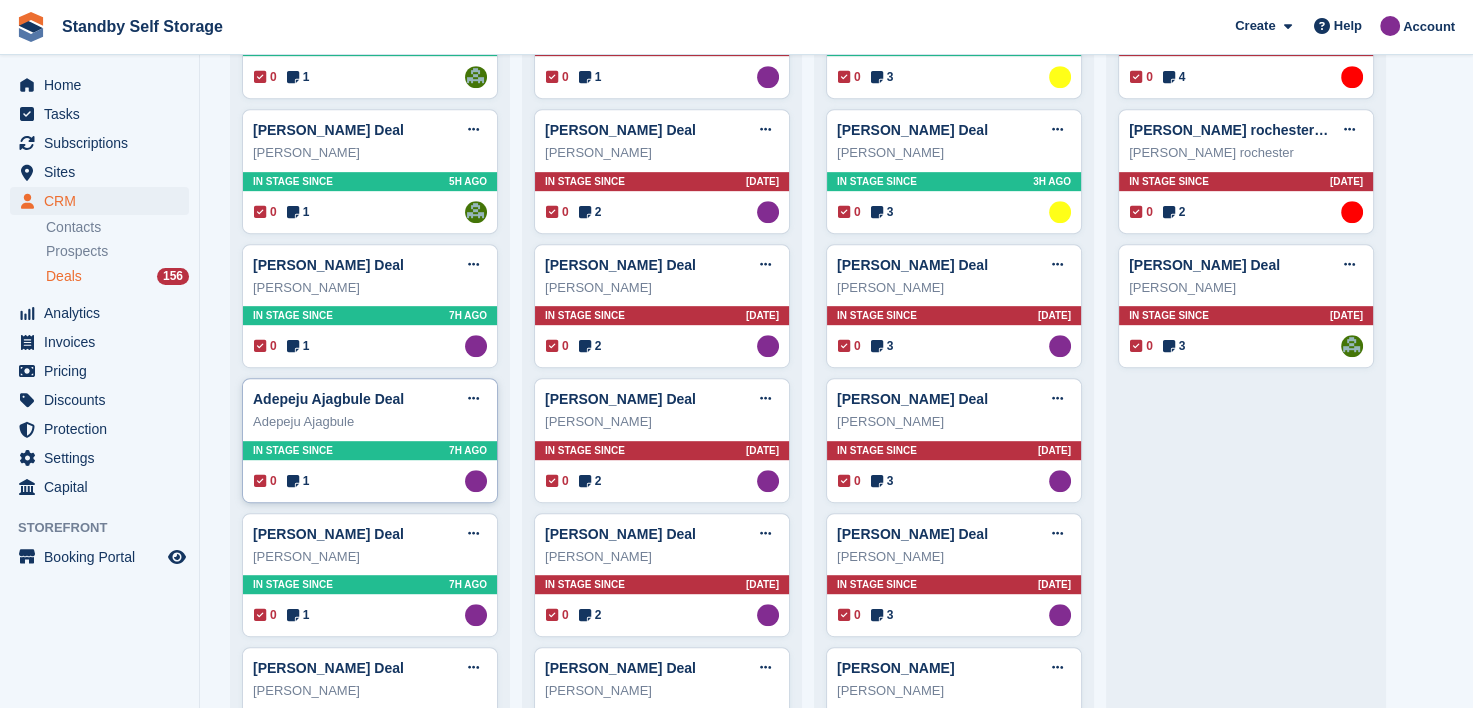 scroll, scrollTop: 1100, scrollLeft: 0, axis: vertical 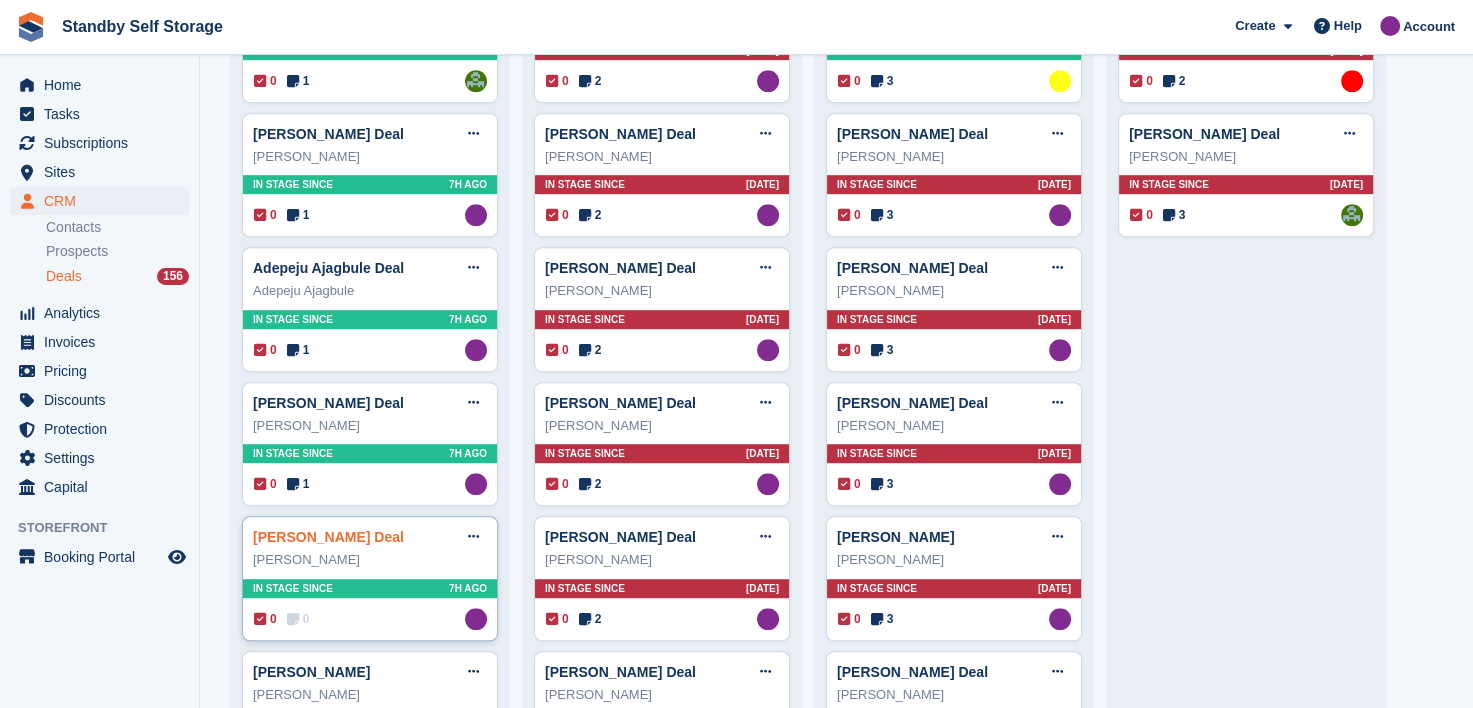 click on "gus leung Deal" at bounding box center [328, 537] 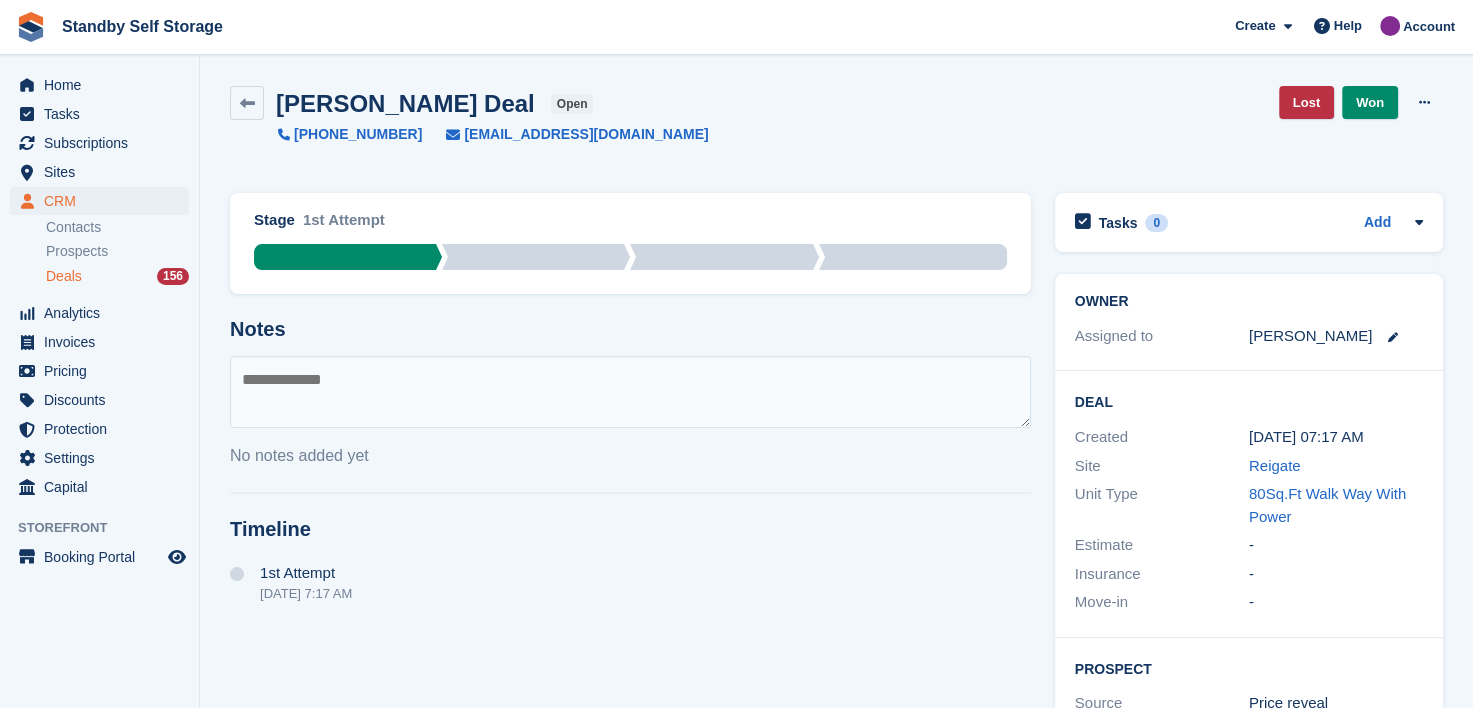 click at bounding box center (630, 392) 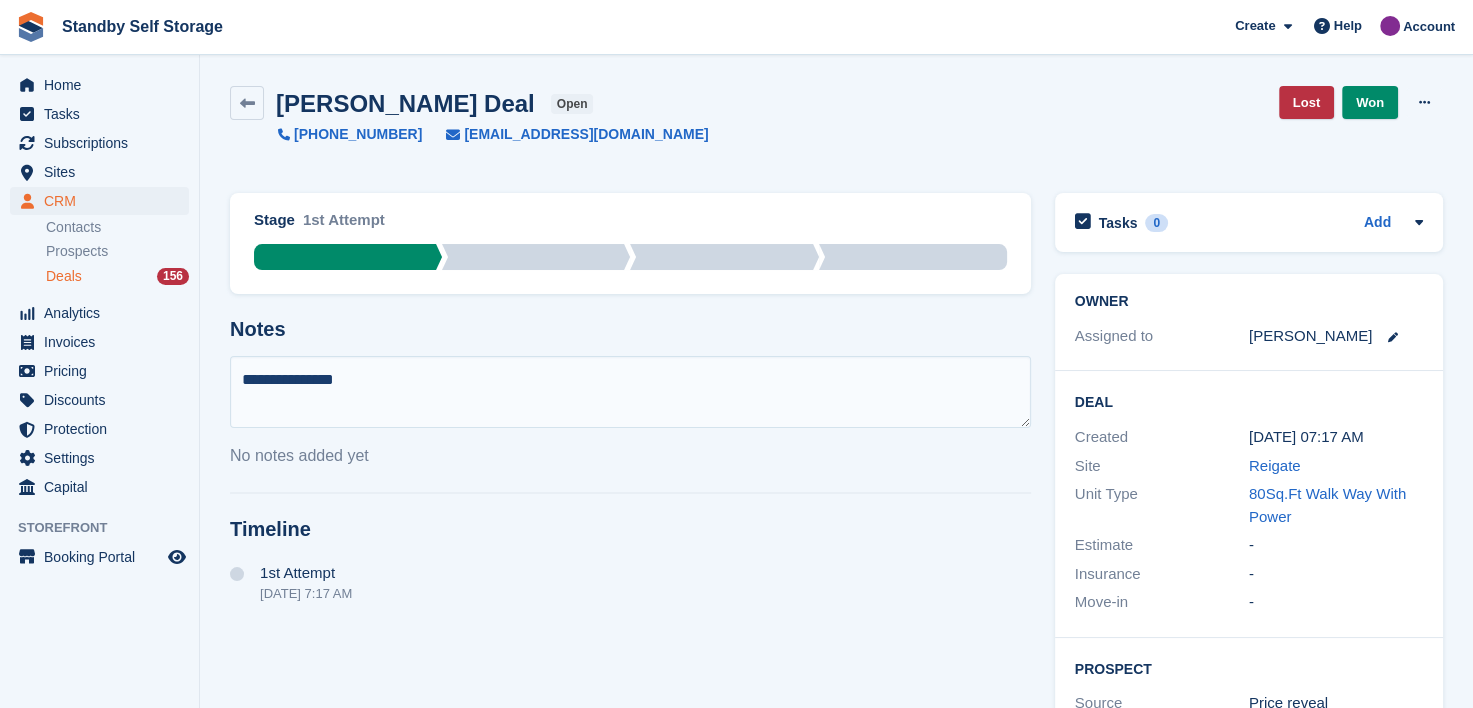 type on "**********" 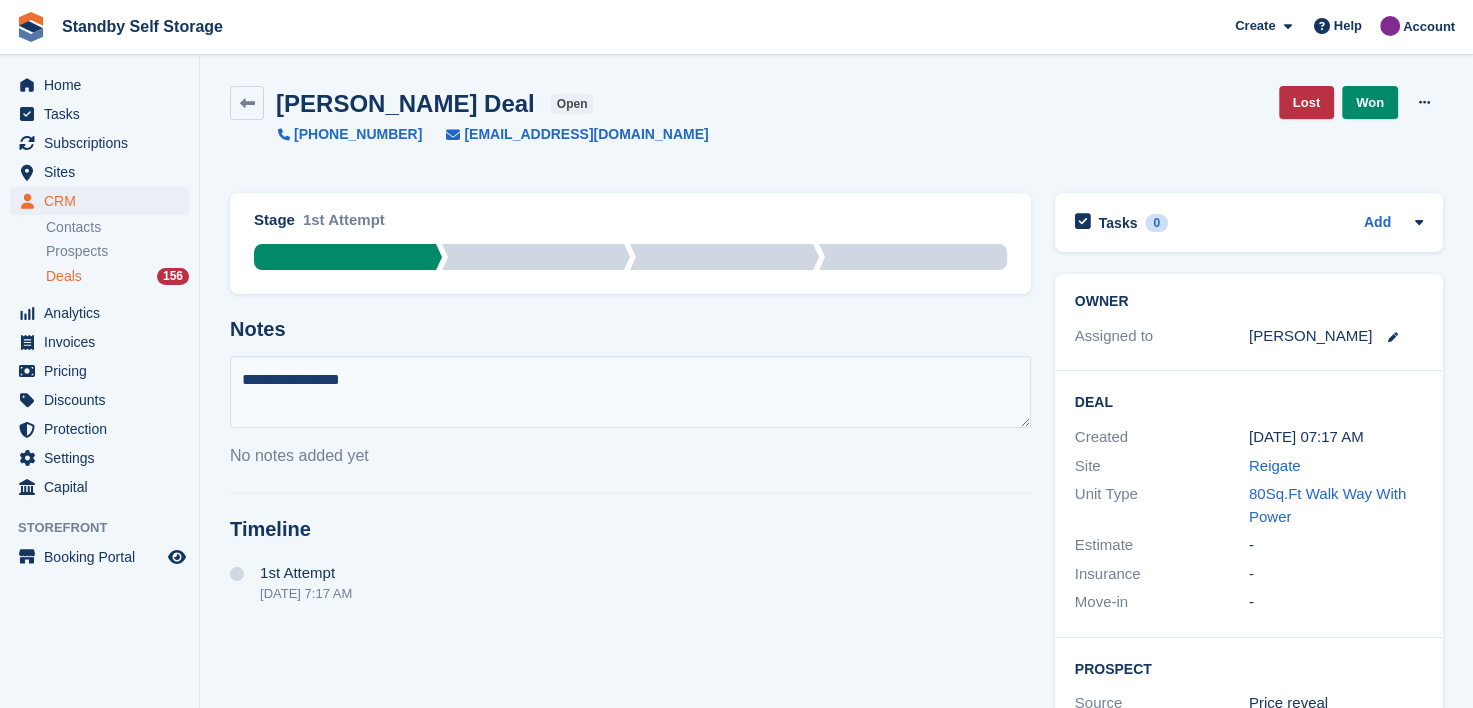 type 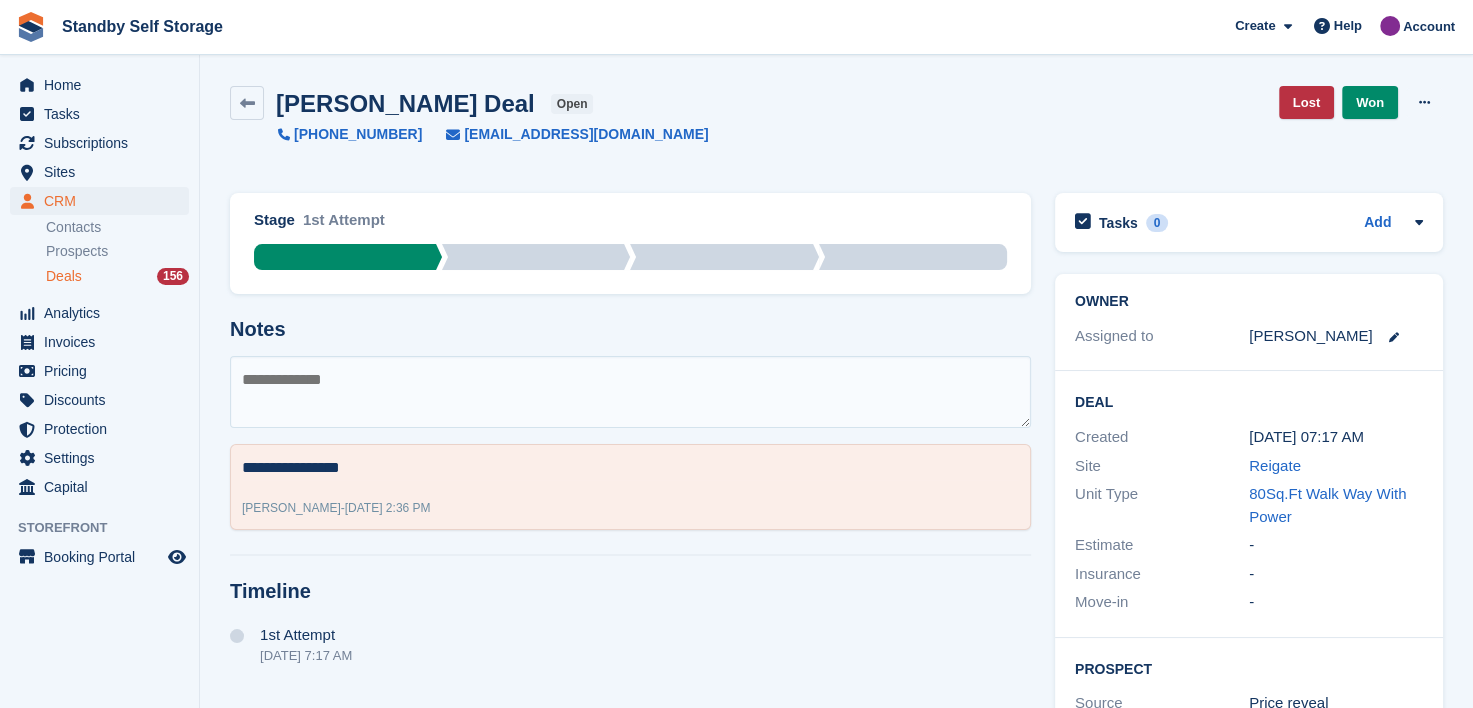 click on "Deals" at bounding box center (64, 276) 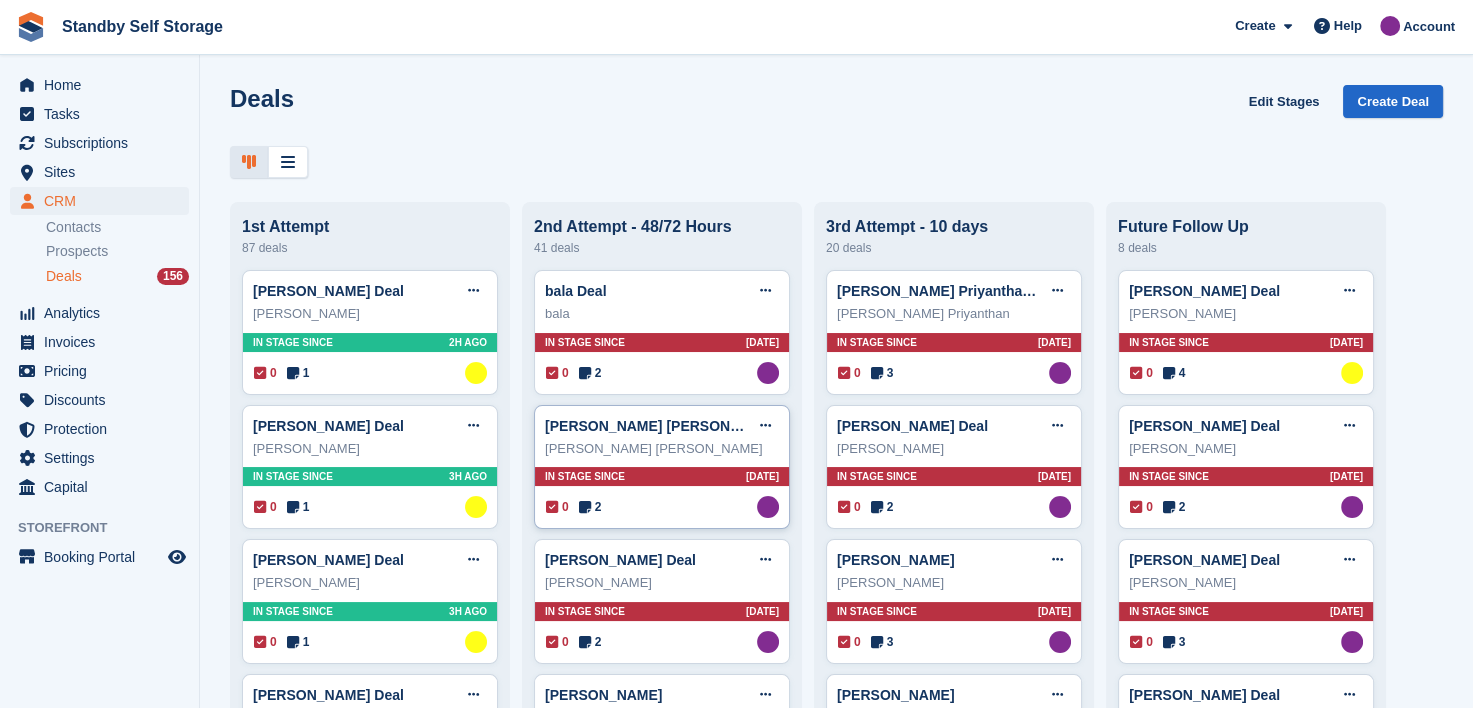 scroll, scrollTop: 0, scrollLeft: 0, axis: both 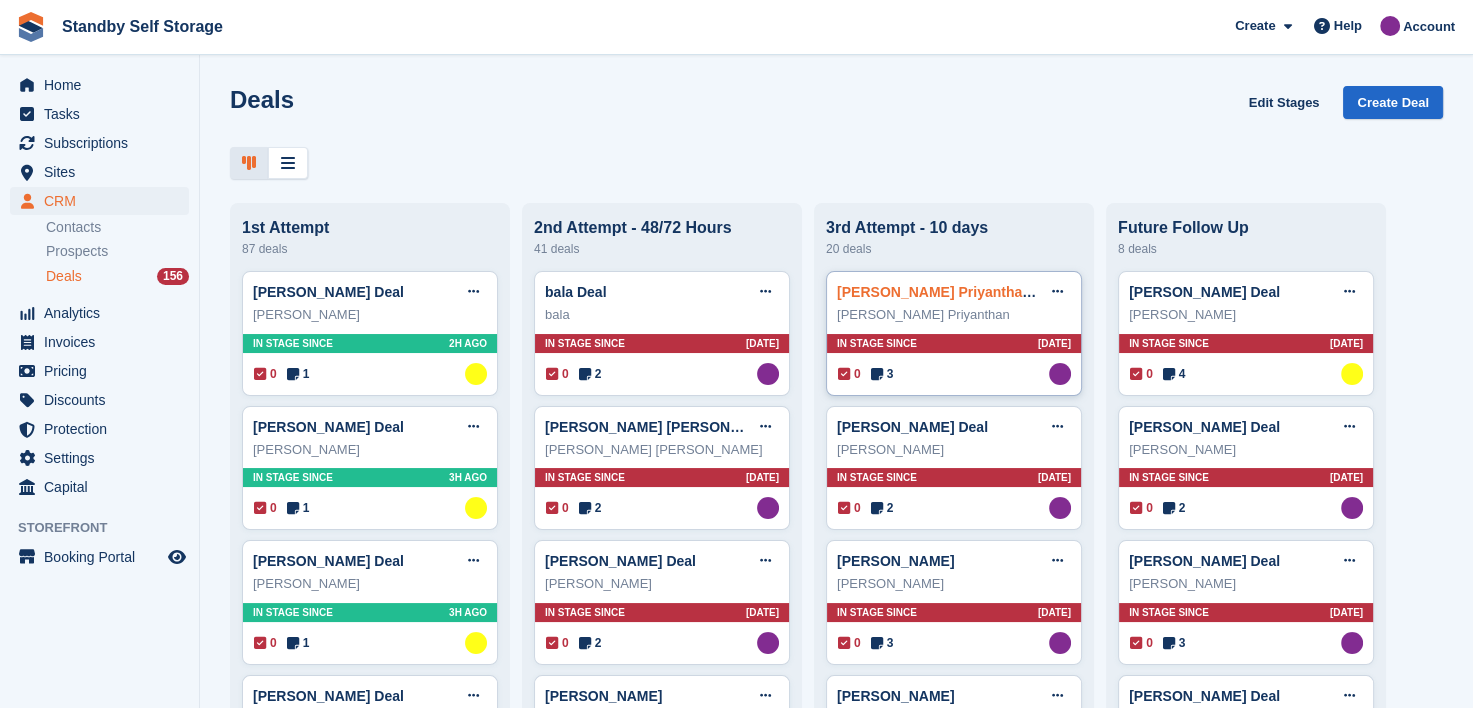 click on "Panneerselvam Priyanthan Deal" at bounding box center (950, 292) 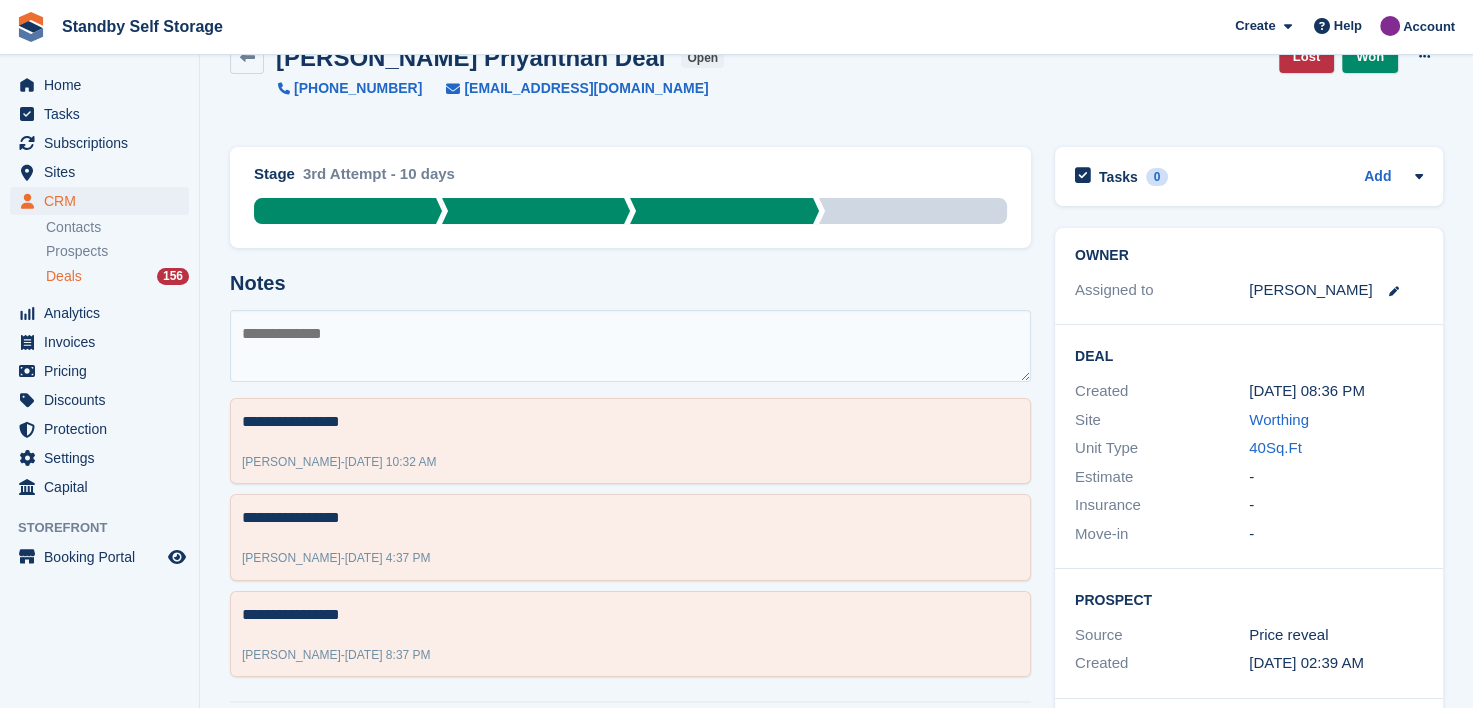 scroll, scrollTop: 0, scrollLeft: 0, axis: both 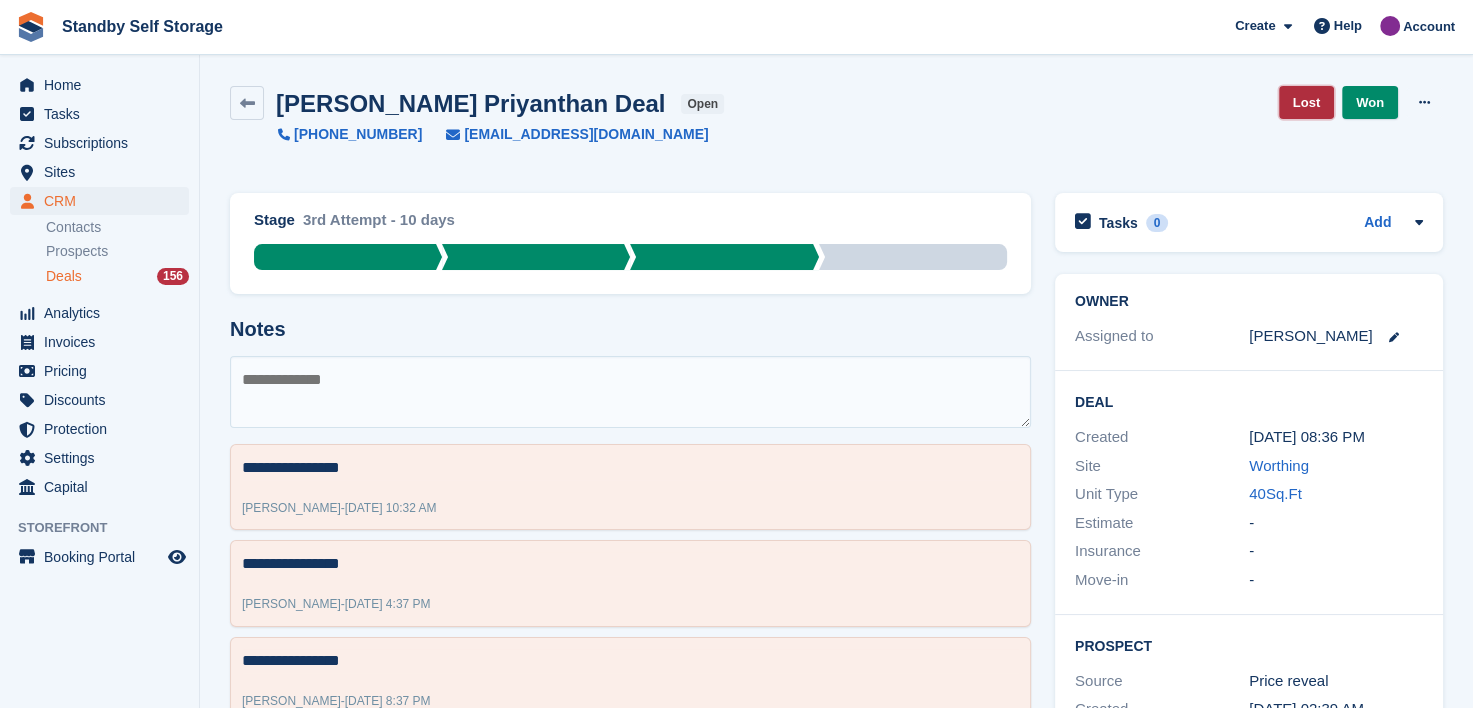 click on "Lost" at bounding box center [1306, 102] 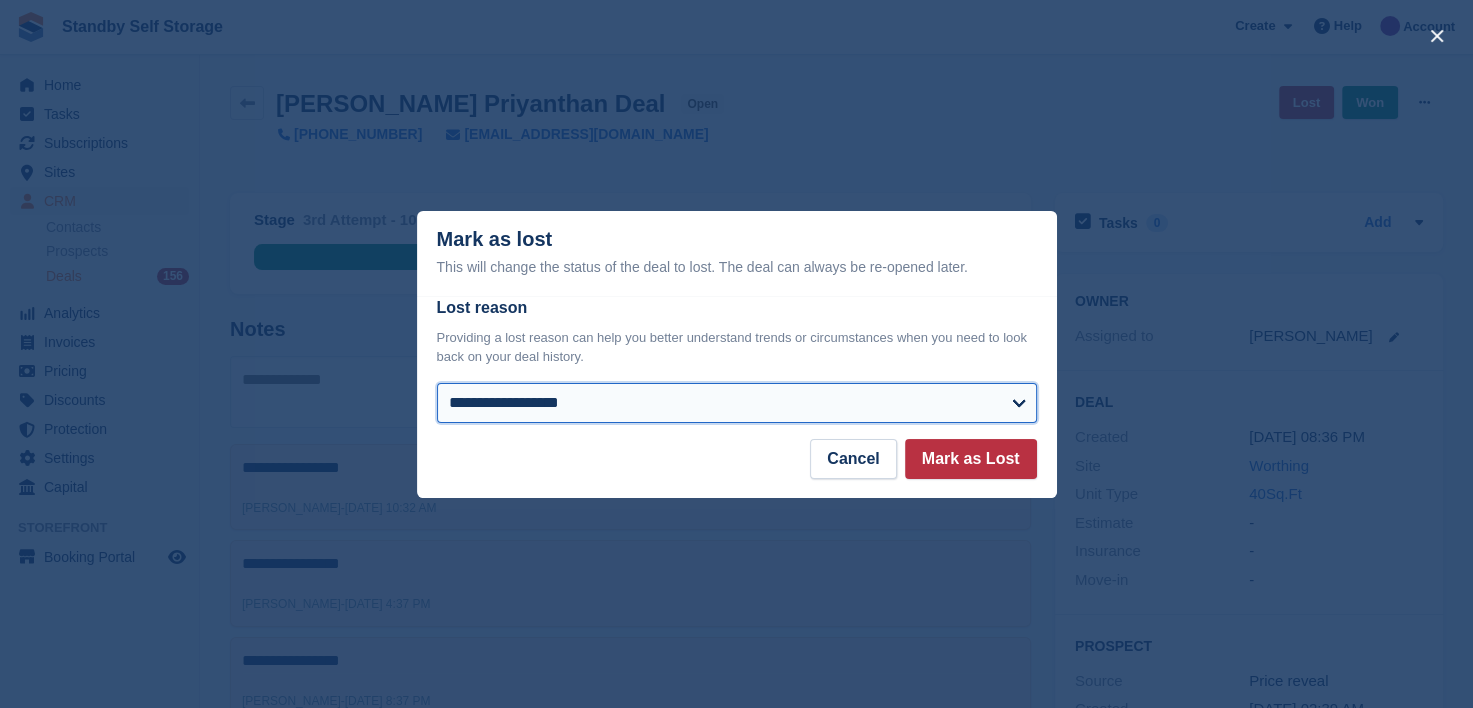 click on "**********" at bounding box center (737, 403) 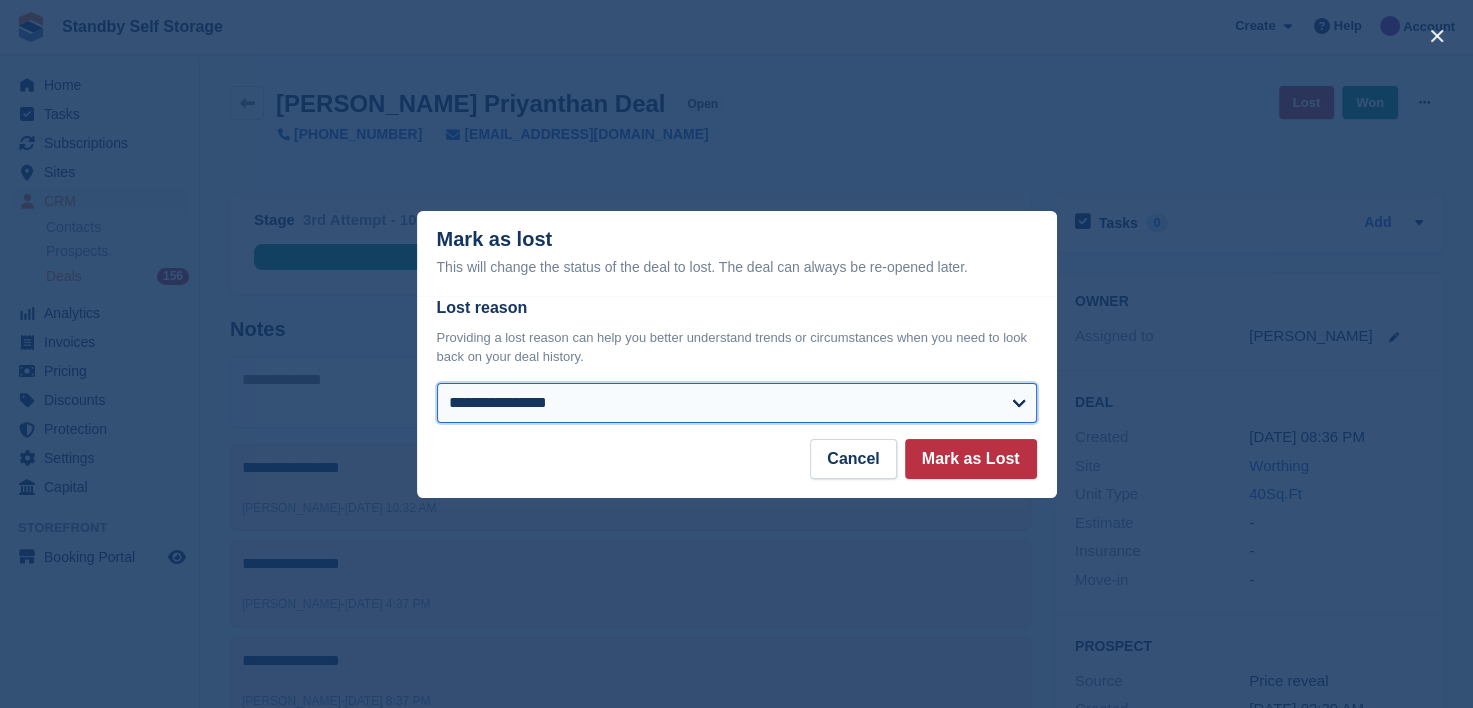 click on "**********" at bounding box center [737, 403] 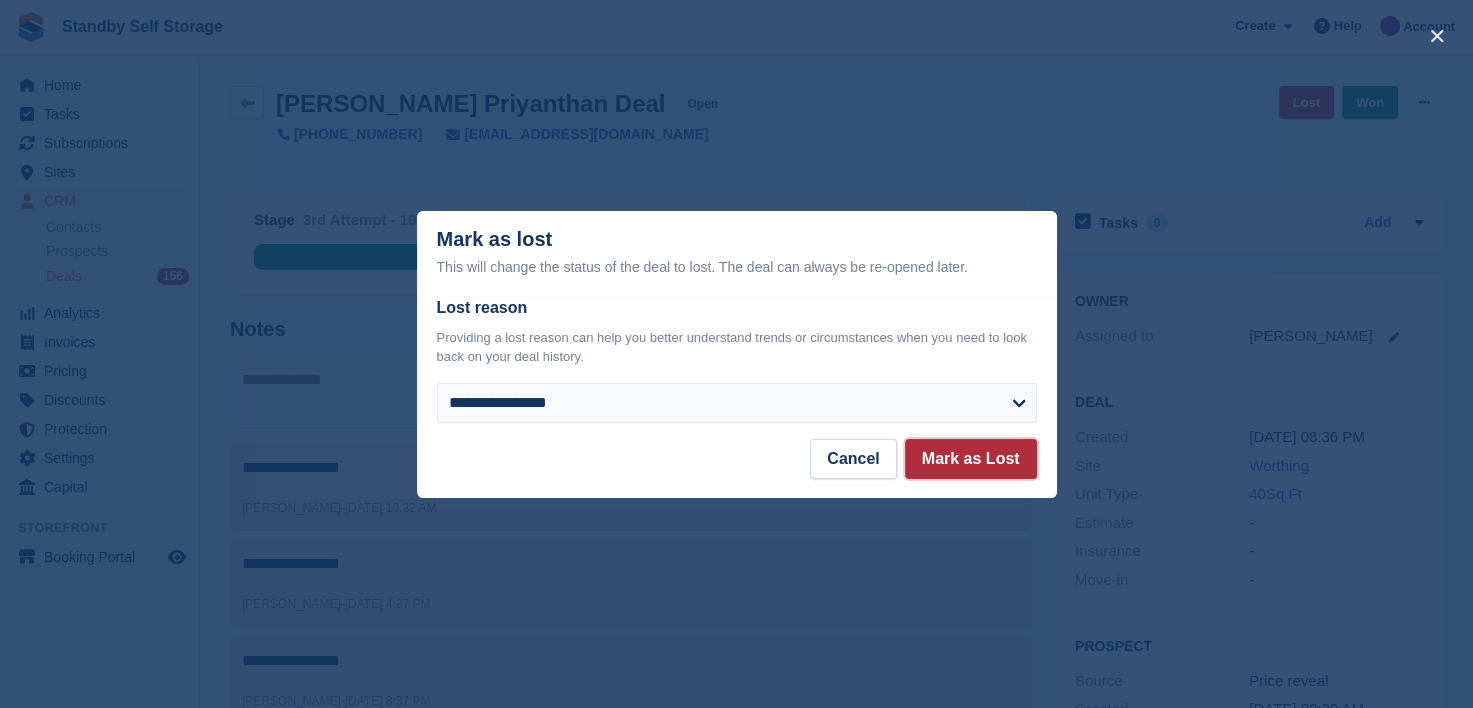 click on "Mark as Lost" at bounding box center (971, 459) 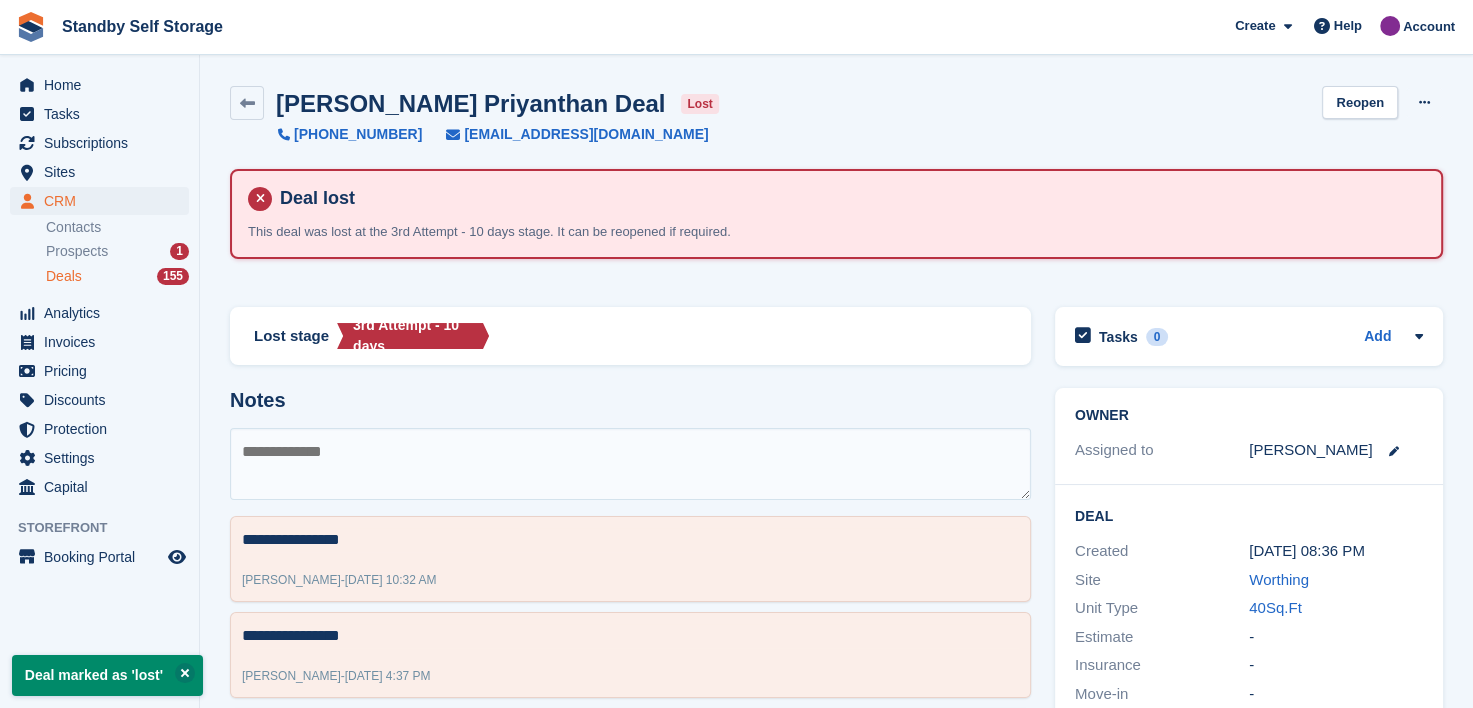 click on "Deals" at bounding box center [64, 276] 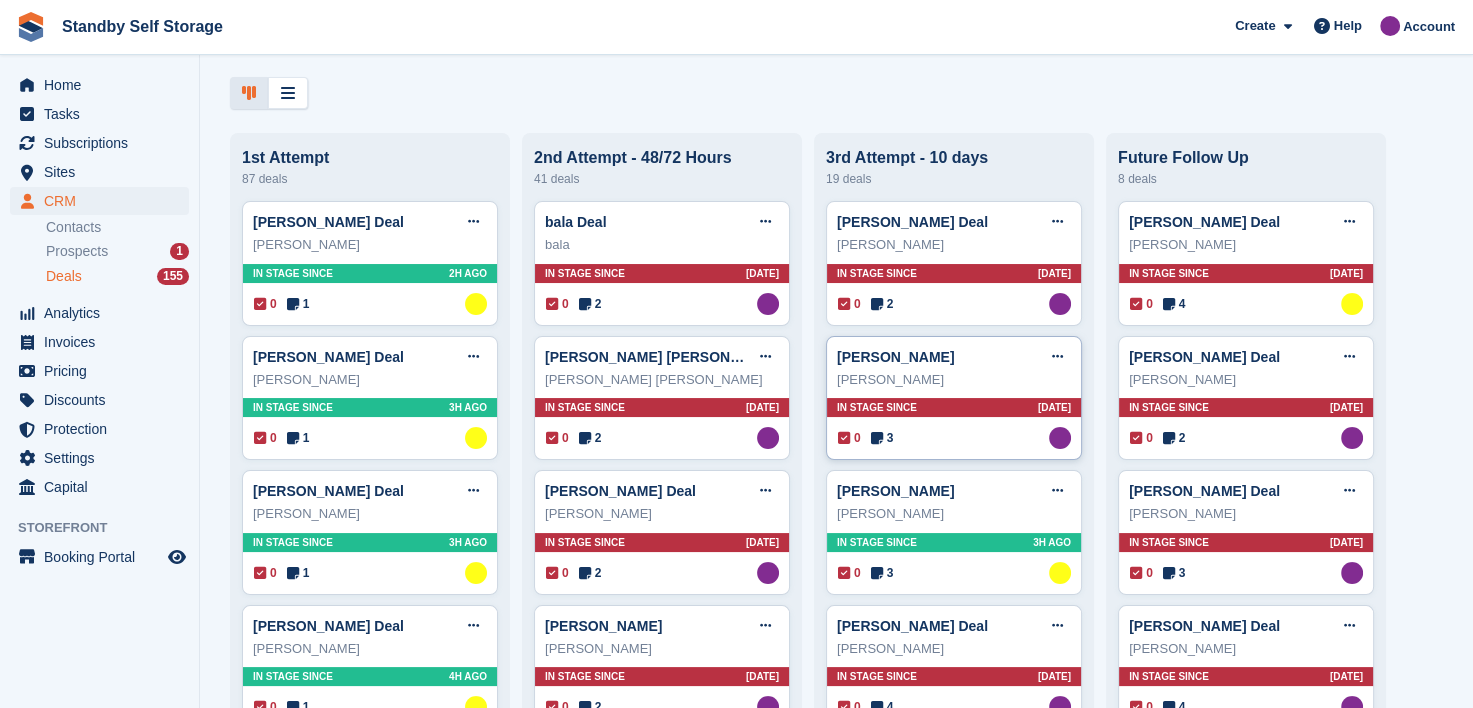 scroll, scrollTop: 100, scrollLeft: 0, axis: vertical 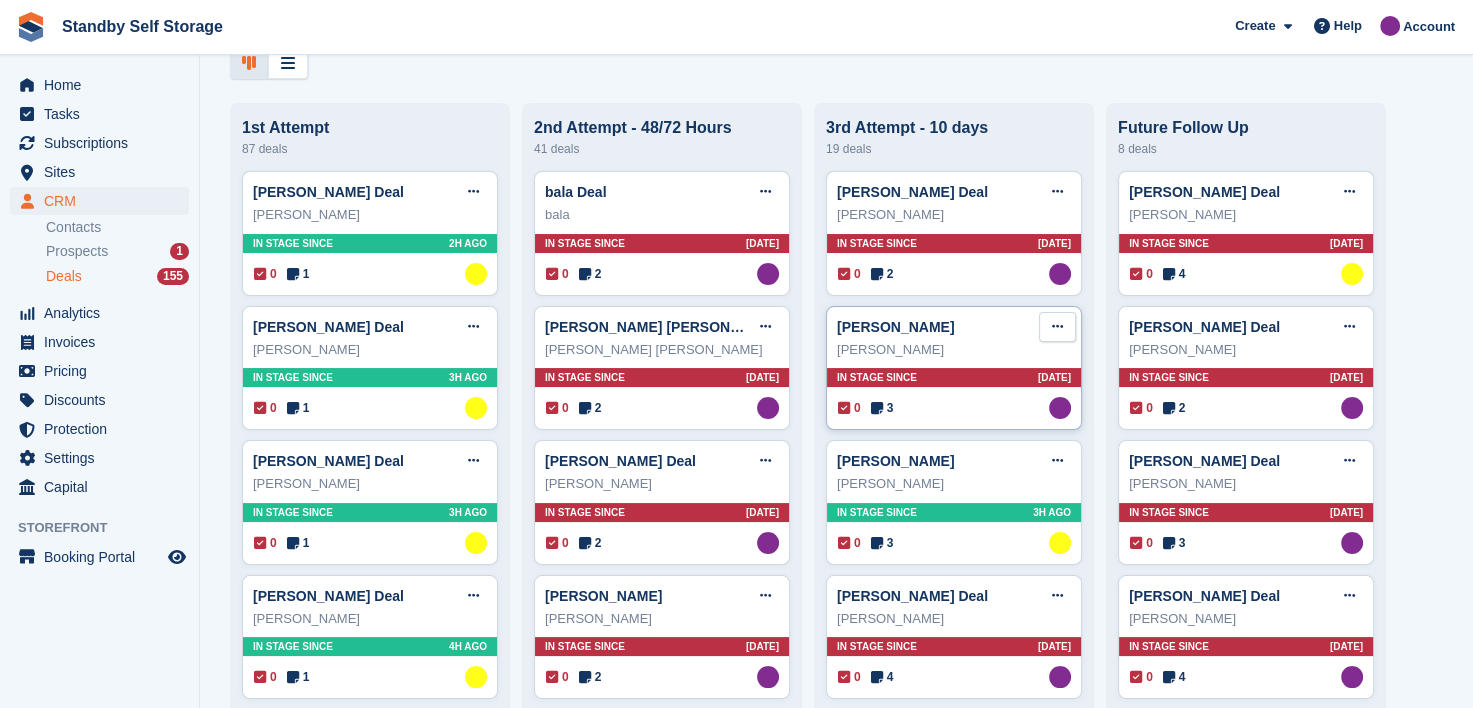 click at bounding box center (1057, 327) 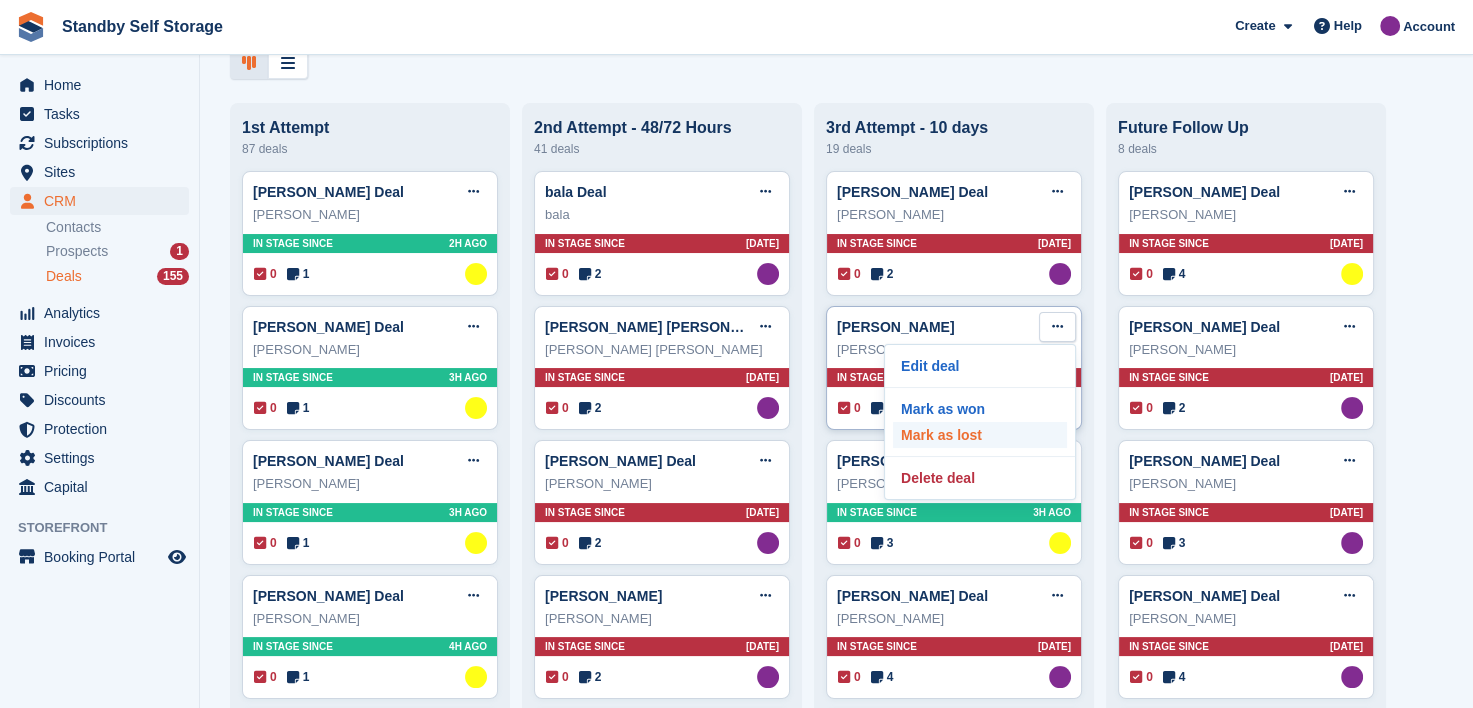 click on "Mark as lost" at bounding box center [980, 435] 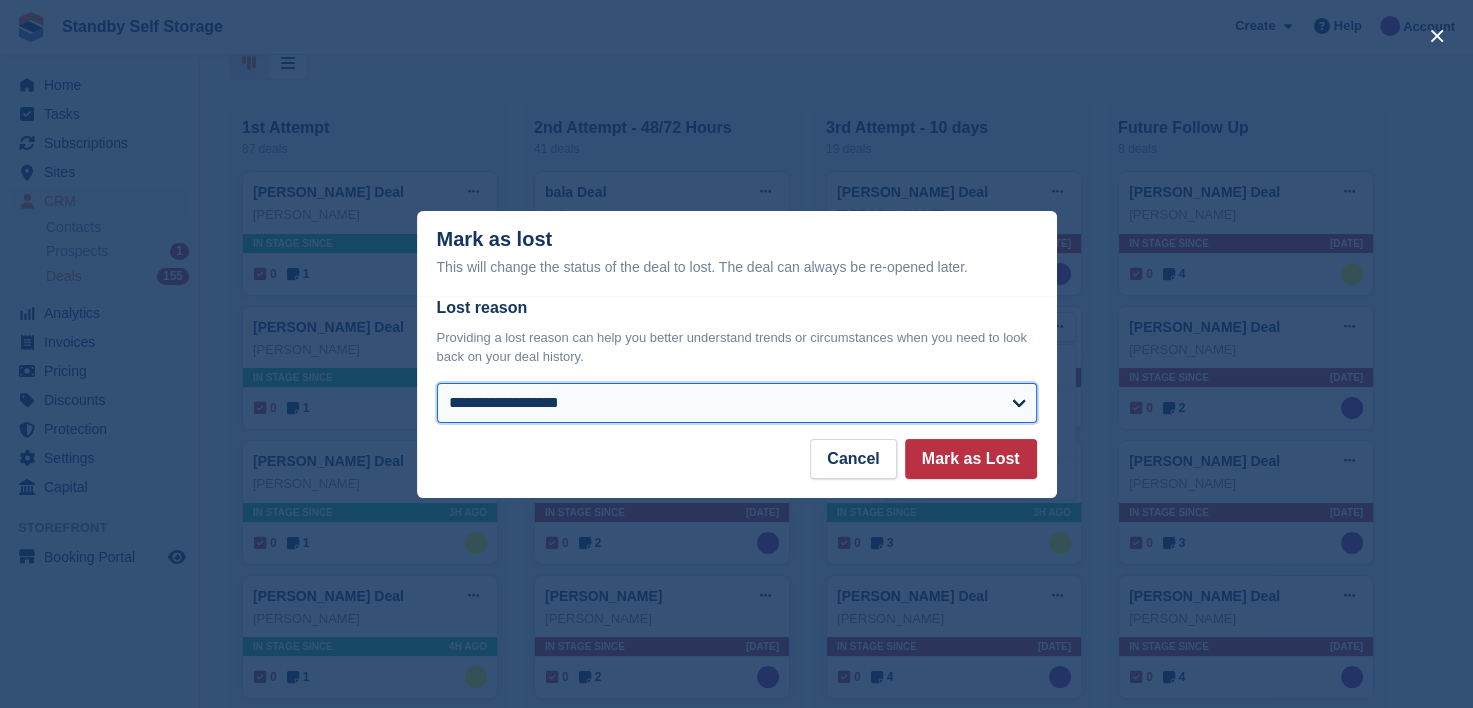 click on "**********" at bounding box center (737, 403) 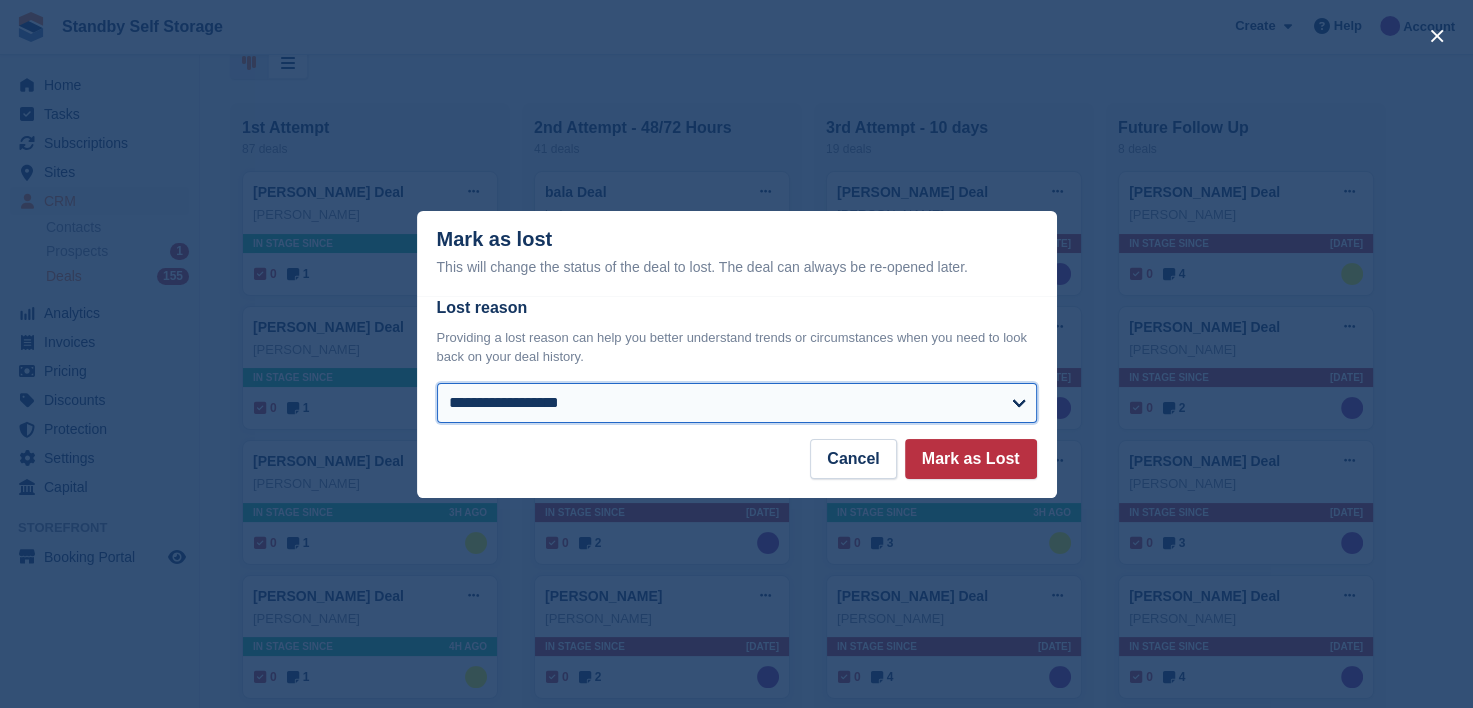 select on "**********" 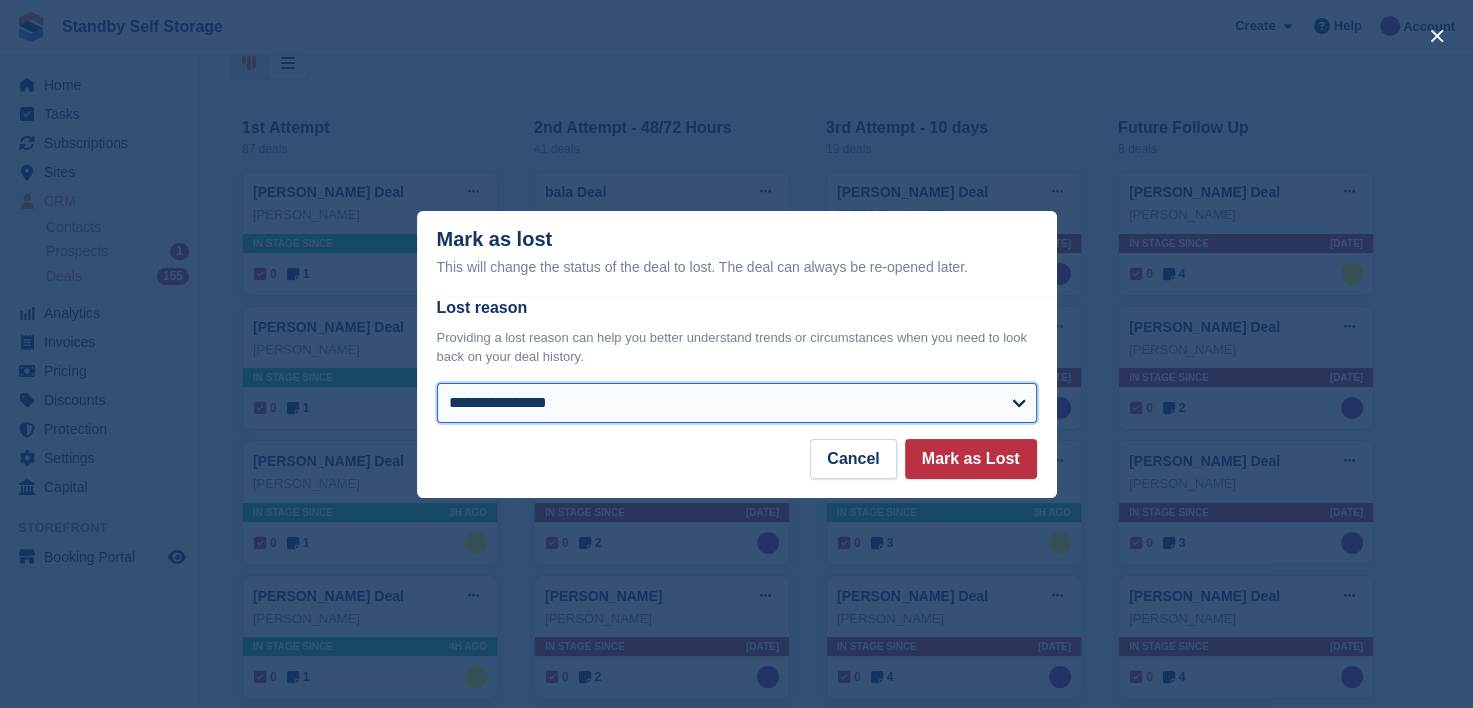 click on "**********" at bounding box center (737, 403) 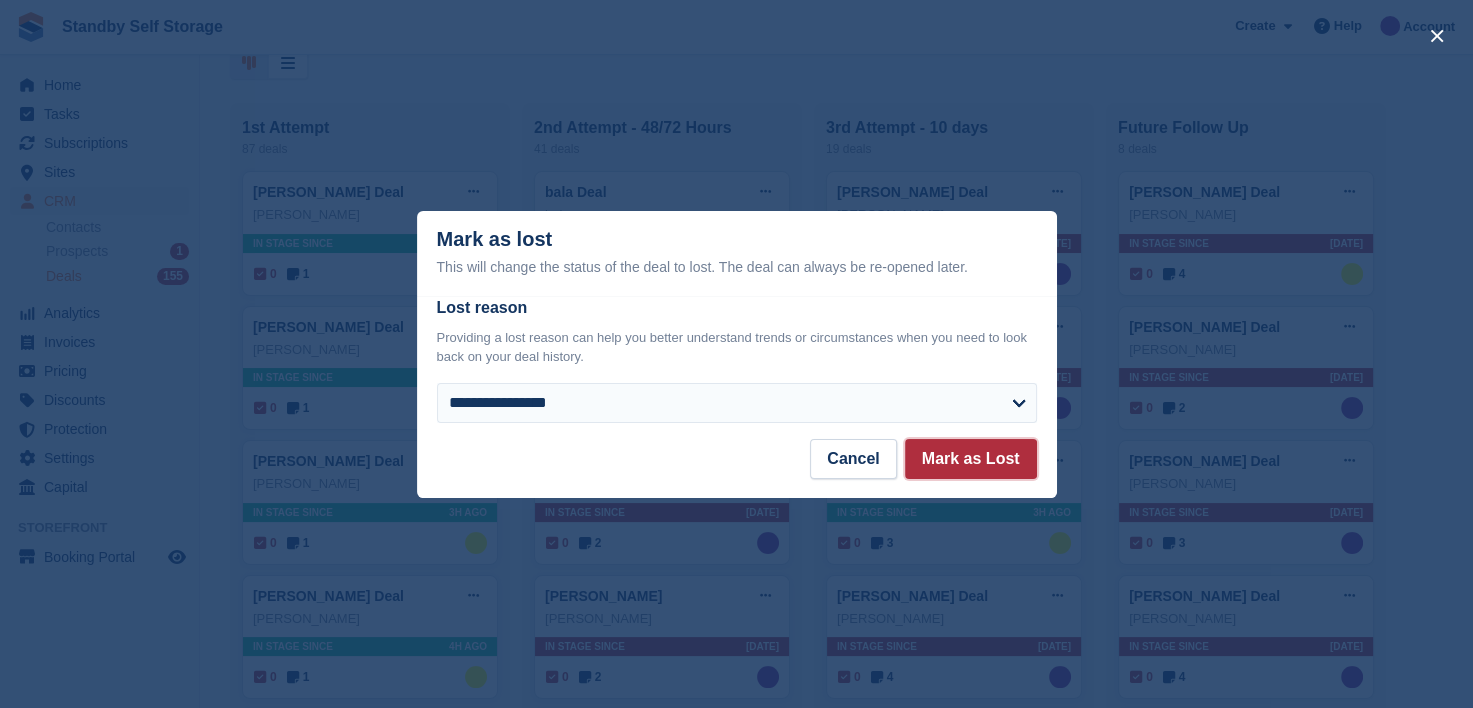 click on "Mark as Lost" at bounding box center [971, 459] 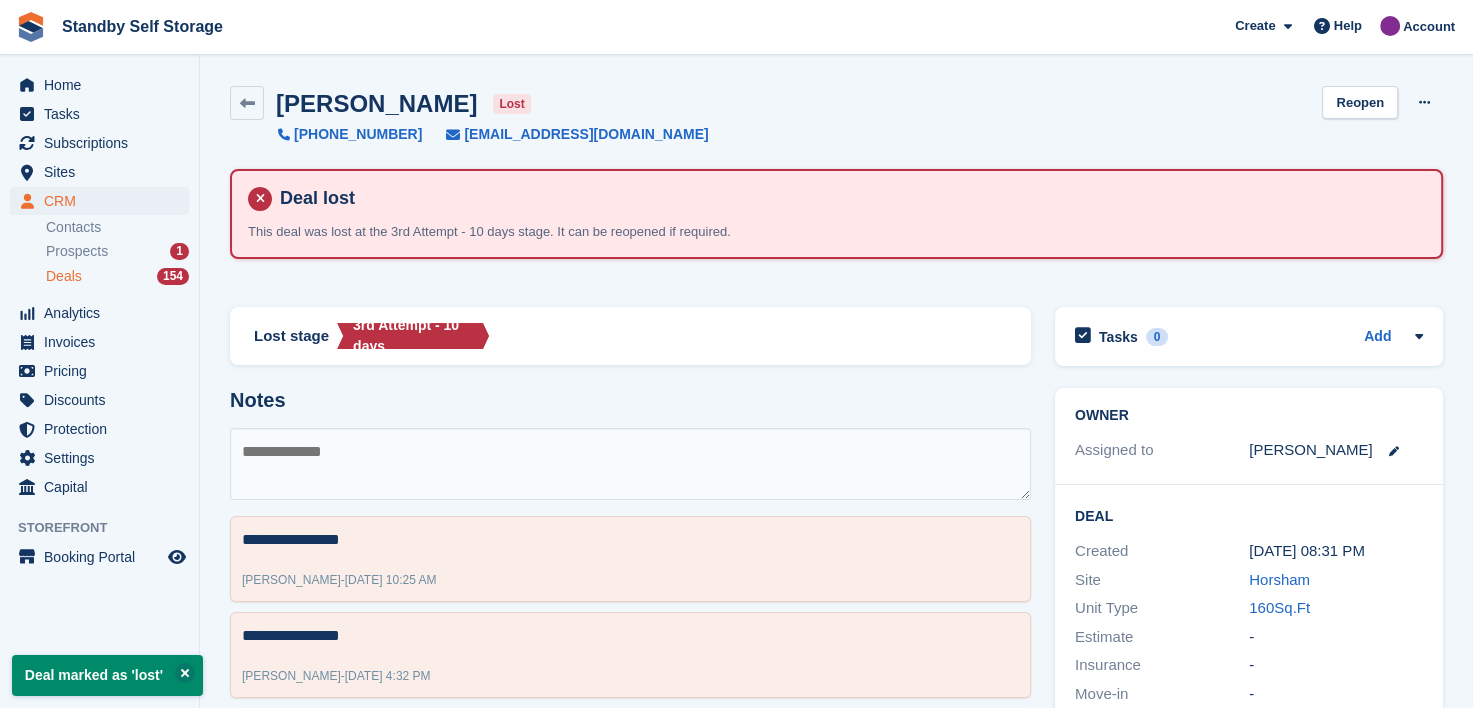 click on "Deals" at bounding box center [64, 276] 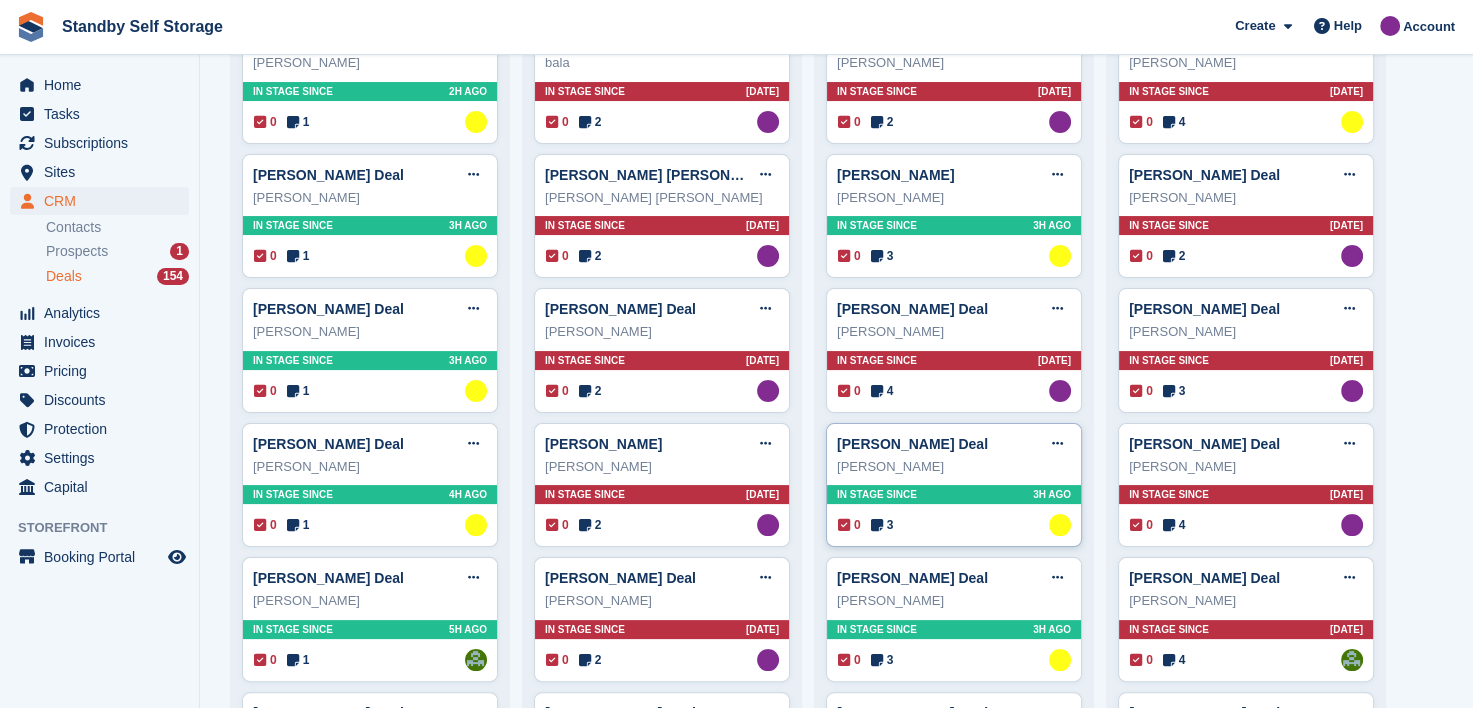 scroll, scrollTop: 300, scrollLeft: 0, axis: vertical 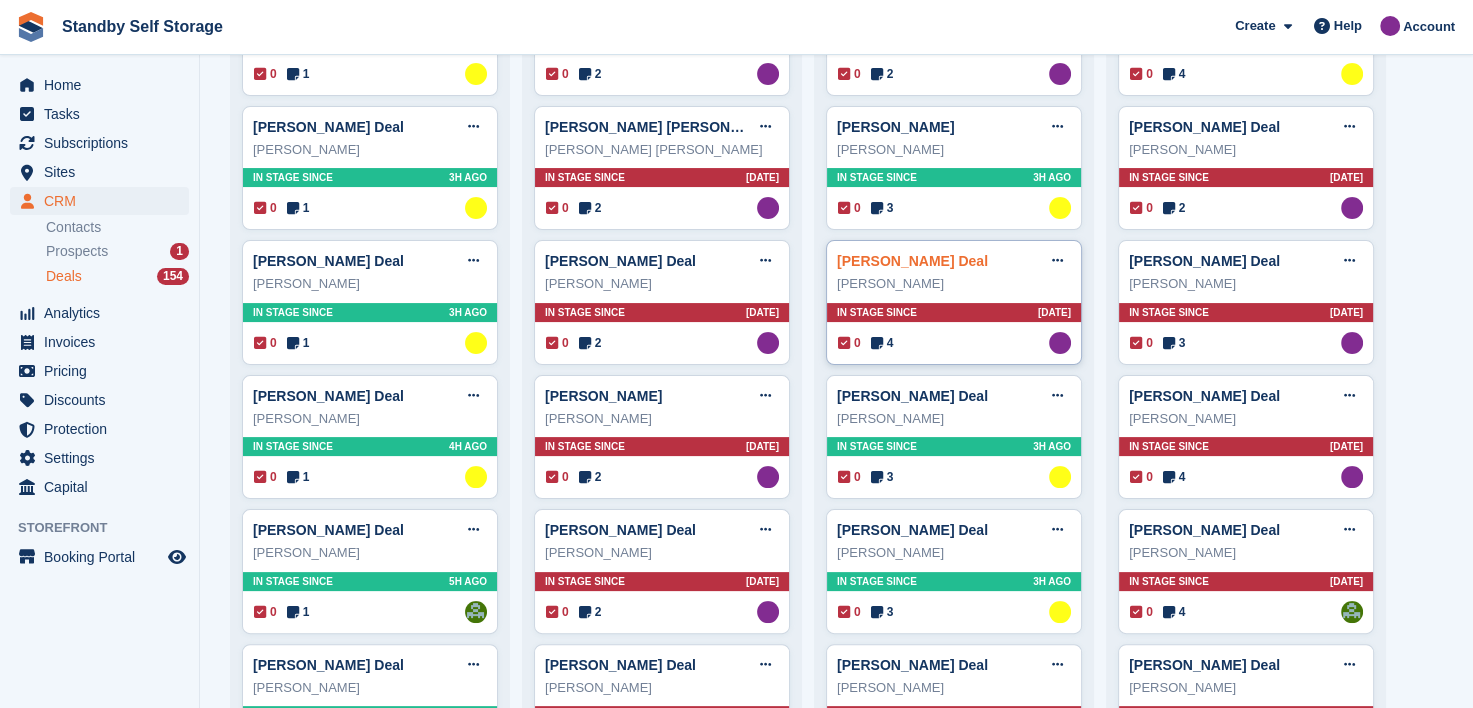 click on "Ben Ottridge Deal" at bounding box center [912, 261] 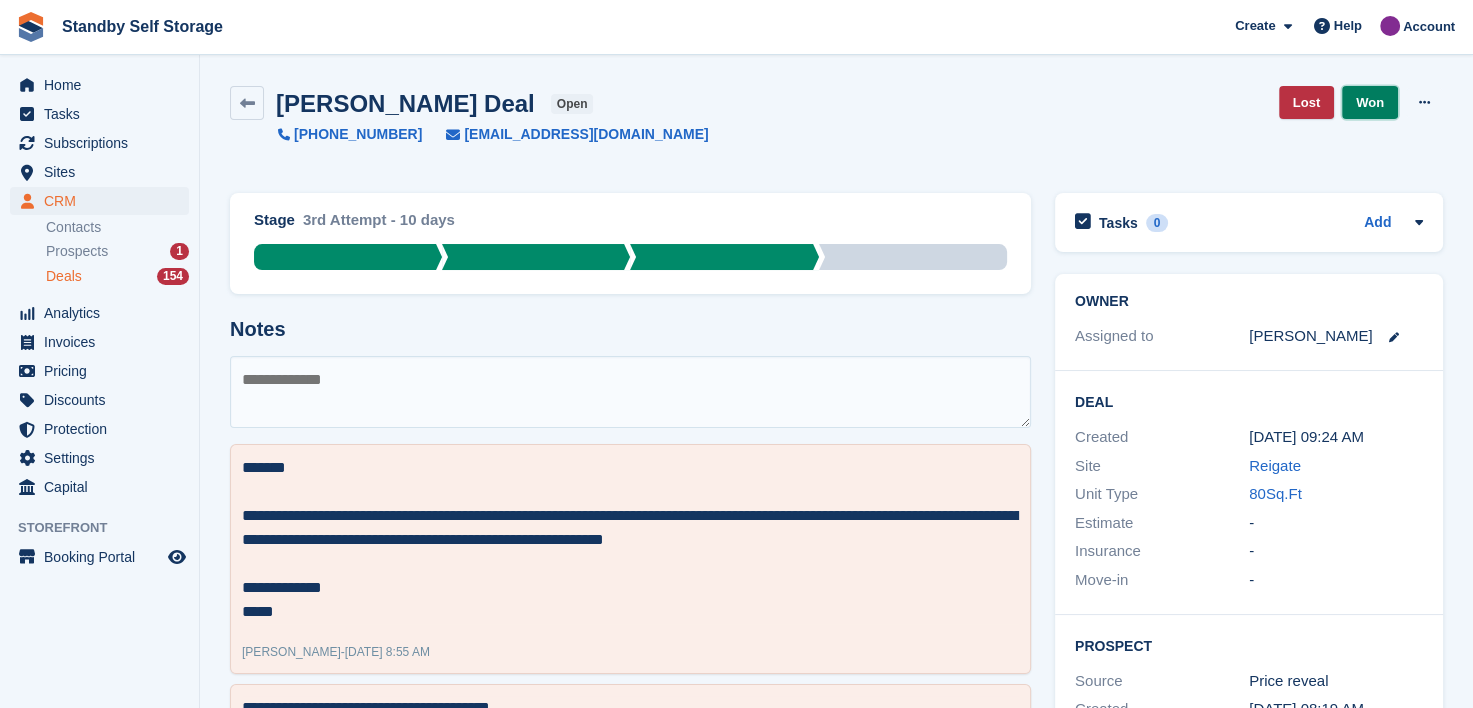 click on "Won" at bounding box center [1370, 102] 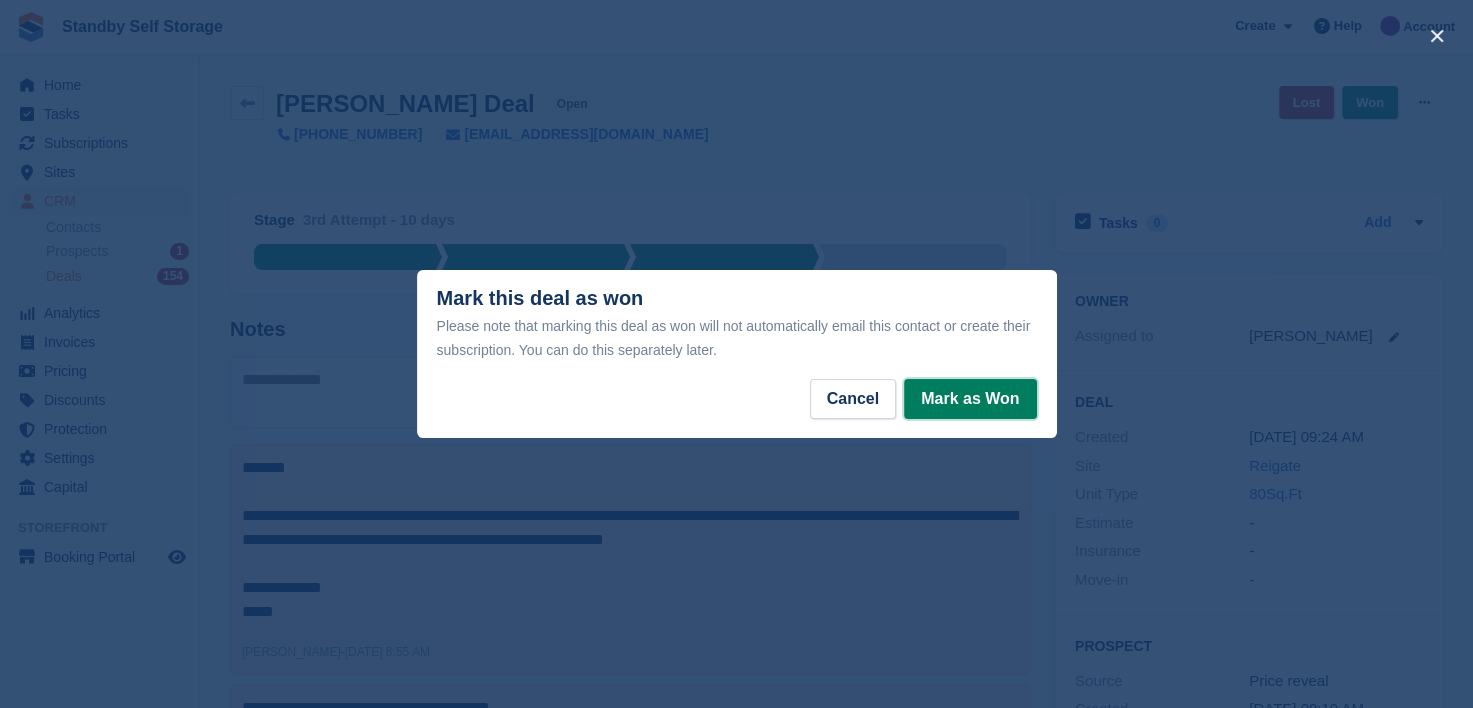 click on "Mark as Won" at bounding box center [970, 399] 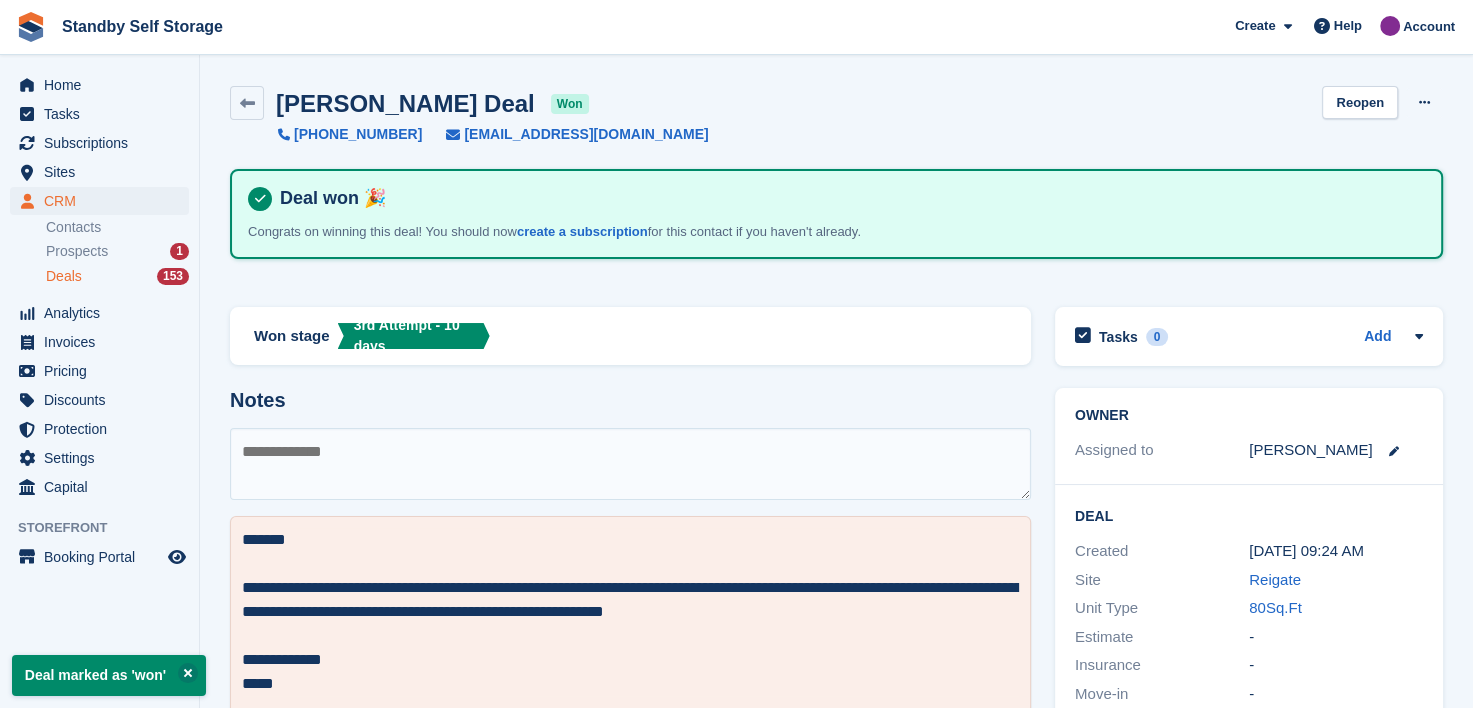 click on "Deals" at bounding box center [64, 276] 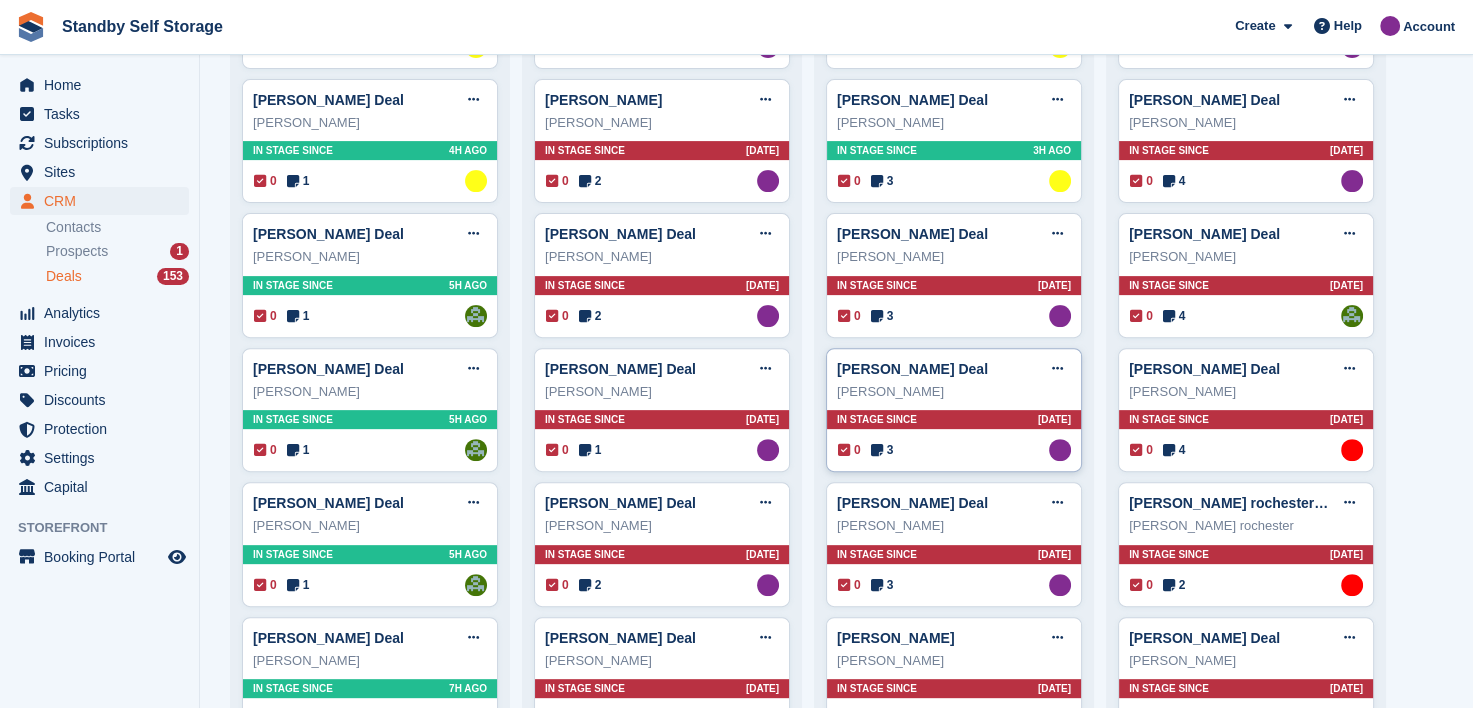 scroll, scrollTop: 600, scrollLeft: 0, axis: vertical 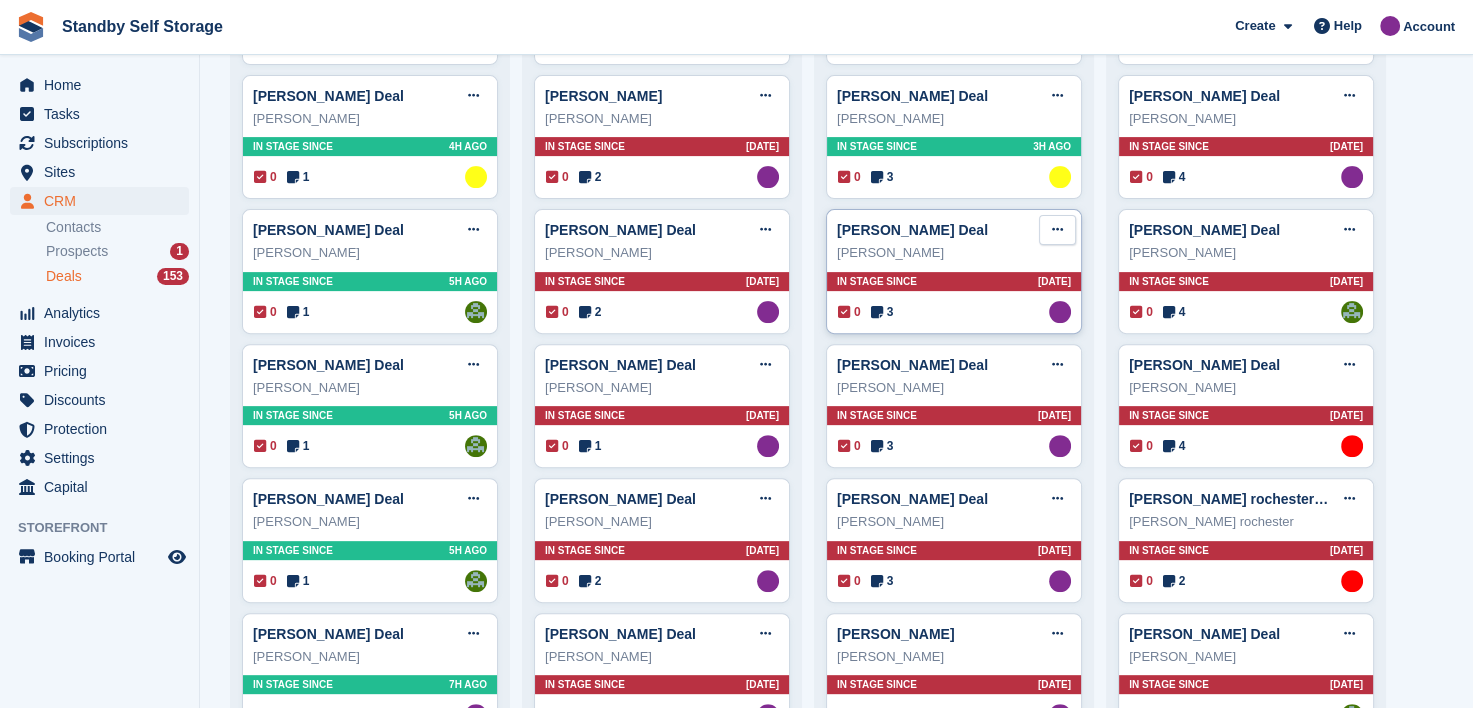 click at bounding box center [1057, 229] 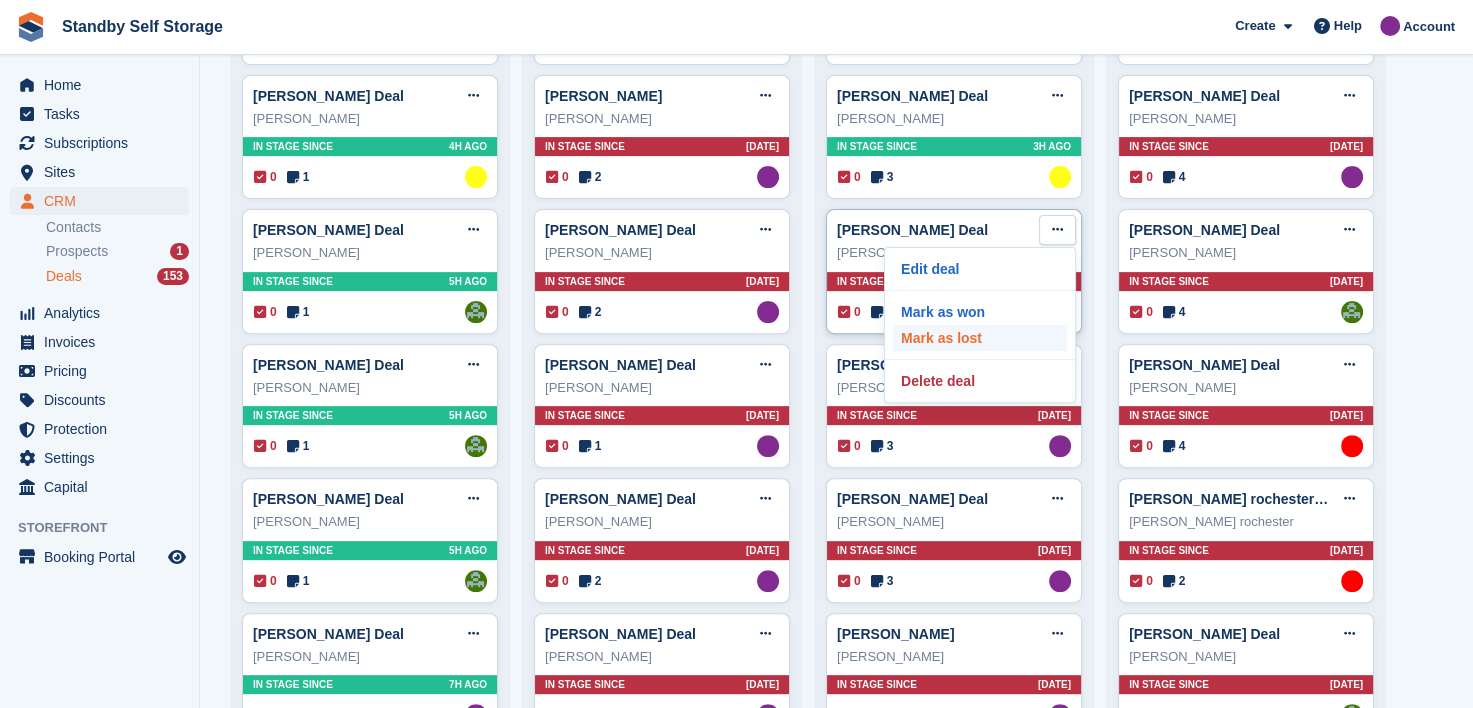 click on "Mark as lost" at bounding box center (980, 338) 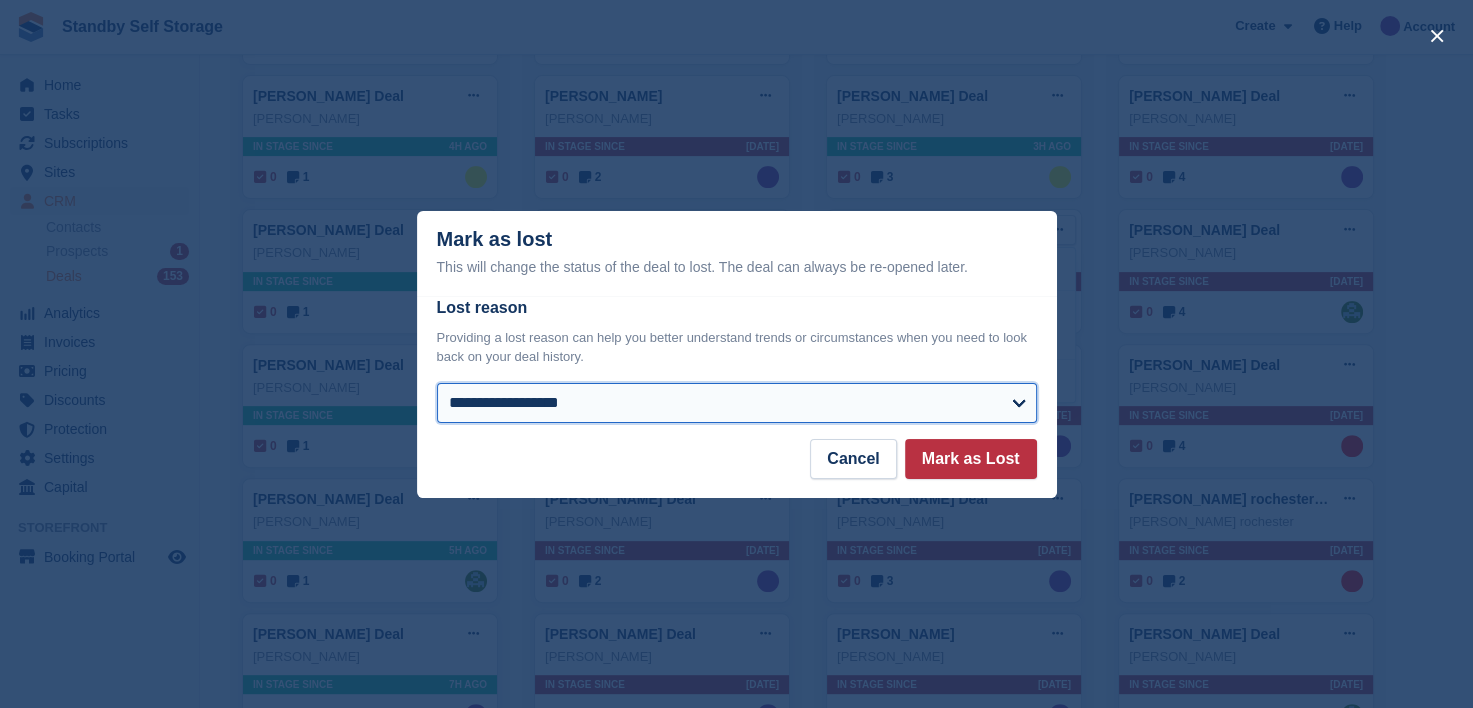 click on "**********" at bounding box center (737, 403) 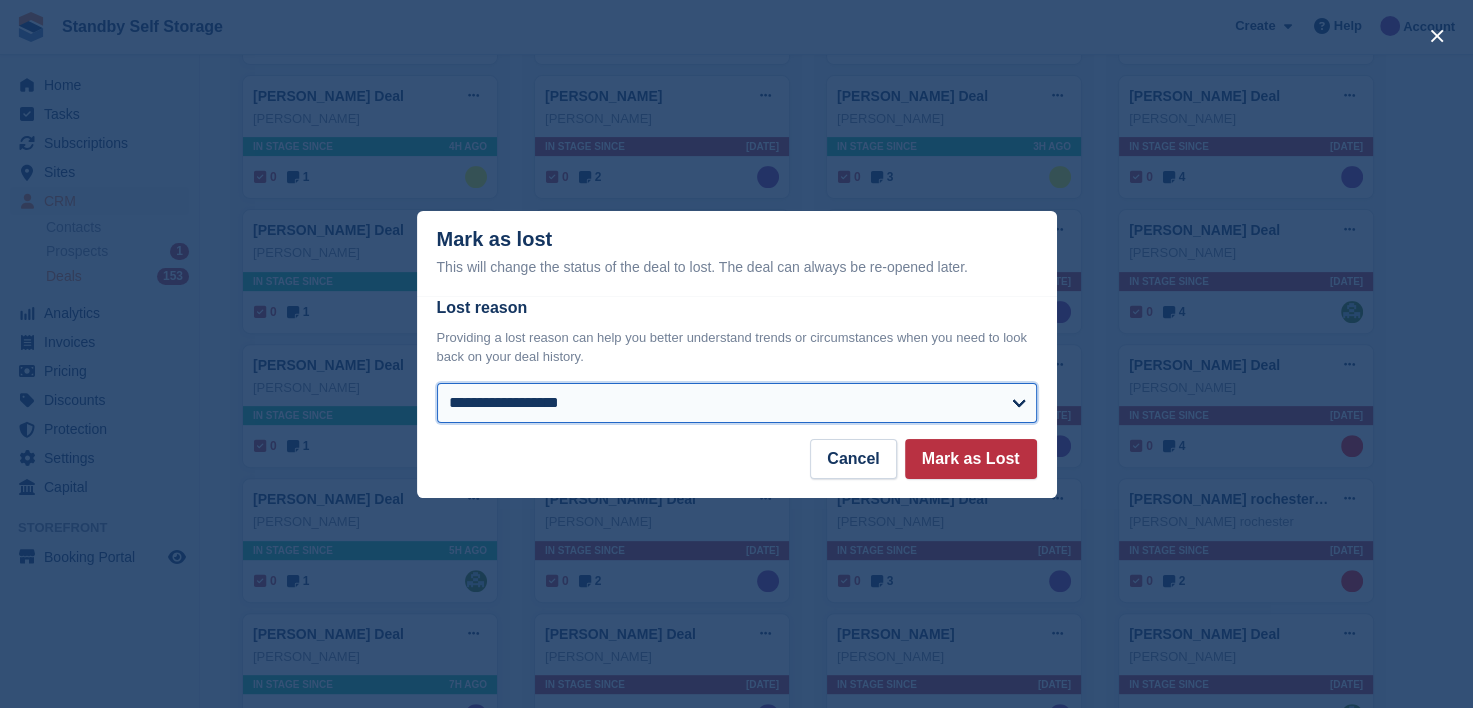 select on "**********" 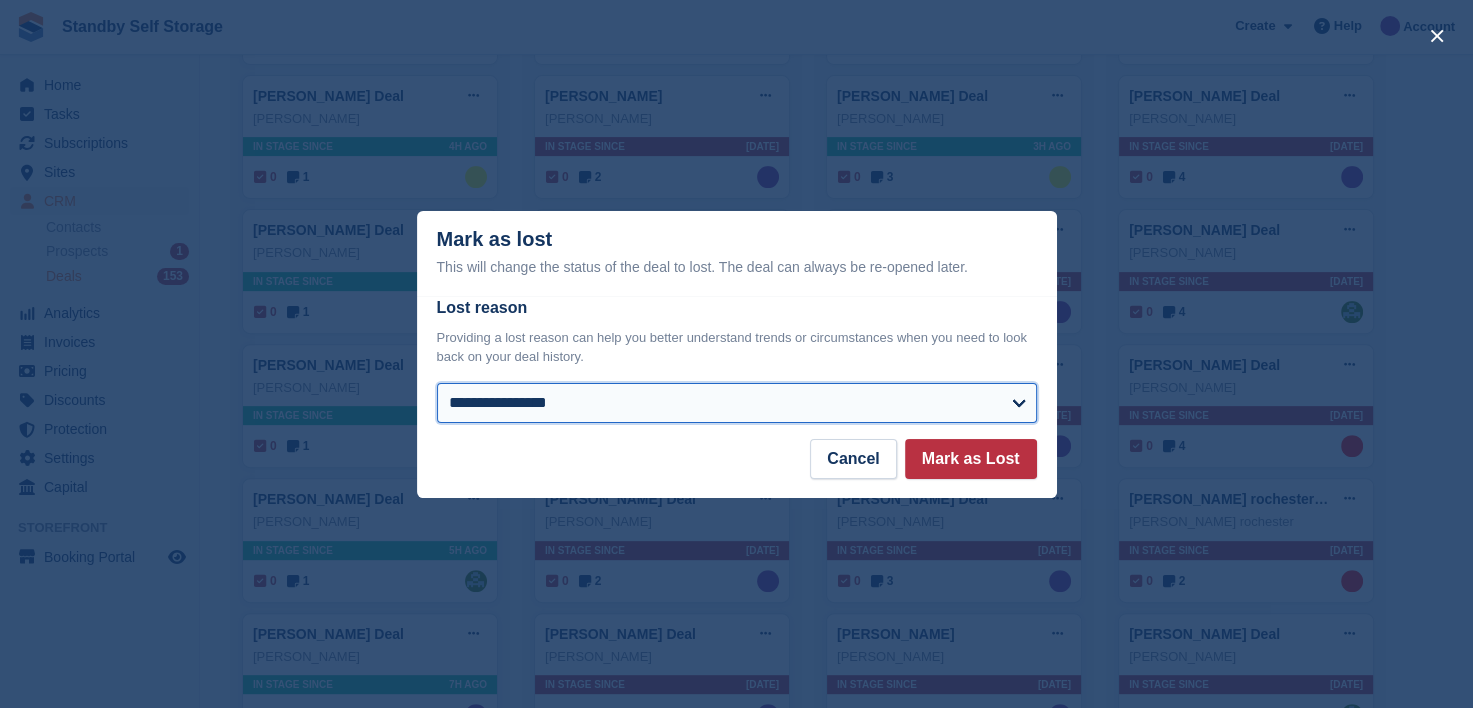 click on "**********" at bounding box center (737, 403) 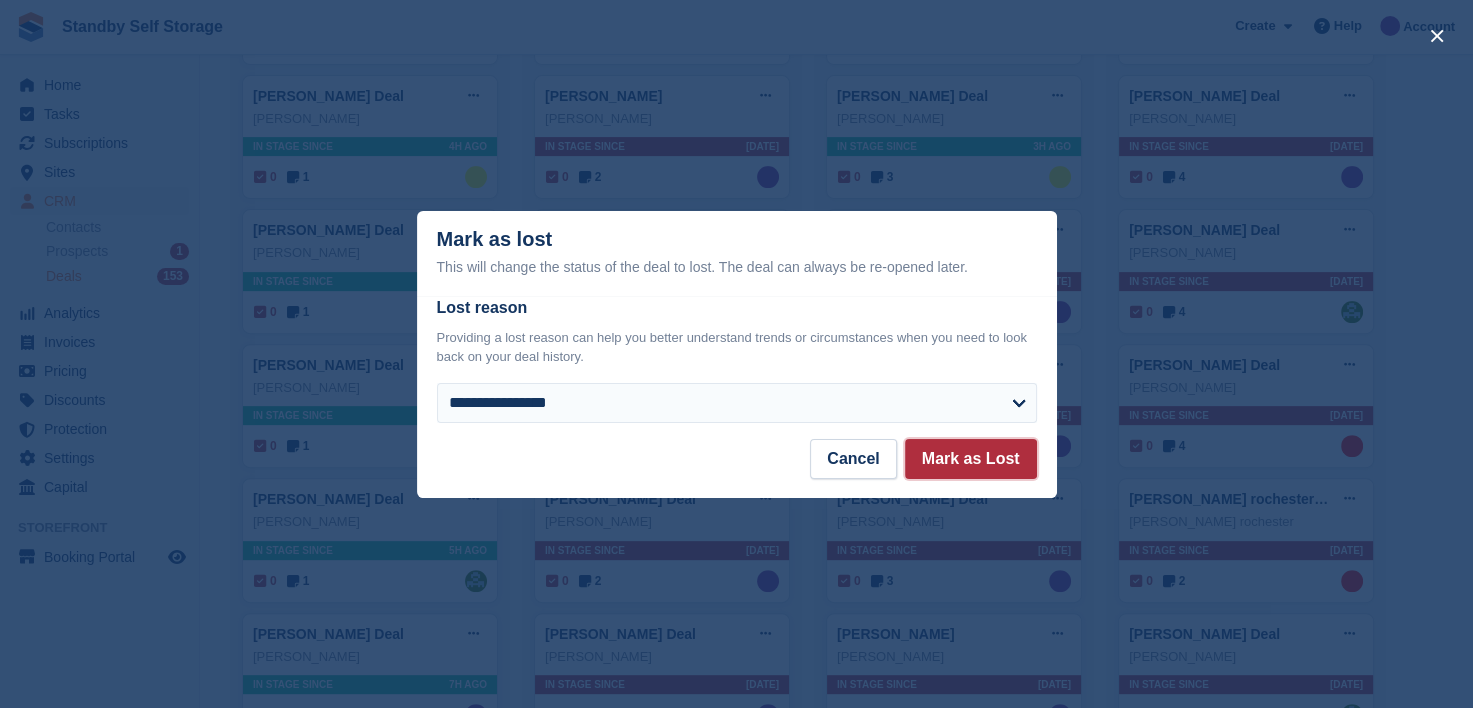 click on "Mark as Lost" at bounding box center [971, 459] 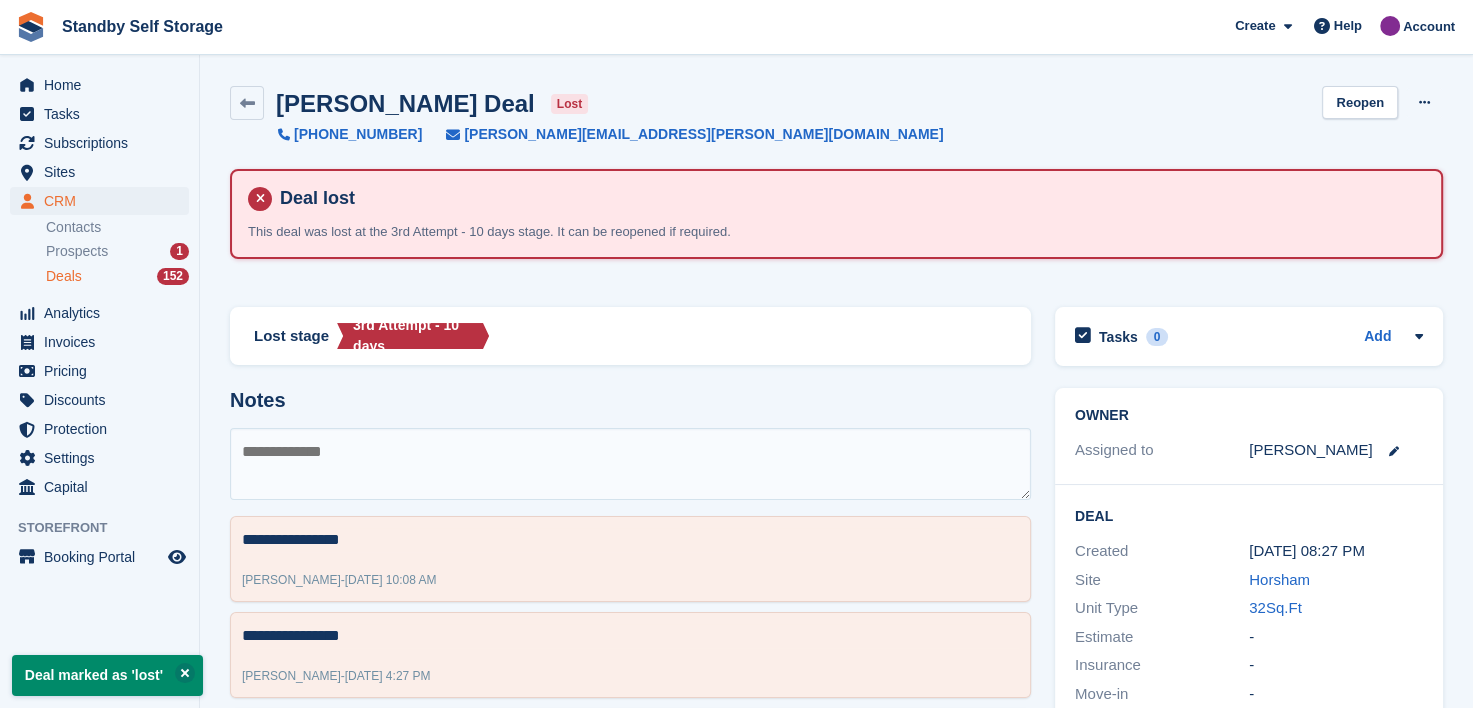 click on "Deals" at bounding box center [64, 276] 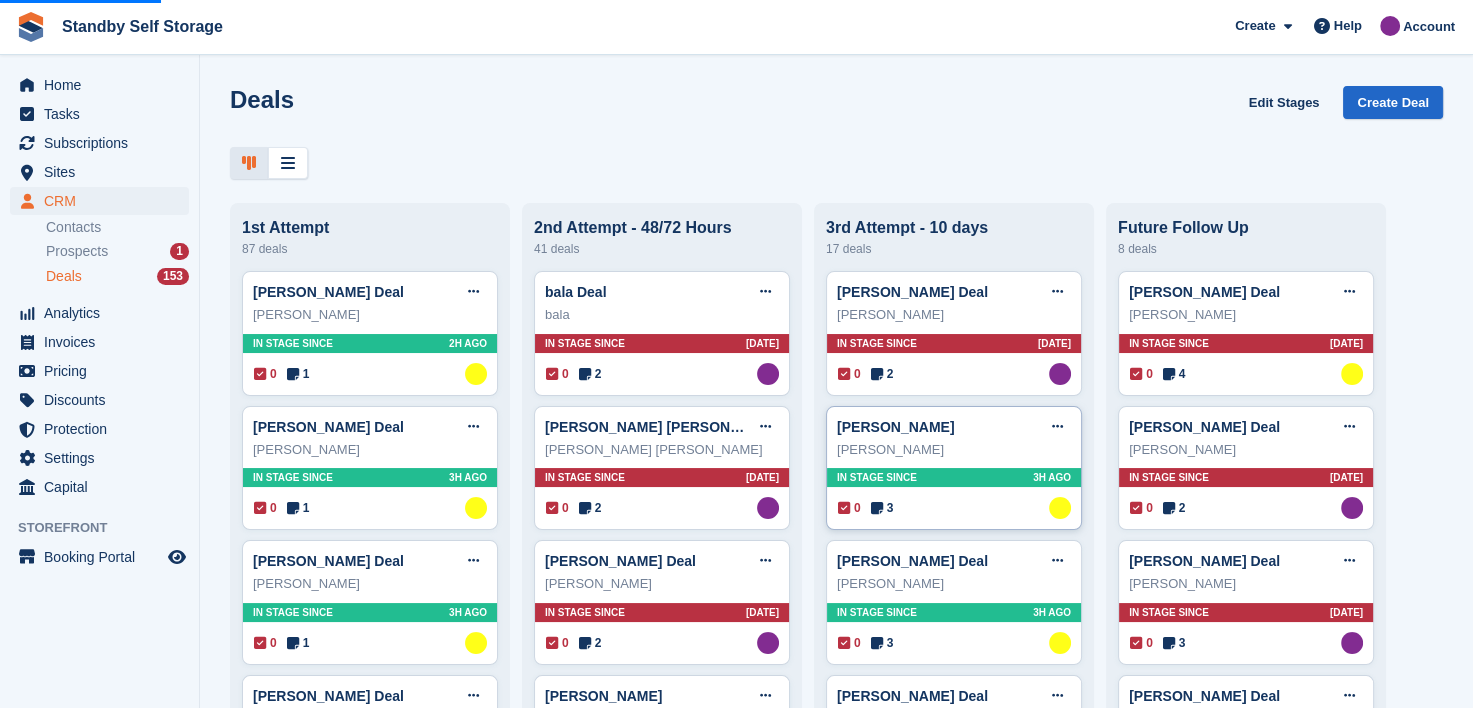 scroll, scrollTop: 36, scrollLeft: 0, axis: vertical 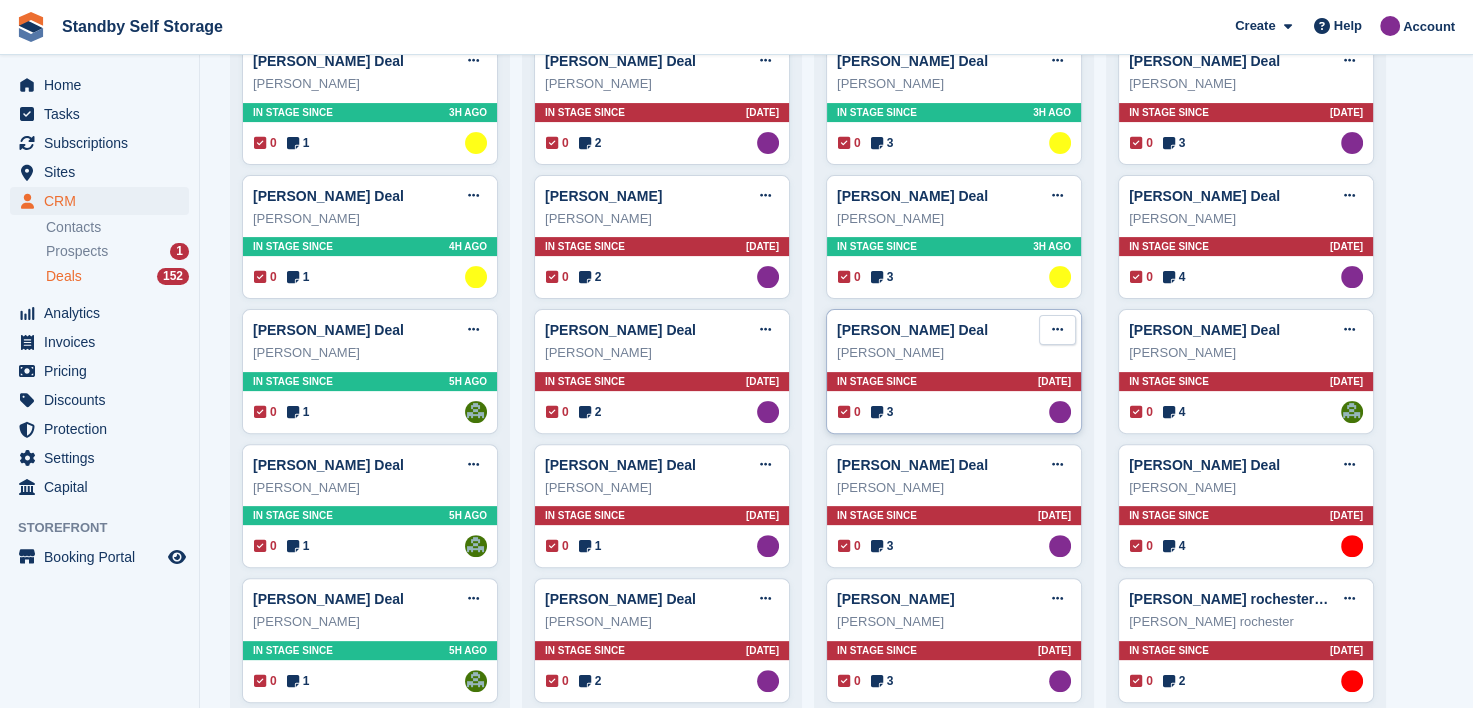 click at bounding box center (1057, 329) 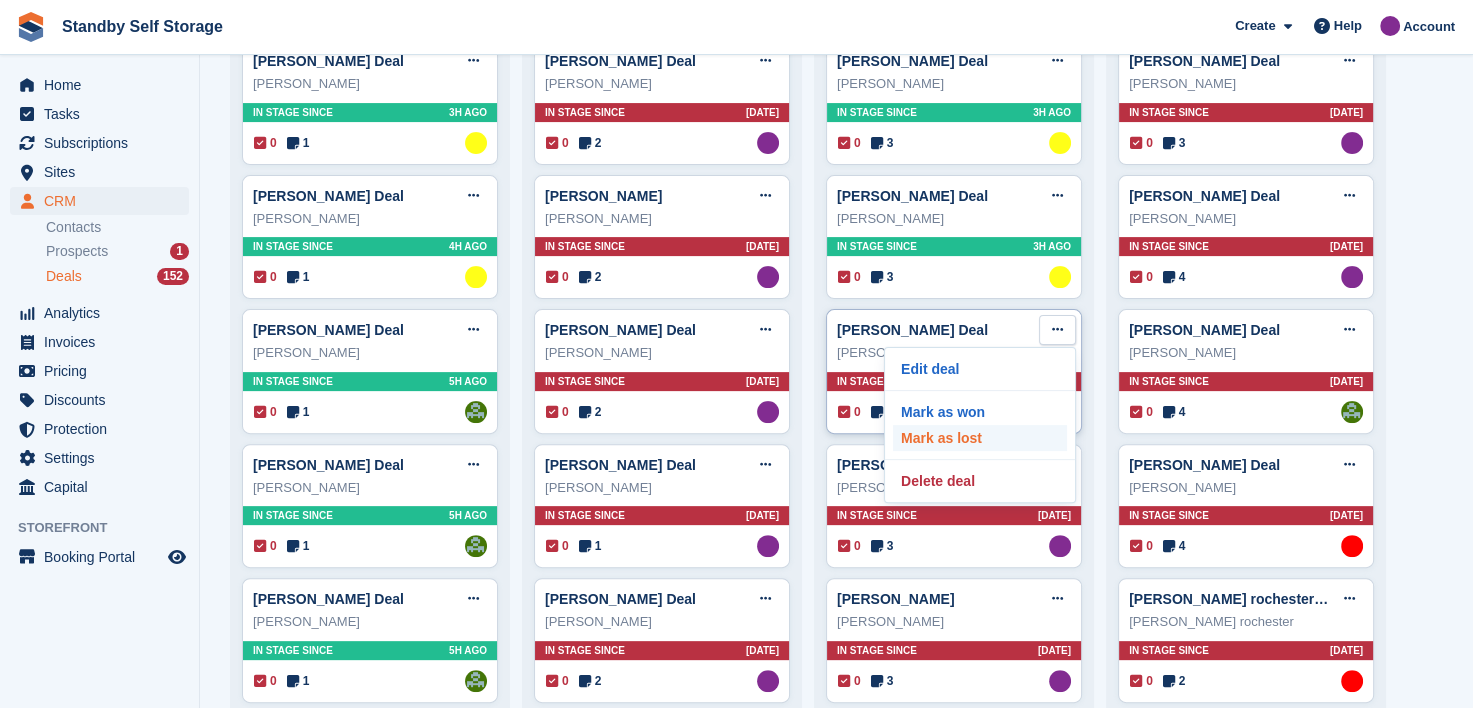 click on "Mark as lost" at bounding box center (980, 438) 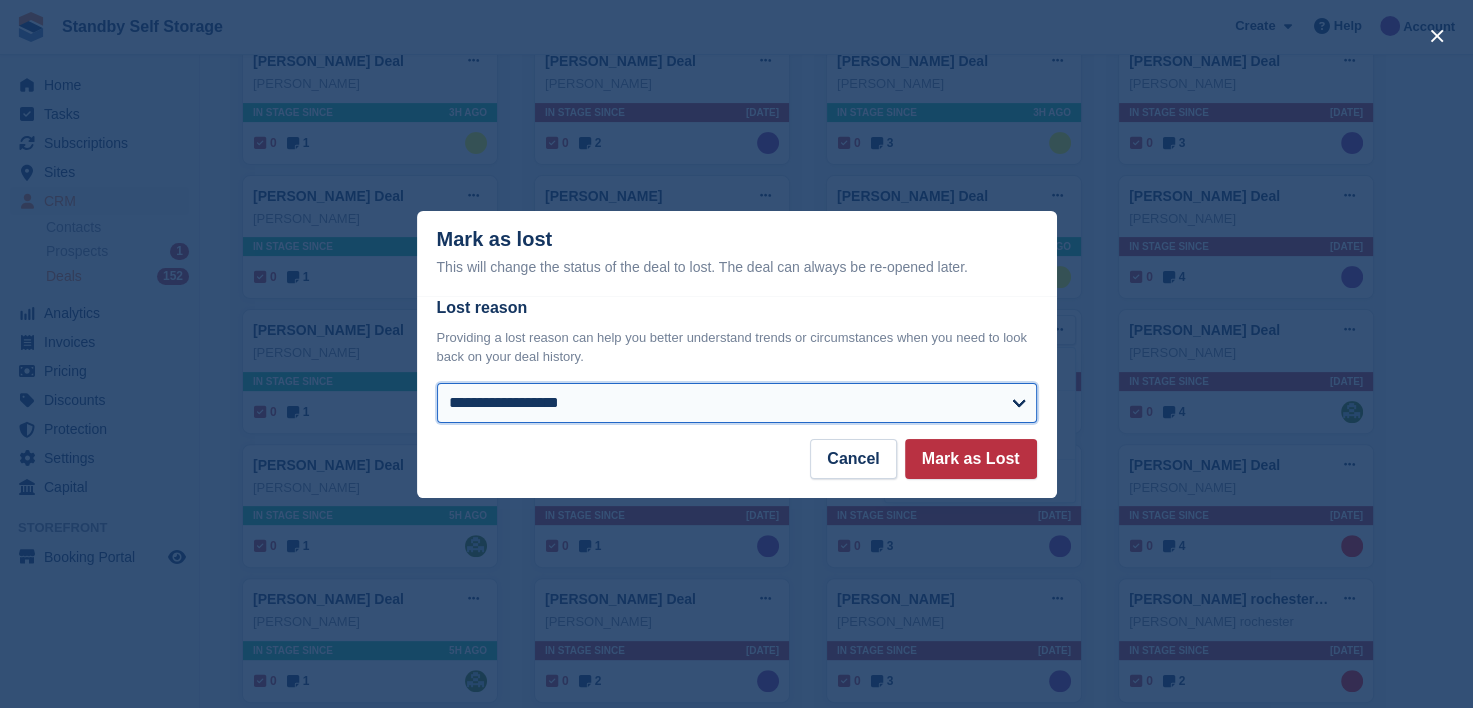 drag, startPoint x: 512, startPoint y: 400, endPoint x: 516, endPoint y: 384, distance: 16.492422 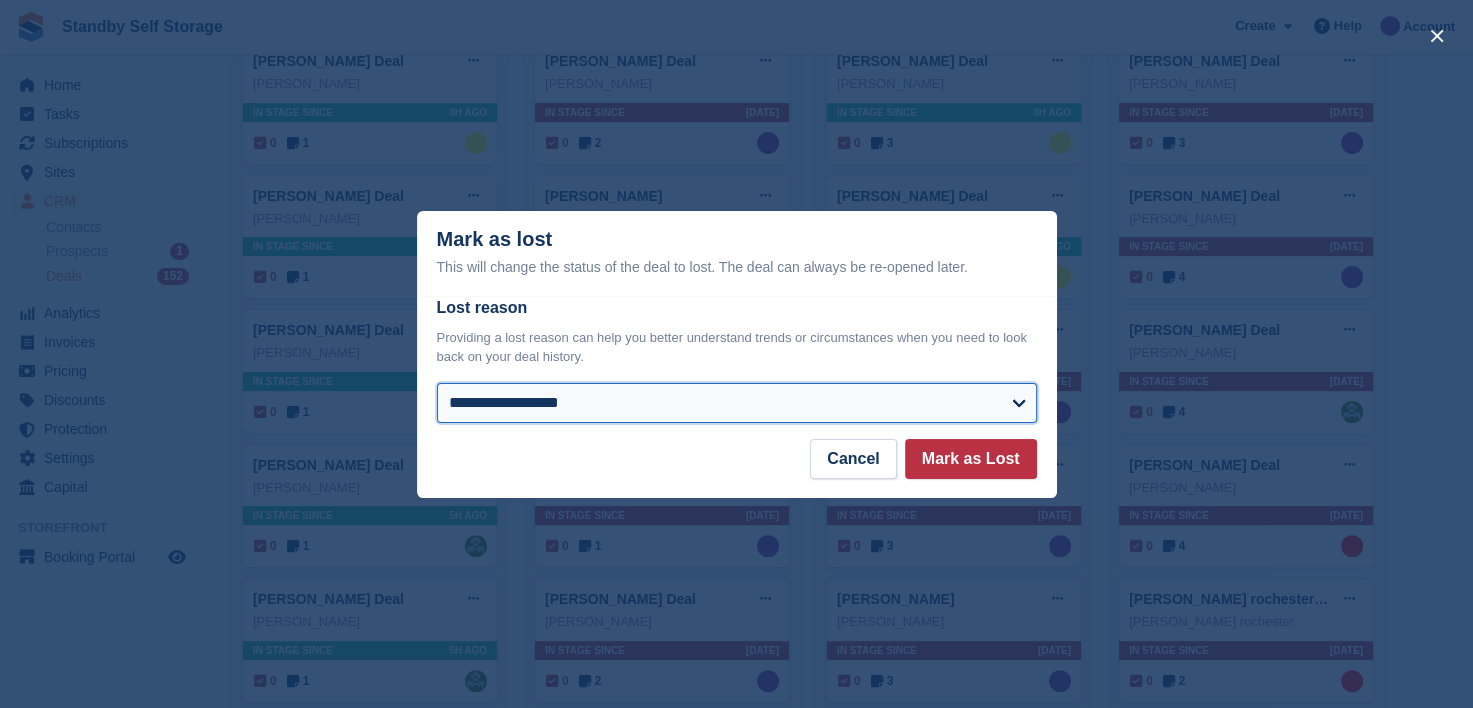 select on "**********" 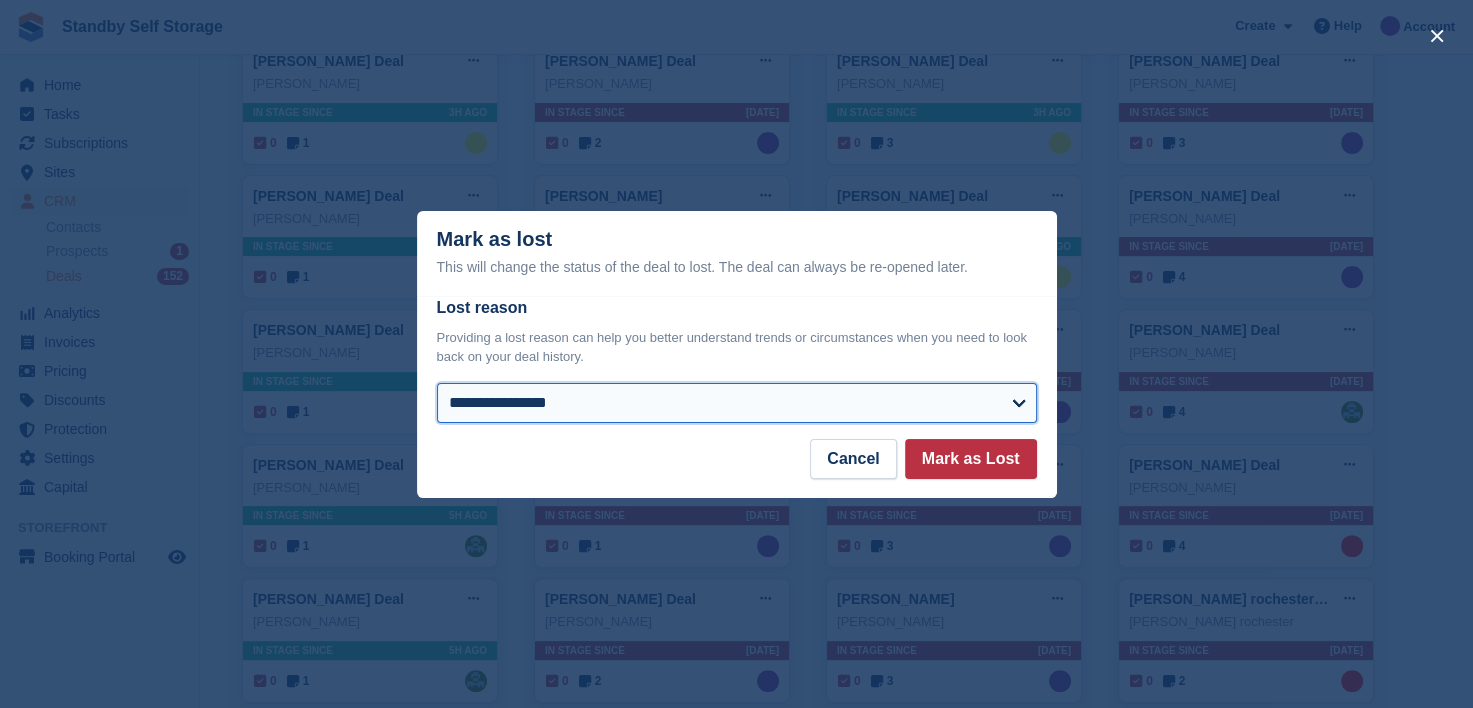 click on "**********" at bounding box center [737, 403] 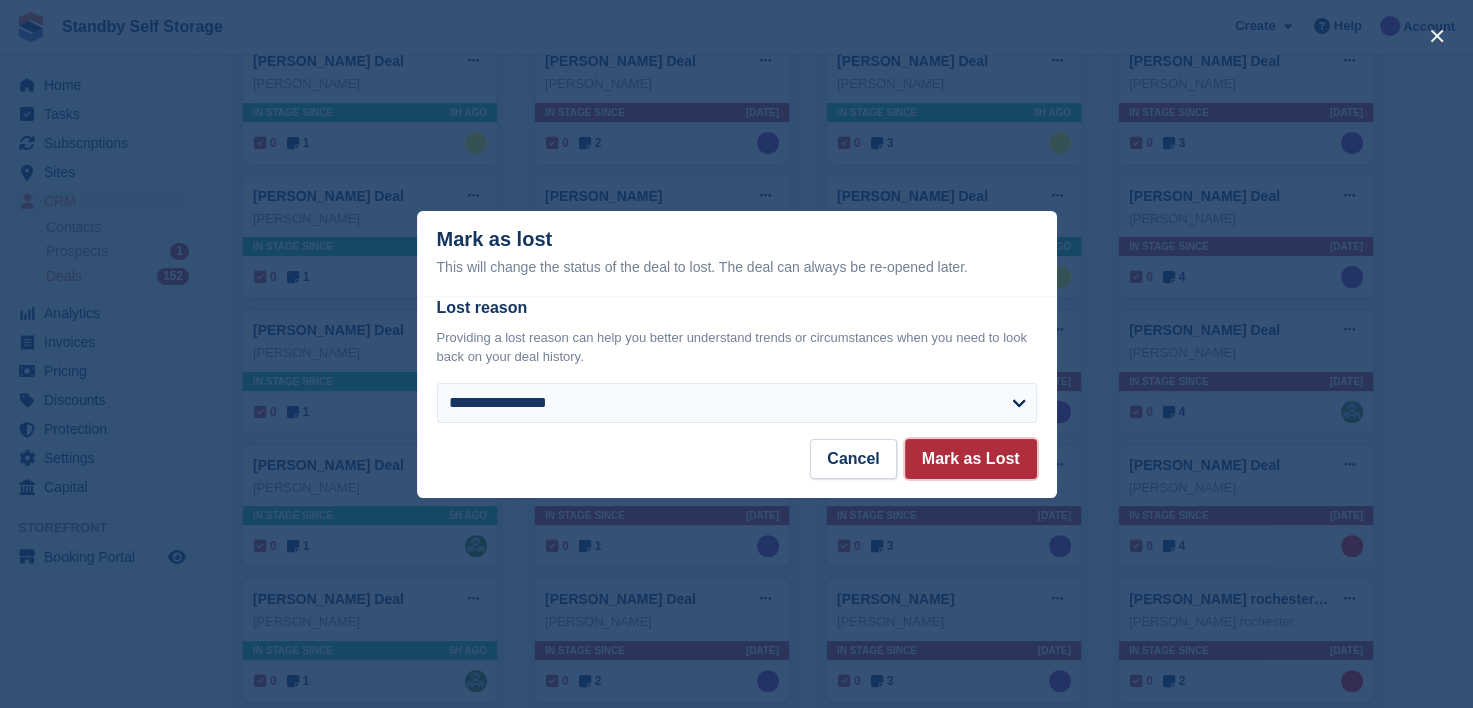 click on "Mark as Lost" at bounding box center (971, 459) 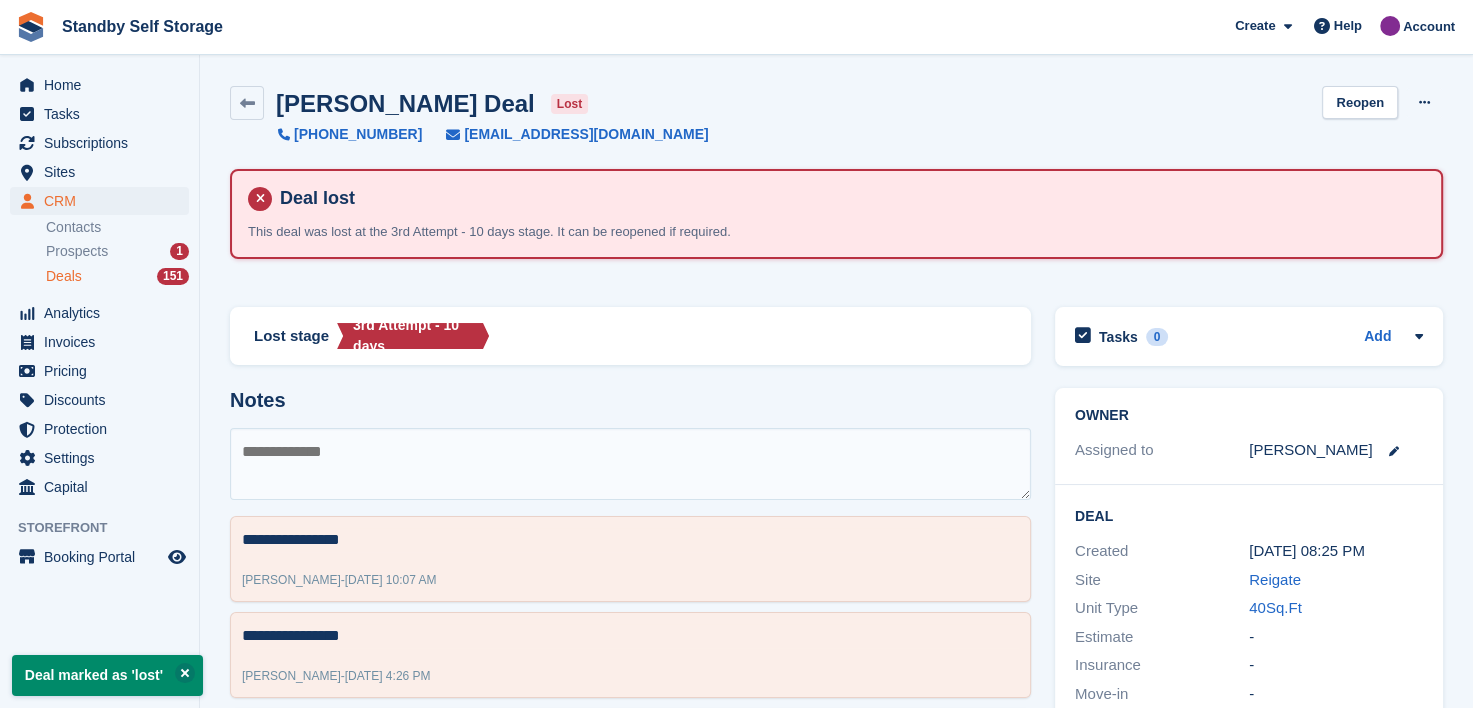 click on "Deals" at bounding box center [64, 276] 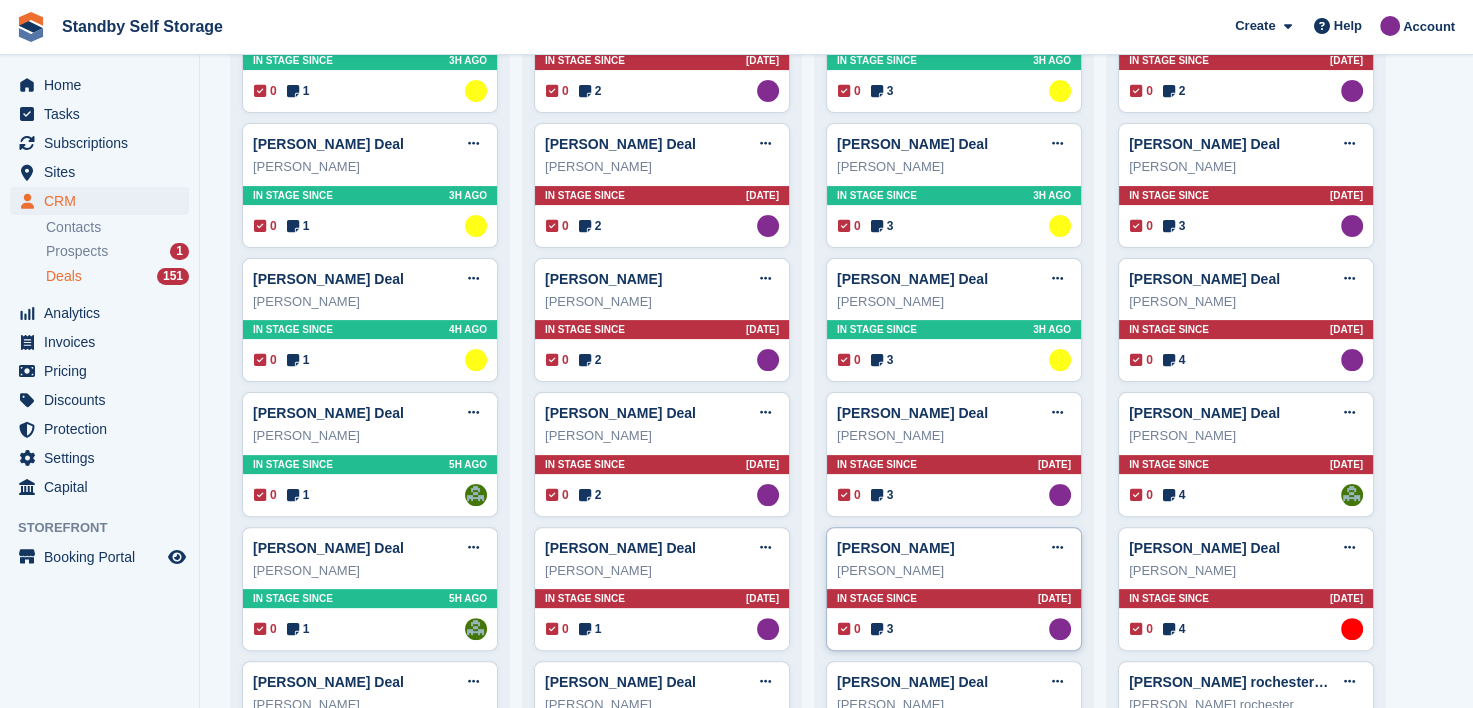 scroll, scrollTop: 500, scrollLeft: 0, axis: vertical 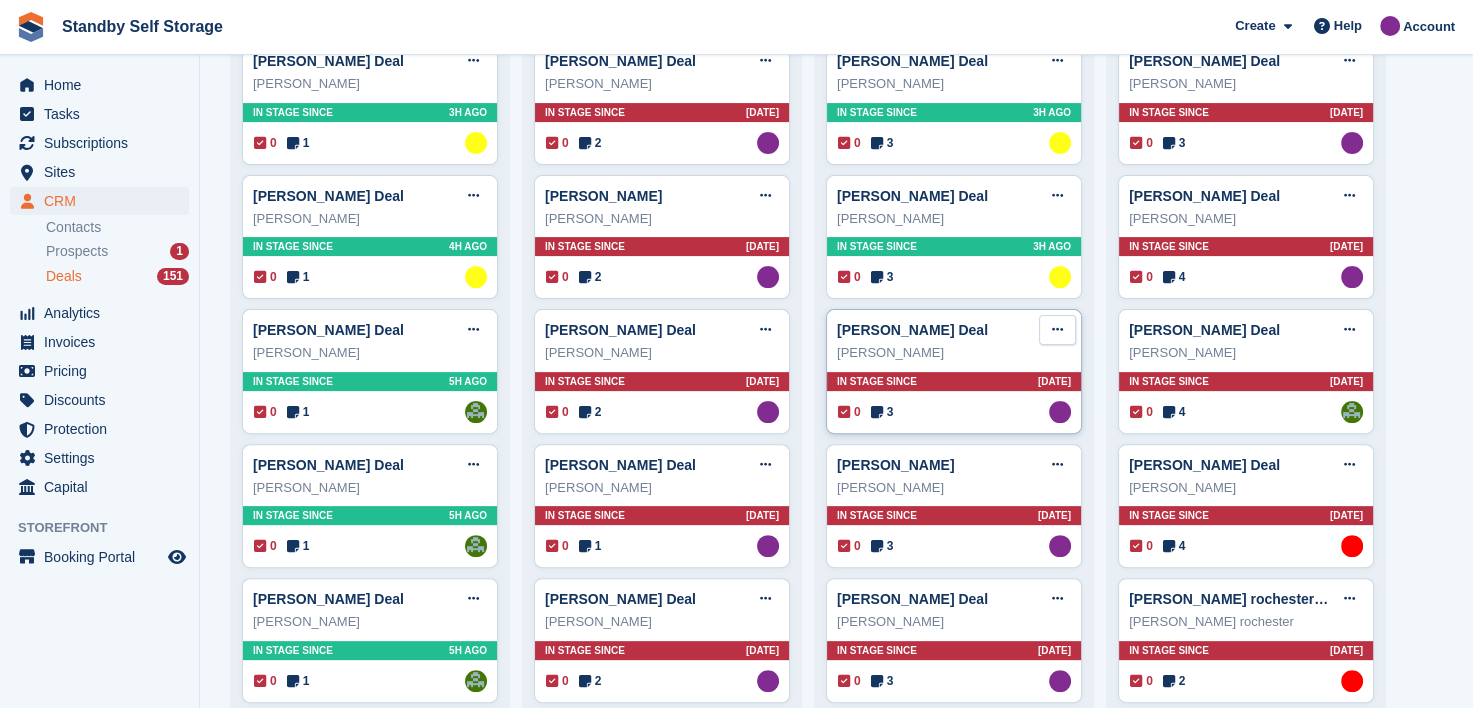 click at bounding box center [1057, 329] 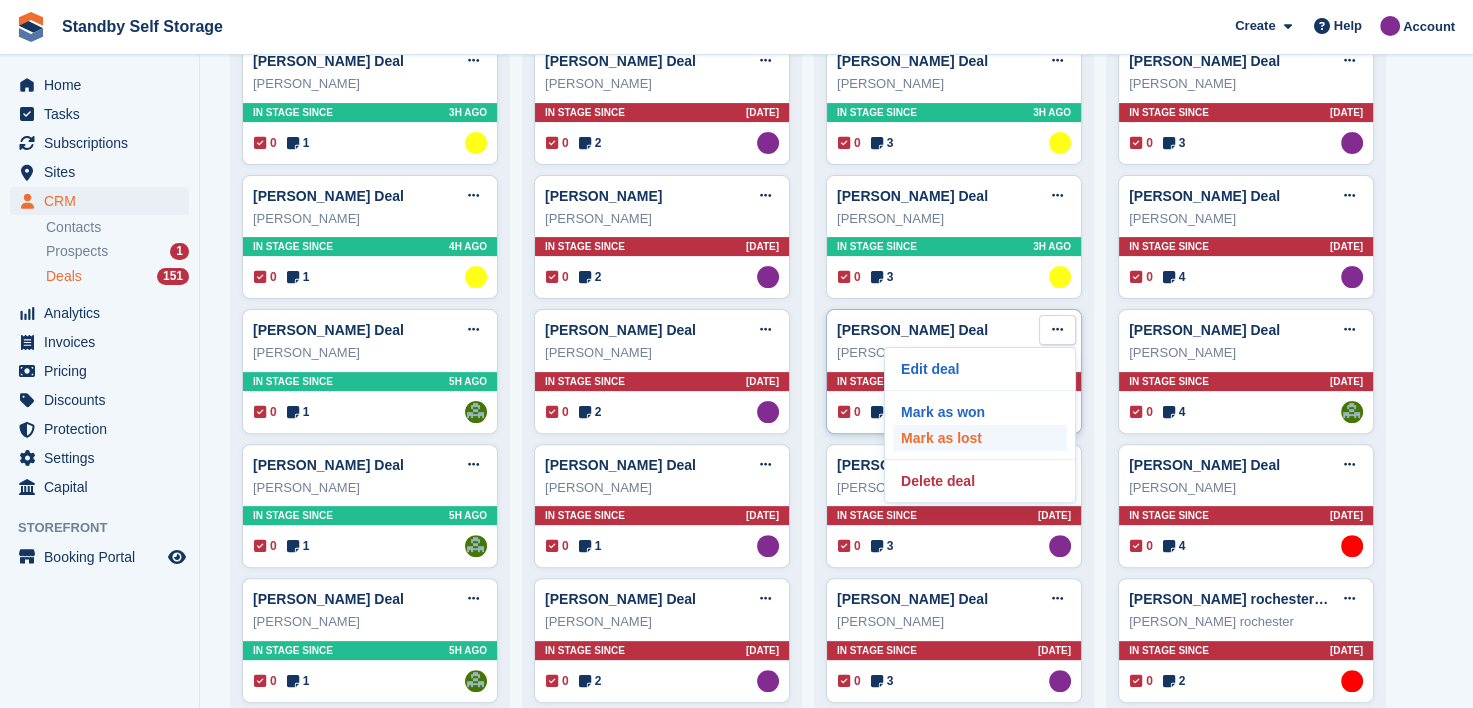 click on "Mark as lost" at bounding box center (980, 438) 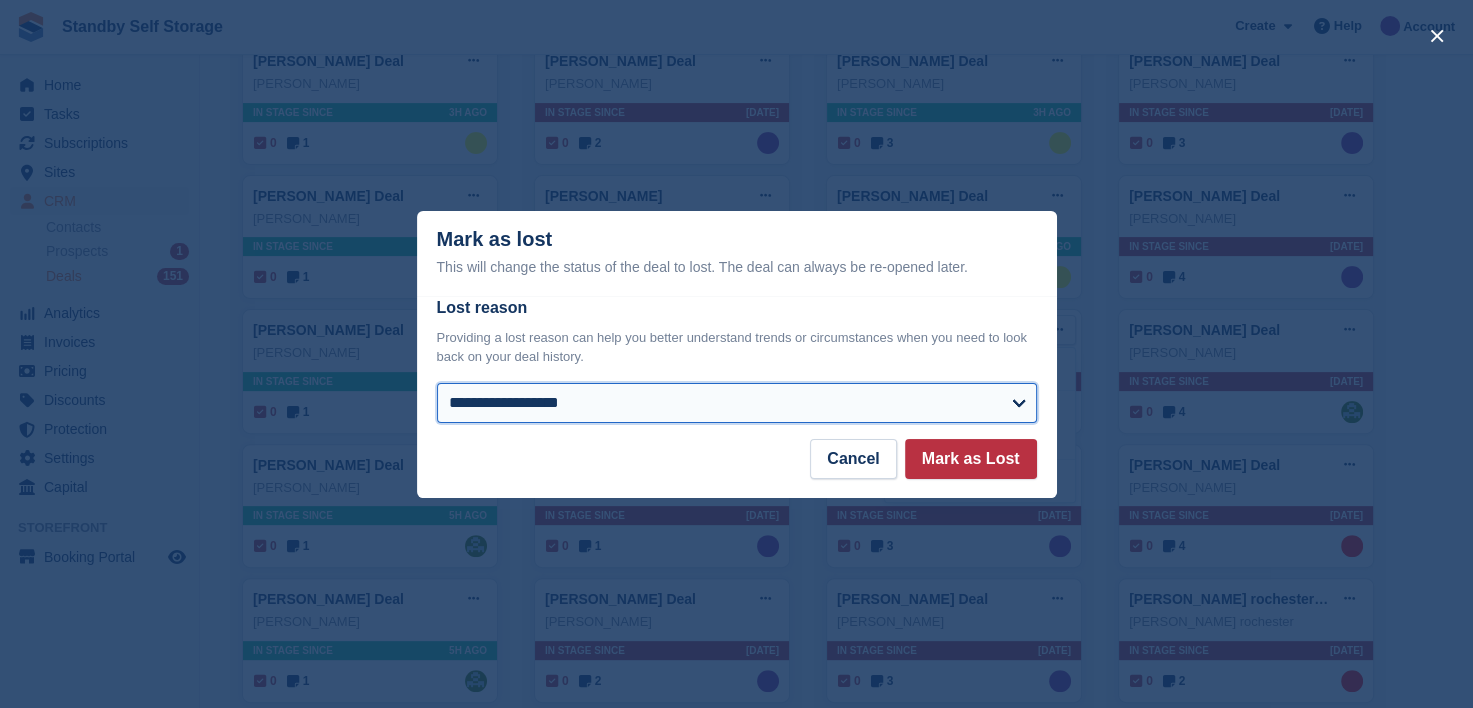 click on "**********" at bounding box center (737, 403) 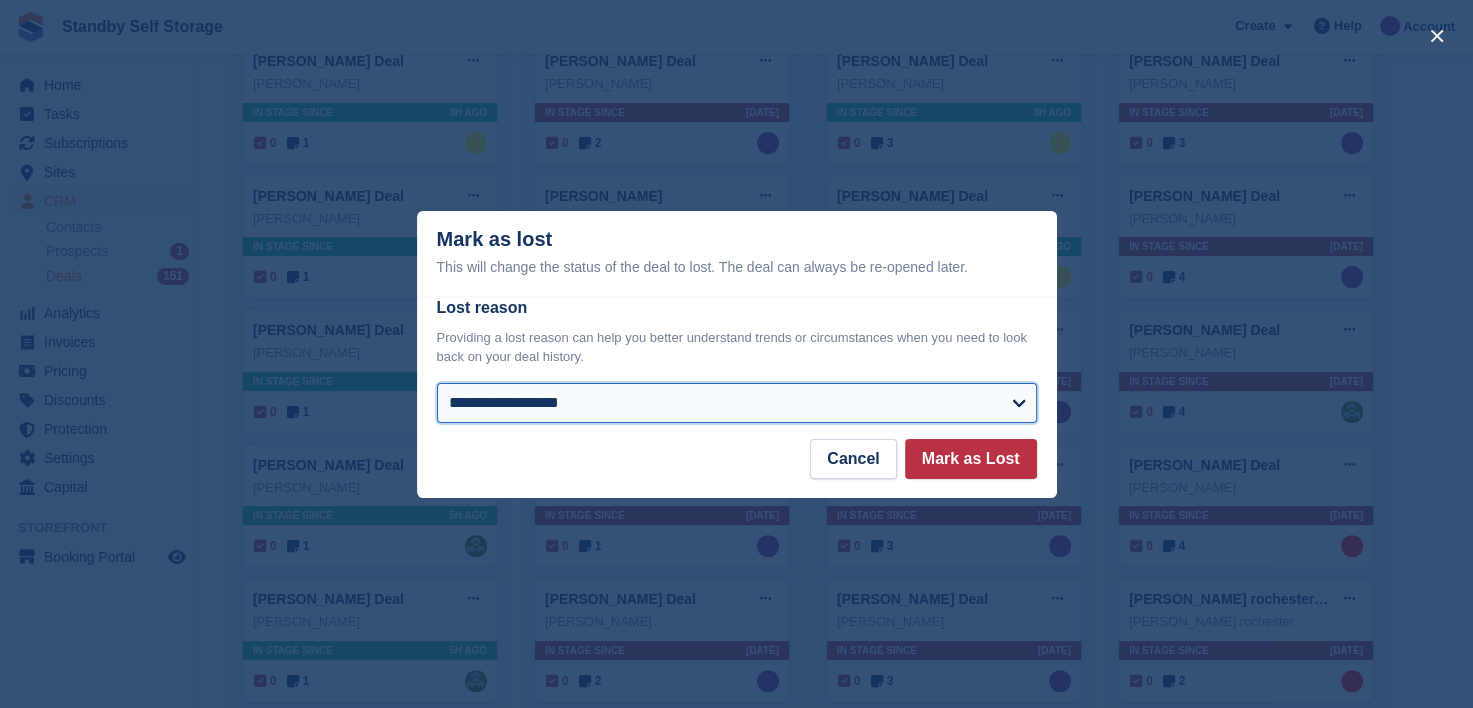 select on "**********" 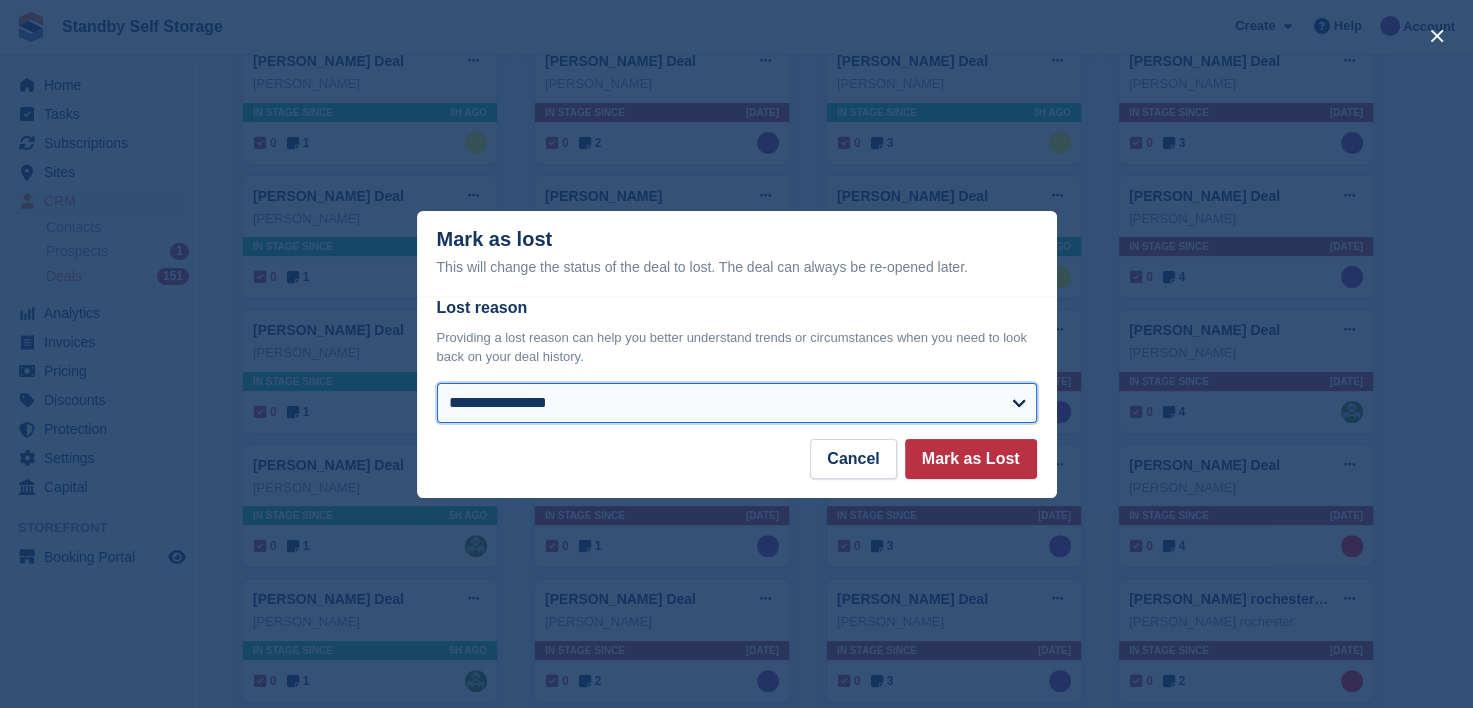 click on "**********" at bounding box center (737, 403) 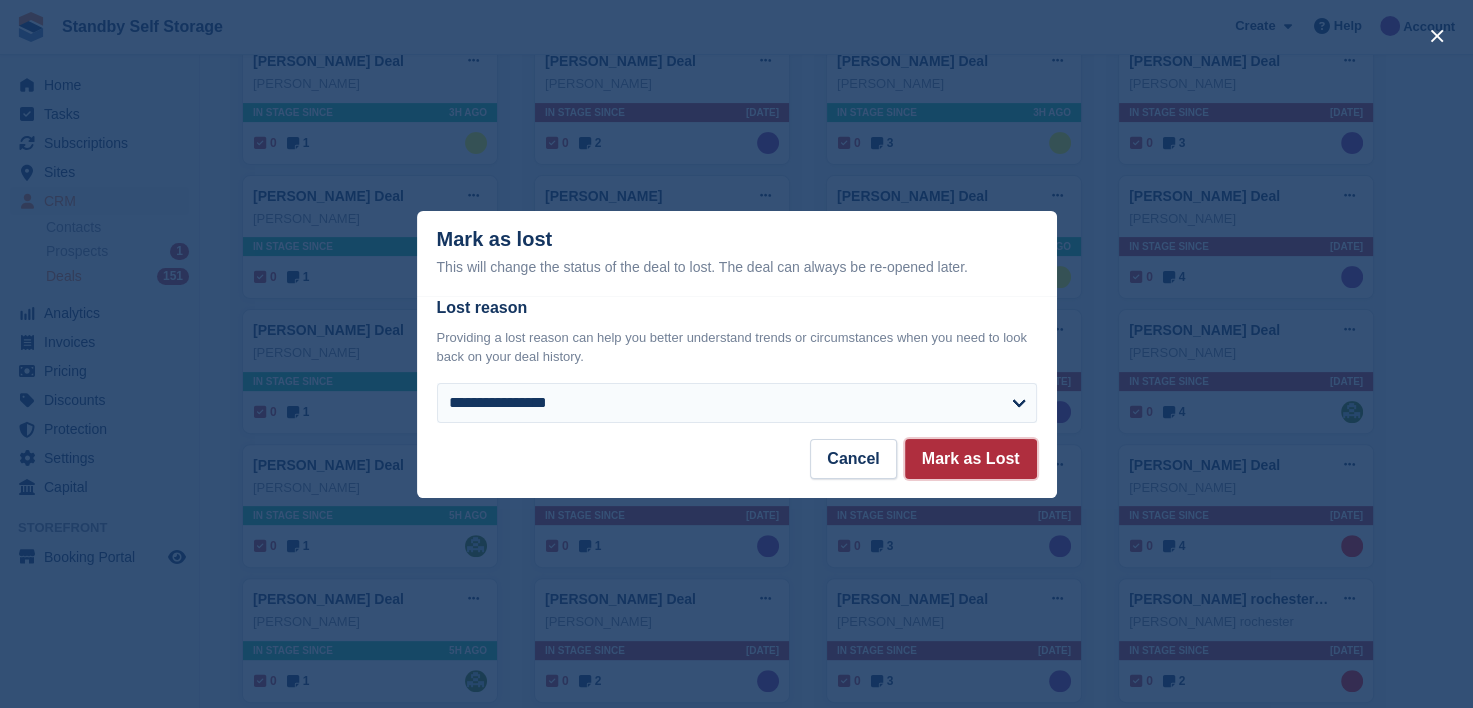 click on "Mark as Lost" at bounding box center (971, 459) 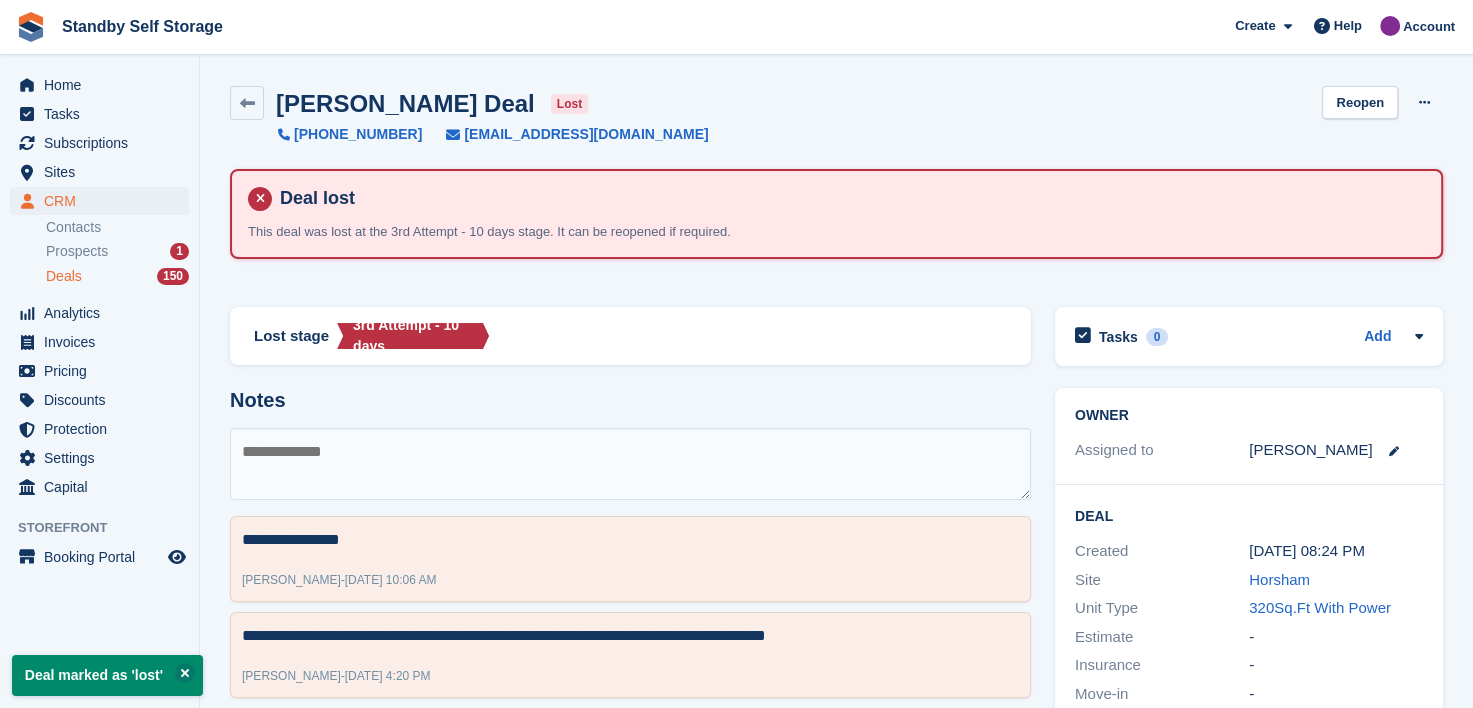 click on "Deals" at bounding box center [64, 276] 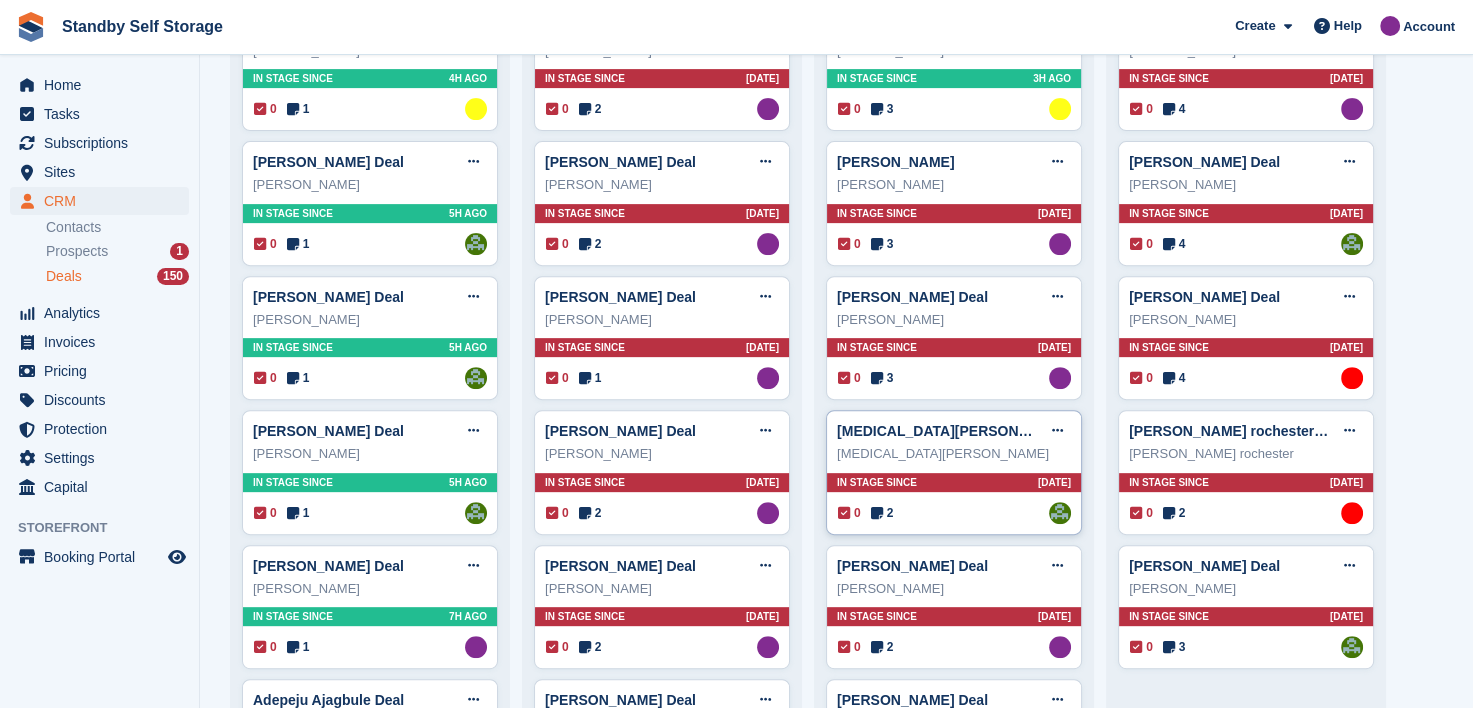 scroll, scrollTop: 700, scrollLeft: 0, axis: vertical 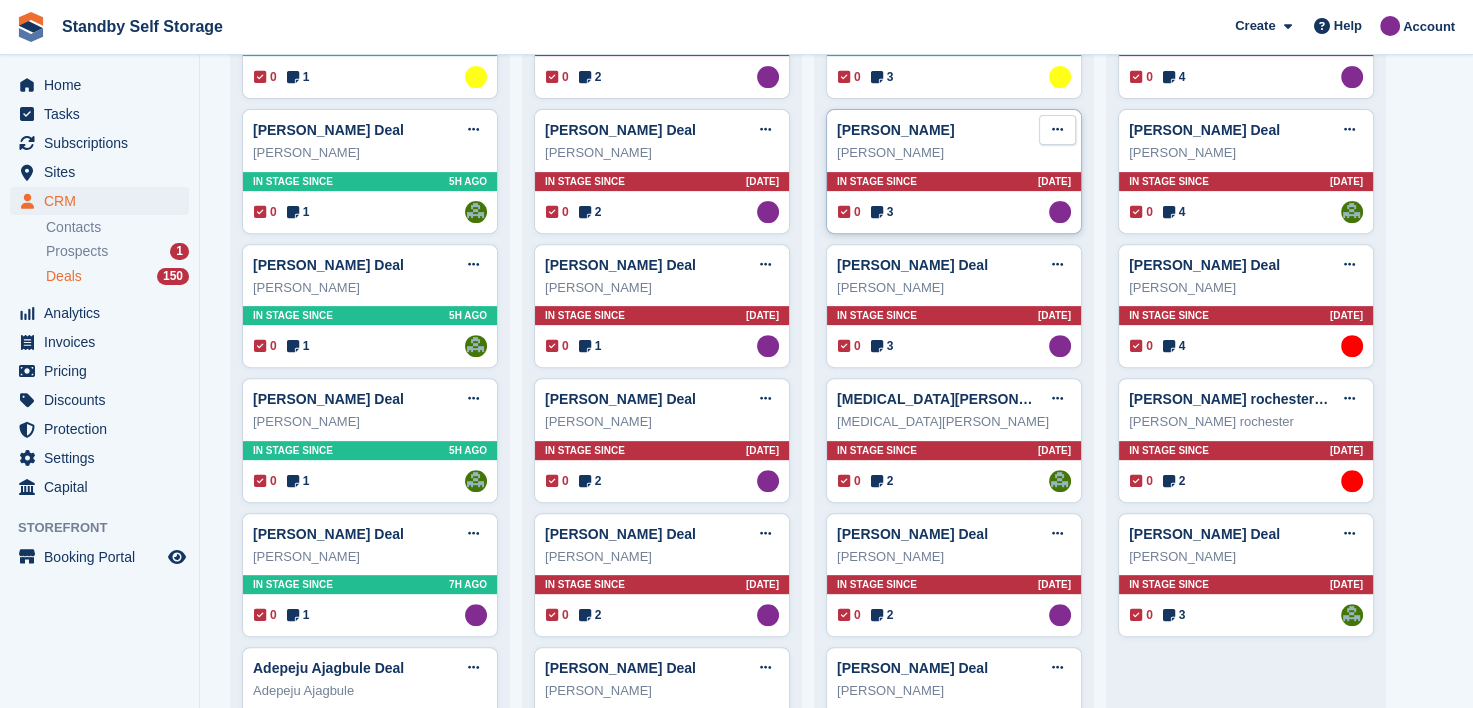 click at bounding box center (1057, 129) 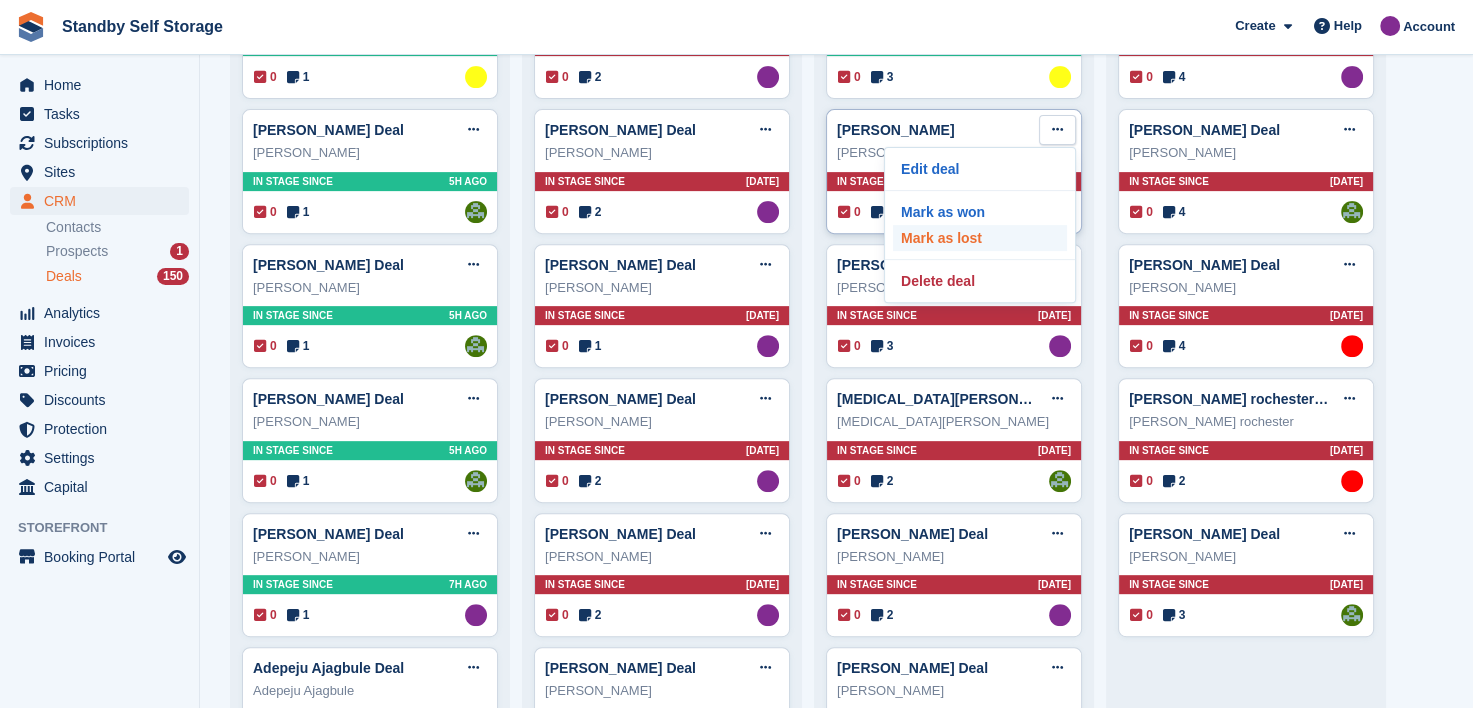 click on "Mark as lost" at bounding box center (980, 238) 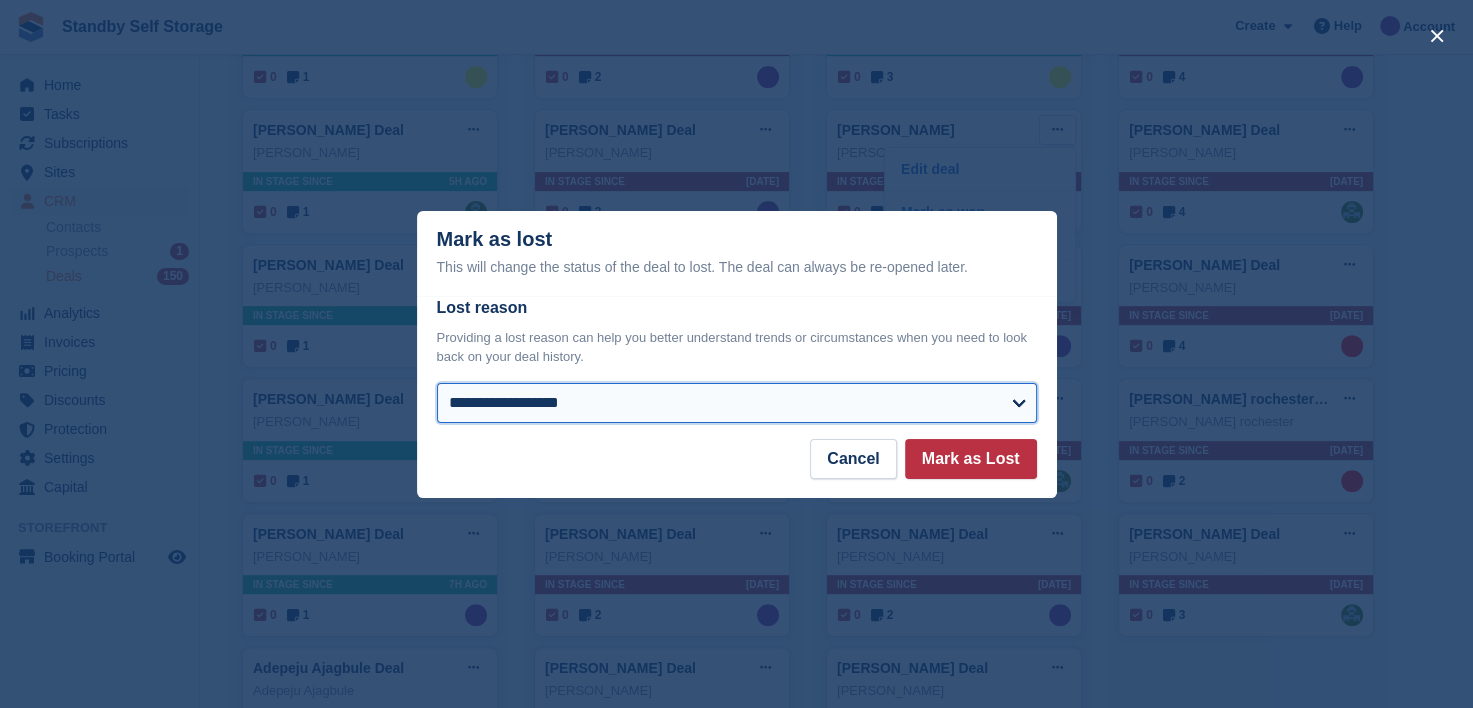 click on "**********" at bounding box center [737, 403] 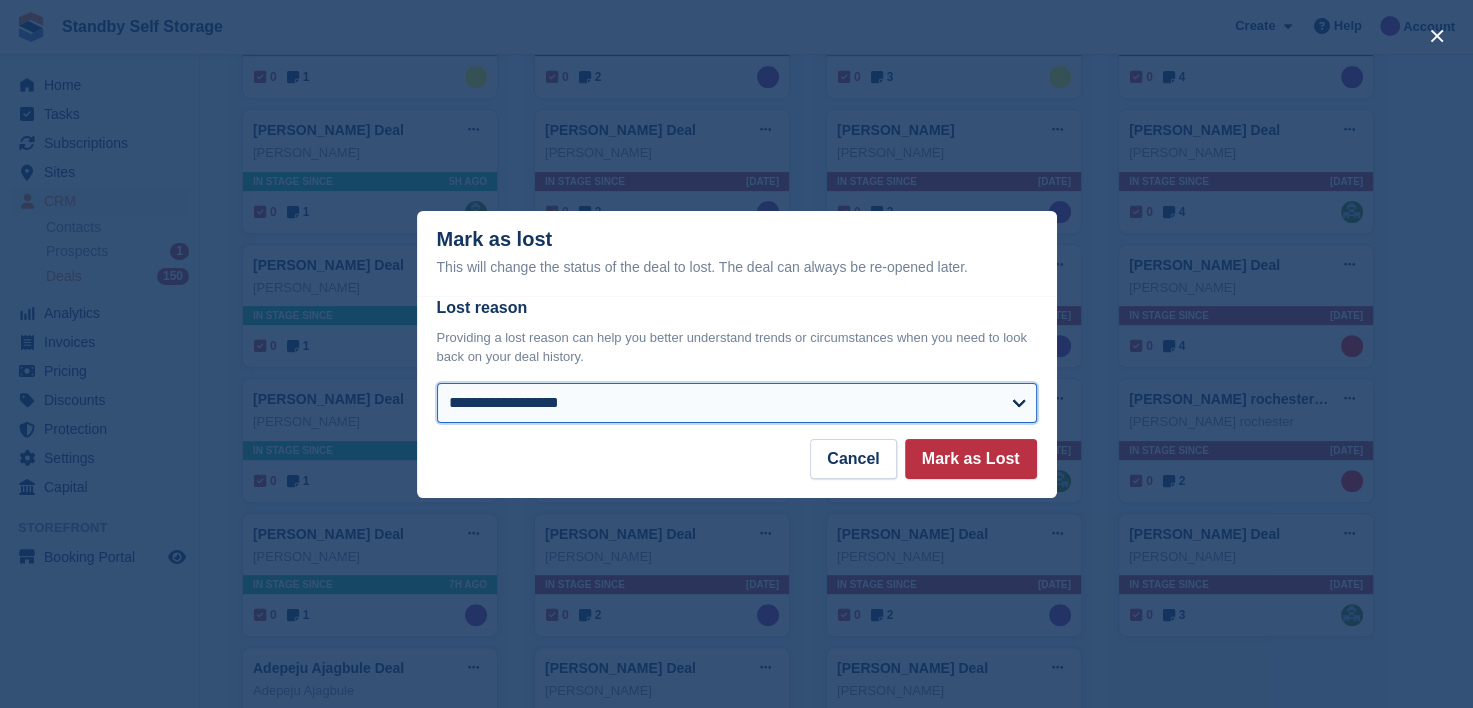 select on "**********" 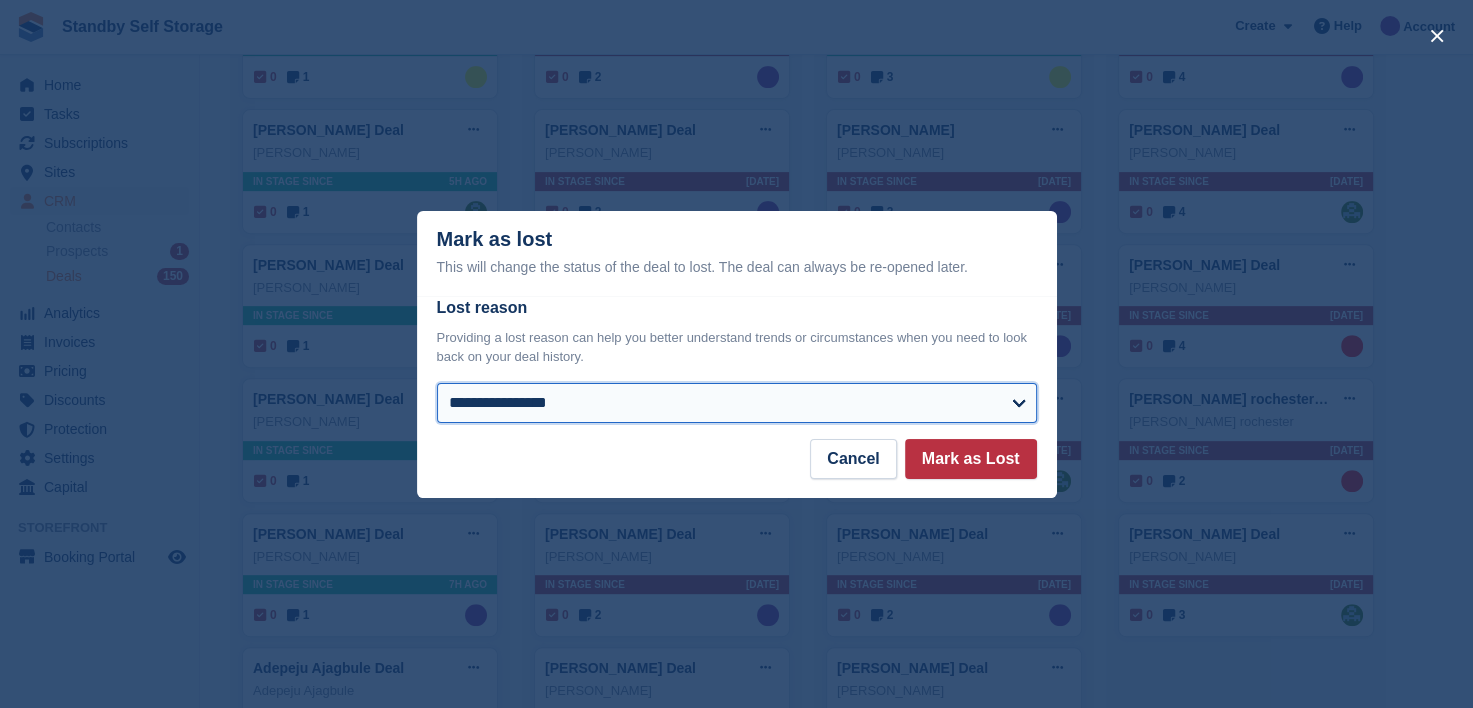 click on "**********" at bounding box center (737, 403) 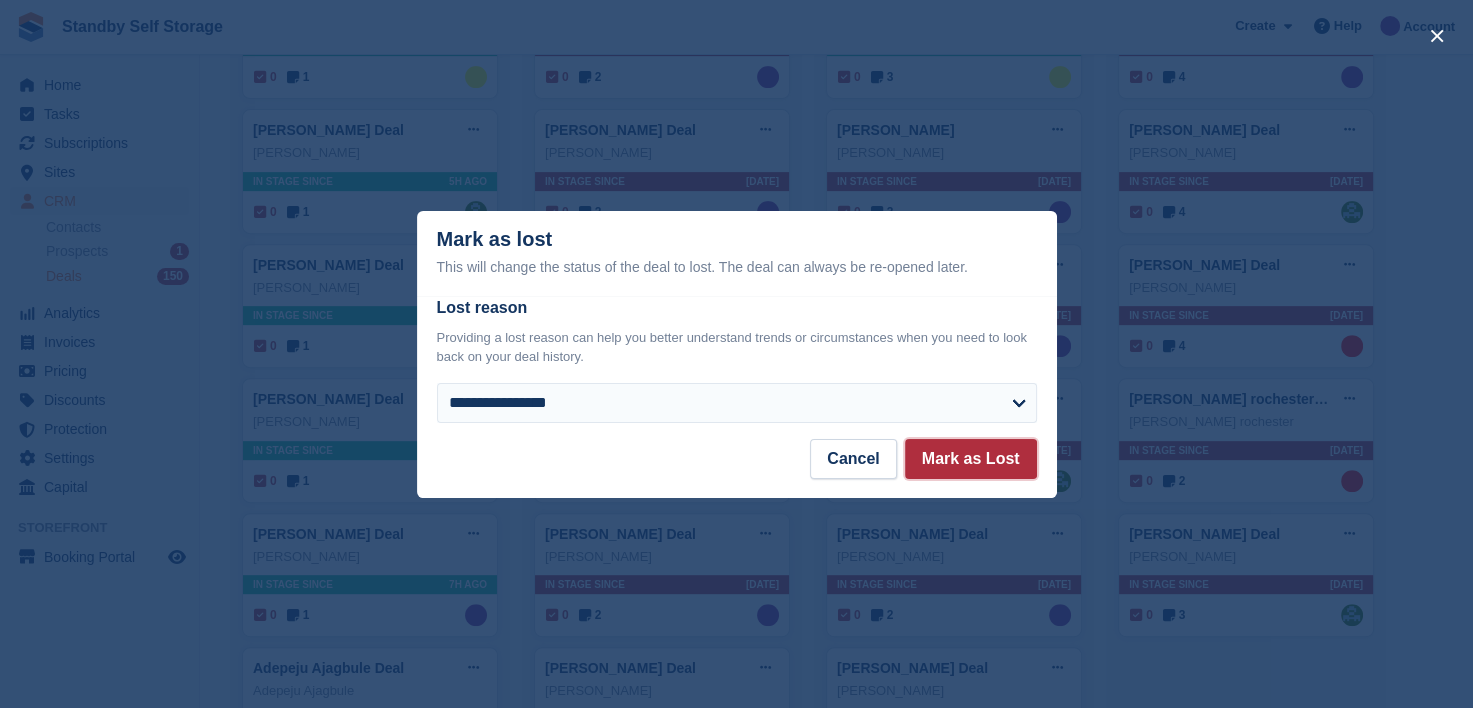 click on "Mark as Lost" at bounding box center (971, 459) 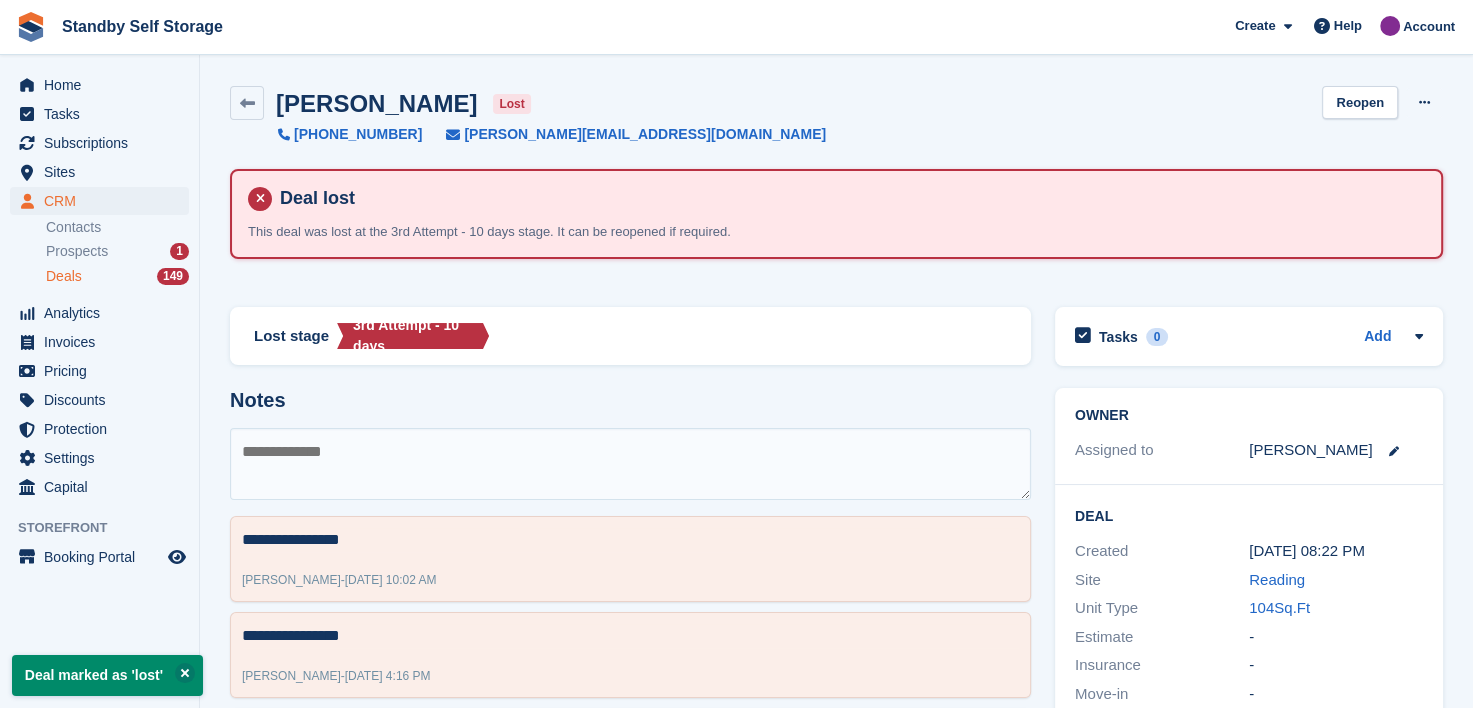 click on "Deals" at bounding box center (64, 276) 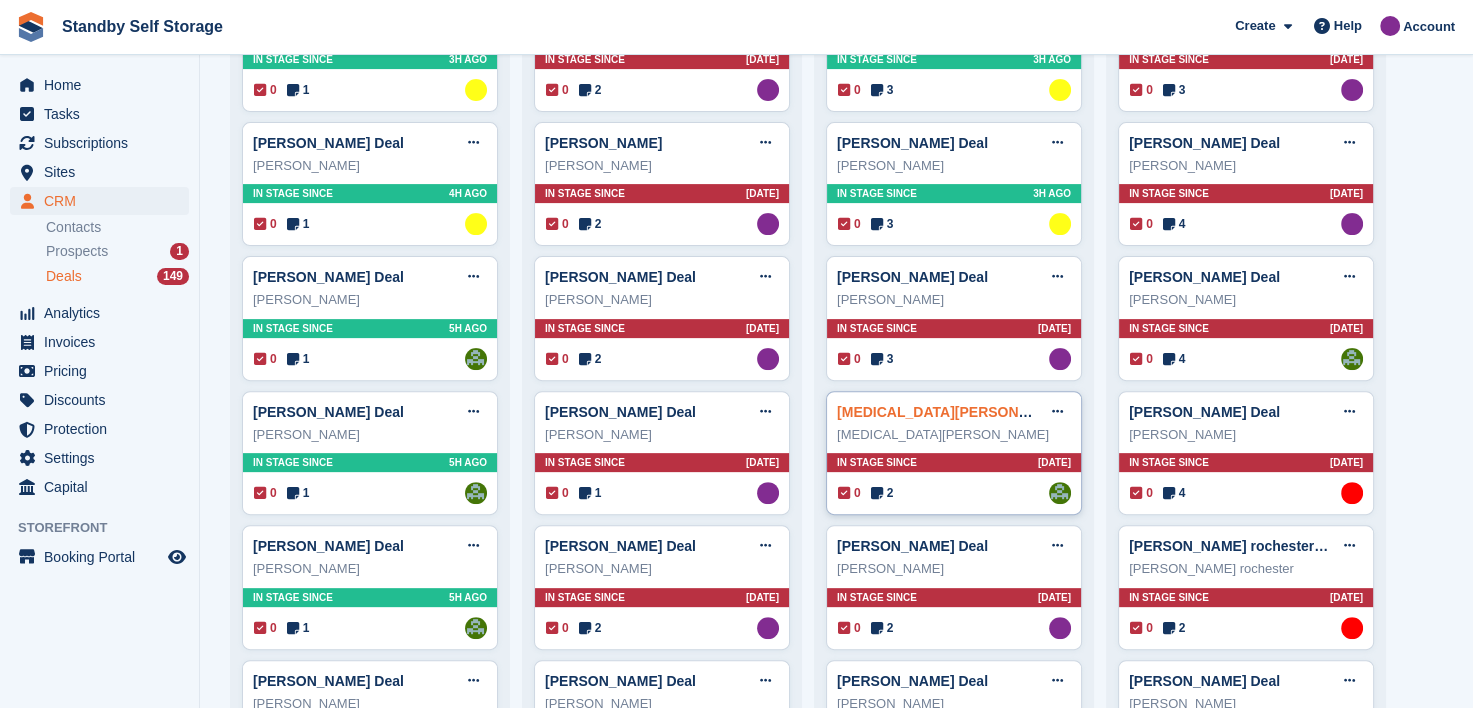 scroll, scrollTop: 600, scrollLeft: 0, axis: vertical 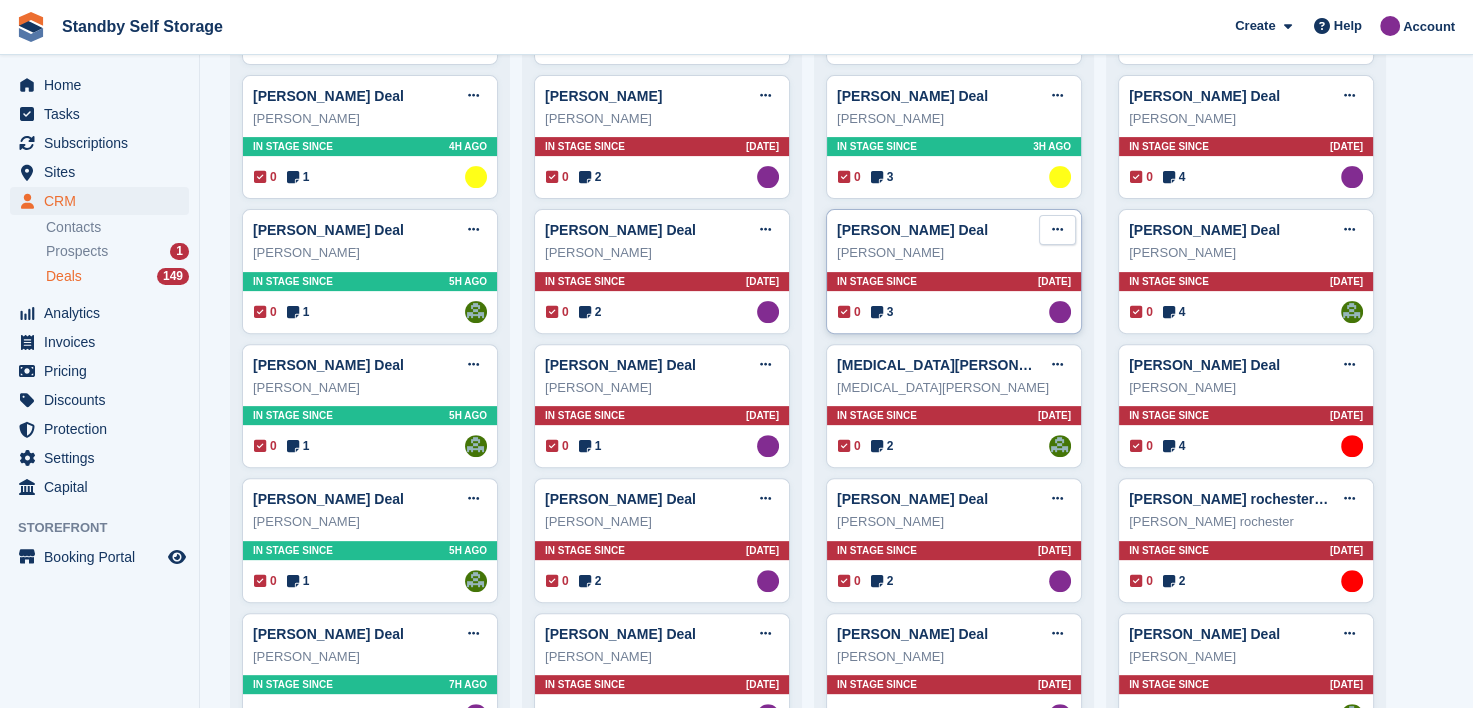 click at bounding box center (1057, 229) 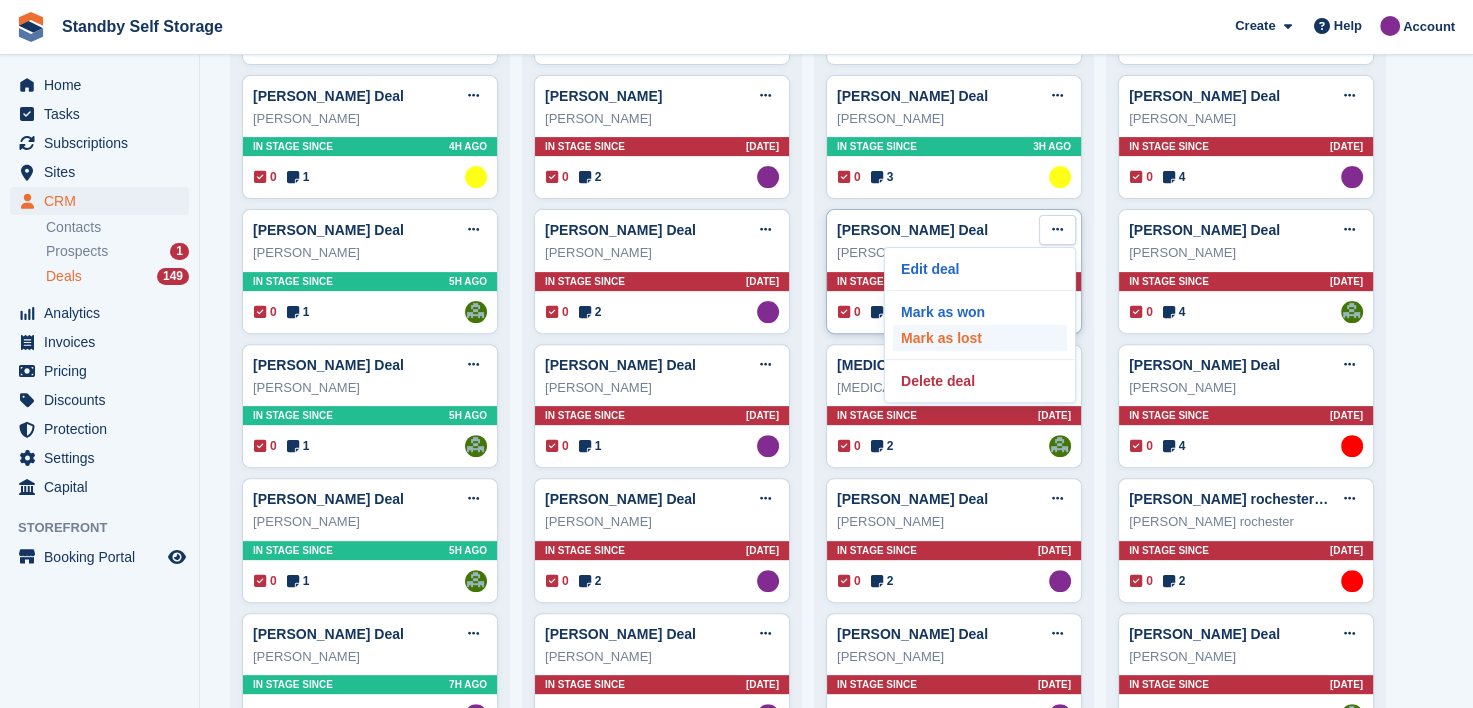 click on "Mark as lost" at bounding box center [980, 338] 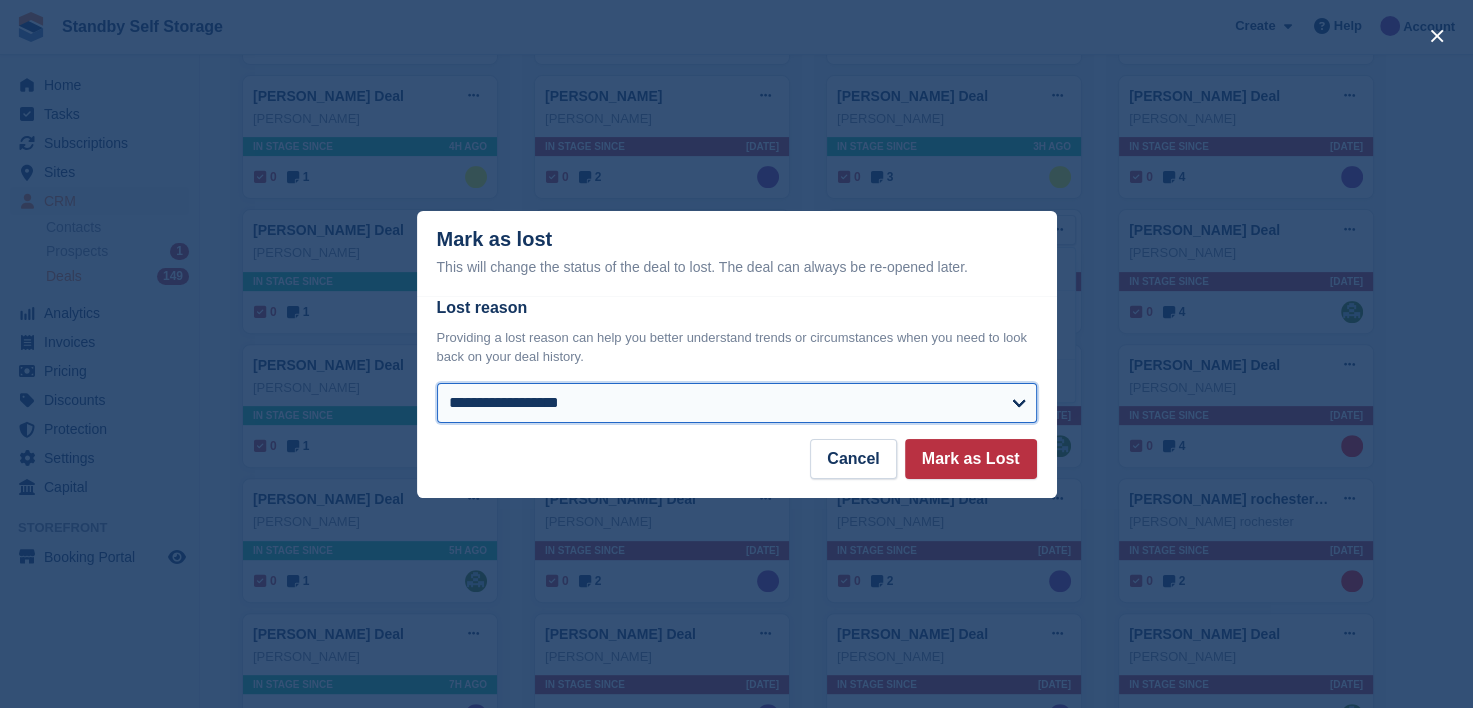 click on "**********" at bounding box center [737, 403] 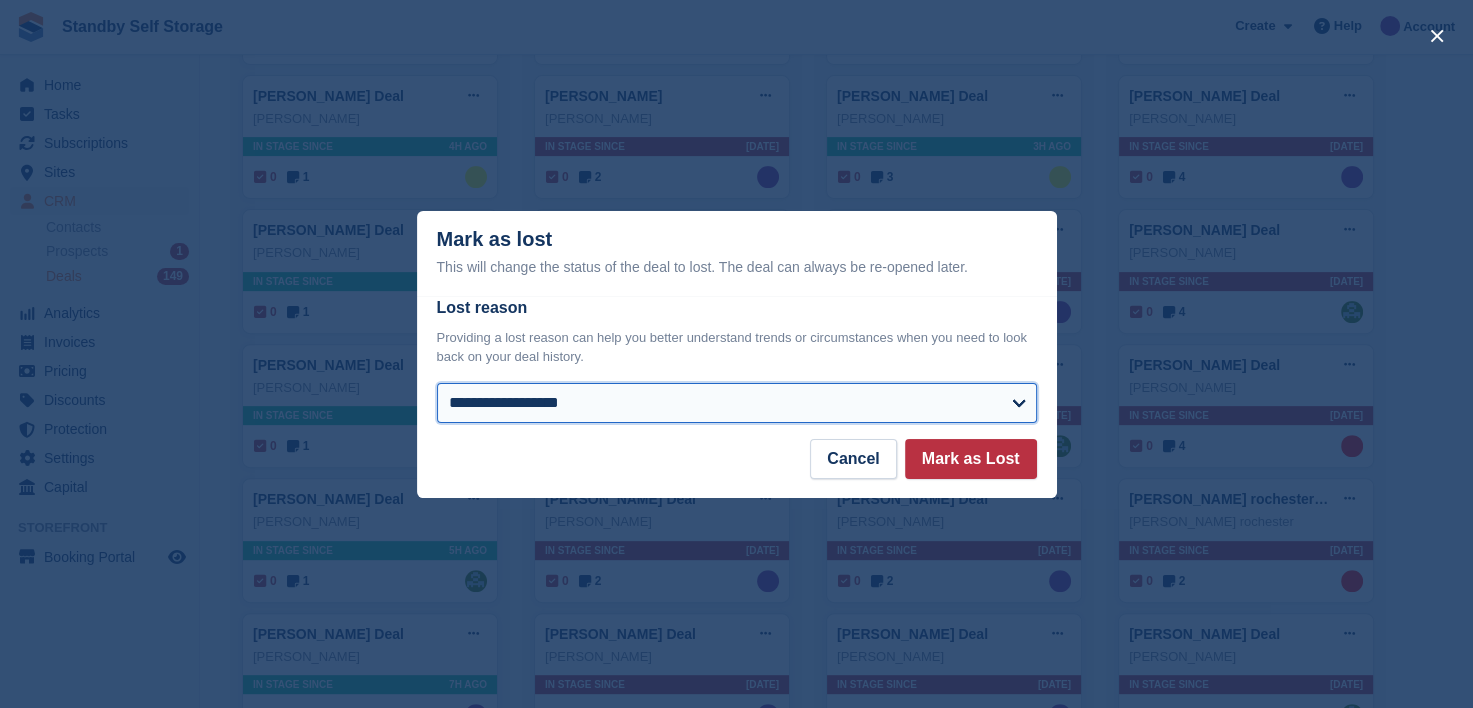select on "**********" 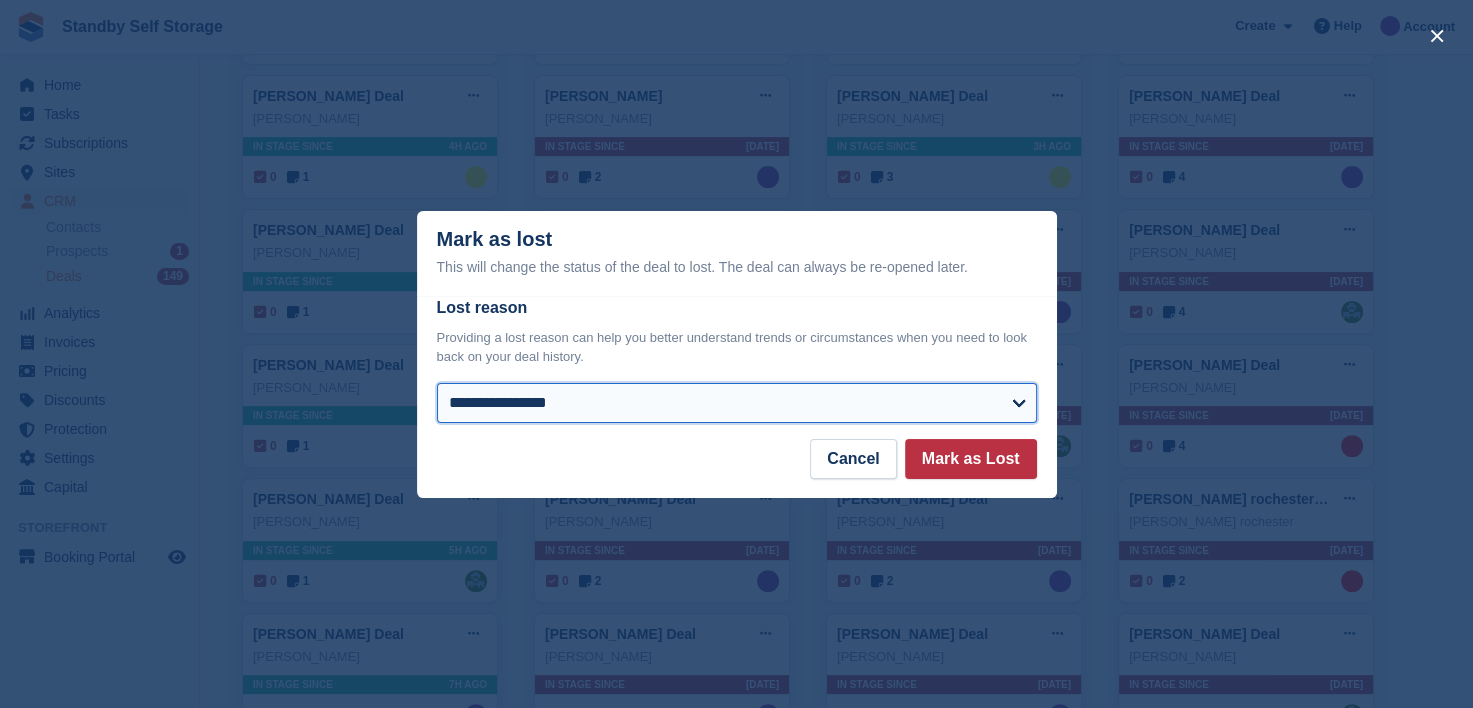 click on "**********" at bounding box center [737, 403] 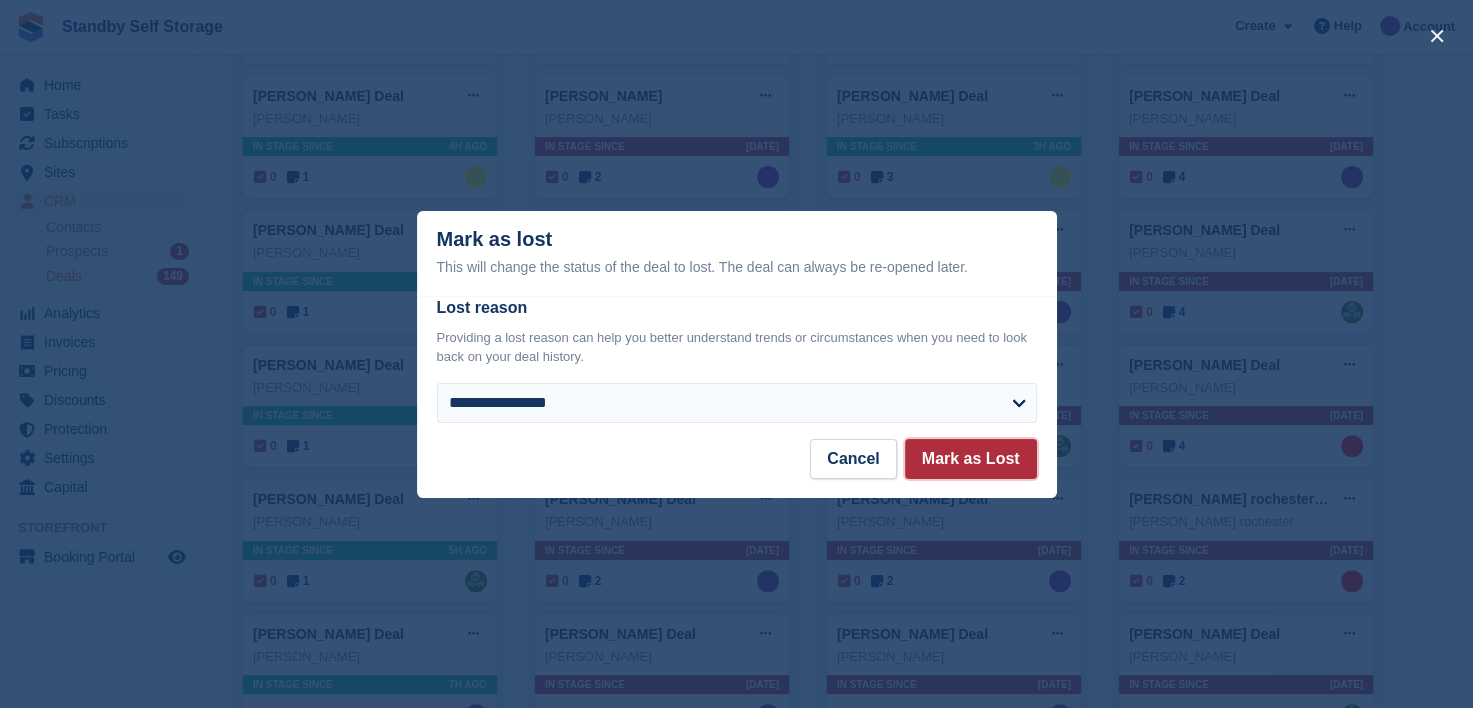 click on "Mark as Lost" at bounding box center (971, 459) 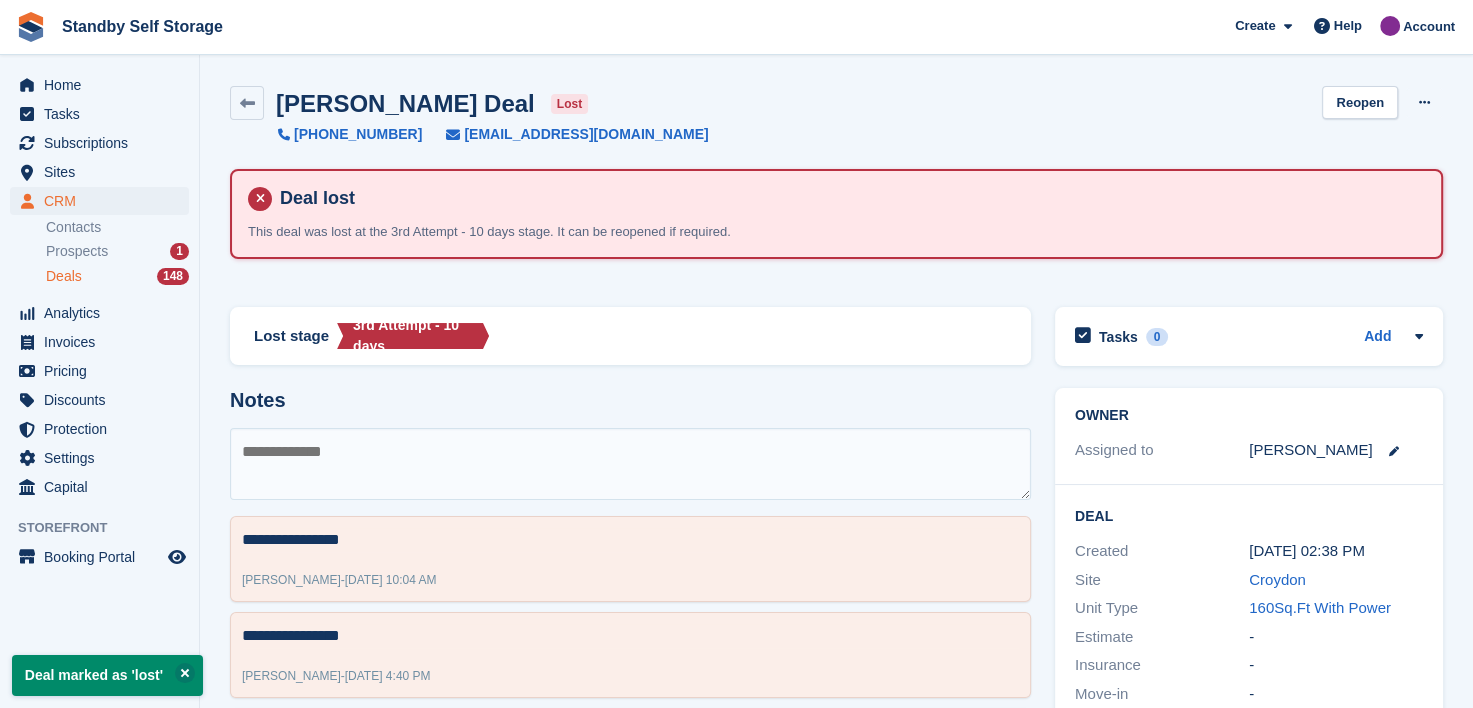 click on "Deals" at bounding box center (64, 276) 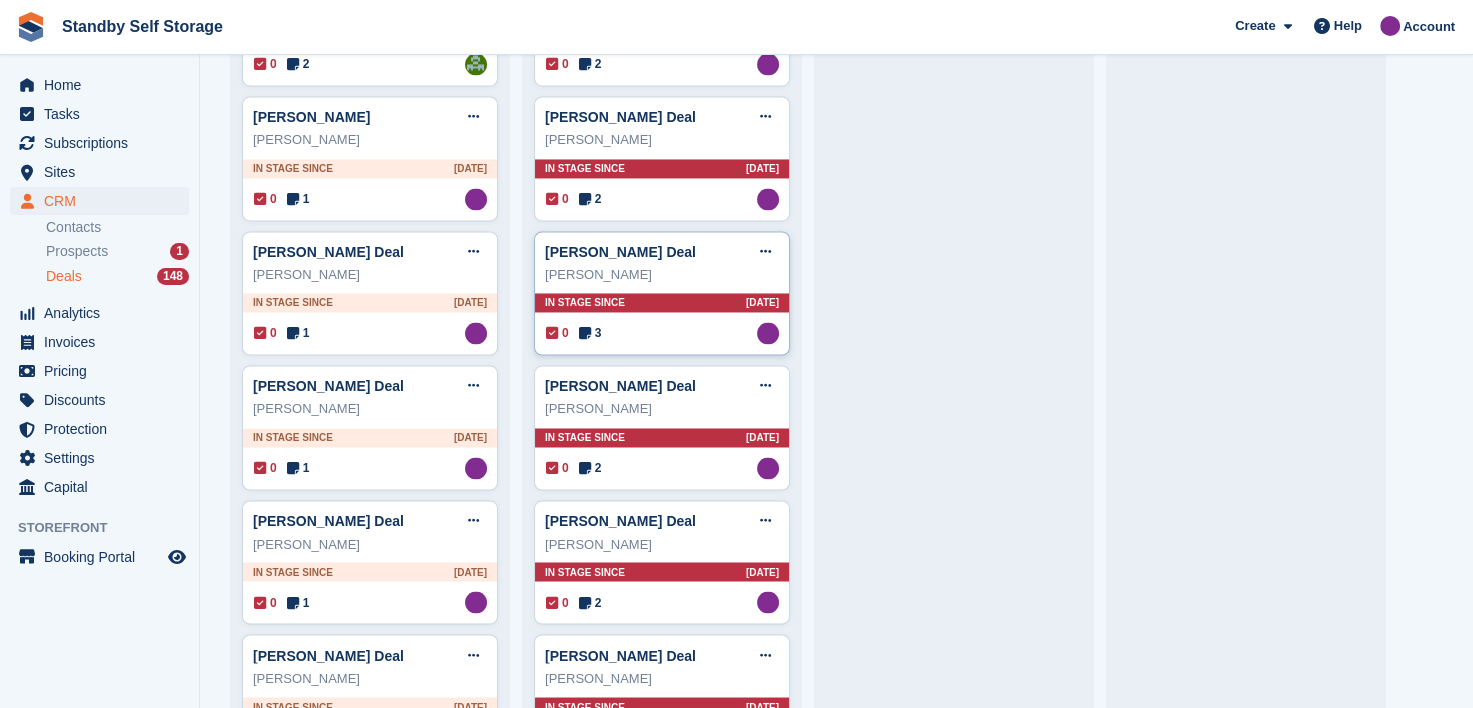 scroll, scrollTop: 3100, scrollLeft: 0, axis: vertical 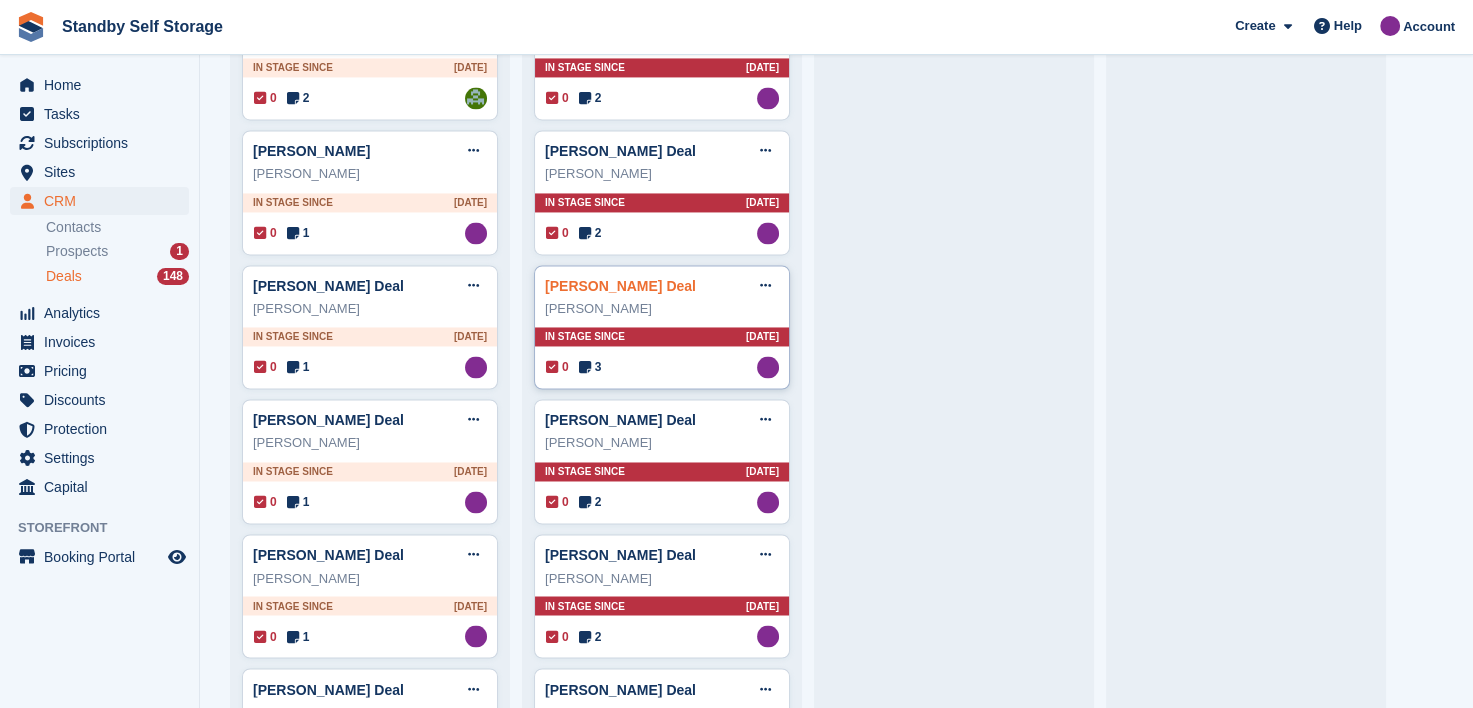click on "Dominic Thirlwall Deal" at bounding box center (620, 286) 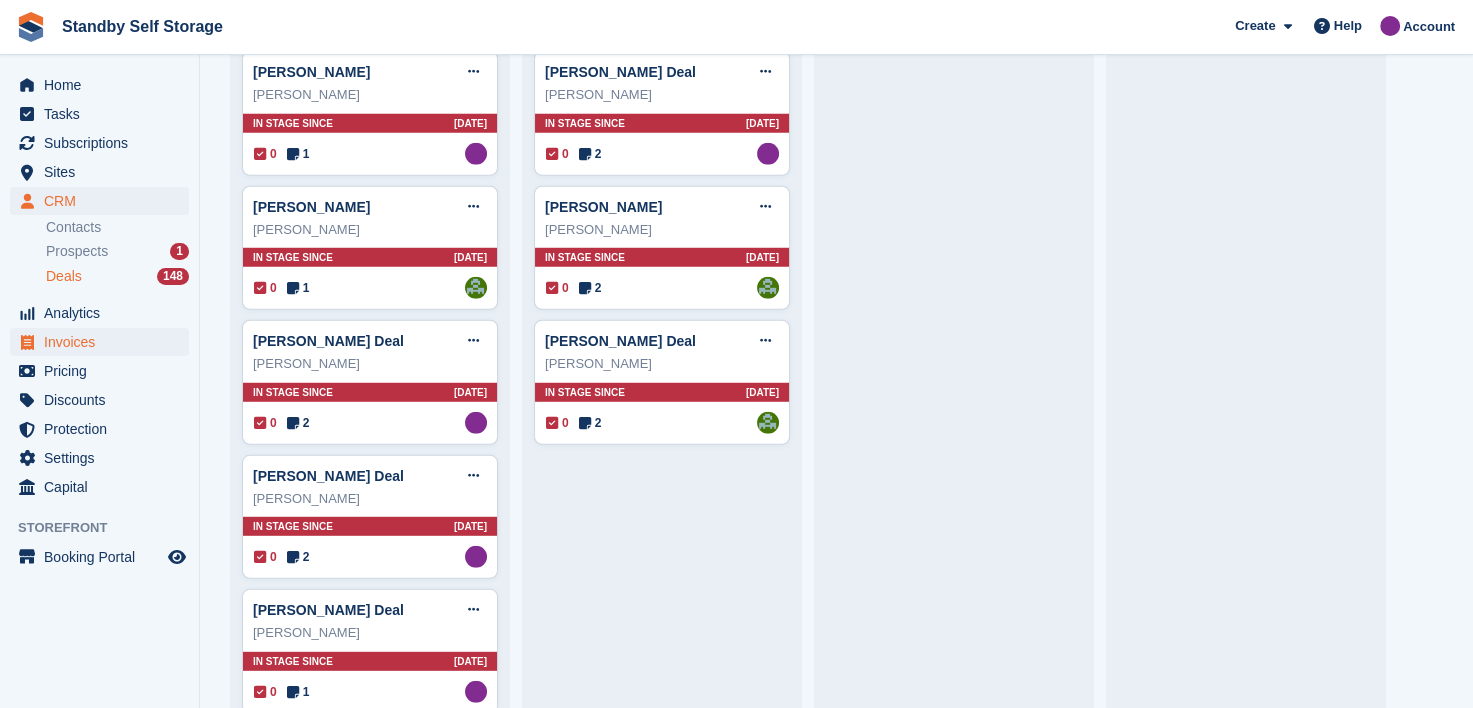 scroll, scrollTop: 5200, scrollLeft: 0, axis: vertical 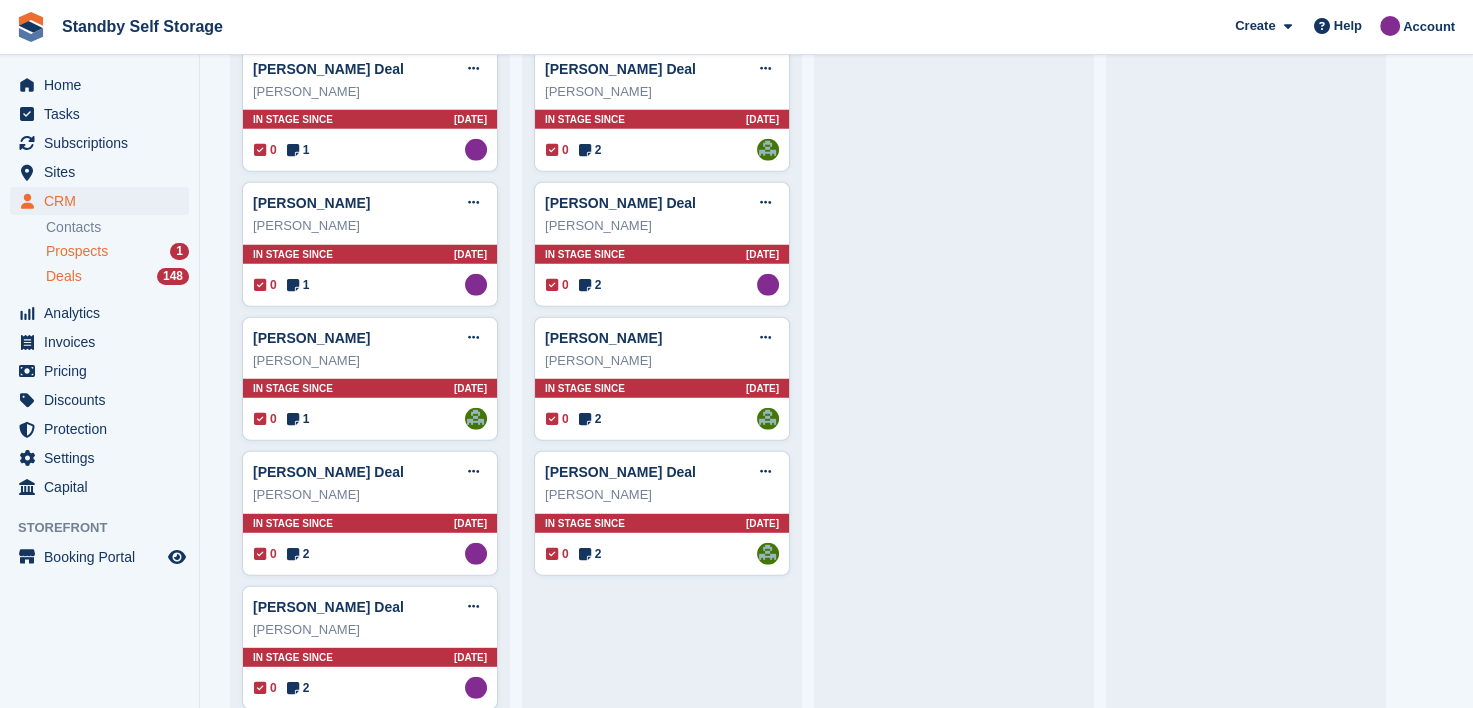 click on "Prospects" at bounding box center (77, 251) 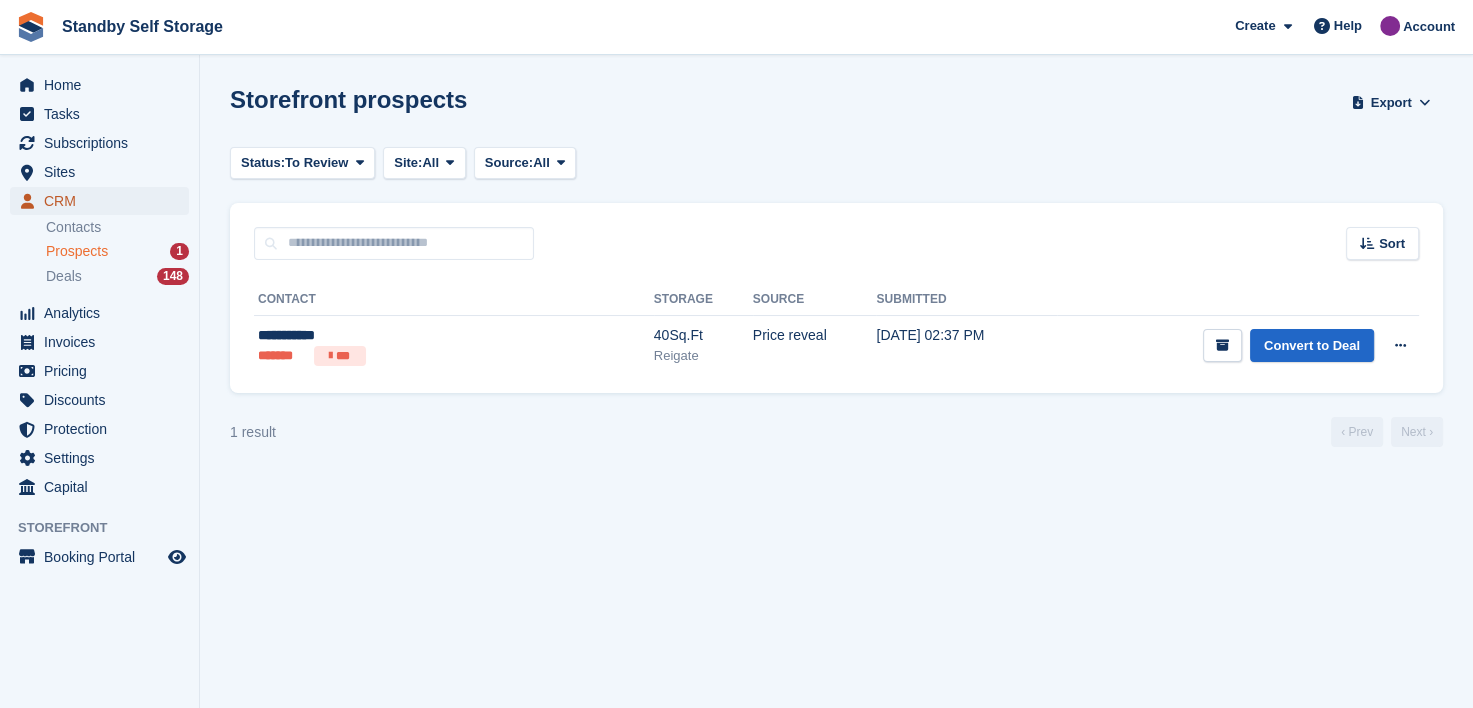 drag, startPoint x: 57, startPoint y: 190, endPoint x: 80, endPoint y: 187, distance: 23.194826 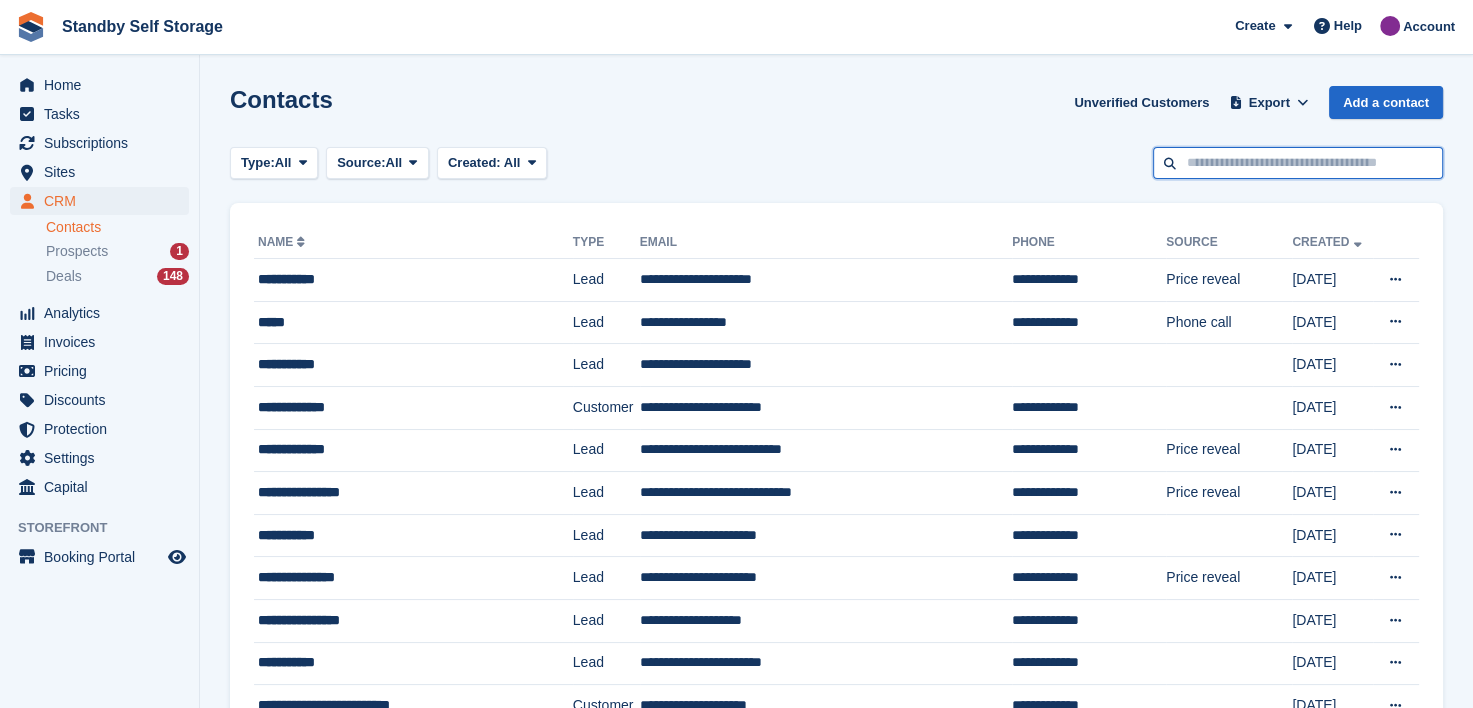 click at bounding box center (1298, 163) 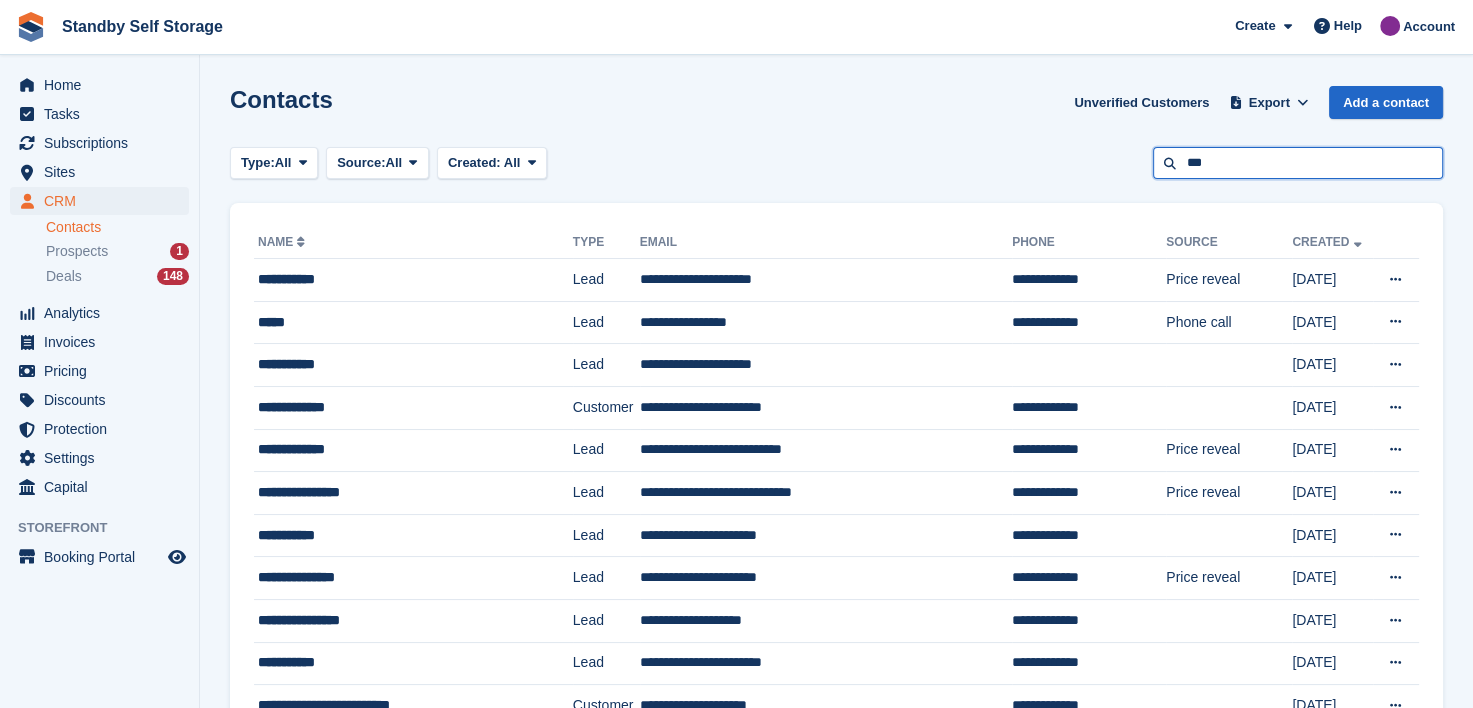 type on "***" 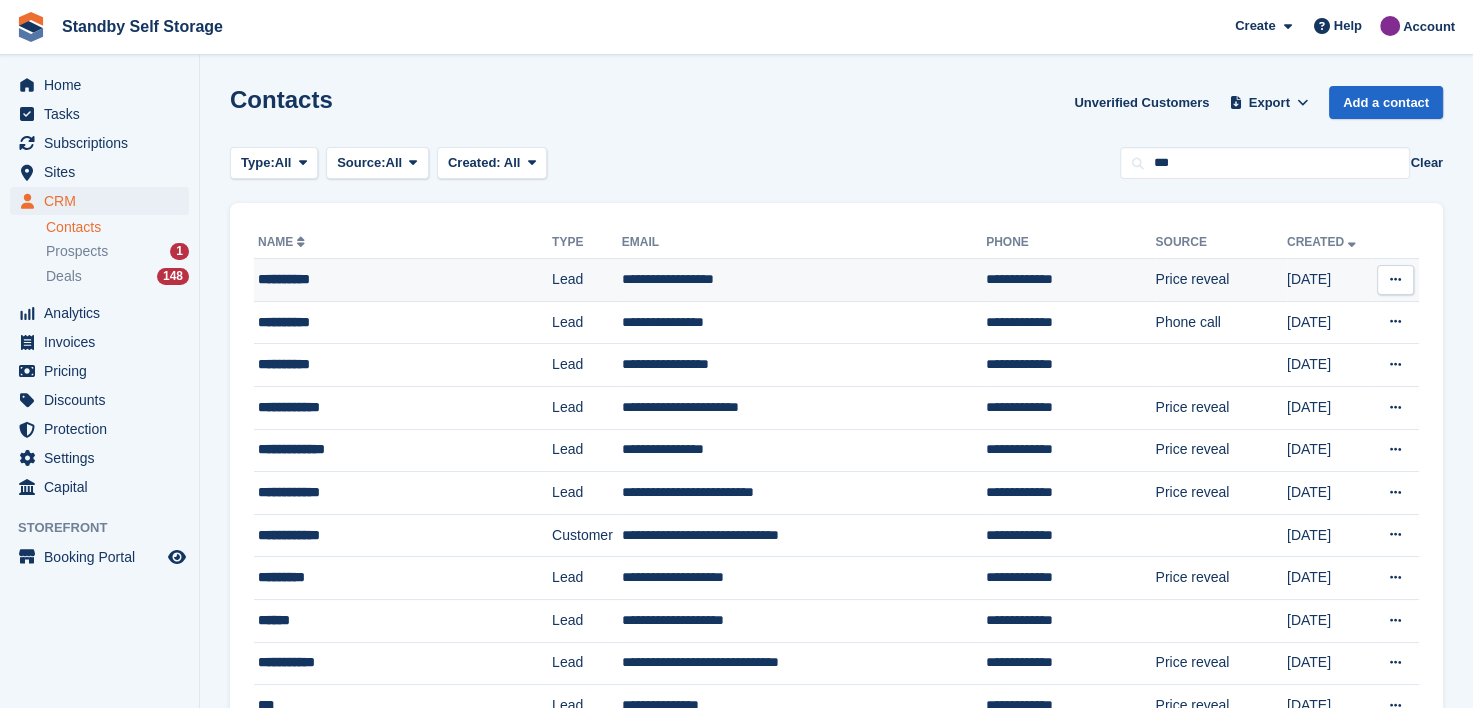 drag, startPoint x: 320, startPoint y: 272, endPoint x: 332, endPoint y: 280, distance: 14.422205 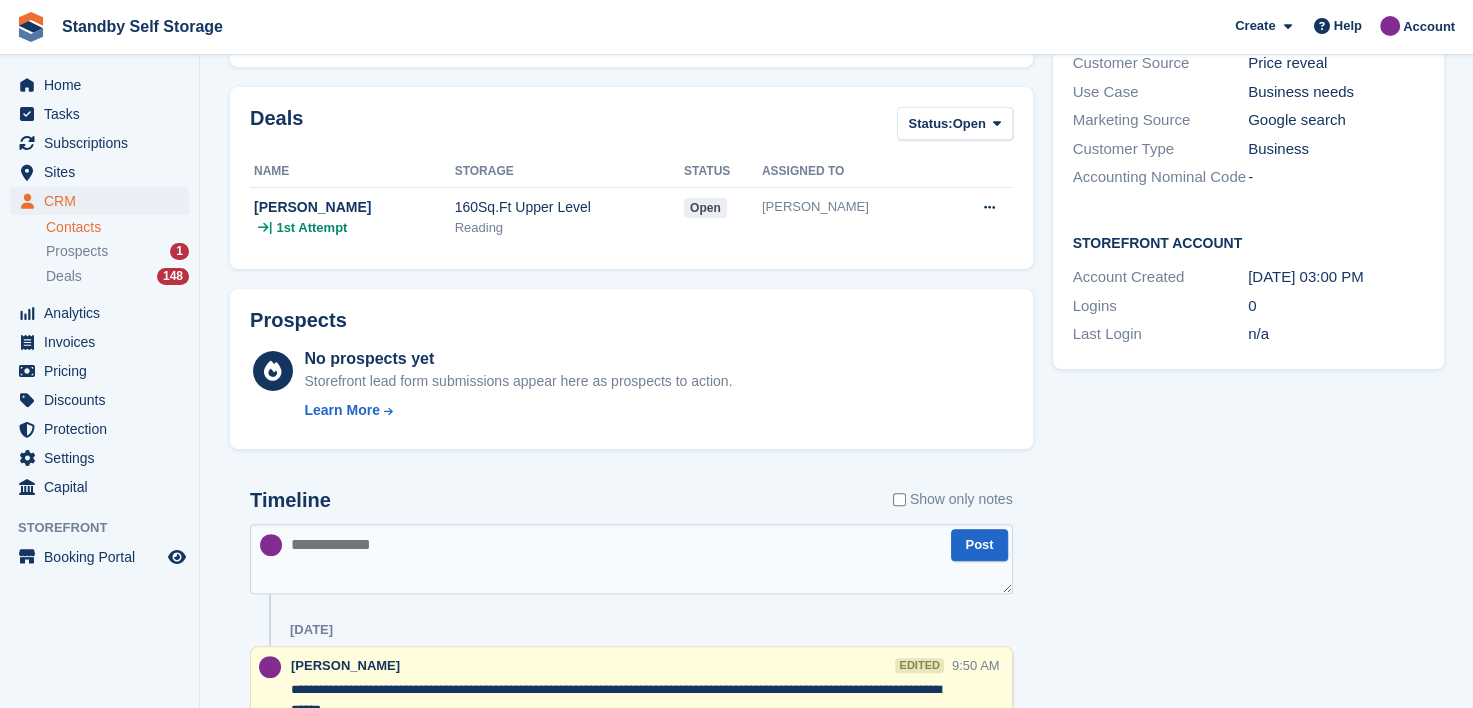 scroll, scrollTop: 56, scrollLeft: 0, axis: vertical 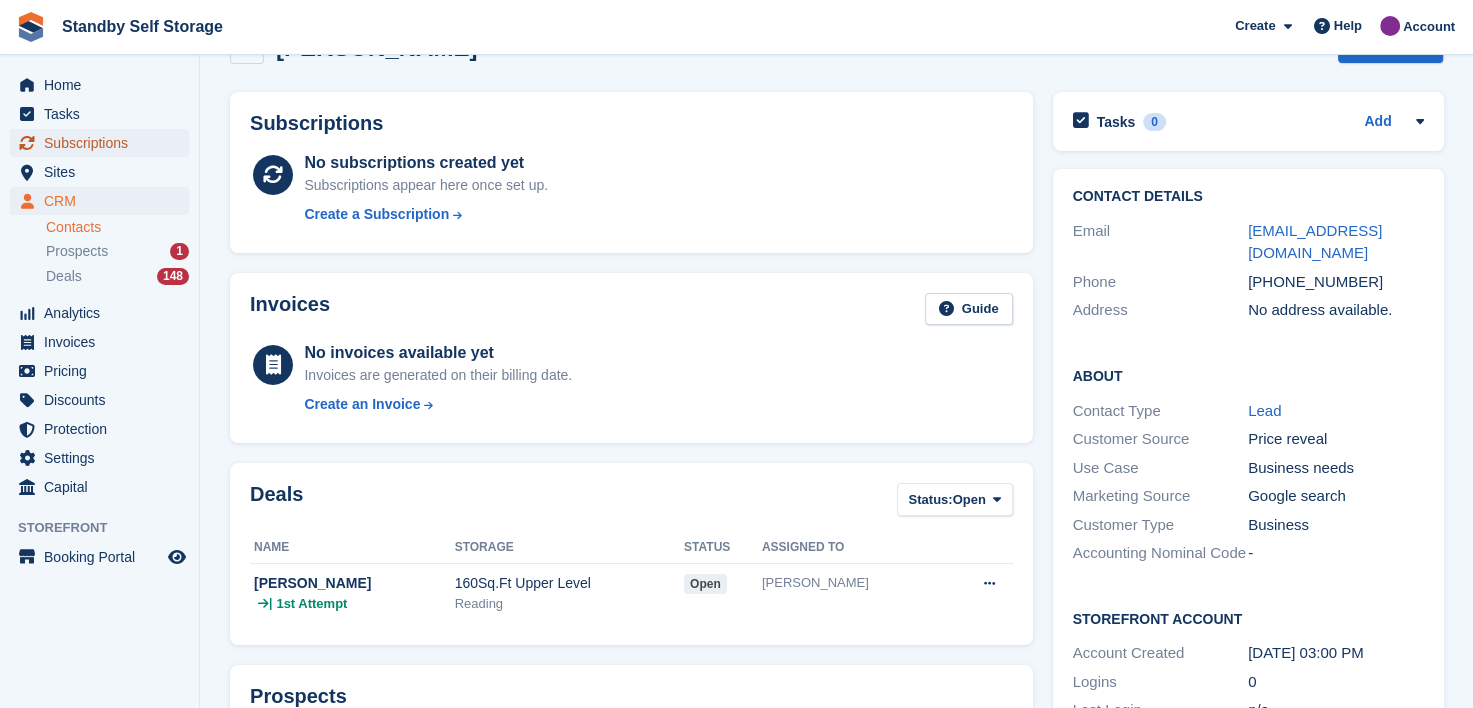 click on "Subscriptions" at bounding box center [104, 143] 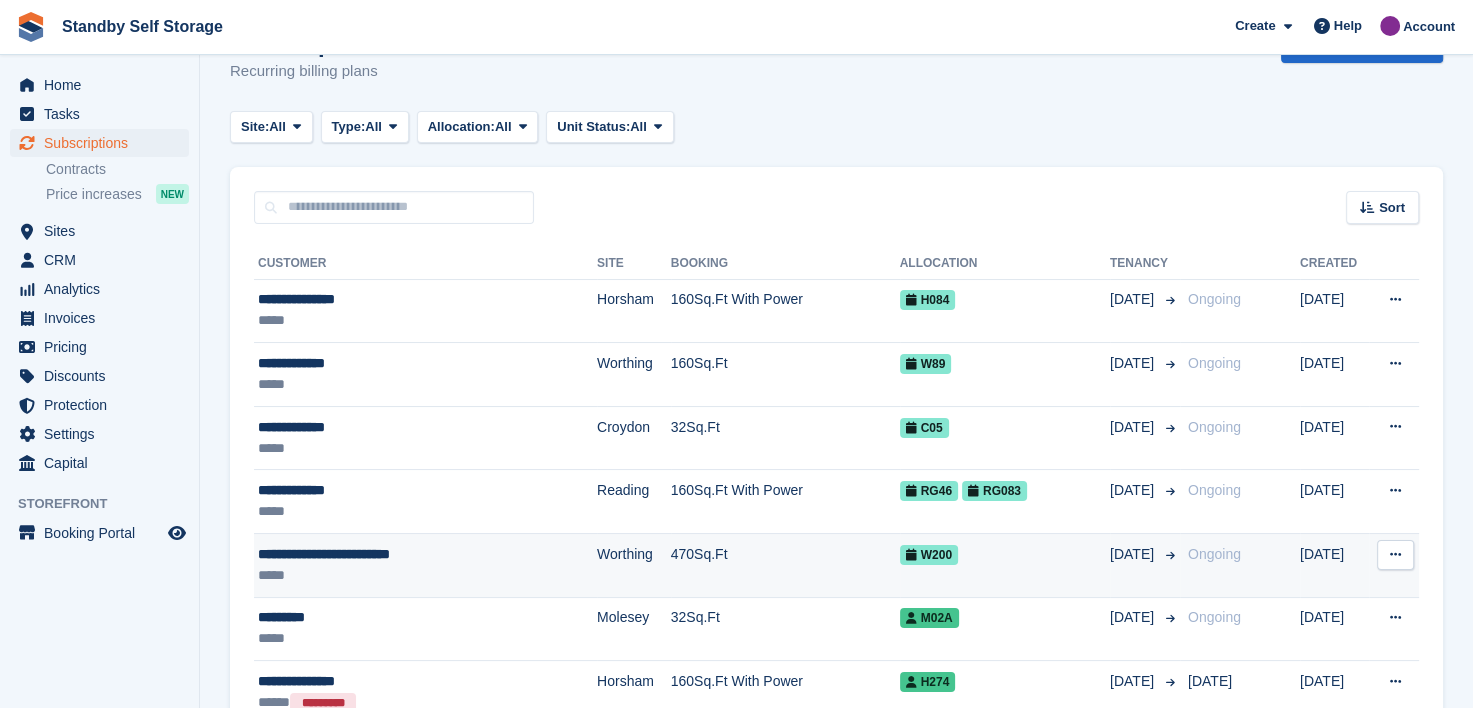 scroll, scrollTop: 0, scrollLeft: 0, axis: both 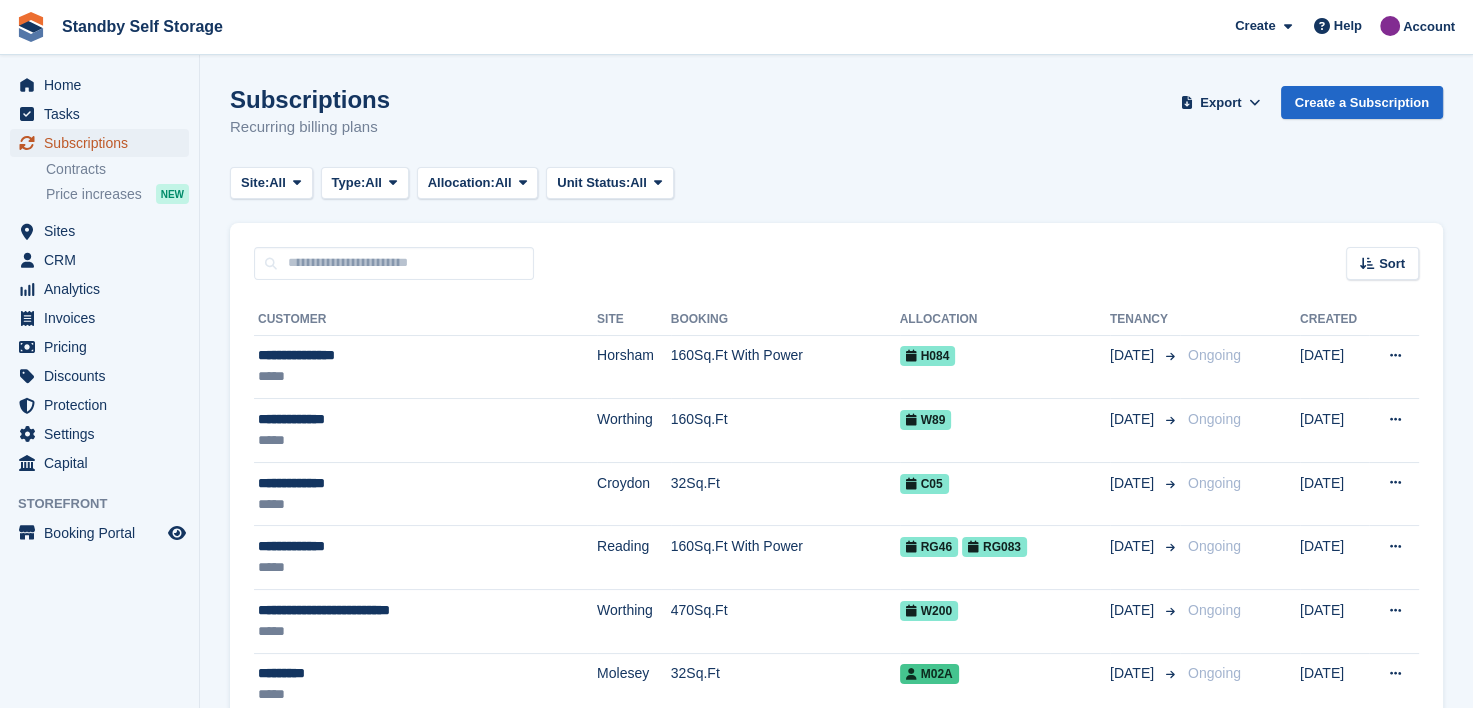 drag, startPoint x: 59, startPoint y: 142, endPoint x: 177, endPoint y: 130, distance: 118.6086 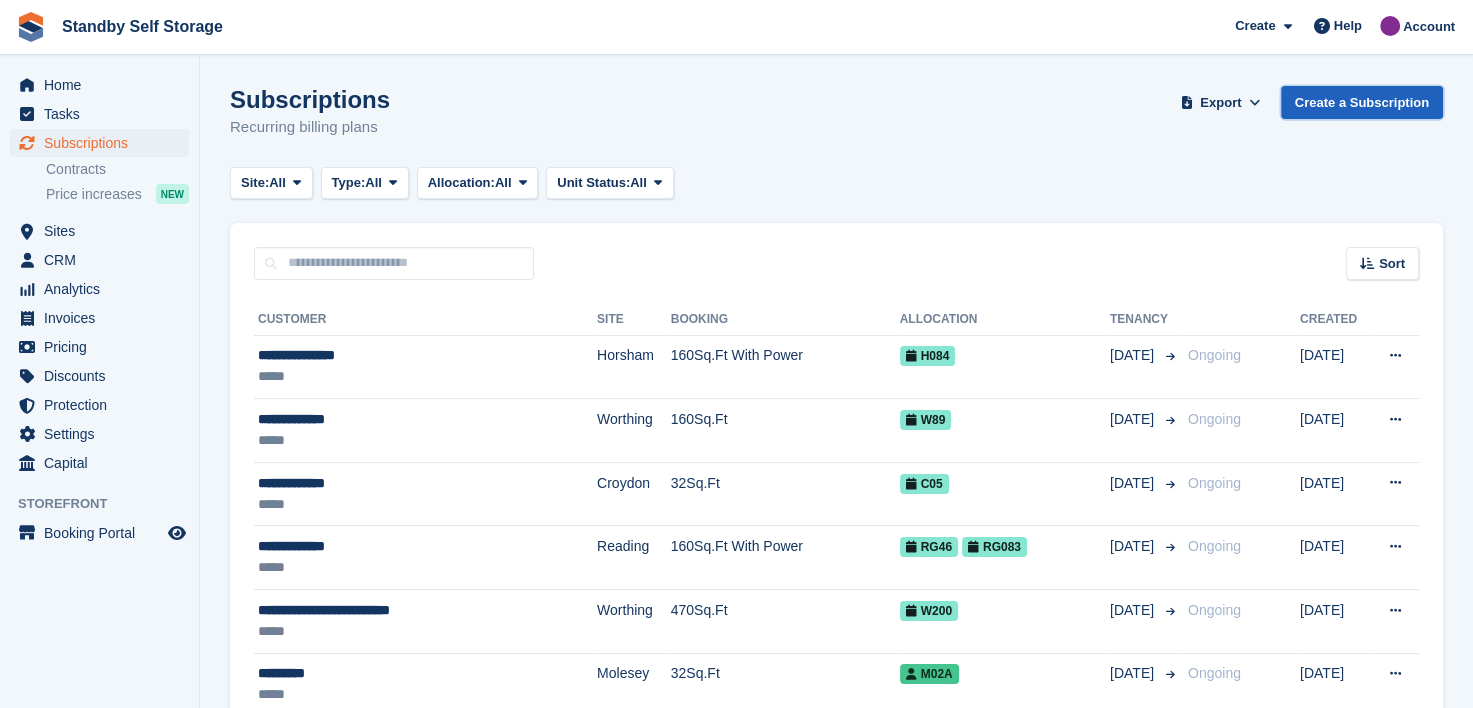 click on "Create a Subscription" at bounding box center [1362, 102] 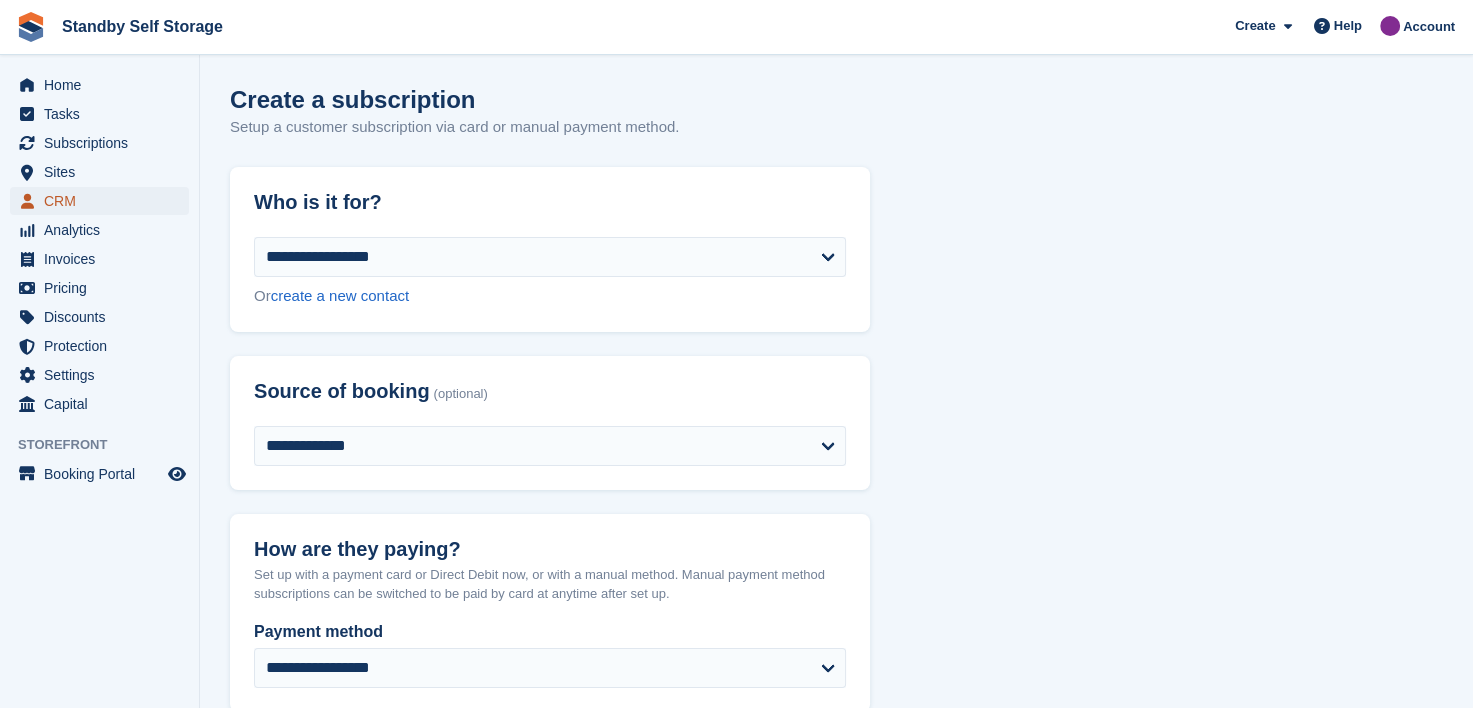 click on "CRM" at bounding box center [104, 201] 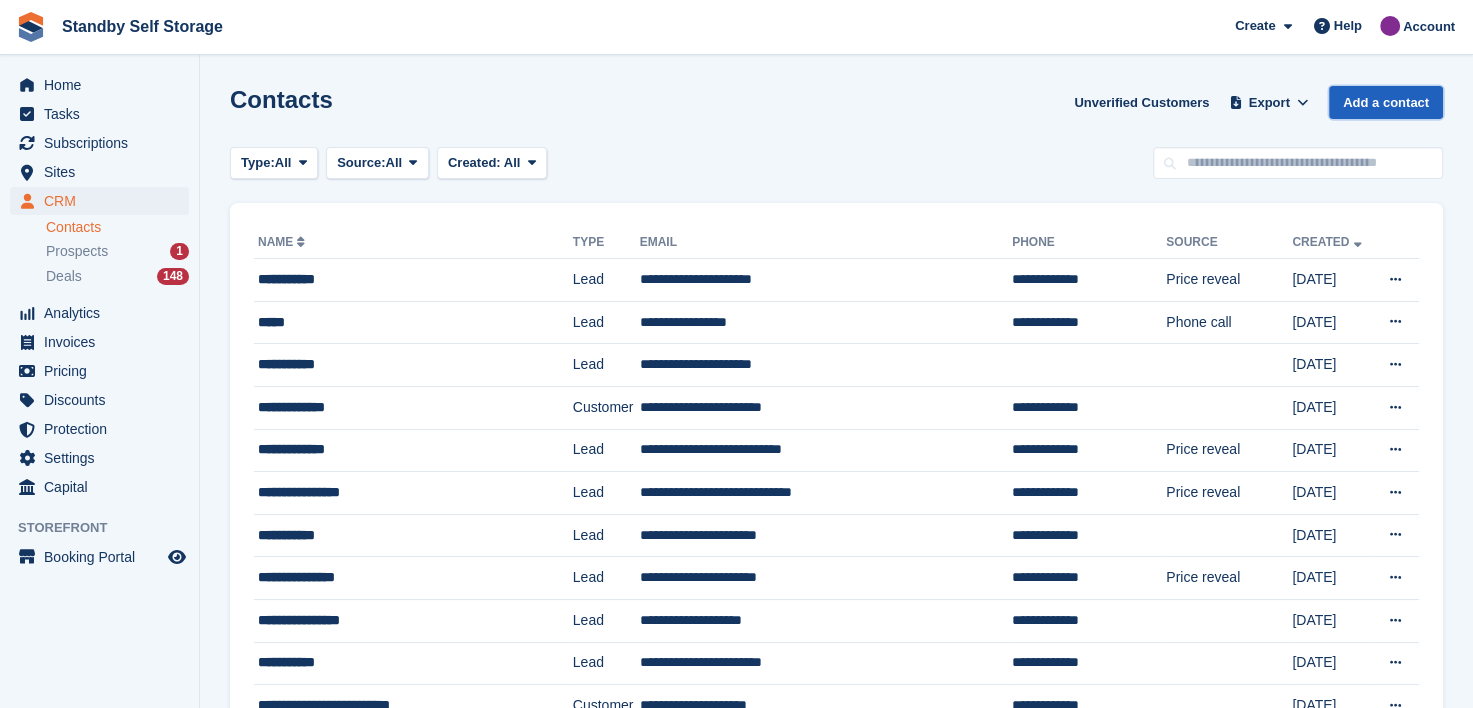 click on "Add a contact" at bounding box center [1386, 102] 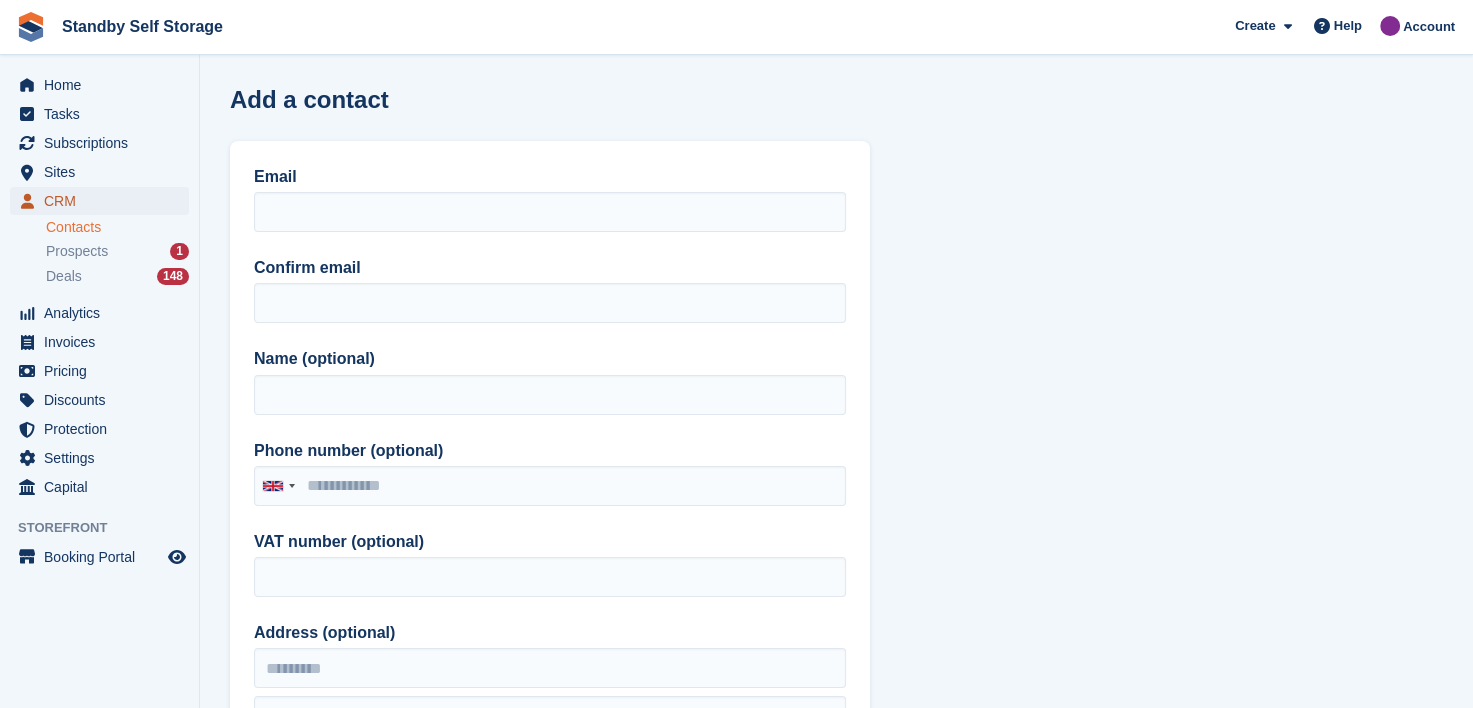 drag, startPoint x: 56, startPoint y: 200, endPoint x: 140, endPoint y: 199, distance: 84.00595 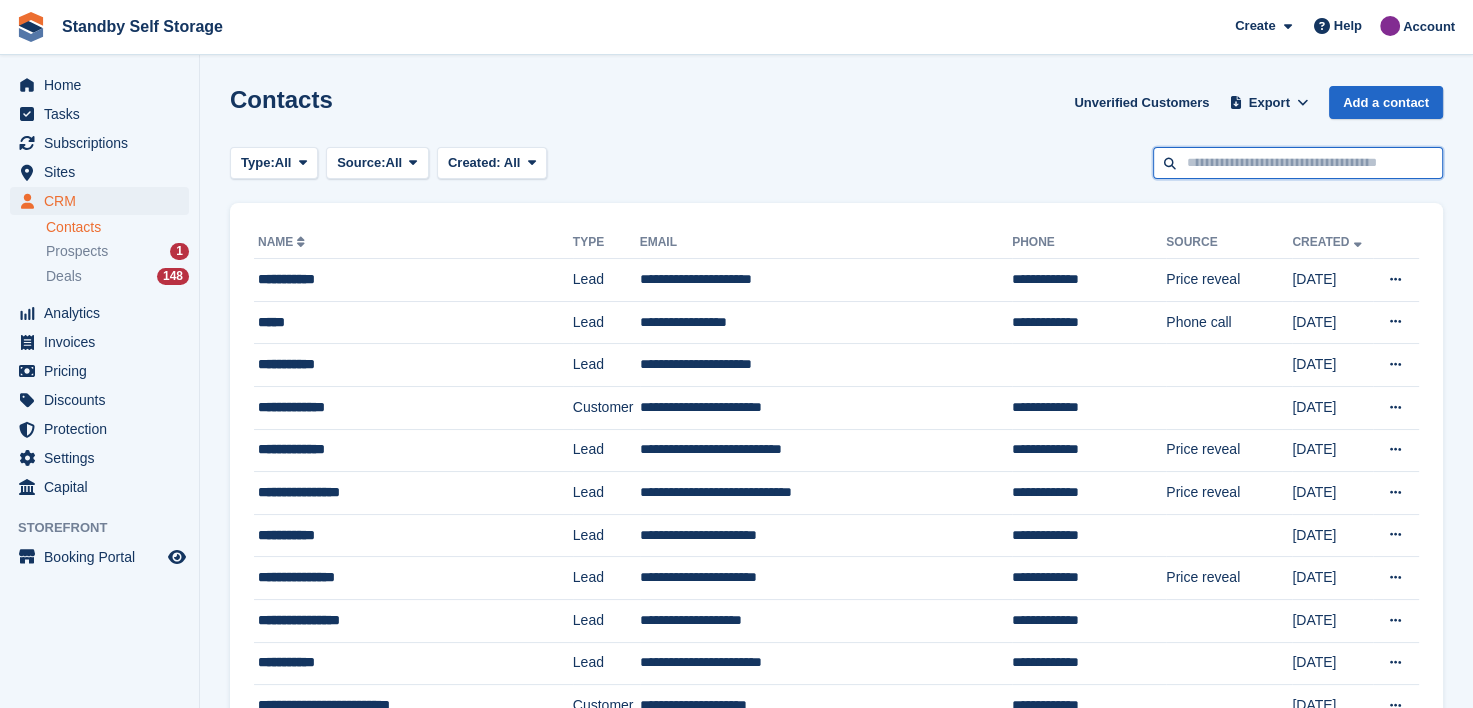 click at bounding box center (1298, 163) 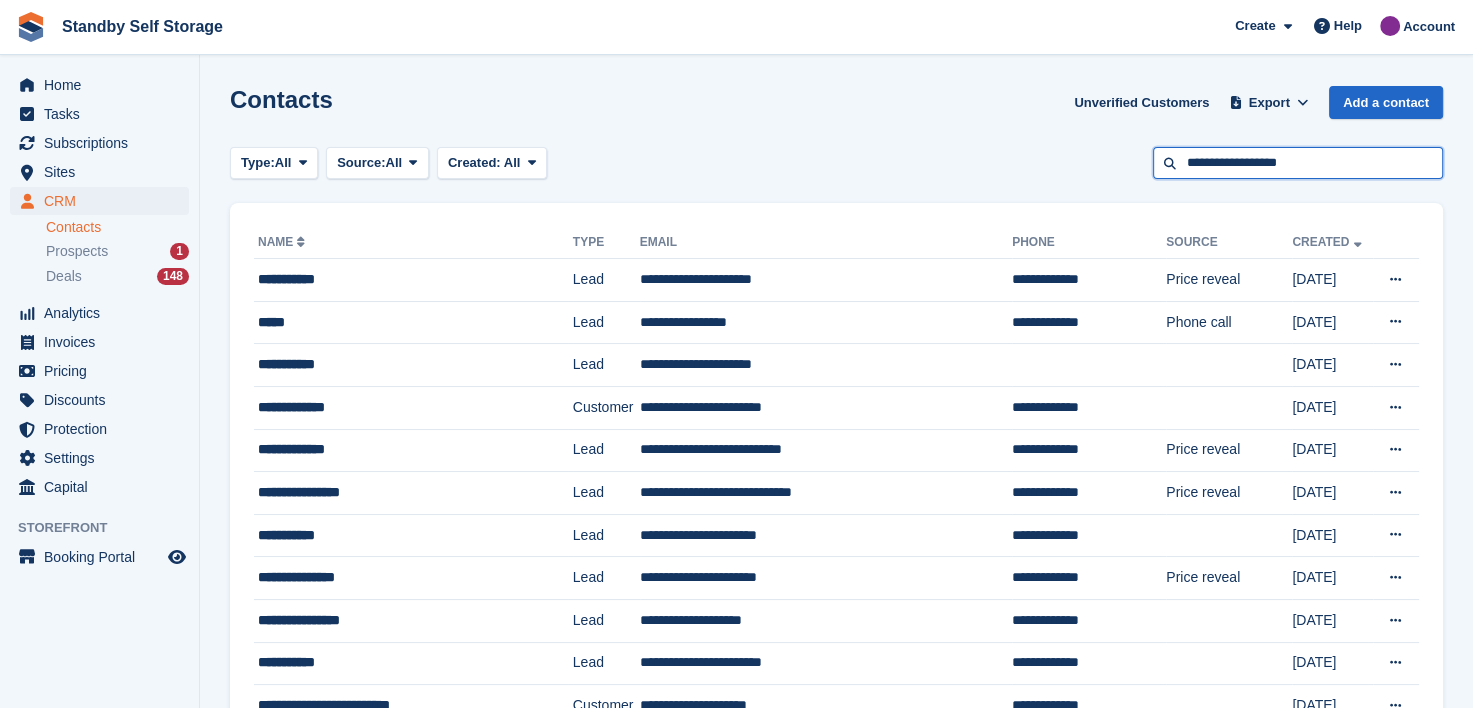 type on "**********" 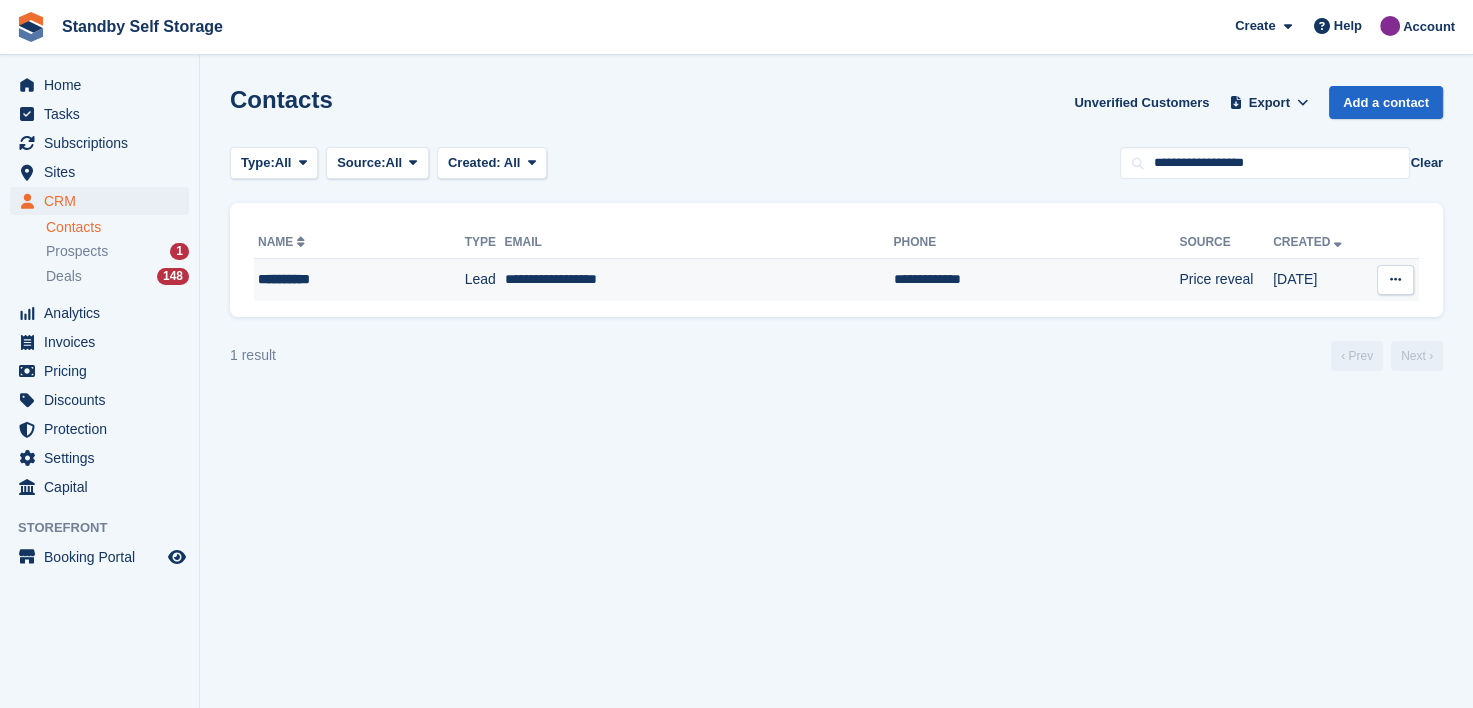 click on "**********" at bounding box center (339, 279) 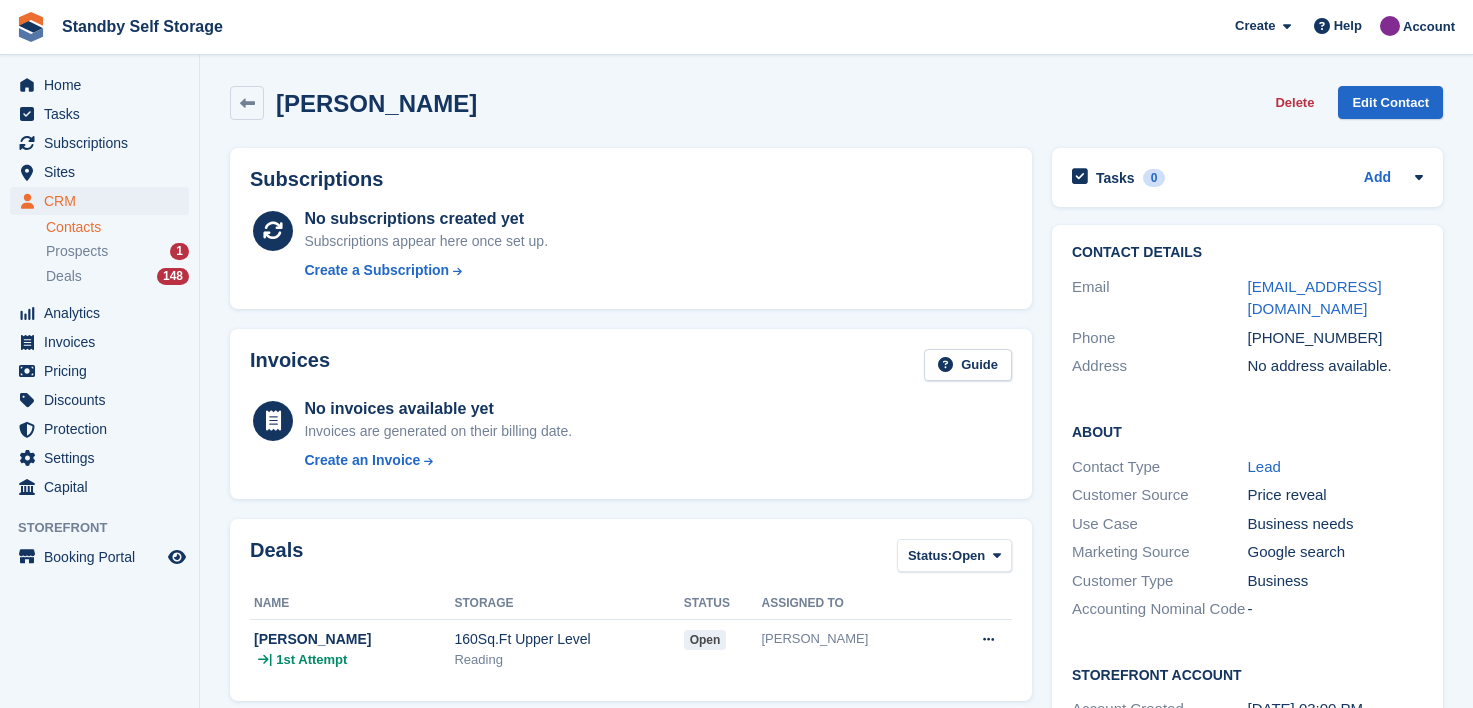 scroll, scrollTop: 0, scrollLeft: 0, axis: both 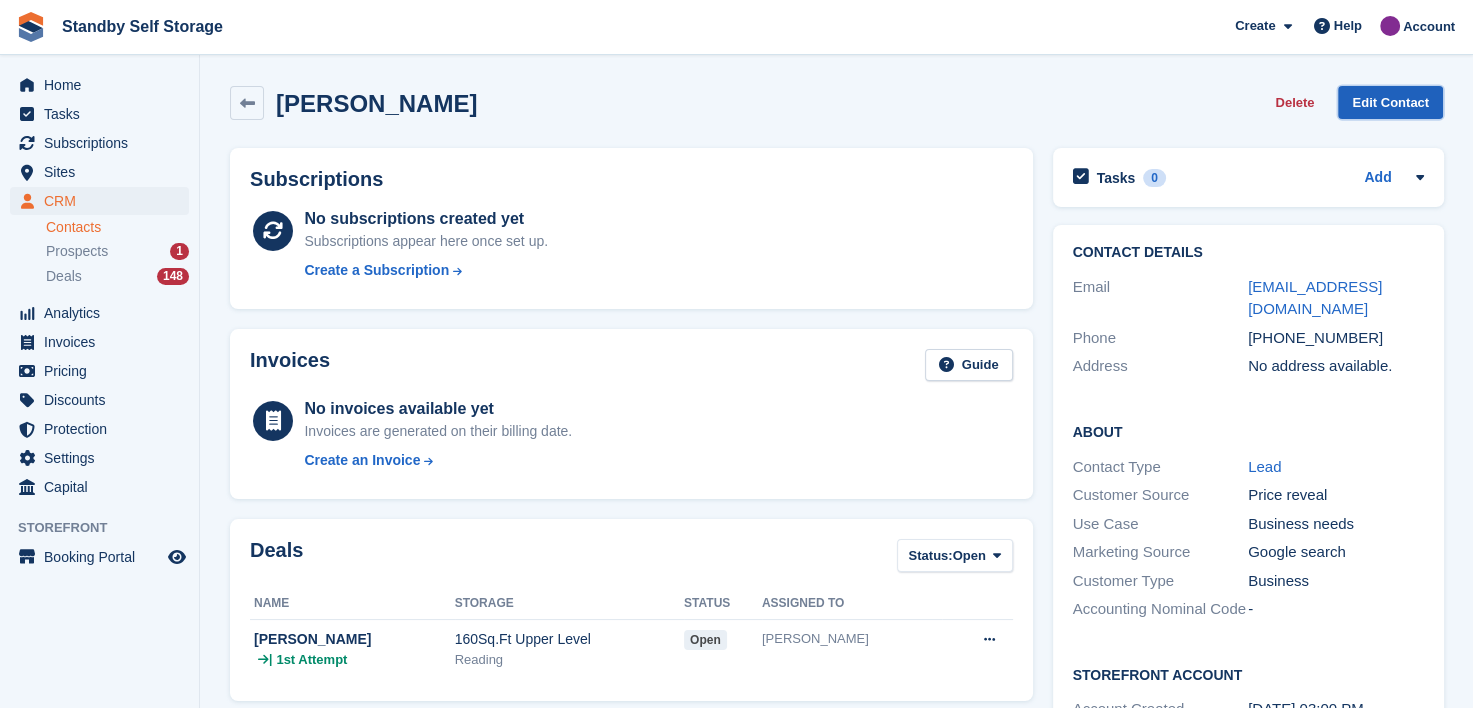 click on "Edit Contact" at bounding box center (1390, 102) 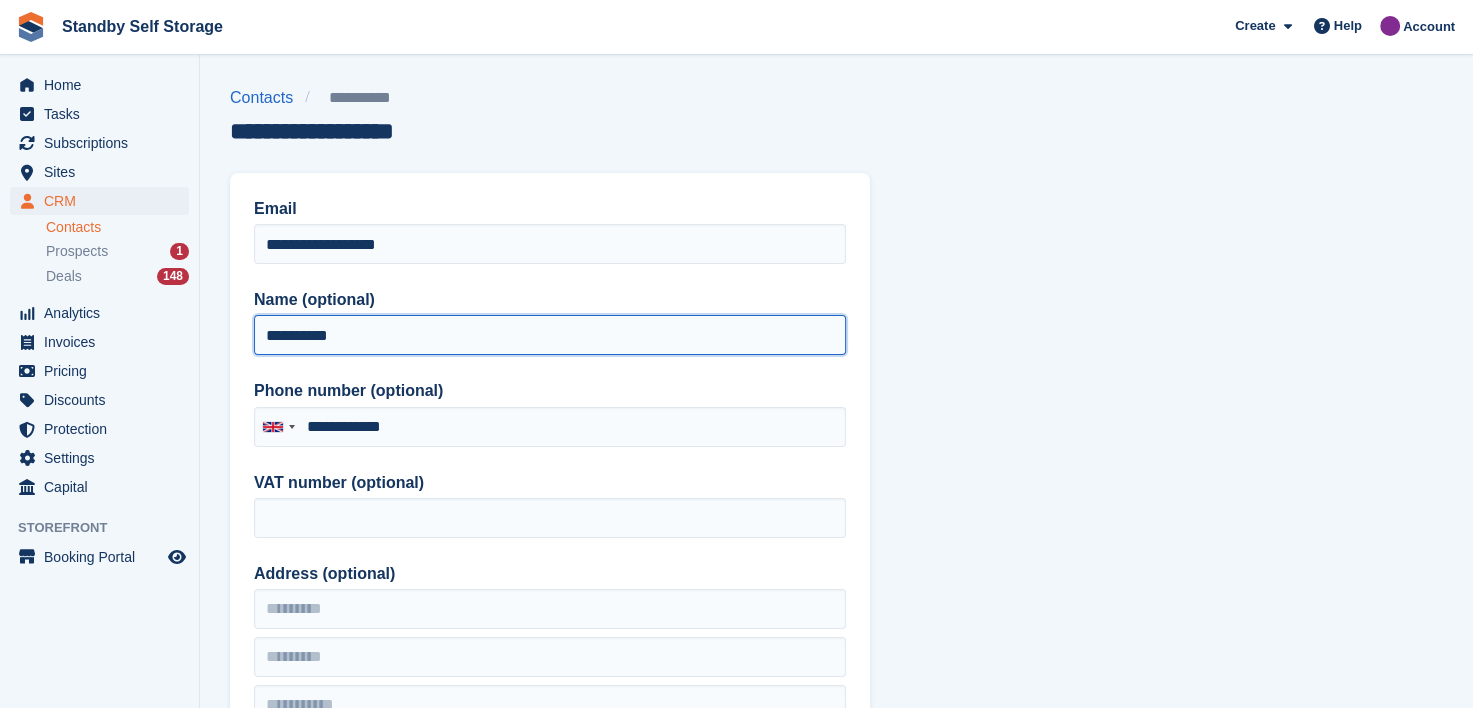 click on "**********" at bounding box center (550, 335) 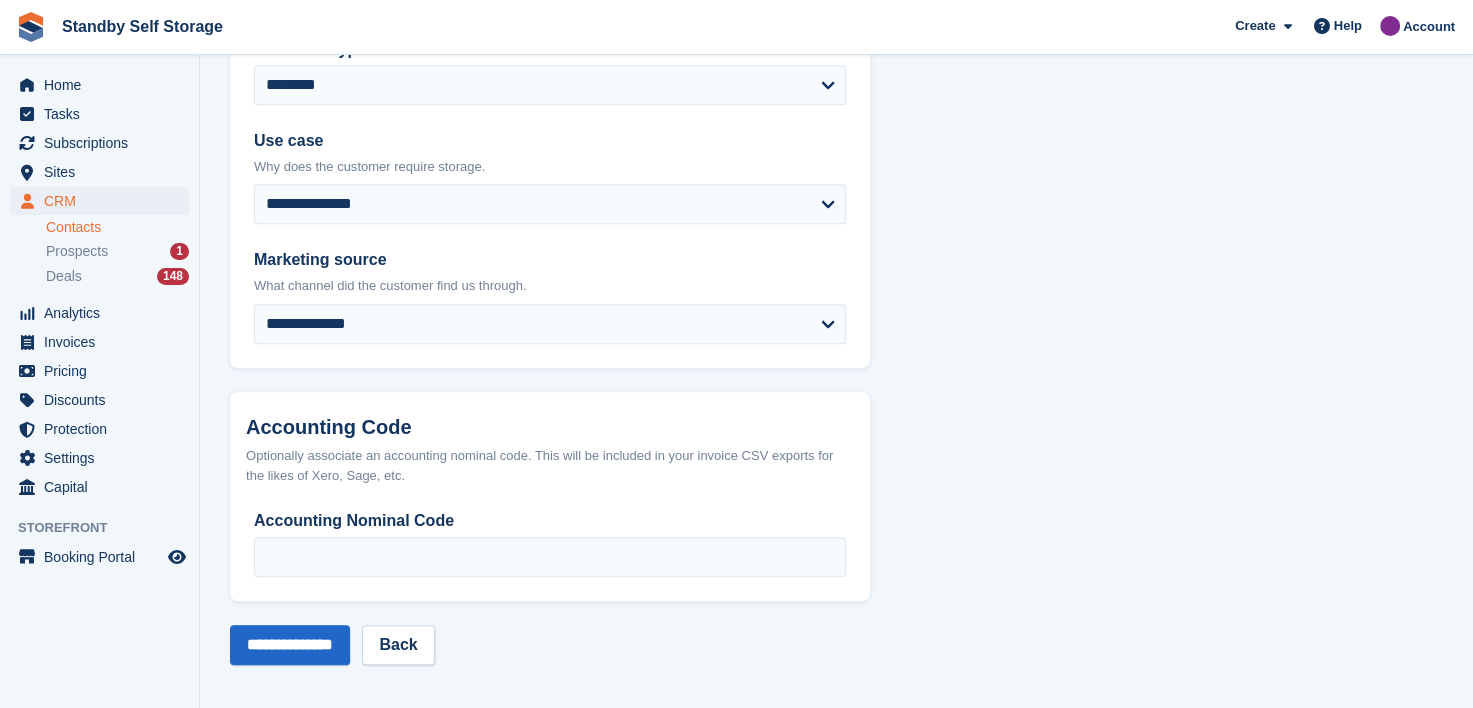 scroll, scrollTop: 996, scrollLeft: 0, axis: vertical 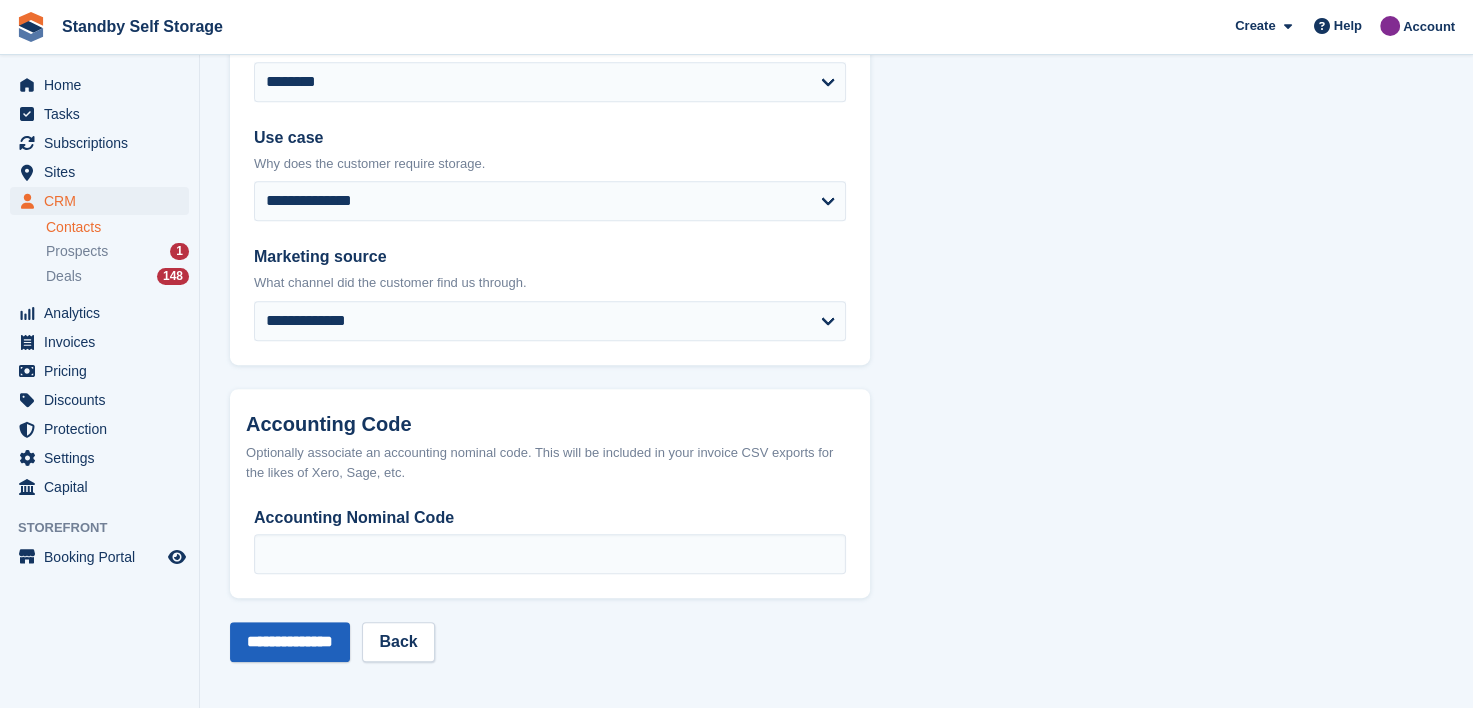 type on "**********" 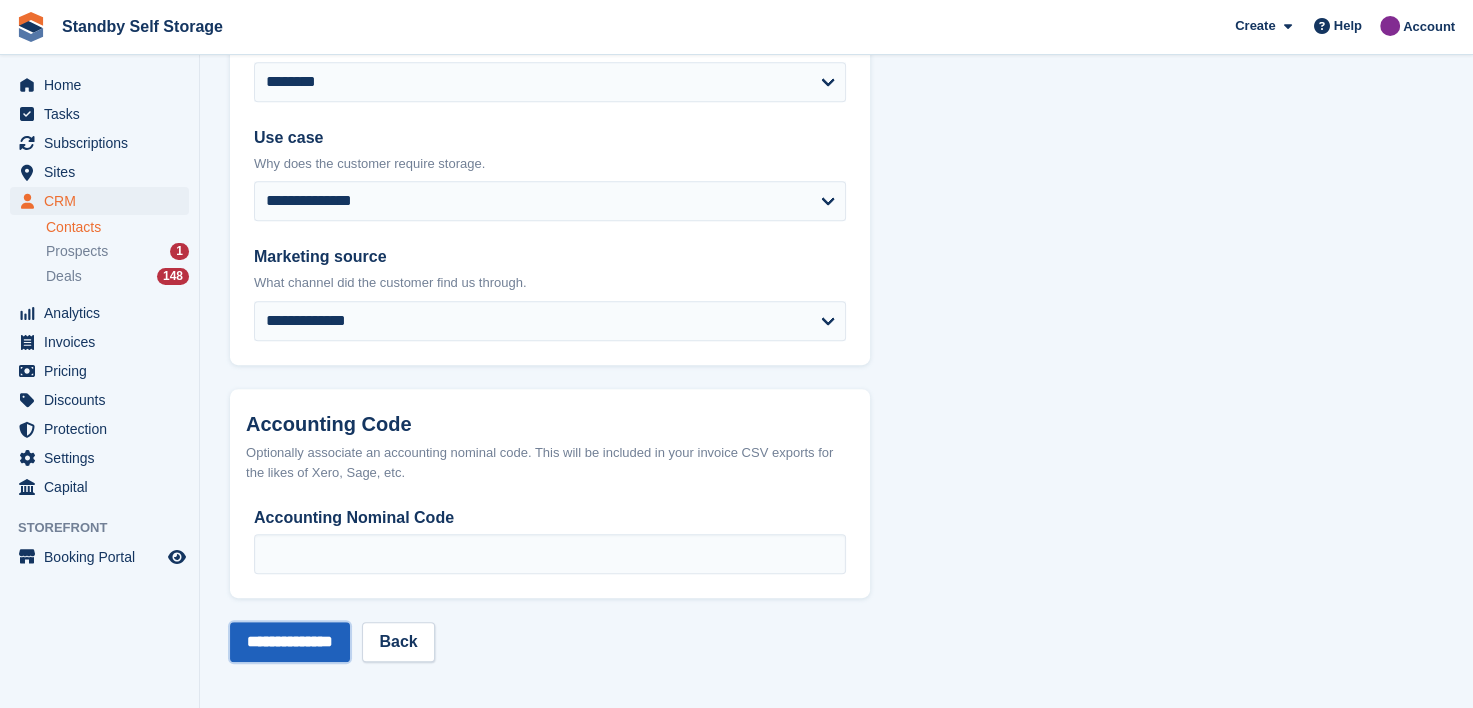 click on "**********" at bounding box center [290, 642] 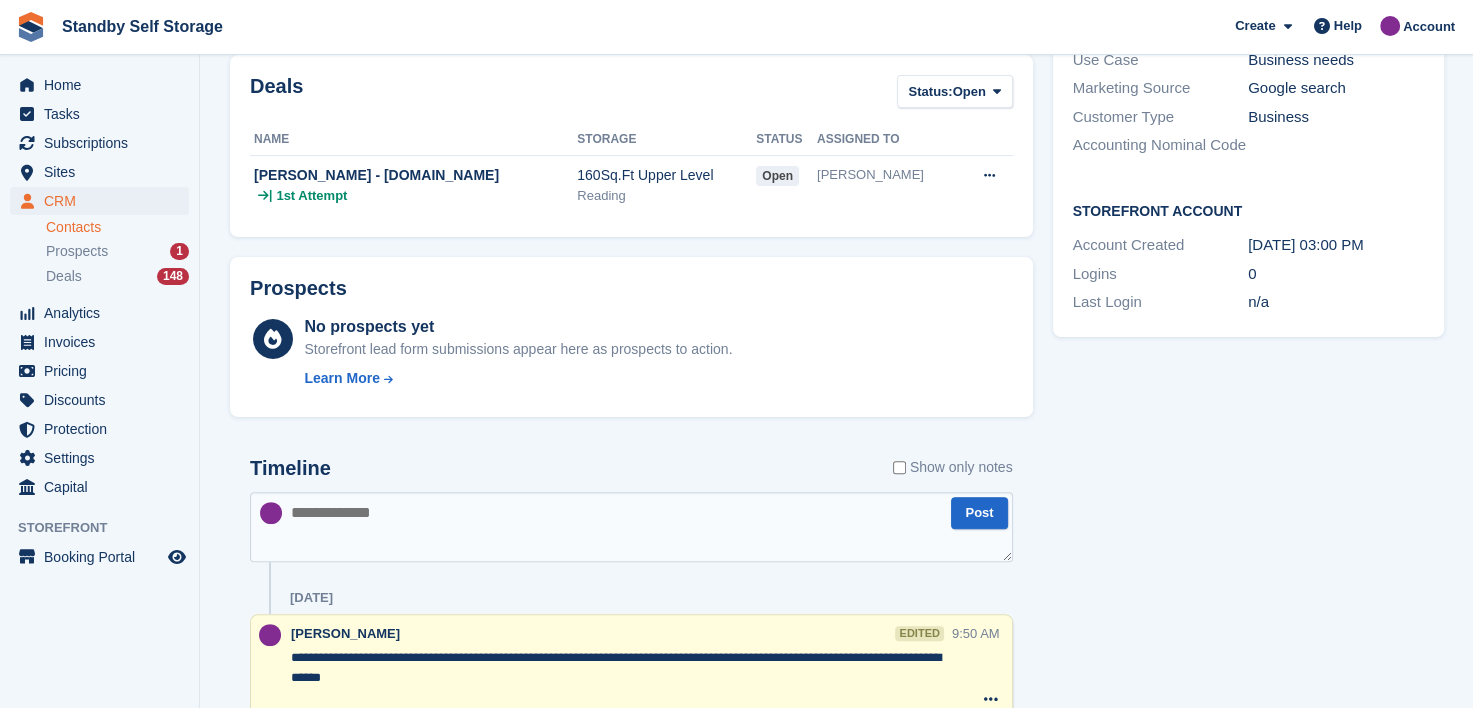 scroll, scrollTop: 500, scrollLeft: 0, axis: vertical 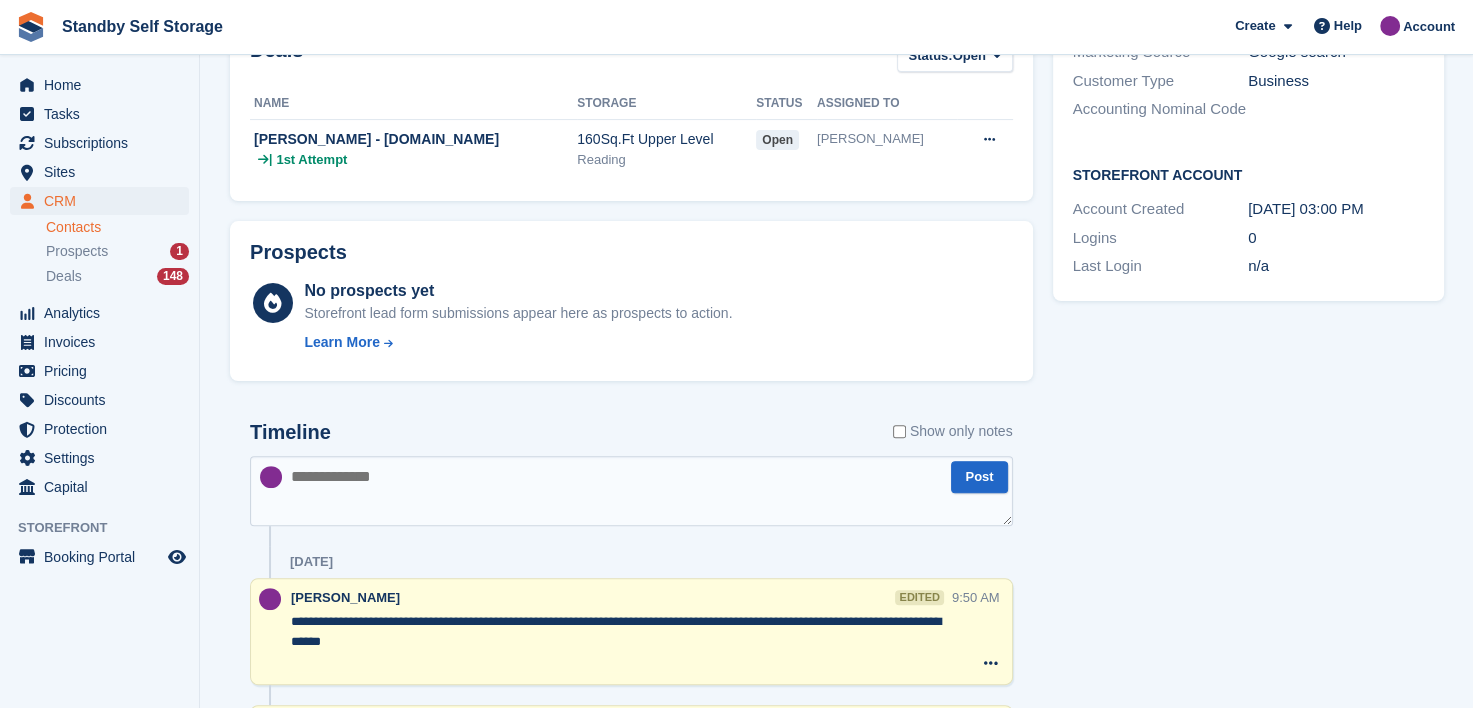 click at bounding box center (631, 491) 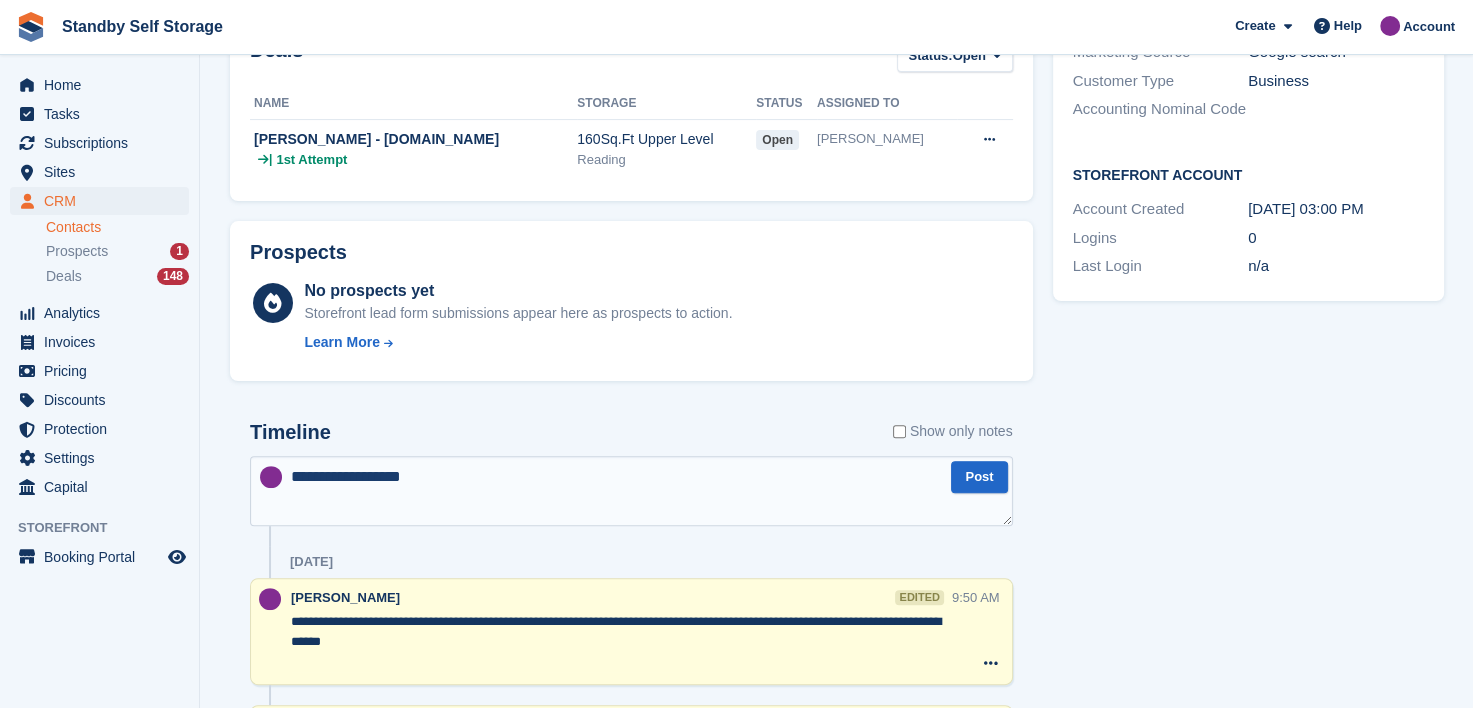 type on "**********" 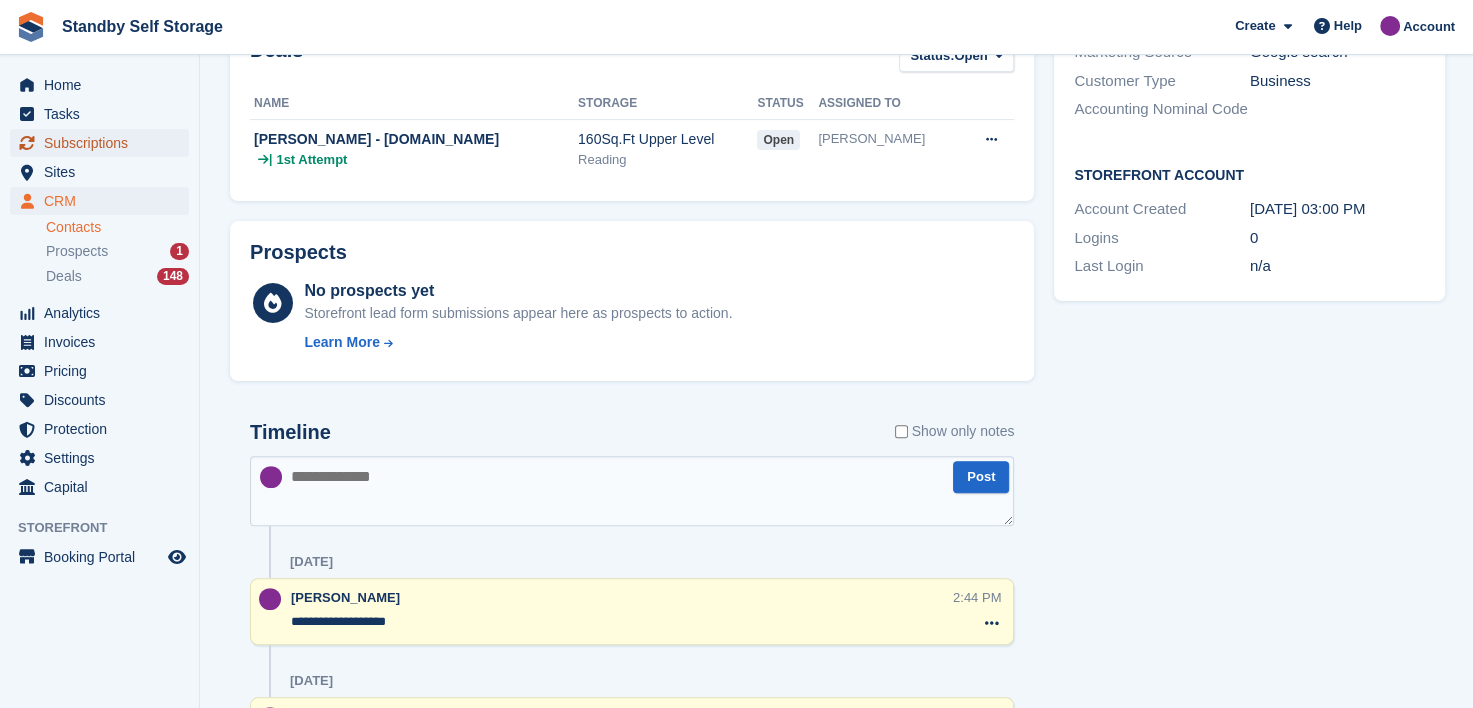click on "Subscriptions" at bounding box center [104, 143] 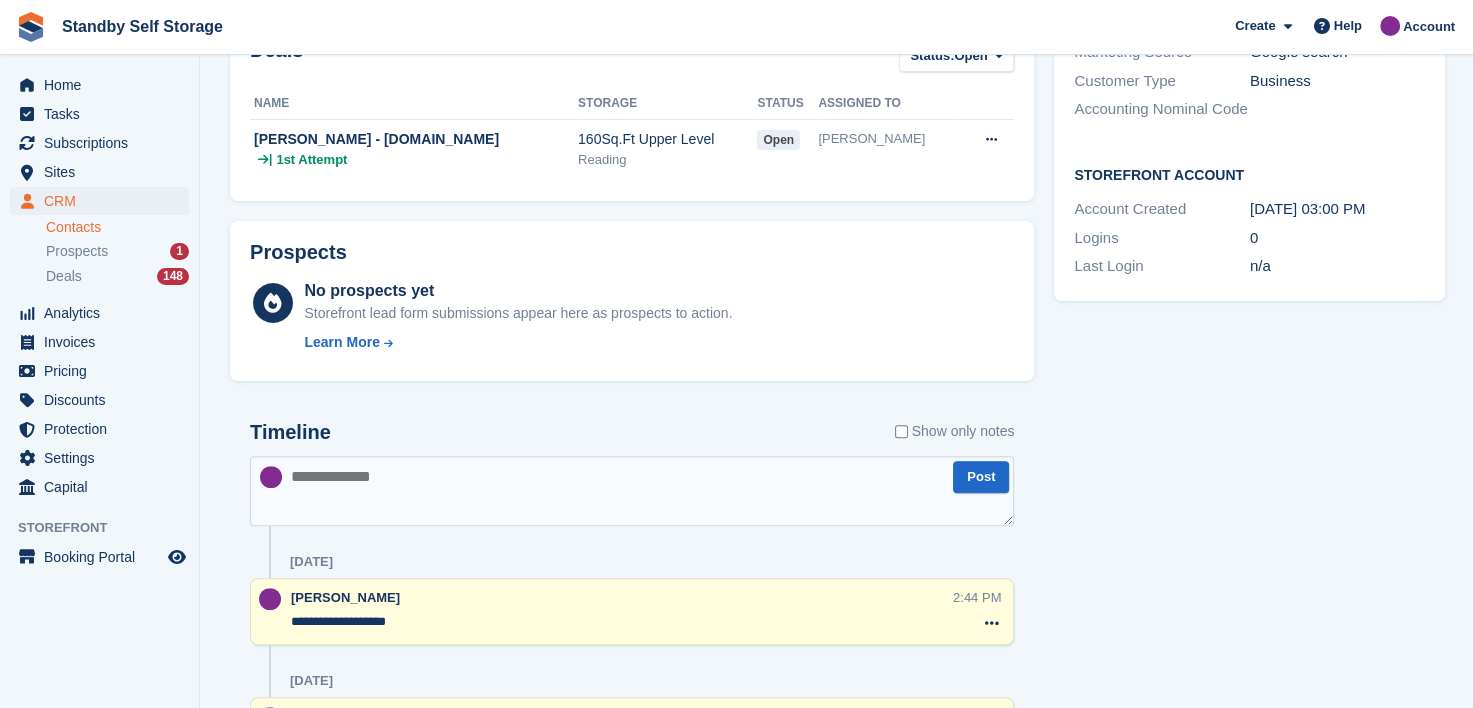 scroll, scrollTop: 0, scrollLeft: 0, axis: both 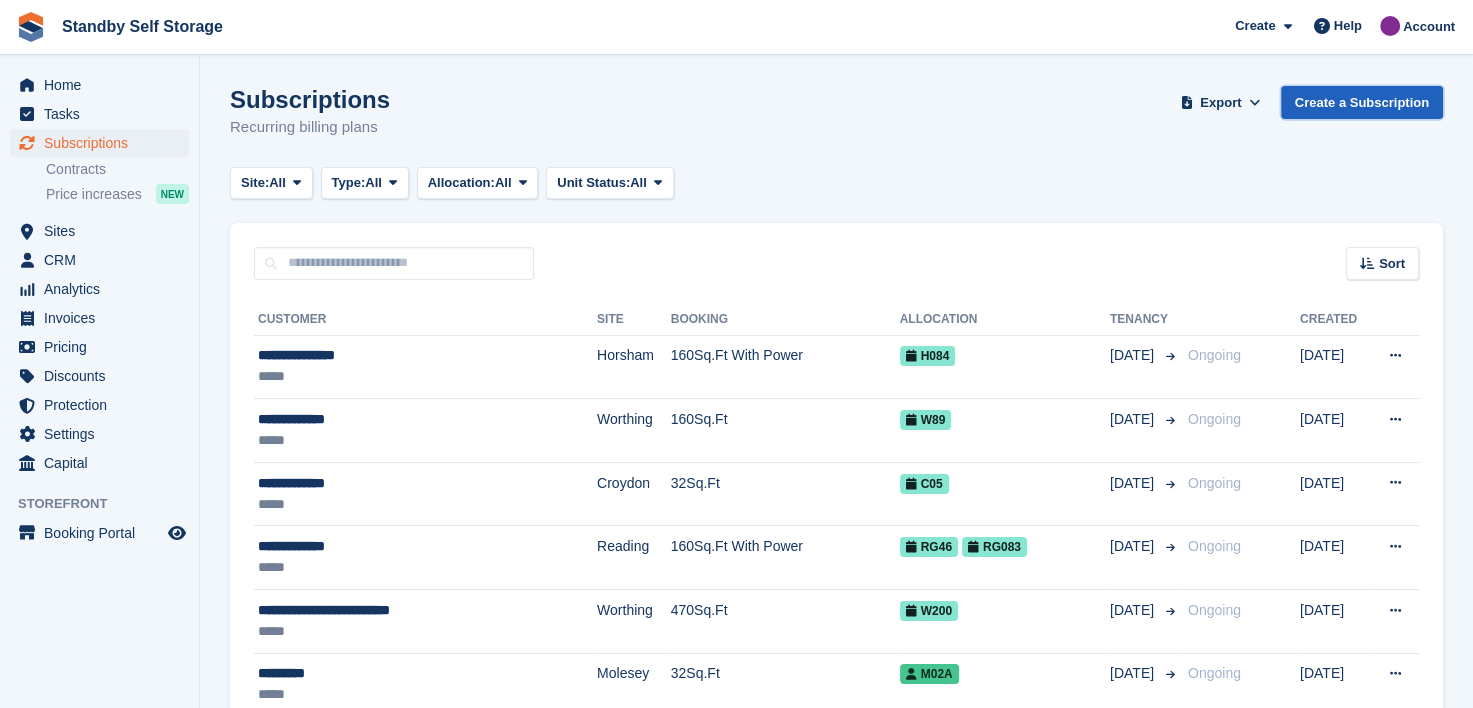 click on "Create a Subscription" at bounding box center [1362, 102] 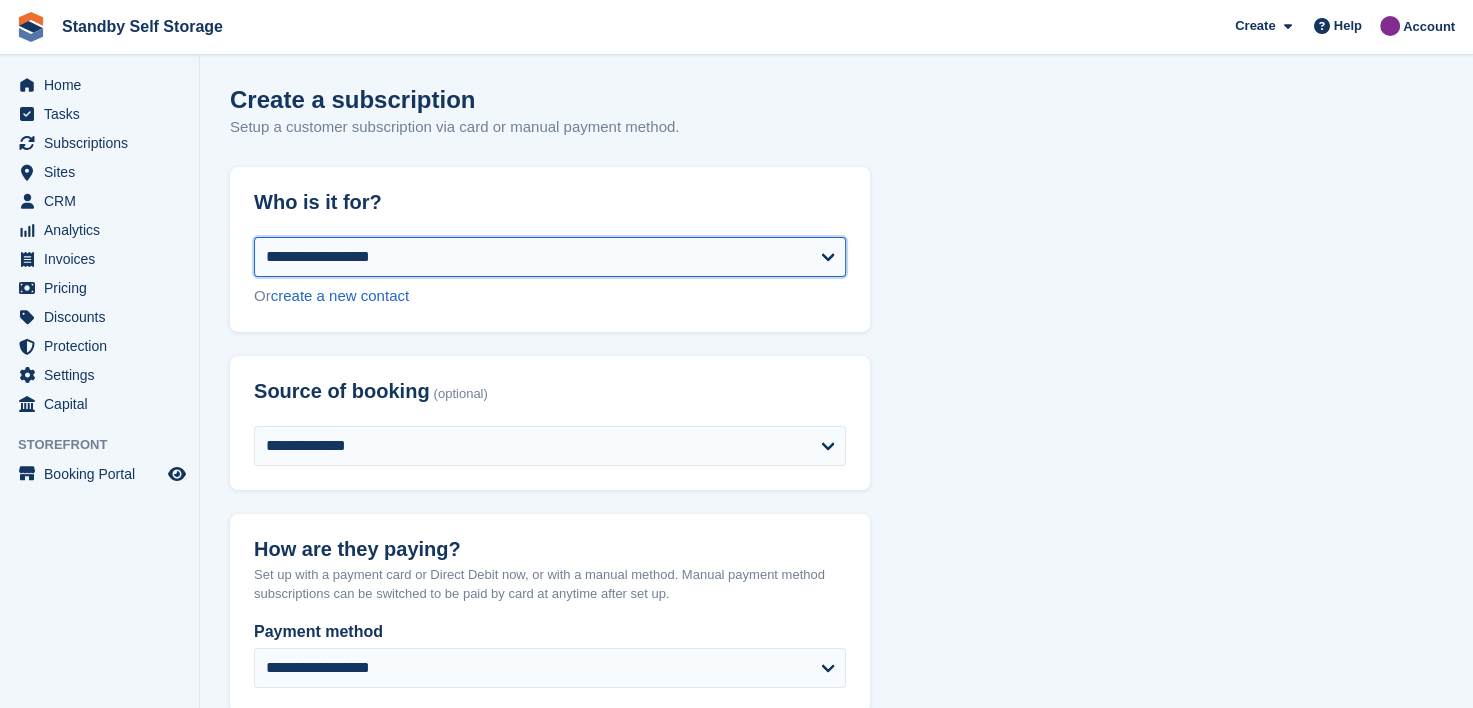 click on "**********" at bounding box center (550, 257) 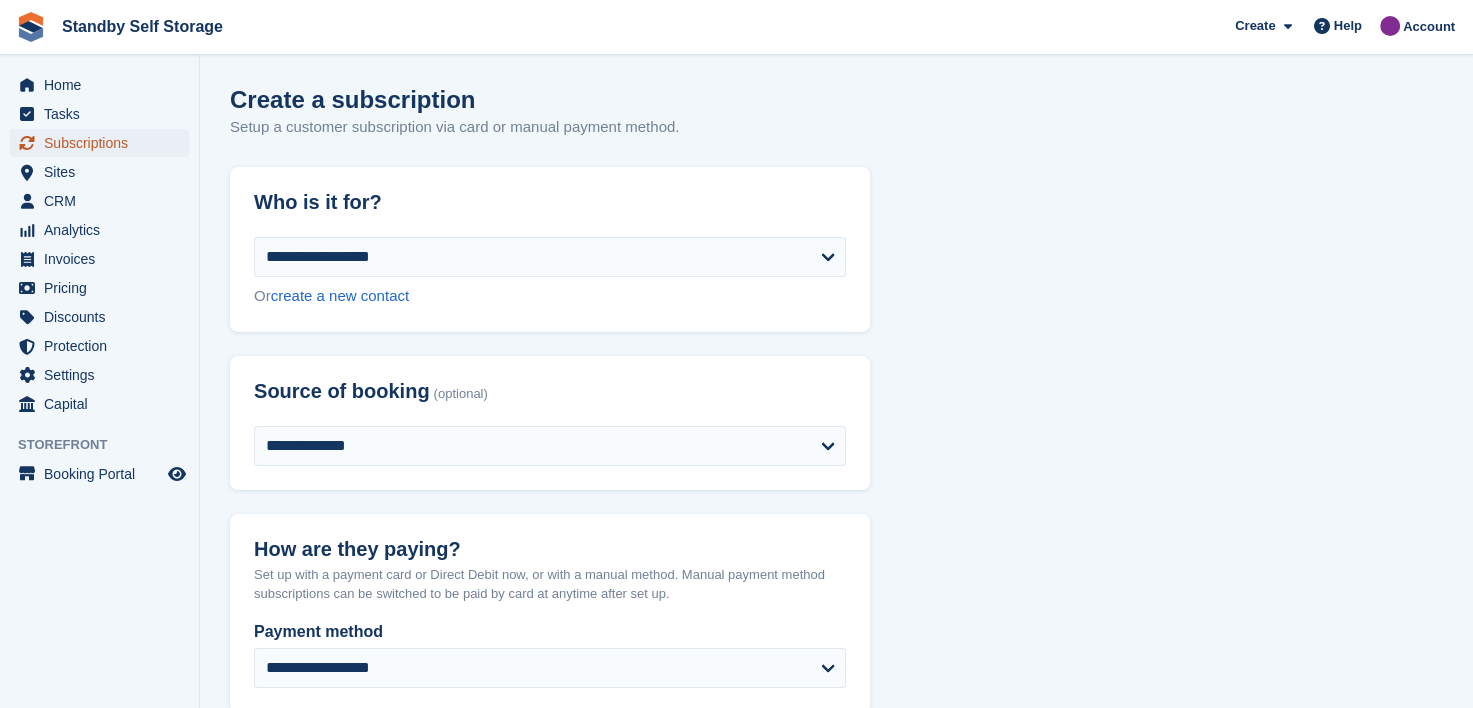 click on "Subscriptions" at bounding box center [104, 143] 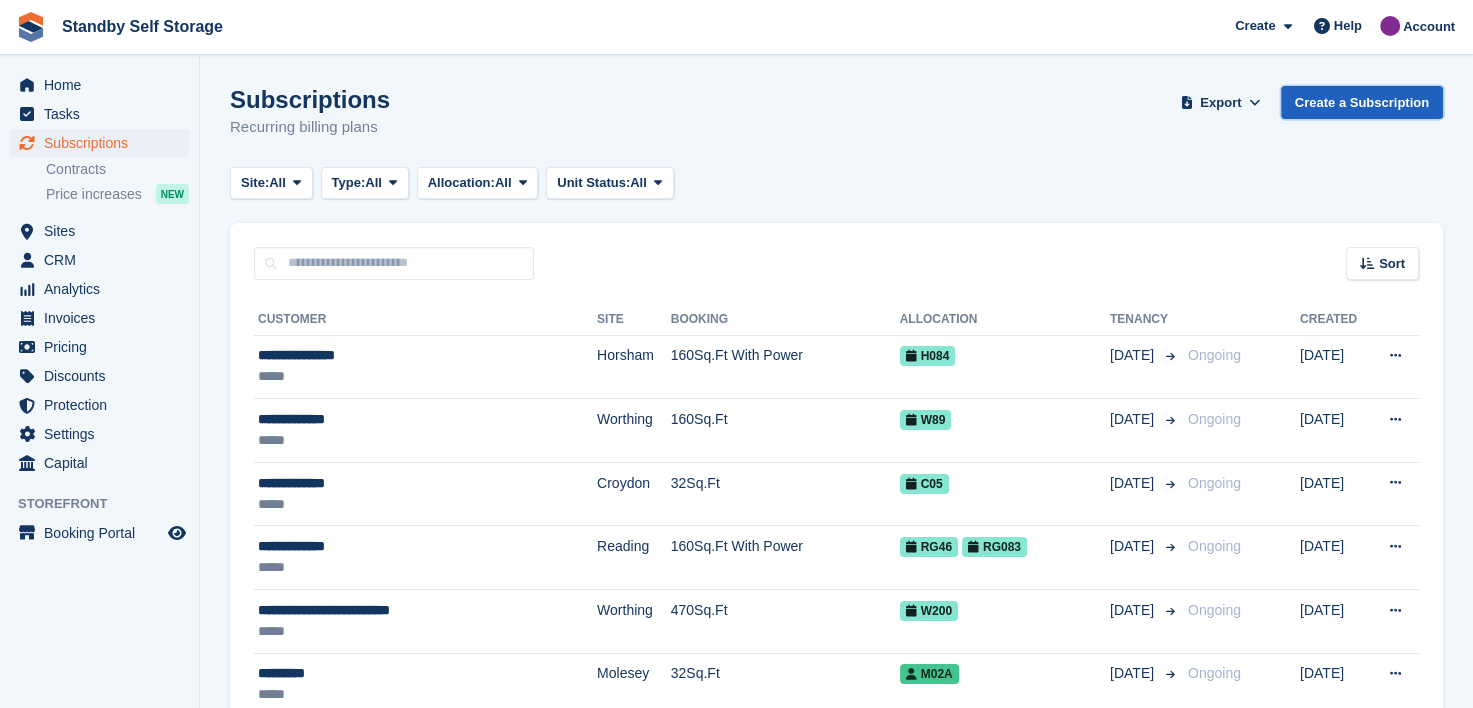 click on "Create a Subscription" at bounding box center (1362, 102) 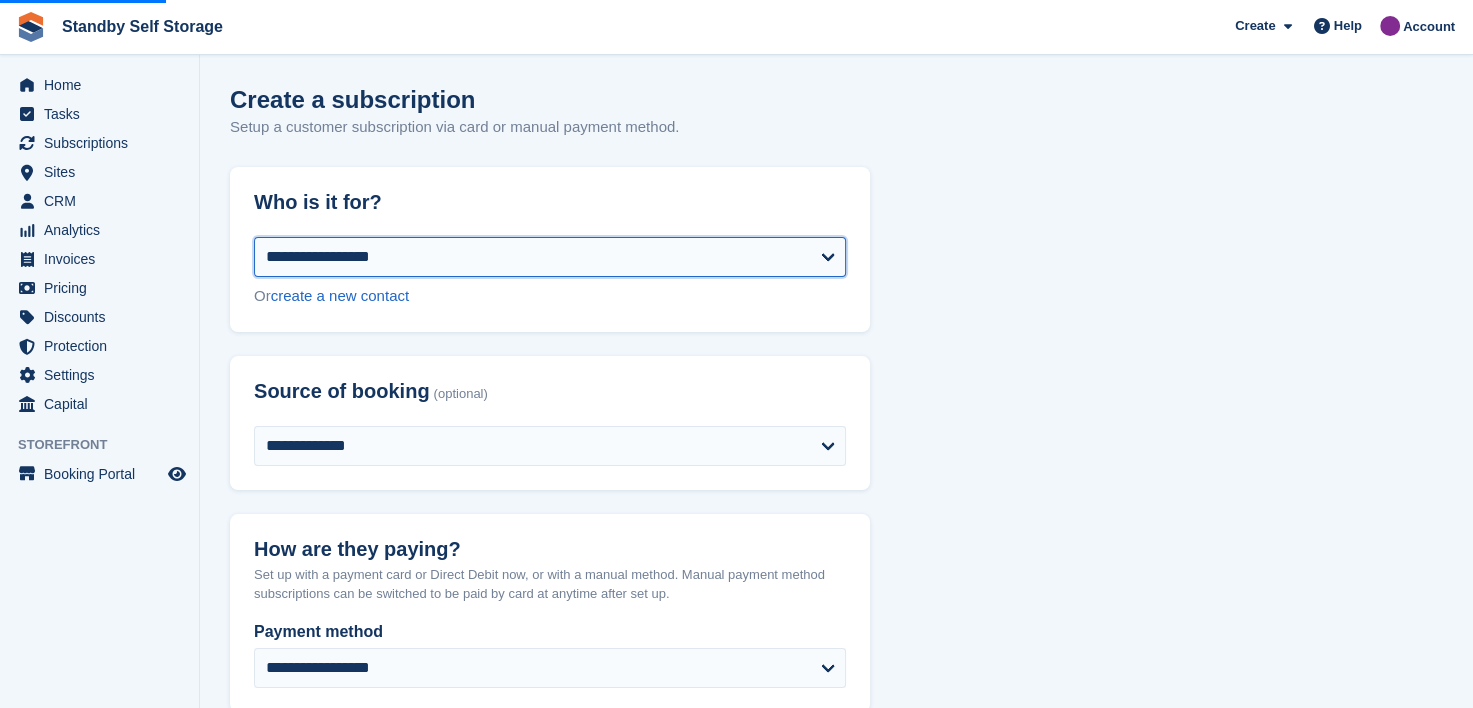 click on "**********" at bounding box center (550, 257) 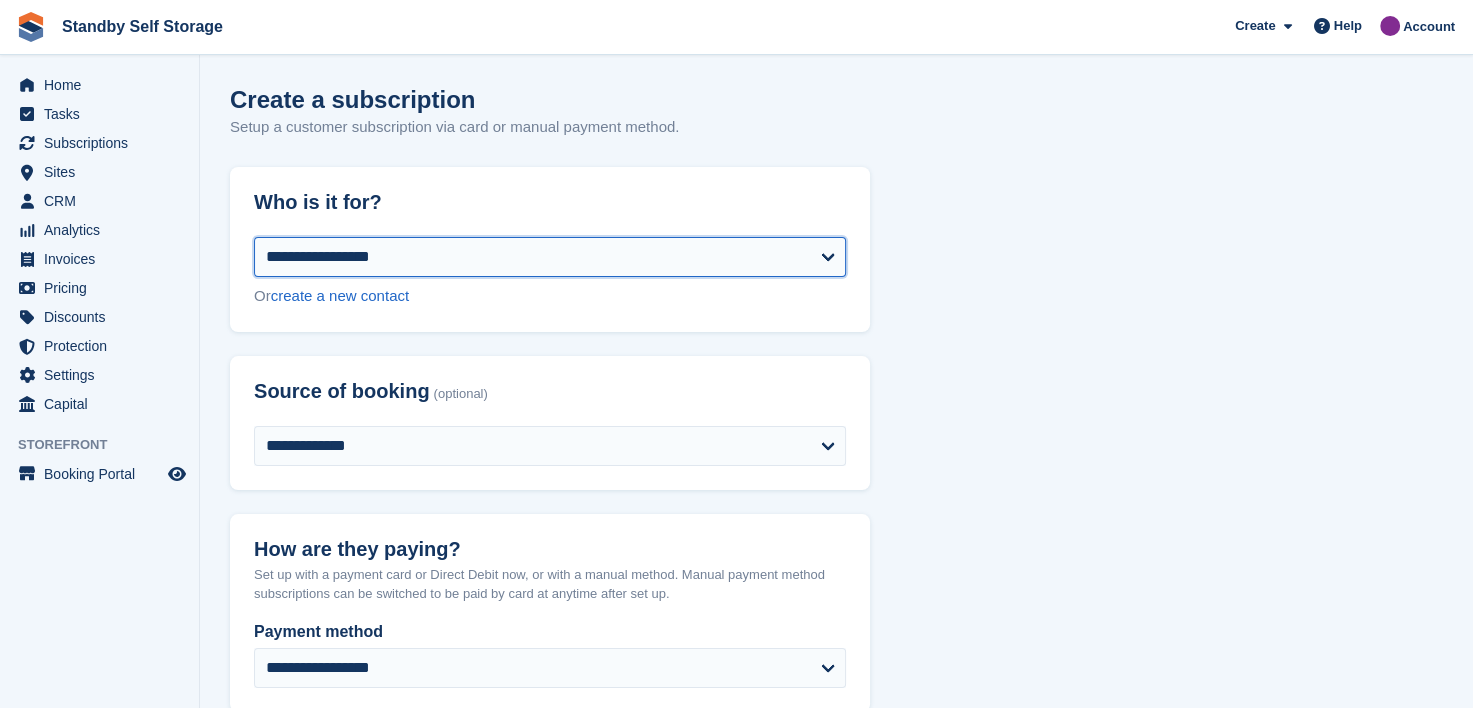 click on "**********" at bounding box center [550, 257] 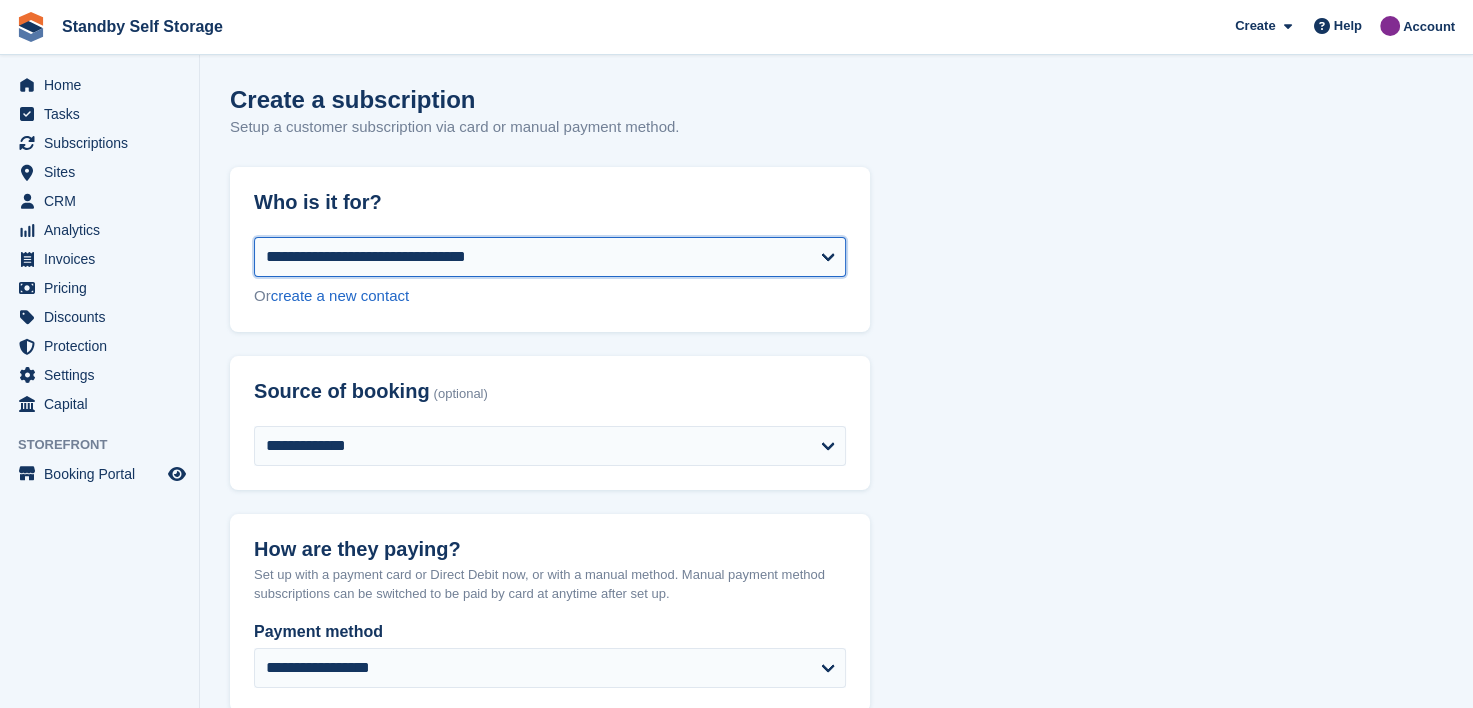 click on "**********" at bounding box center [550, 257] 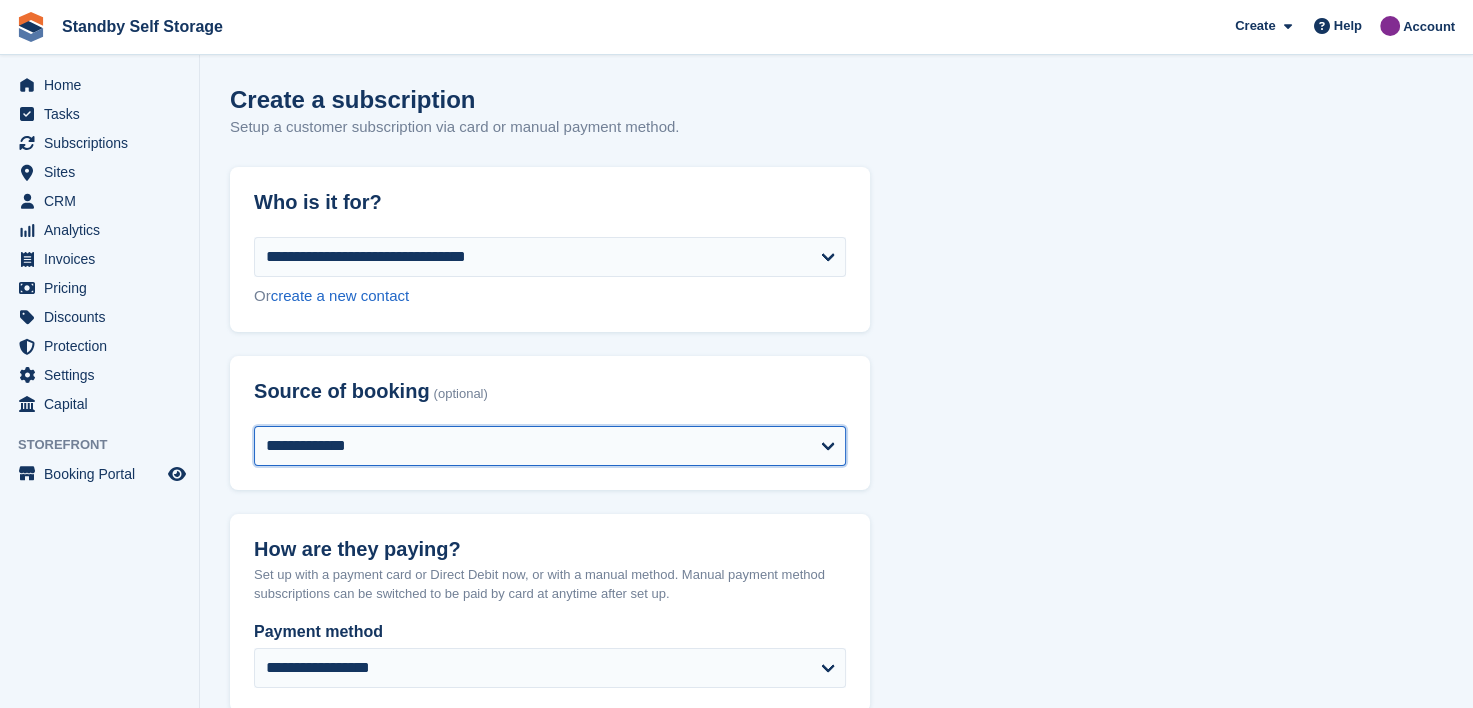 click on "**********" at bounding box center [550, 446] 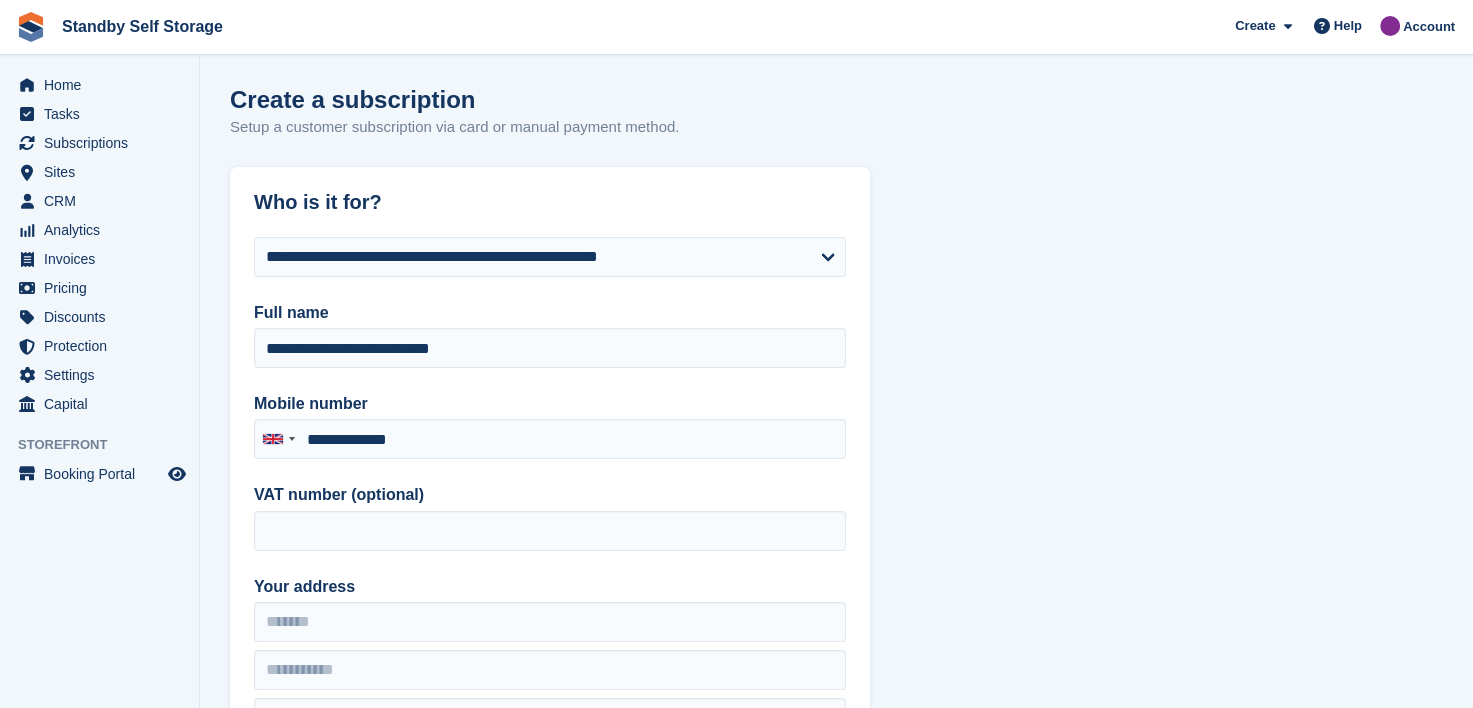 select on "******" 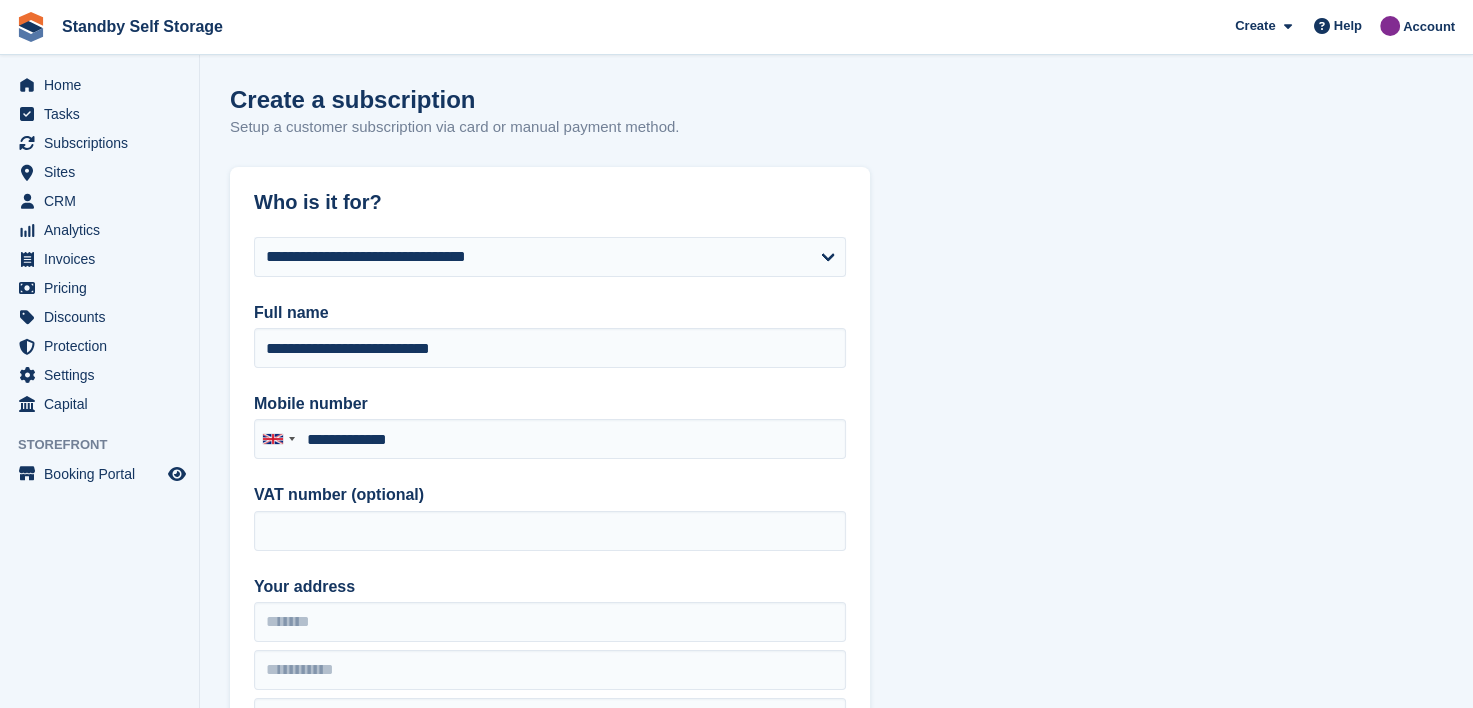 type on "**********" 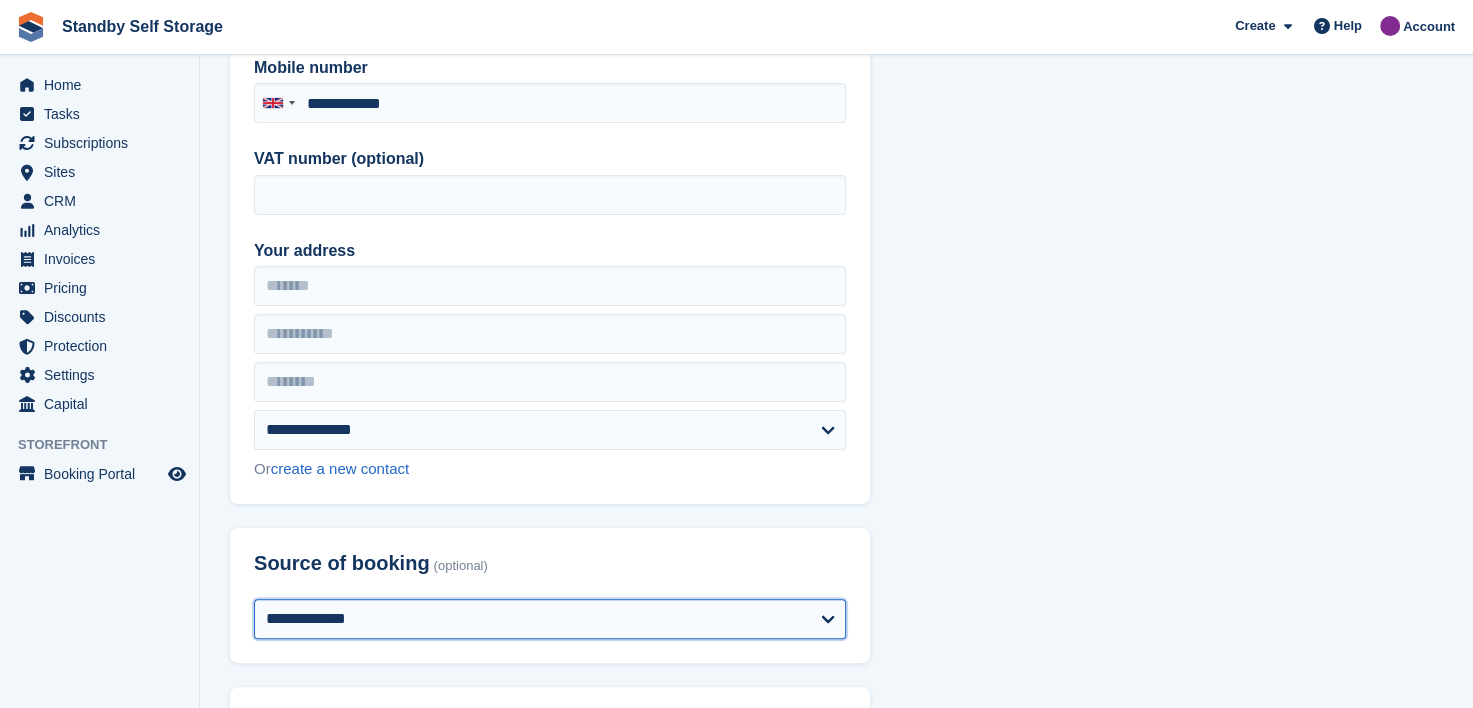 scroll, scrollTop: 400, scrollLeft: 0, axis: vertical 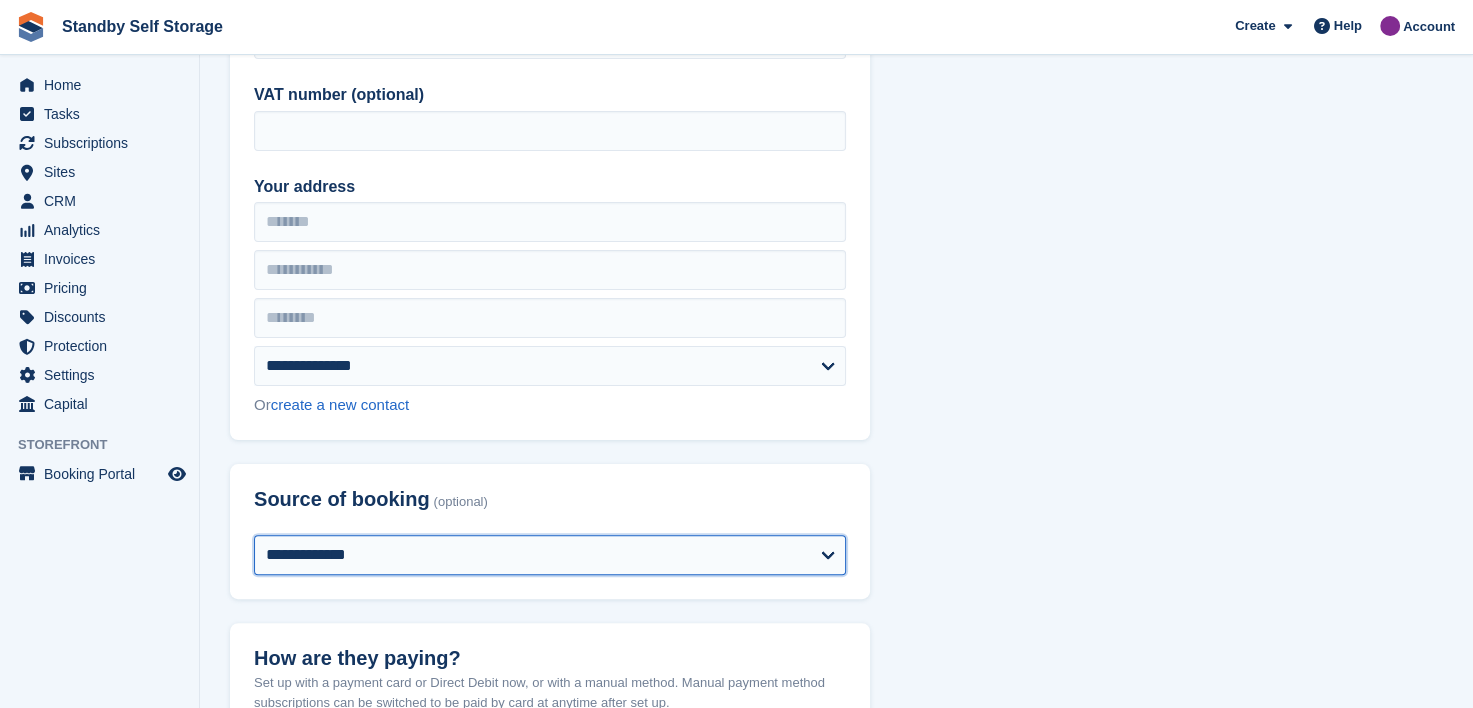 click on "**********" at bounding box center [550, 555] 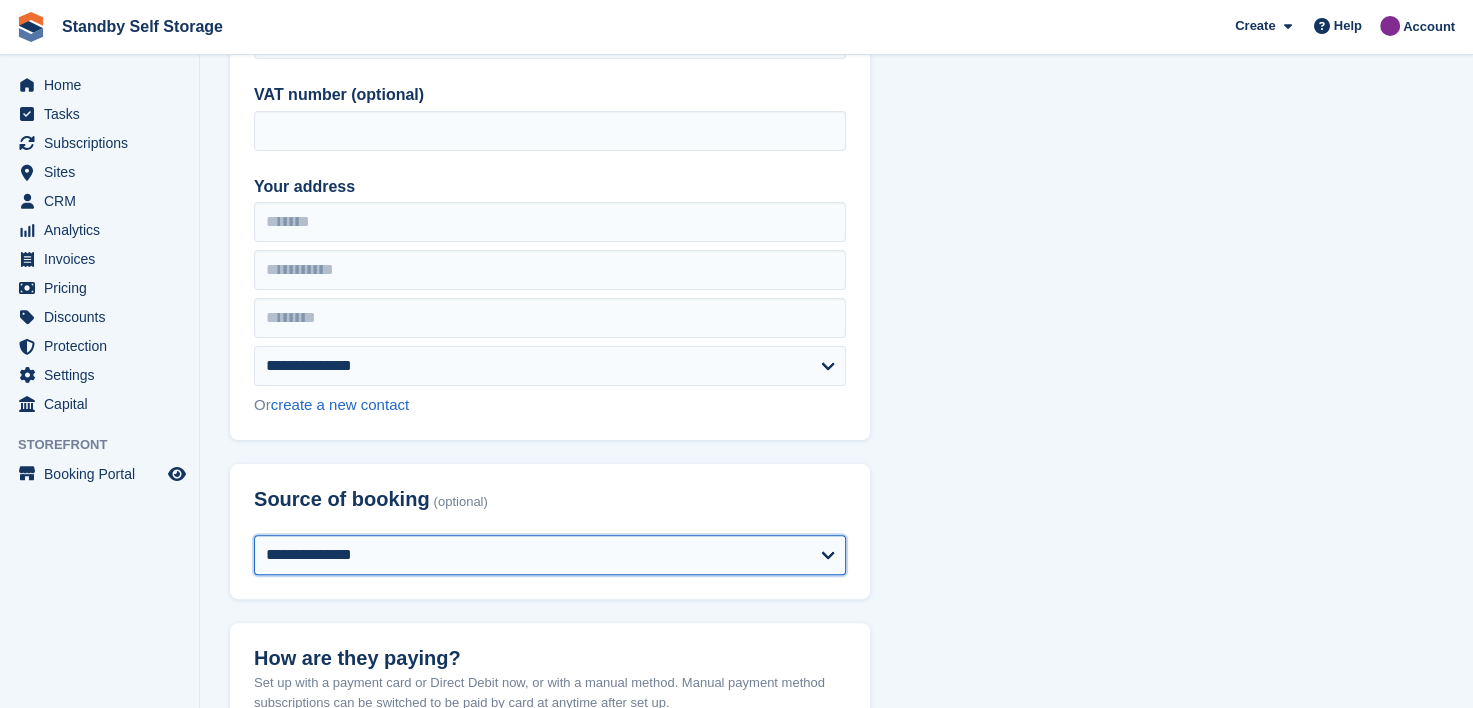click on "**********" at bounding box center (550, 555) 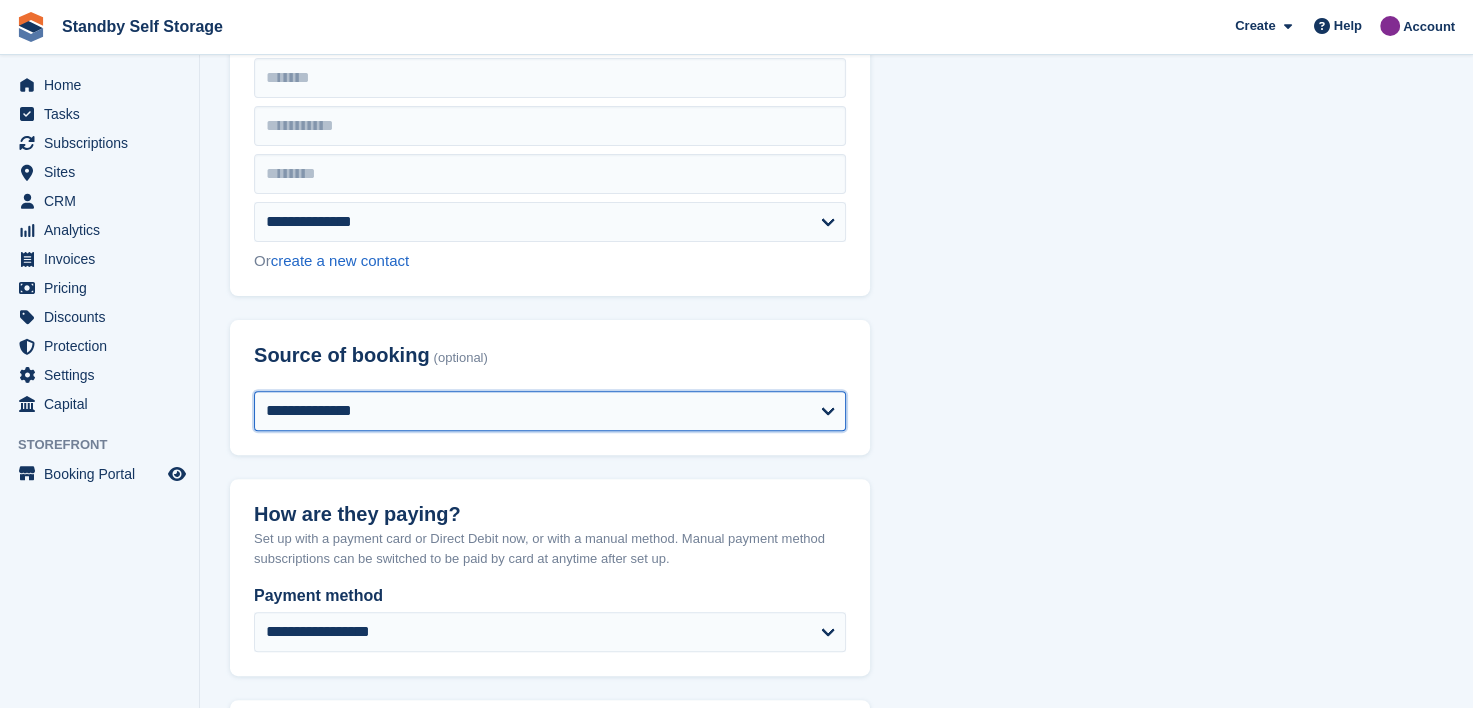scroll, scrollTop: 500, scrollLeft: 0, axis: vertical 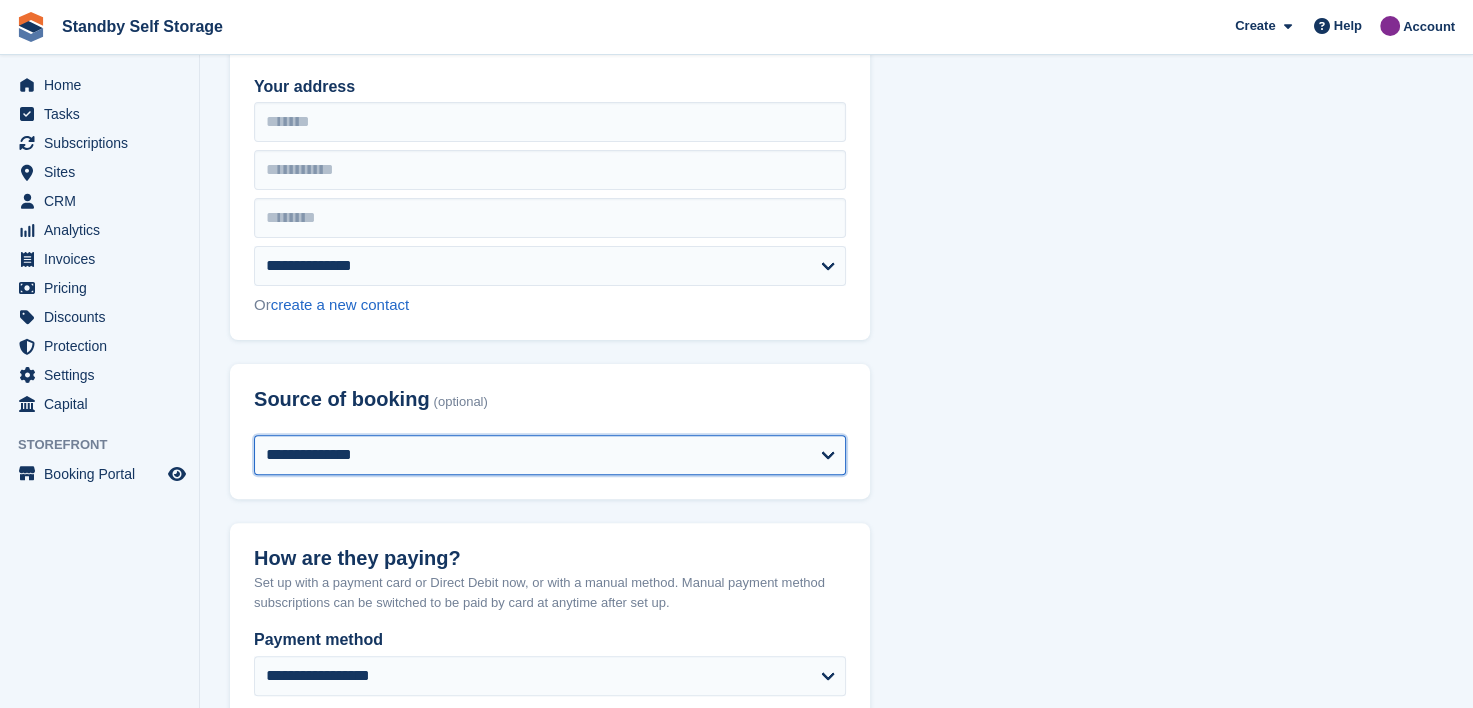 click on "**********" at bounding box center [550, 455] 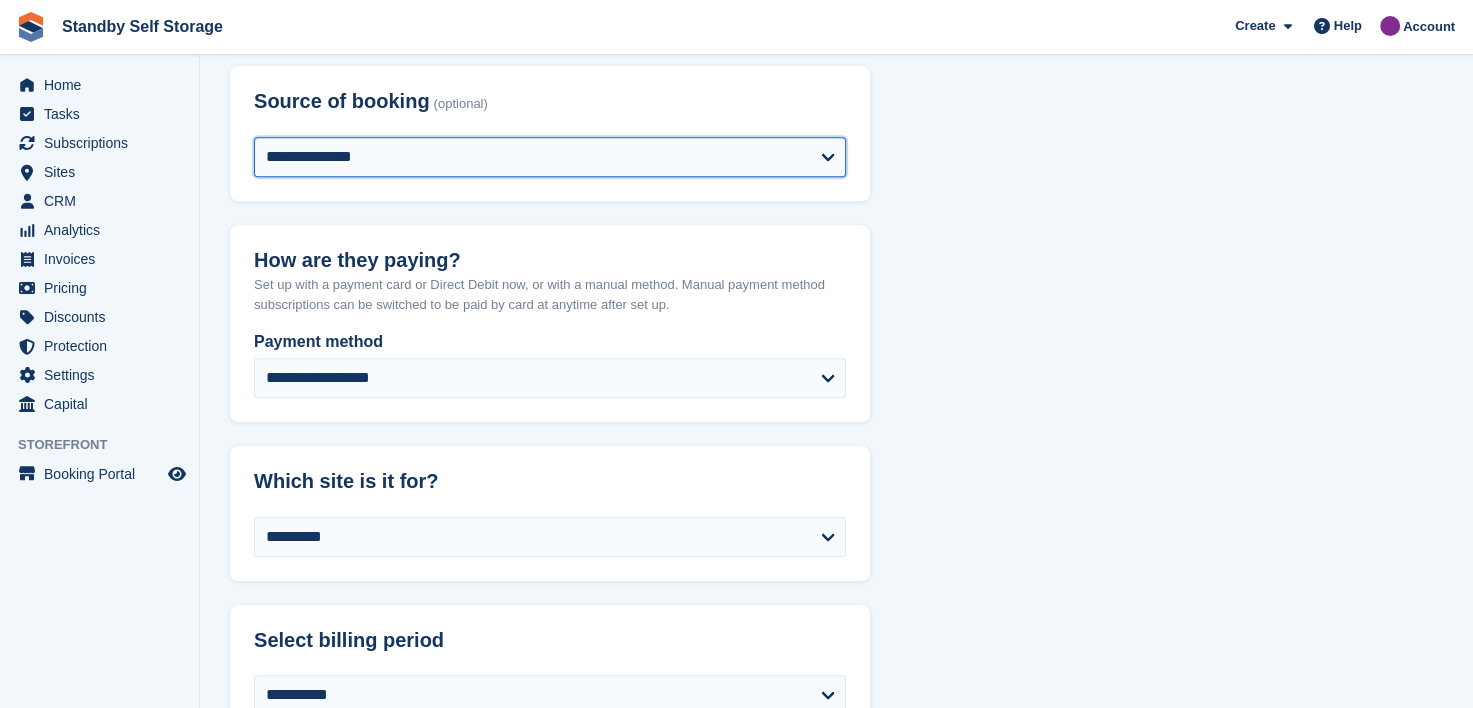 scroll, scrollTop: 800, scrollLeft: 0, axis: vertical 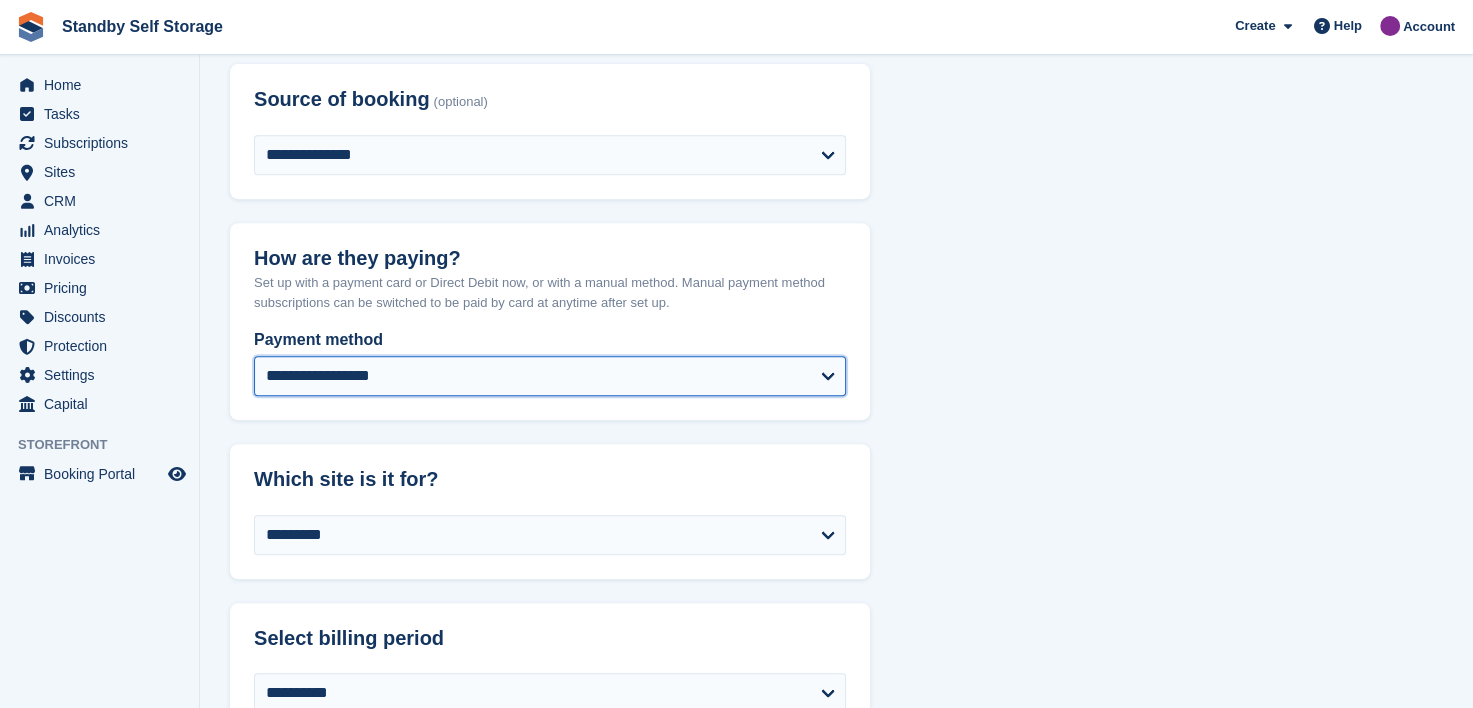 click on "**********" at bounding box center [550, 376] 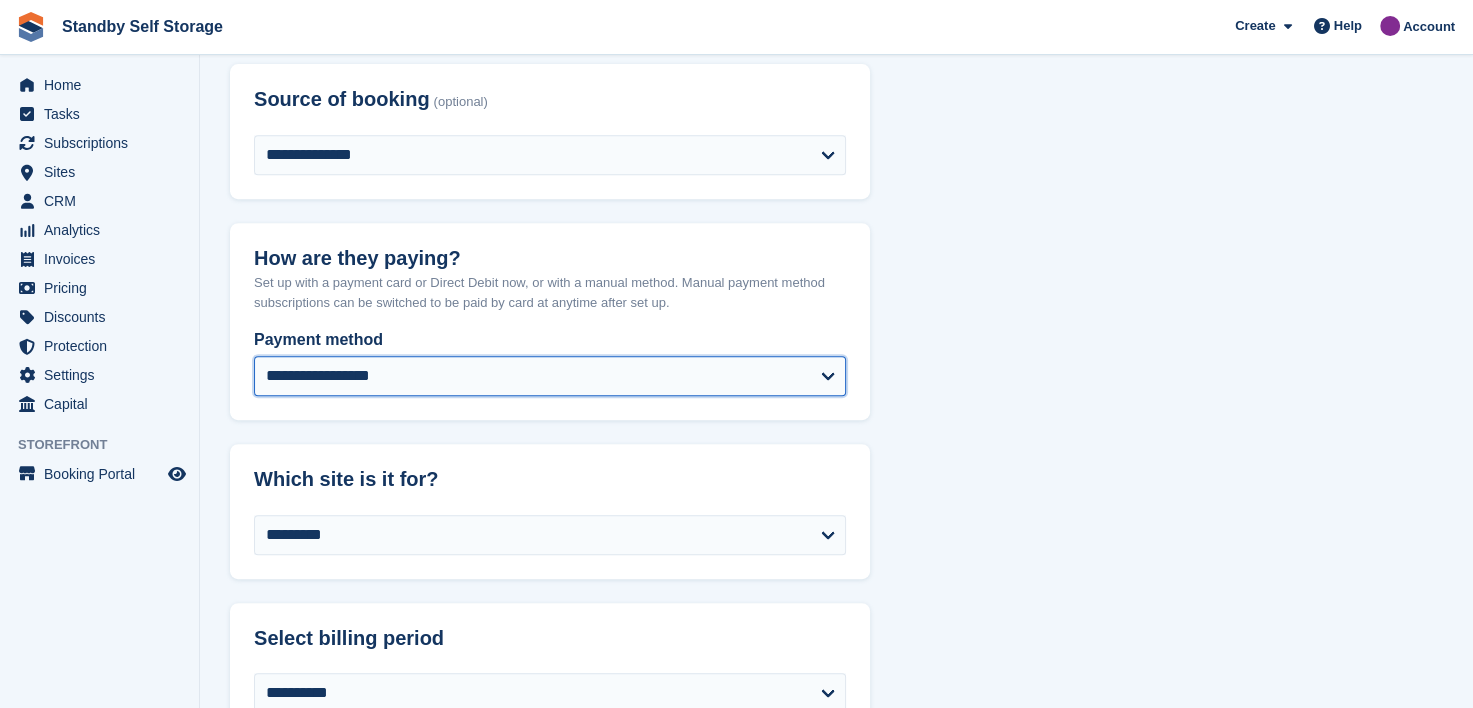 select on "*****" 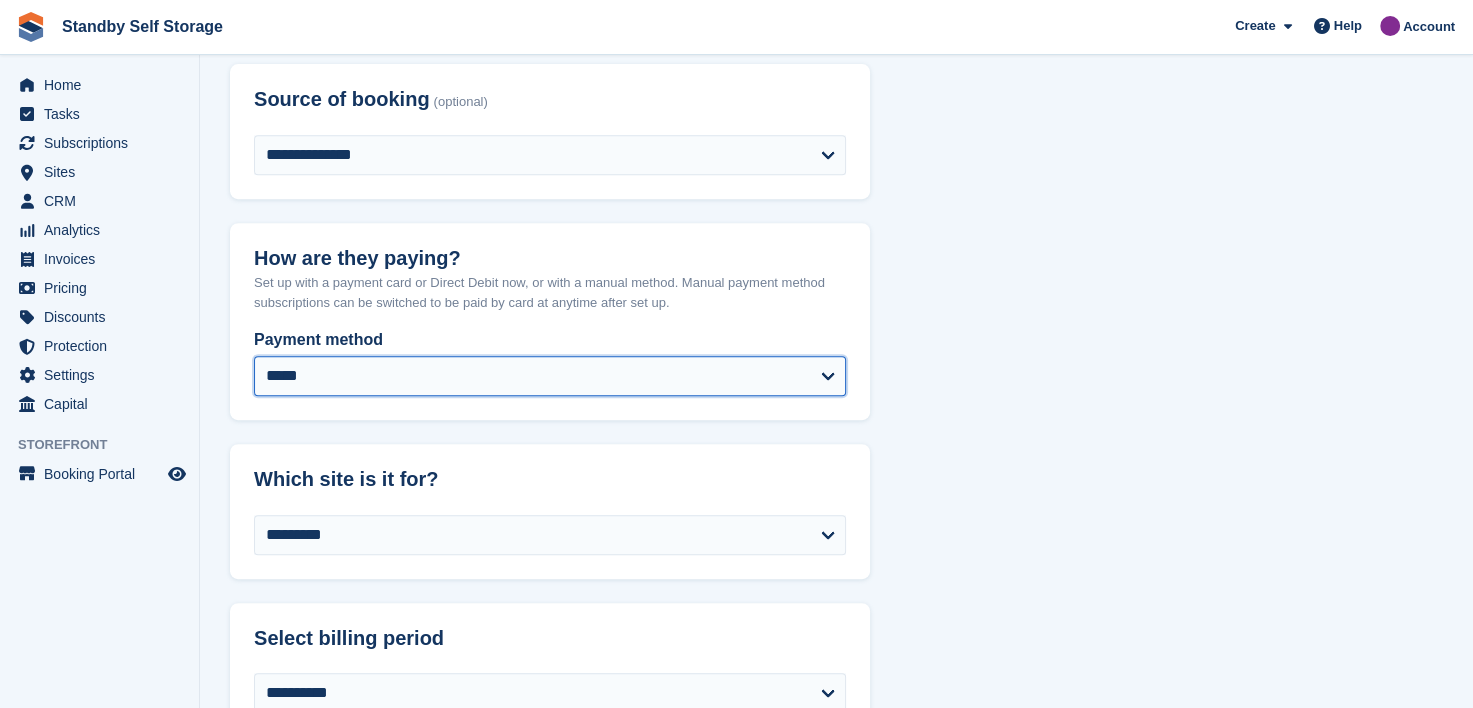 click on "**********" at bounding box center (550, 376) 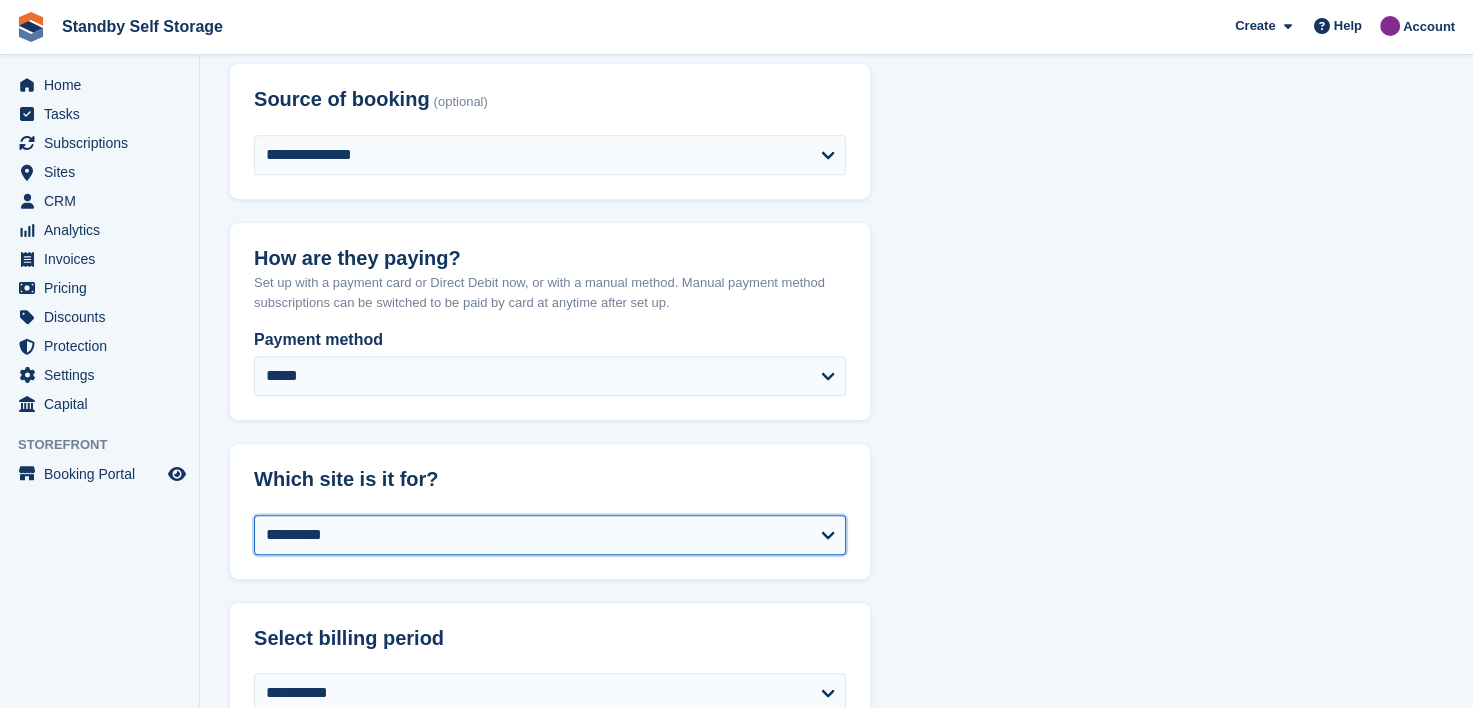 click on "**********" at bounding box center [550, 949] 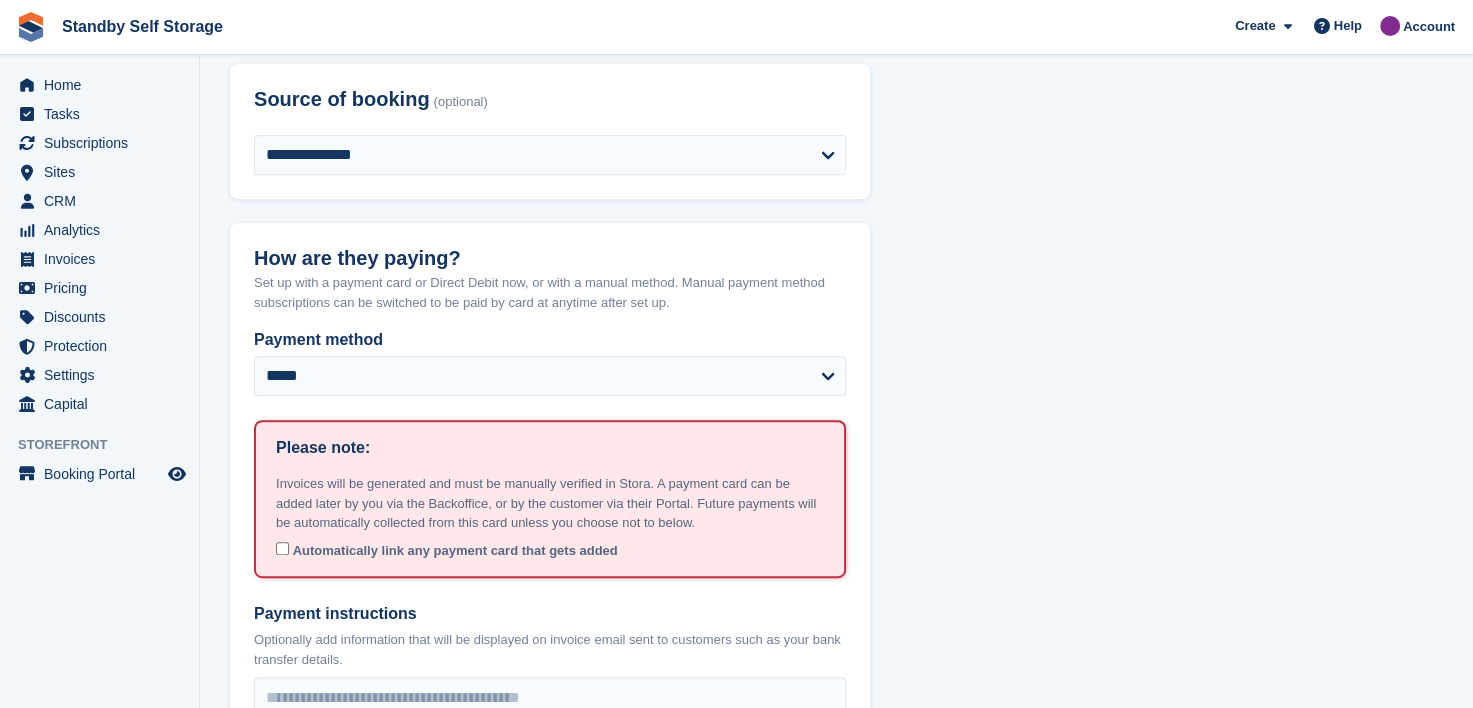select on "******" 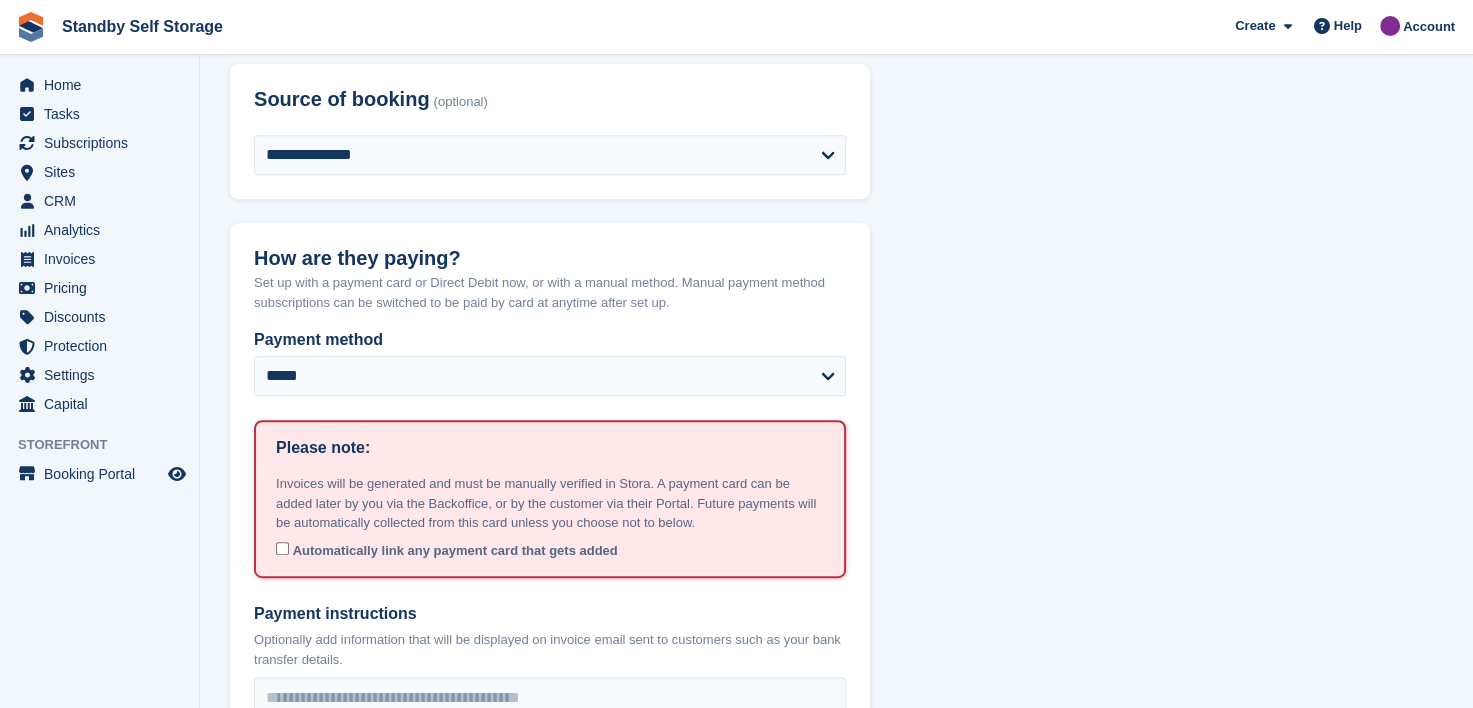 type on "**********" 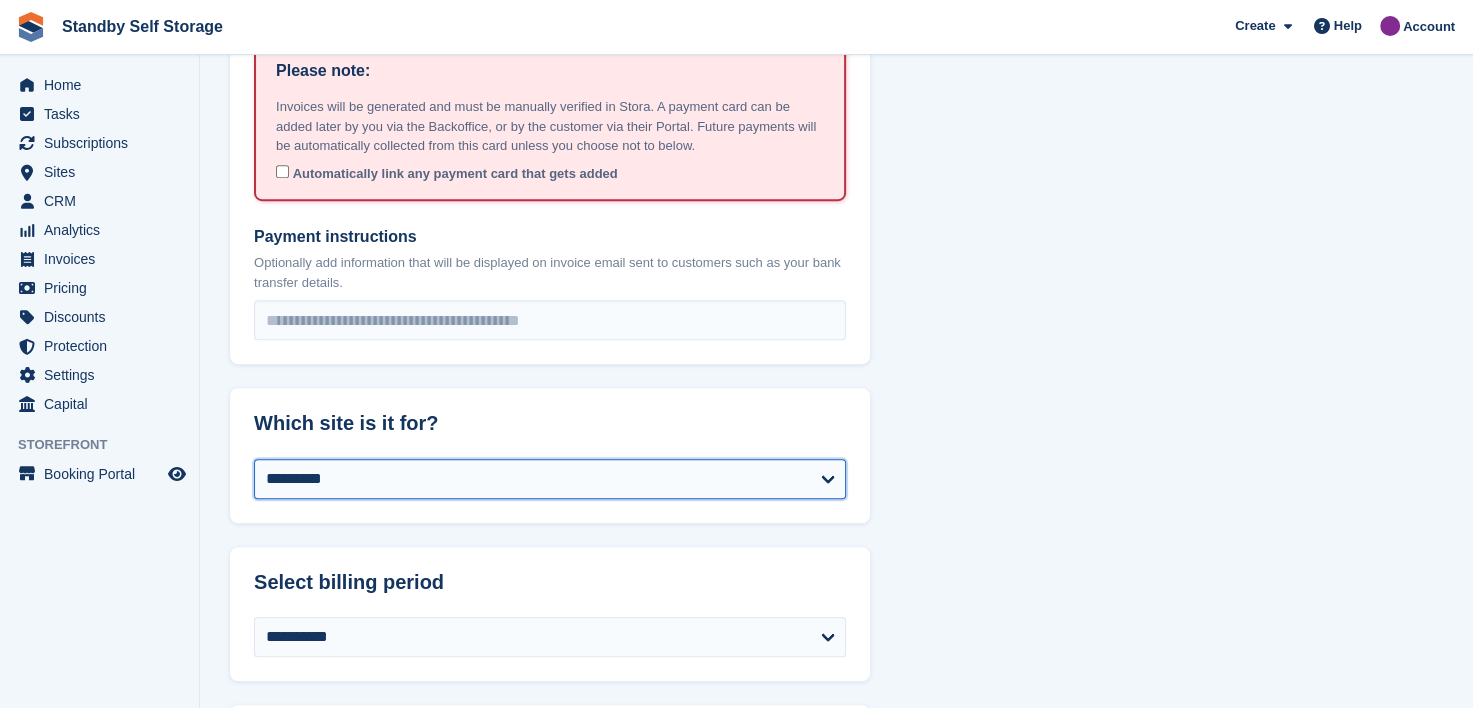 scroll, scrollTop: 1200, scrollLeft: 0, axis: vertical 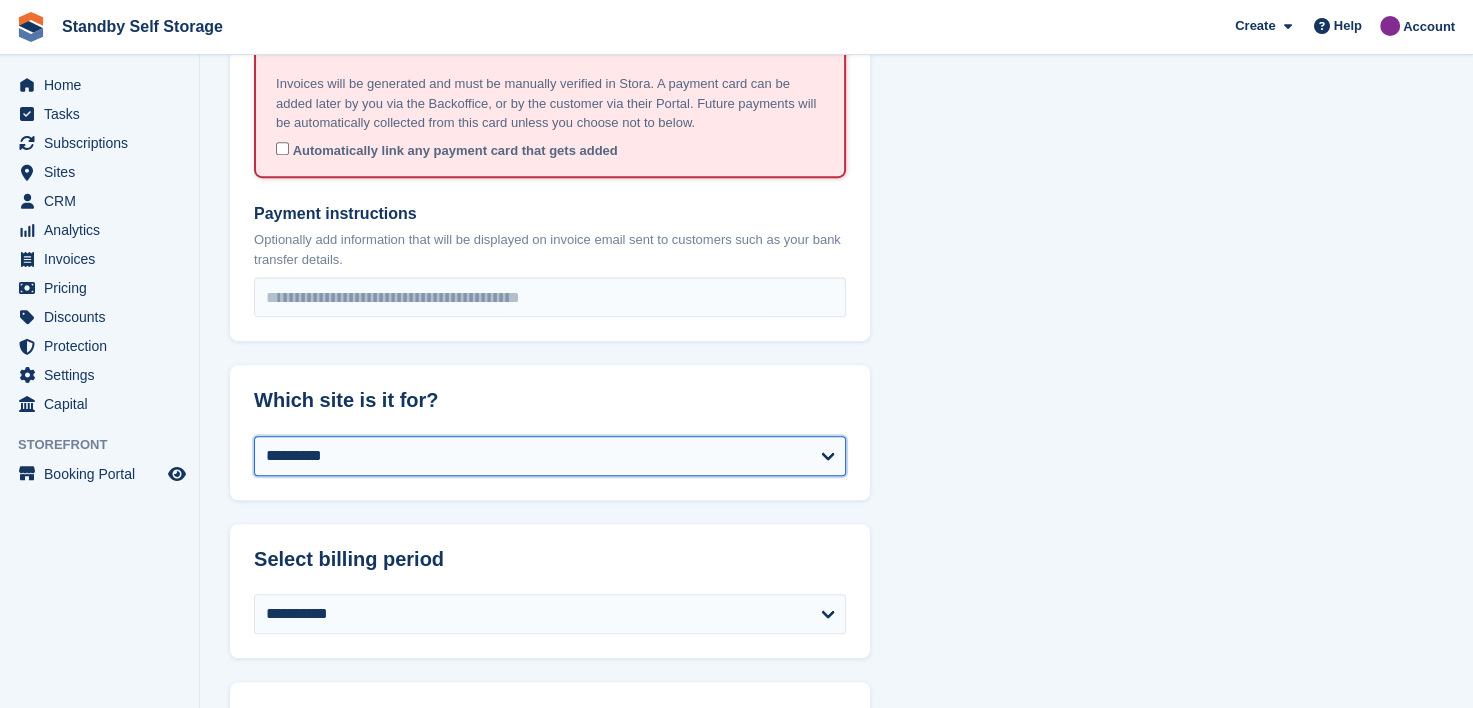click on "*********
*******
*****
*******
*******
*******
*******
********" at bounding box center [550, 456] 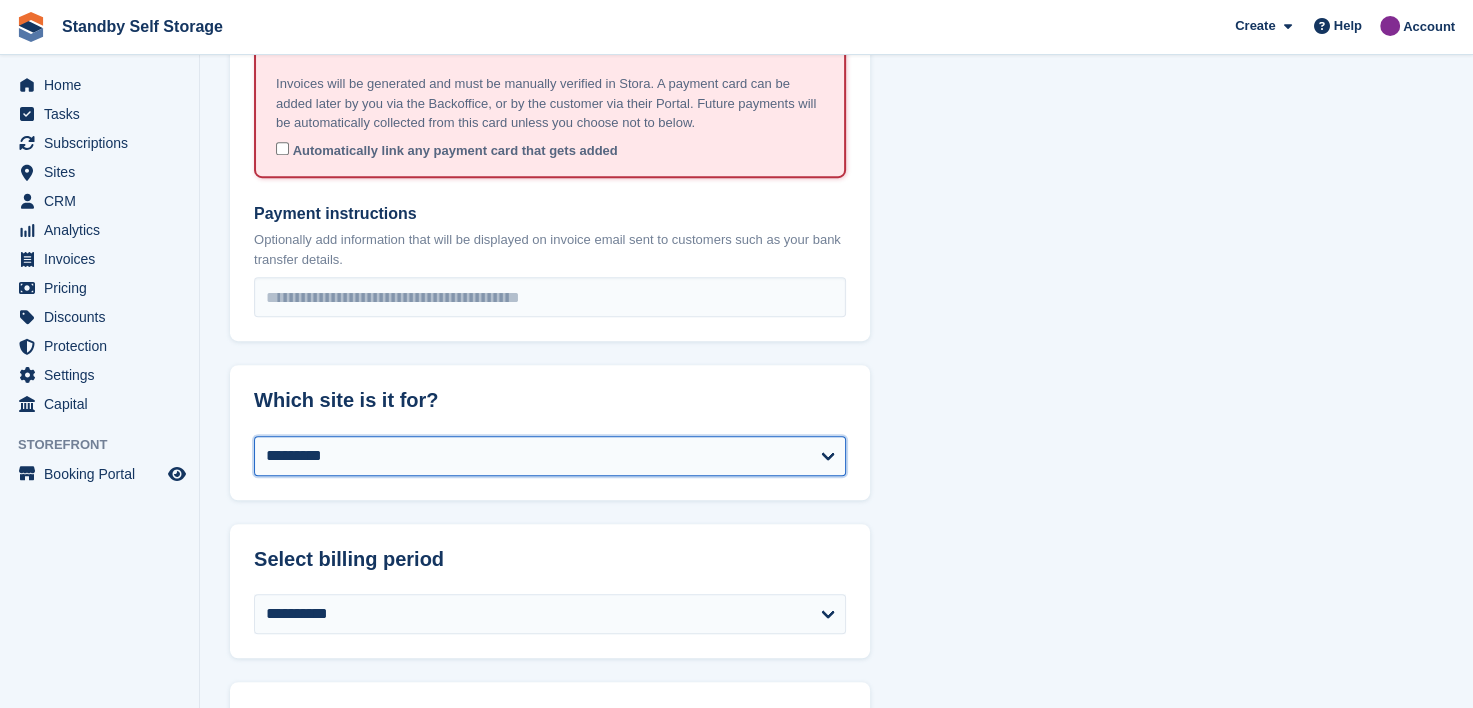 select on "***" 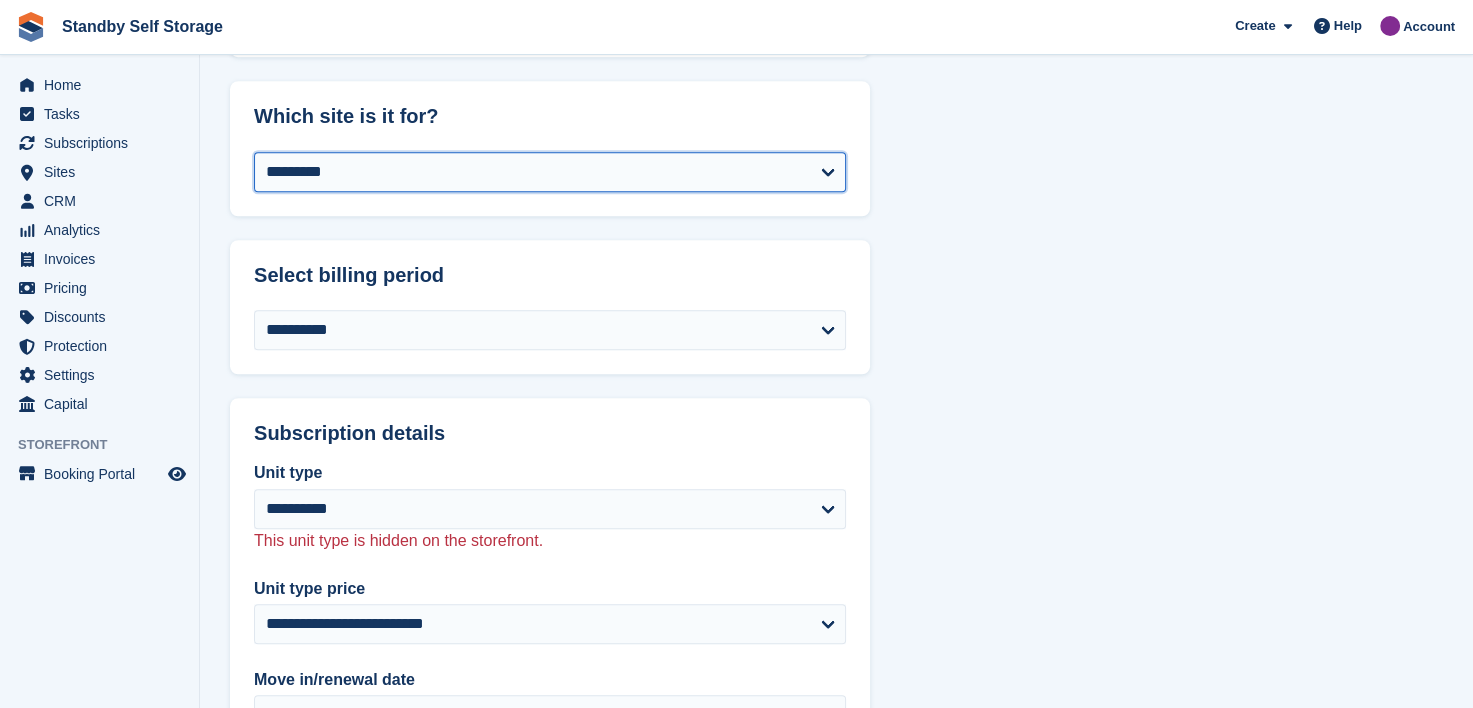 scroll, scrollTop: 1500, scrollLeft: 0, axis: vertical 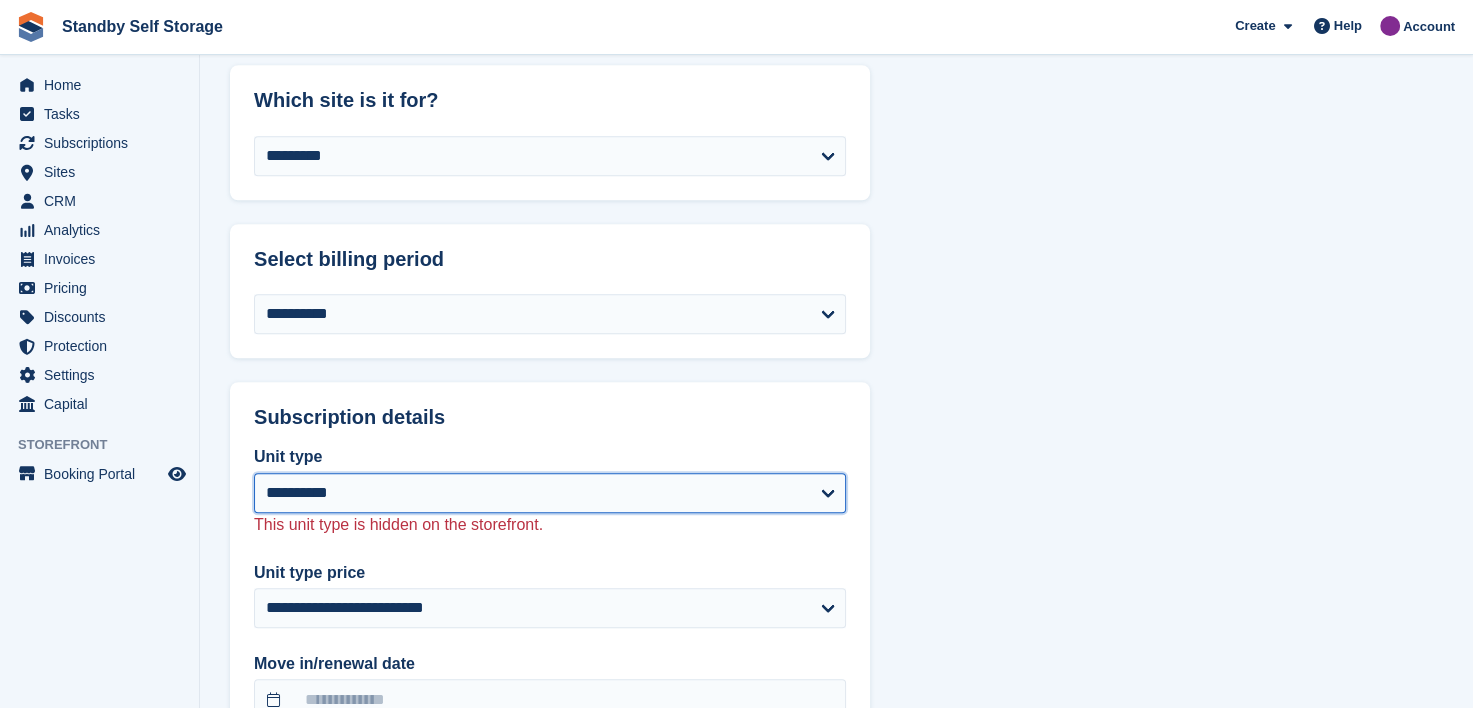 click on "**********" at bounding box center (550, 493) 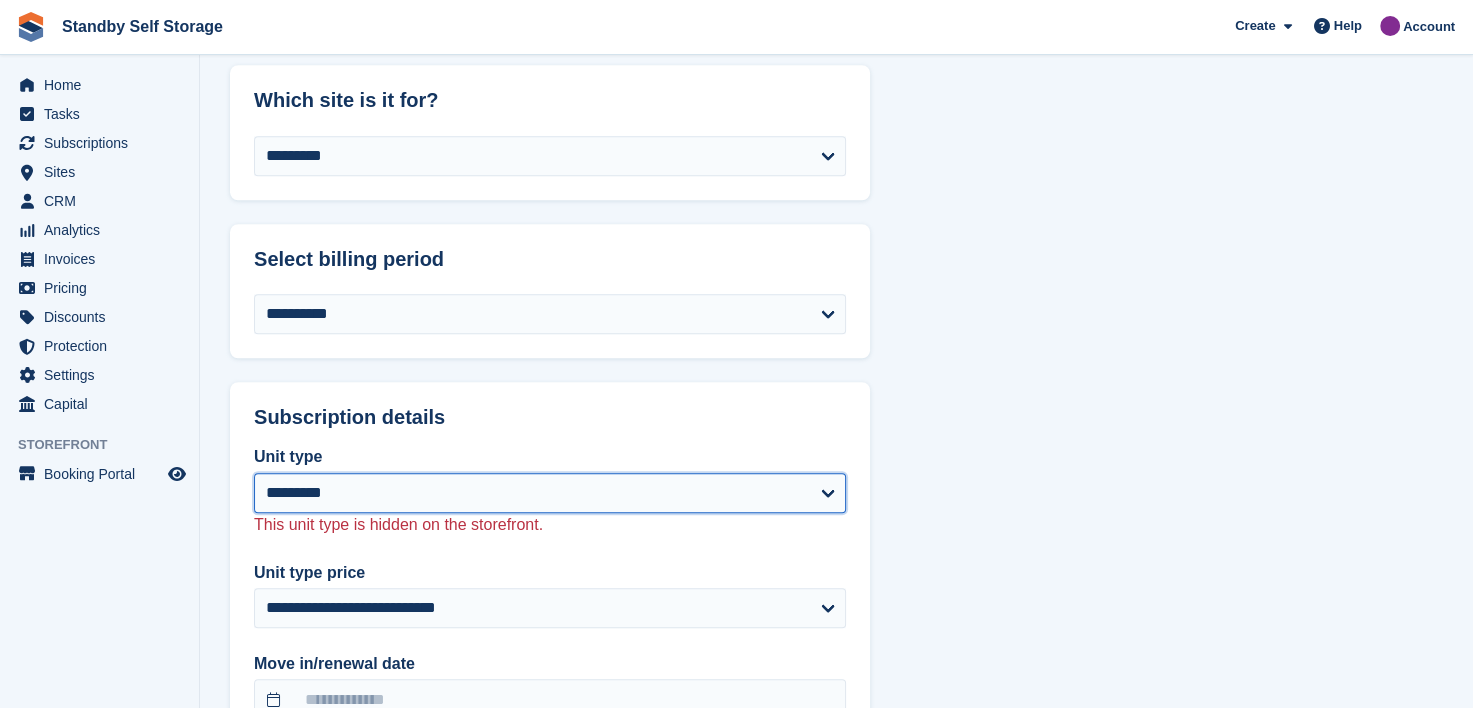 select on "******" 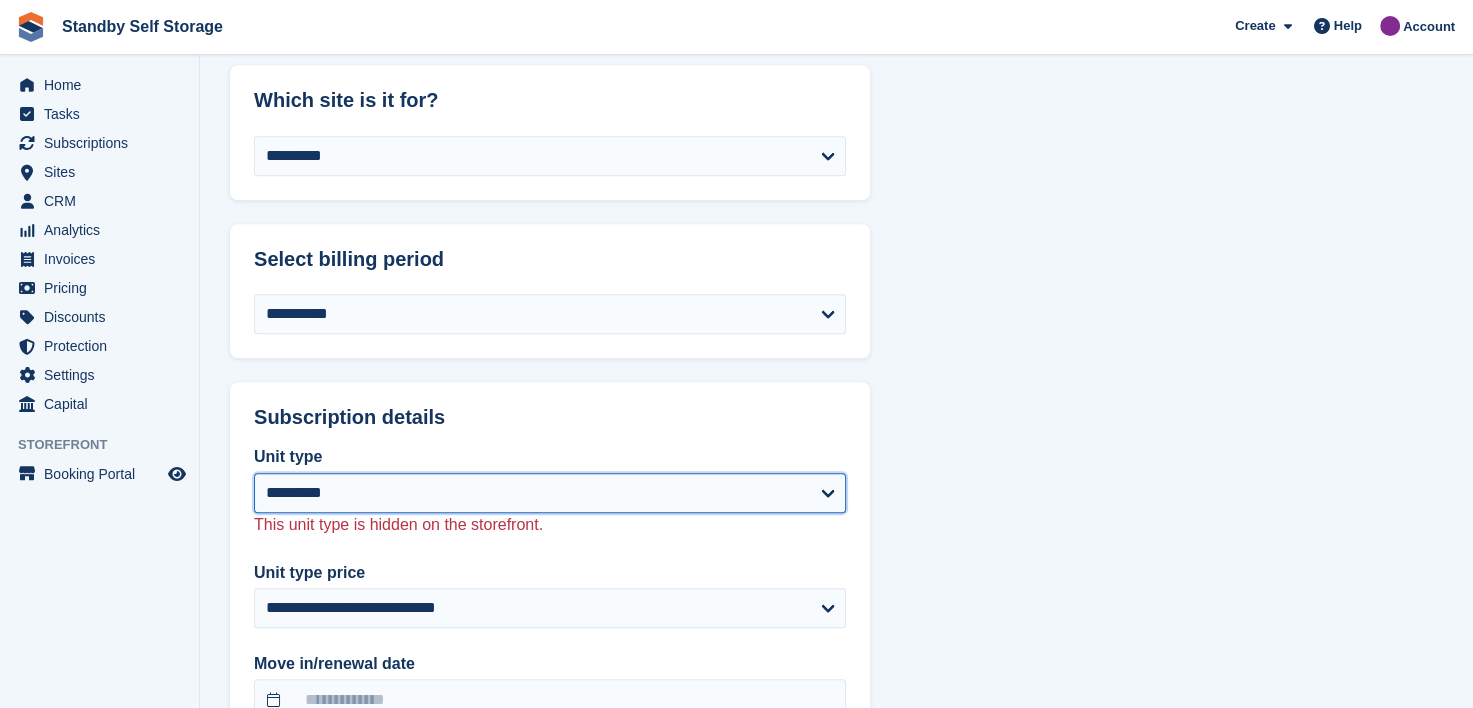 select on "****" 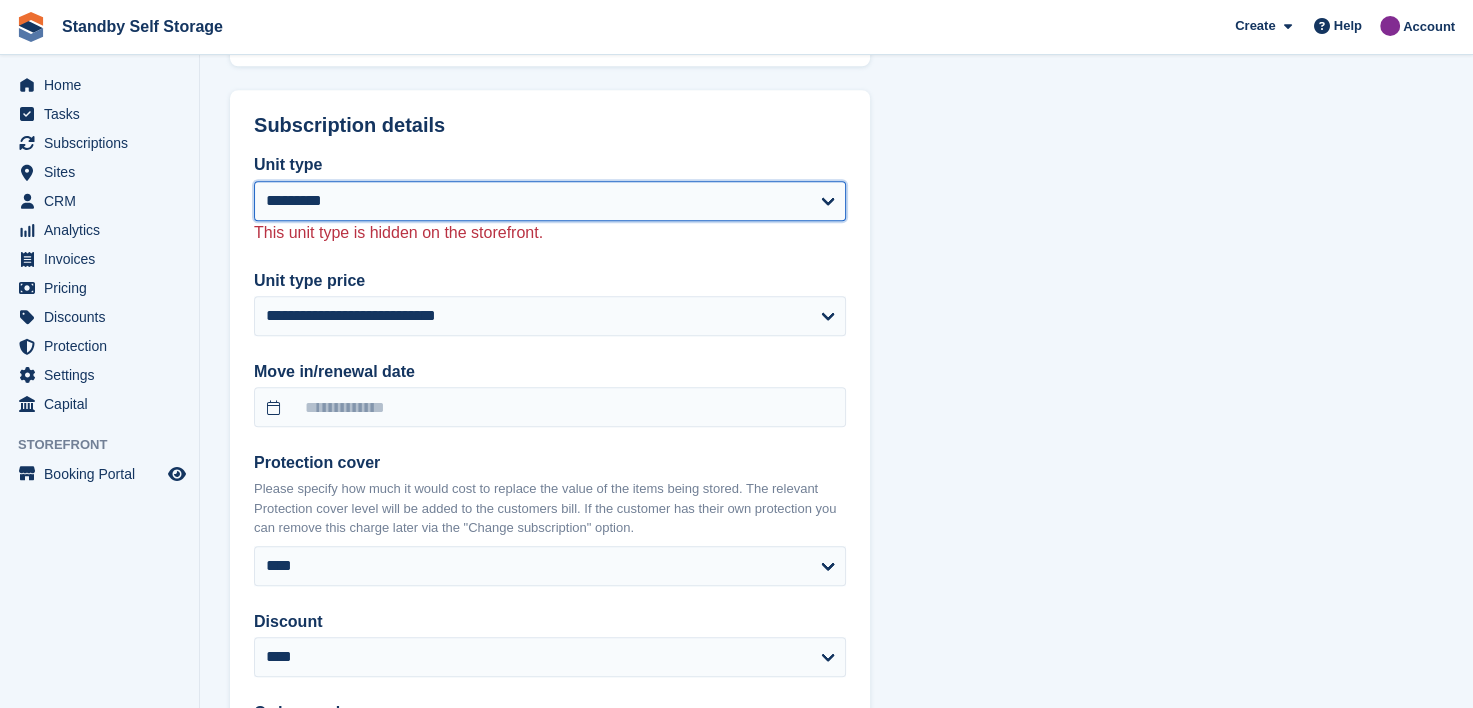 scroll, scrollTop: 1800, scrollLeft: 0, axis: vertical 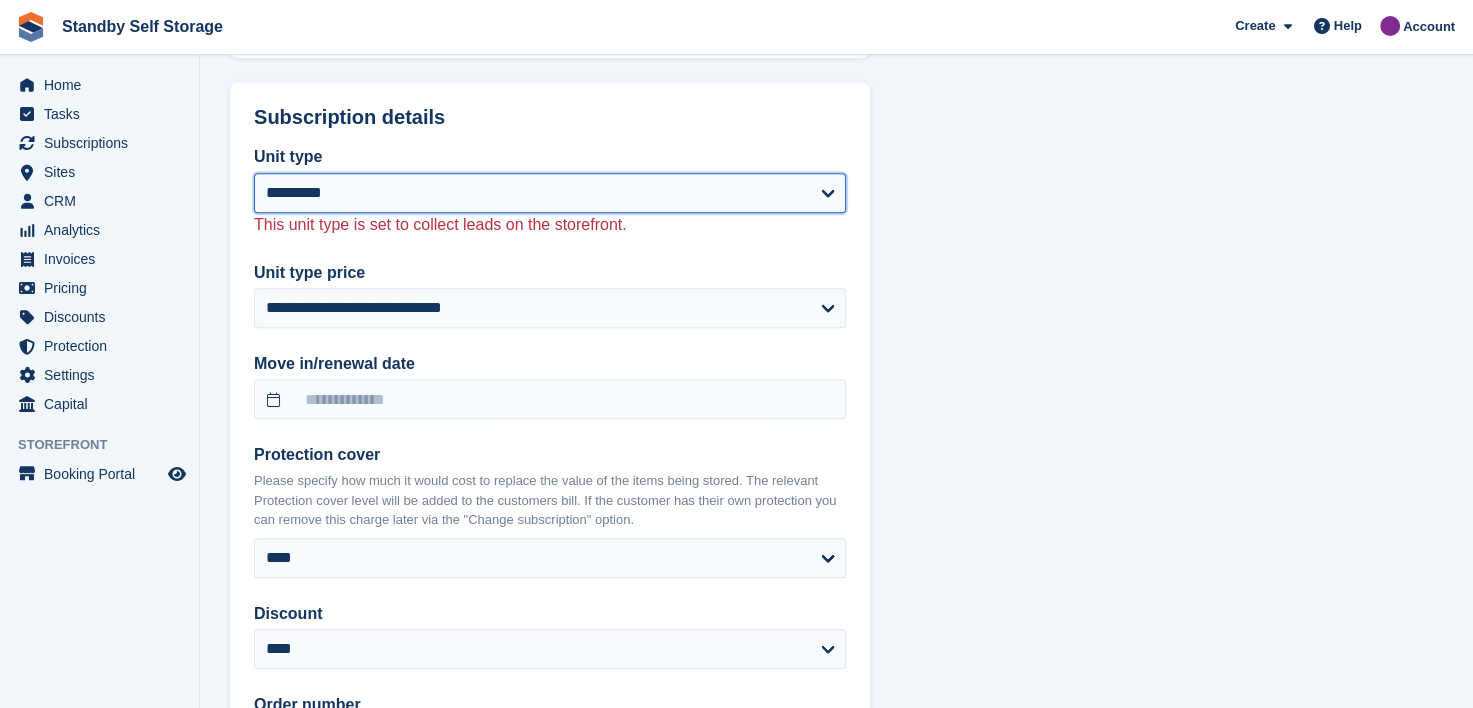 select on "******" 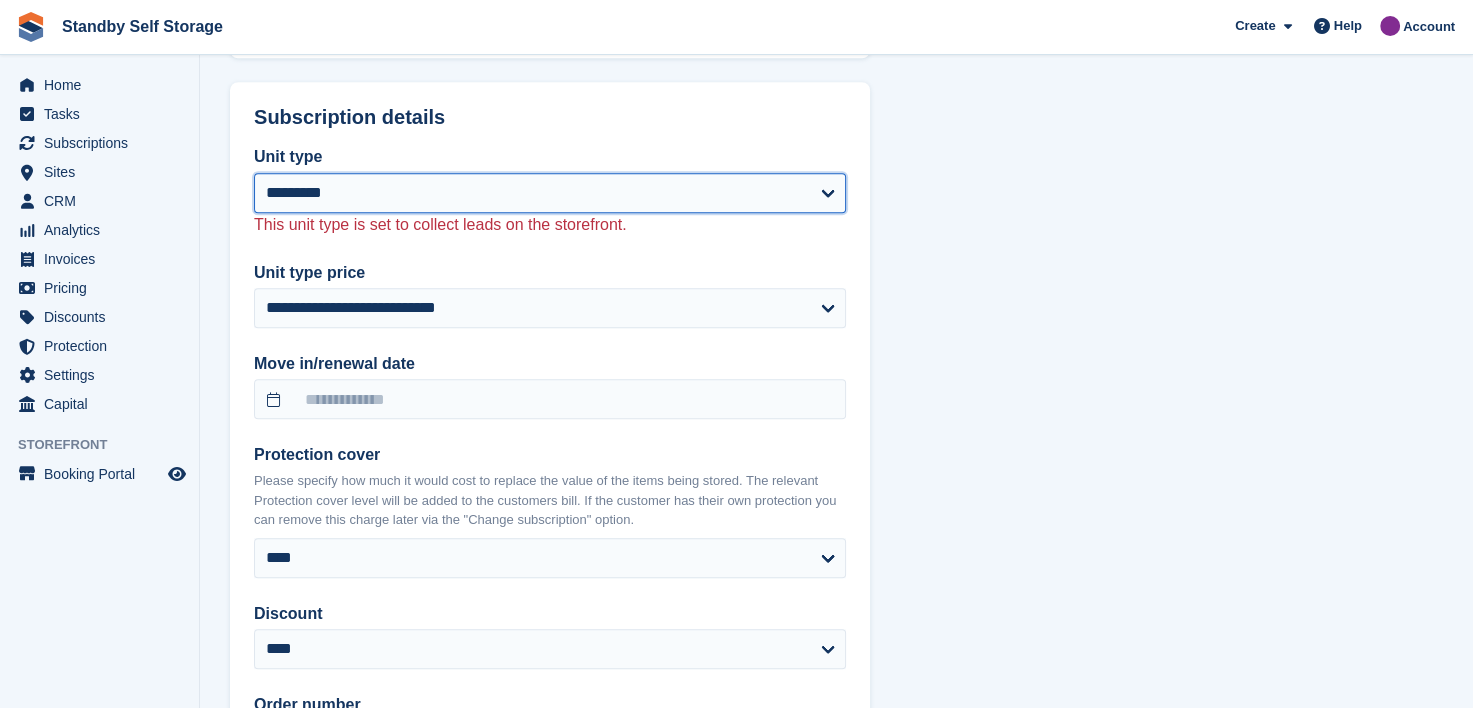 type on "**********" 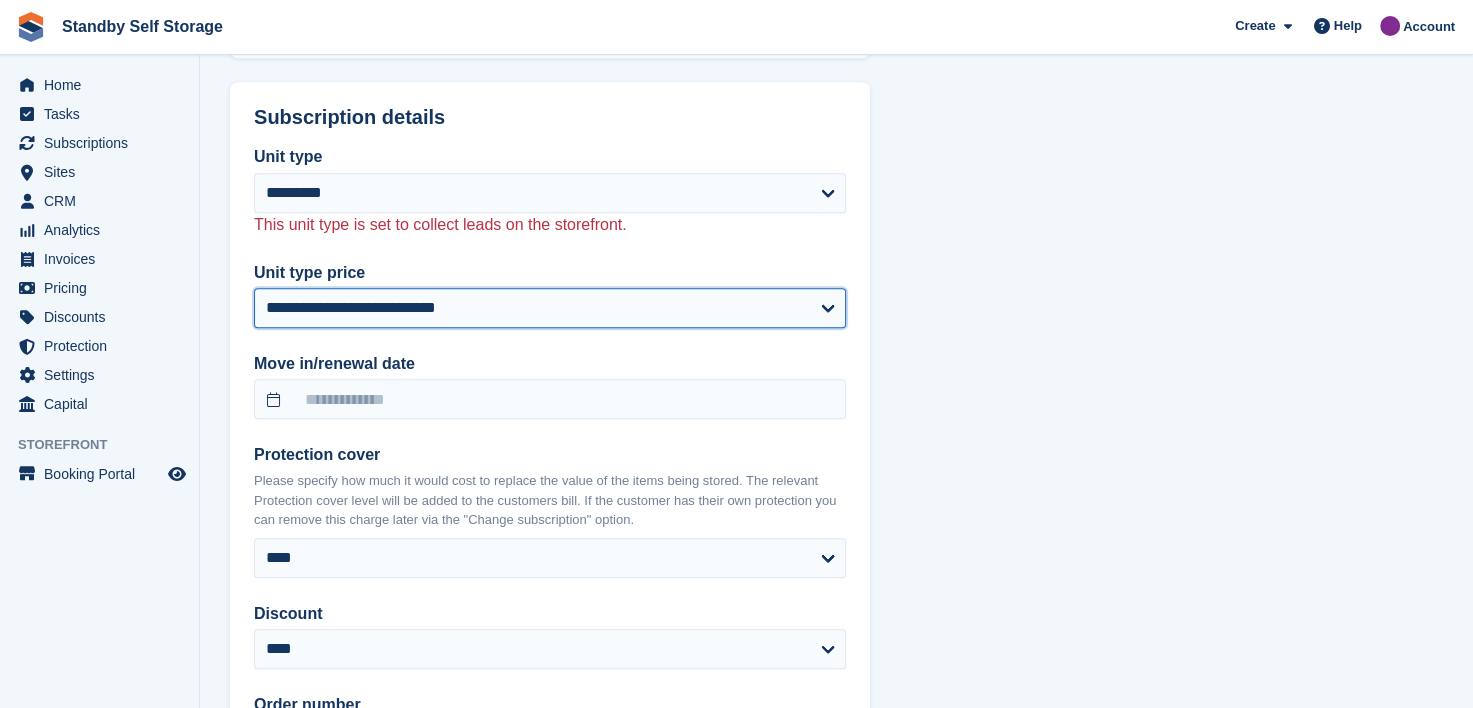 click on "**********" at bounding box center [550, 308] 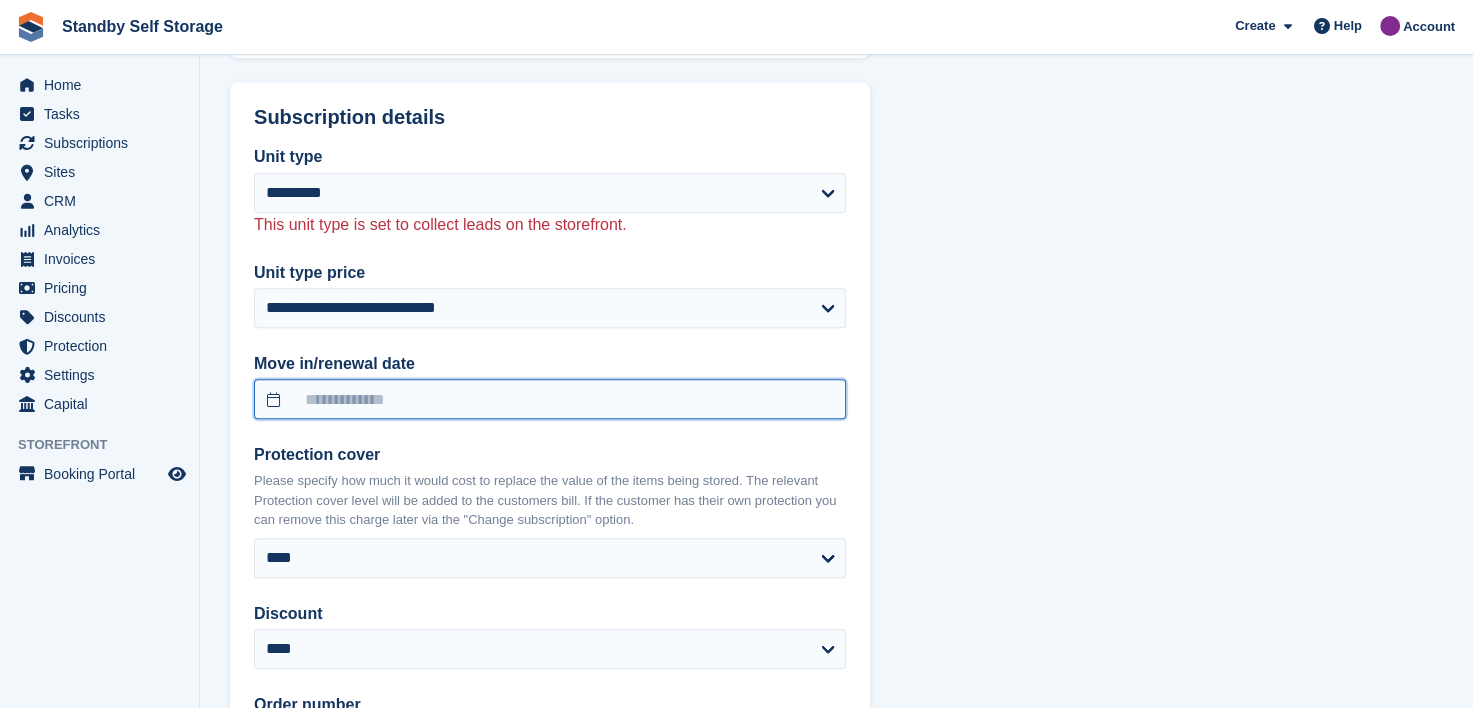 click at bounding box center [550, 399] 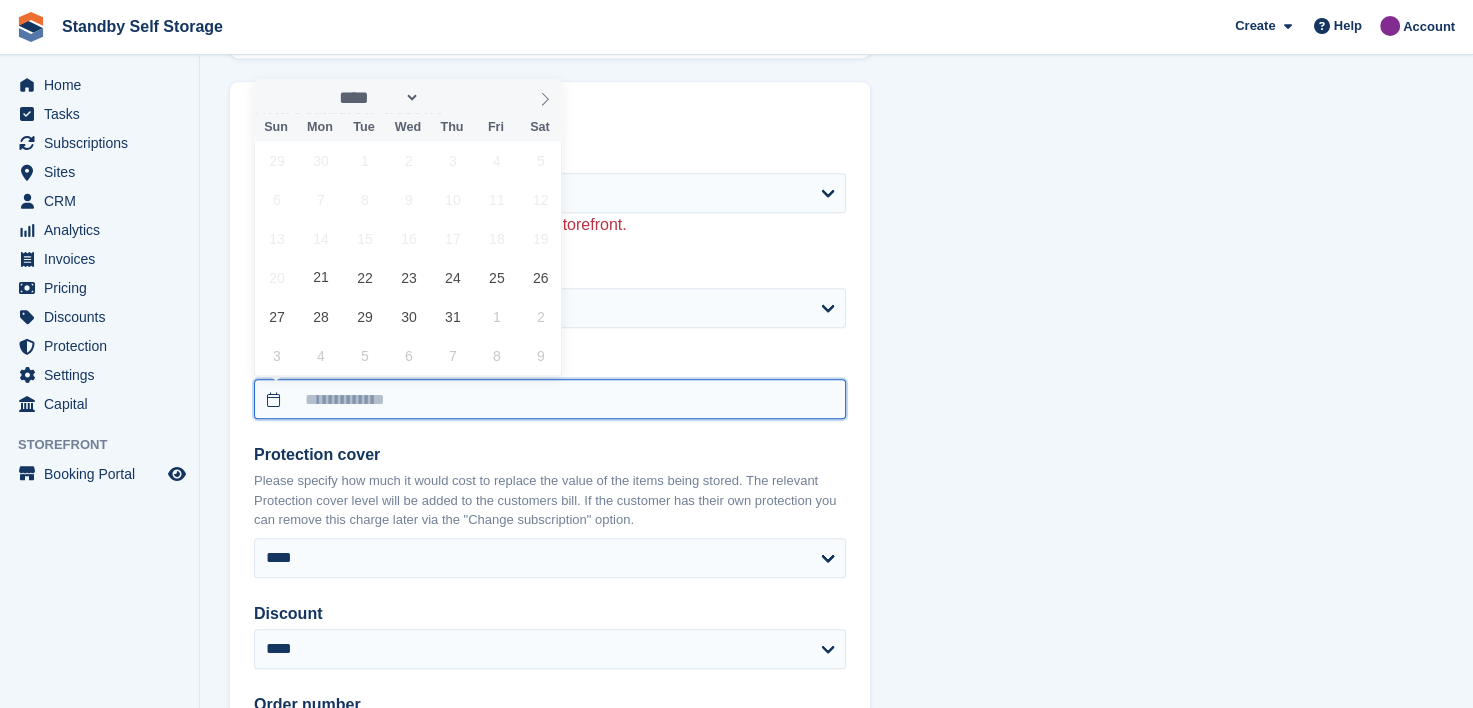 select on "******" 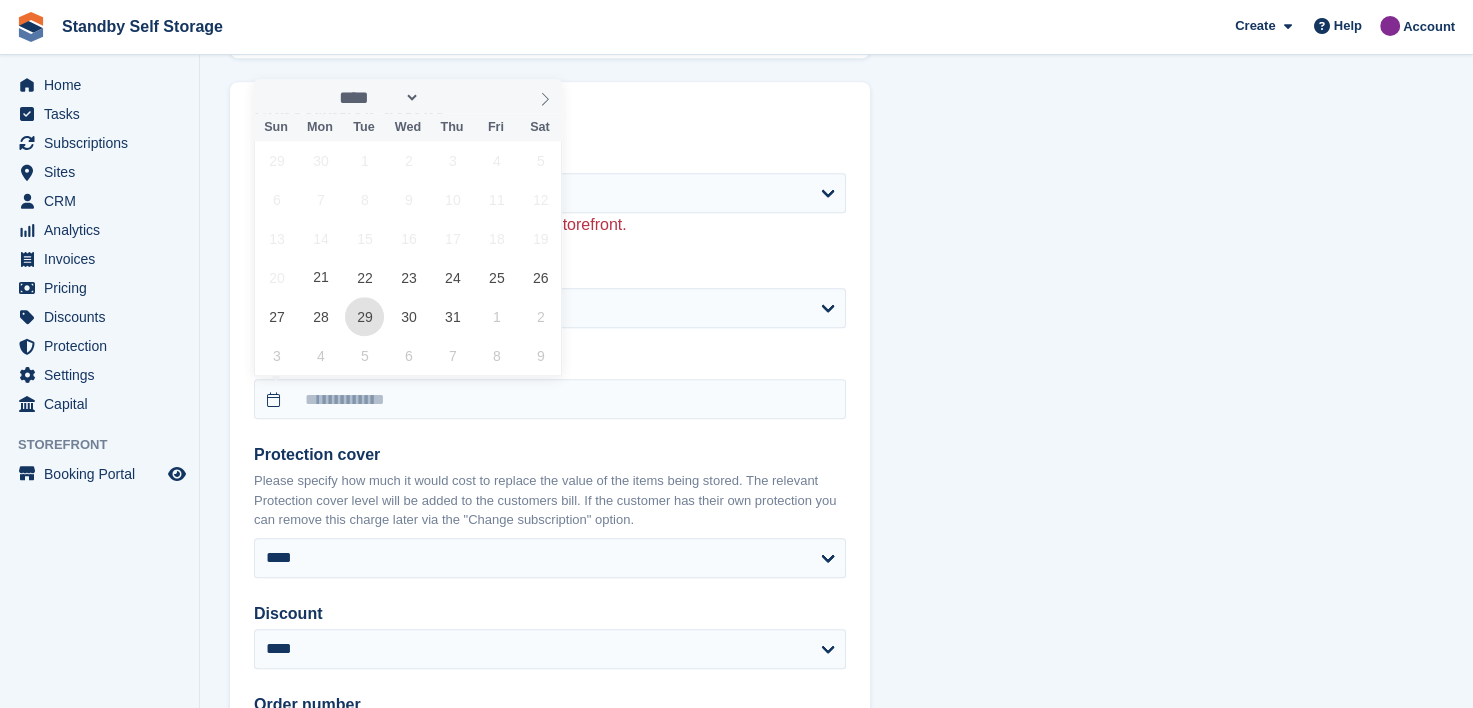 click on "29" at bounding box center [364, 316] 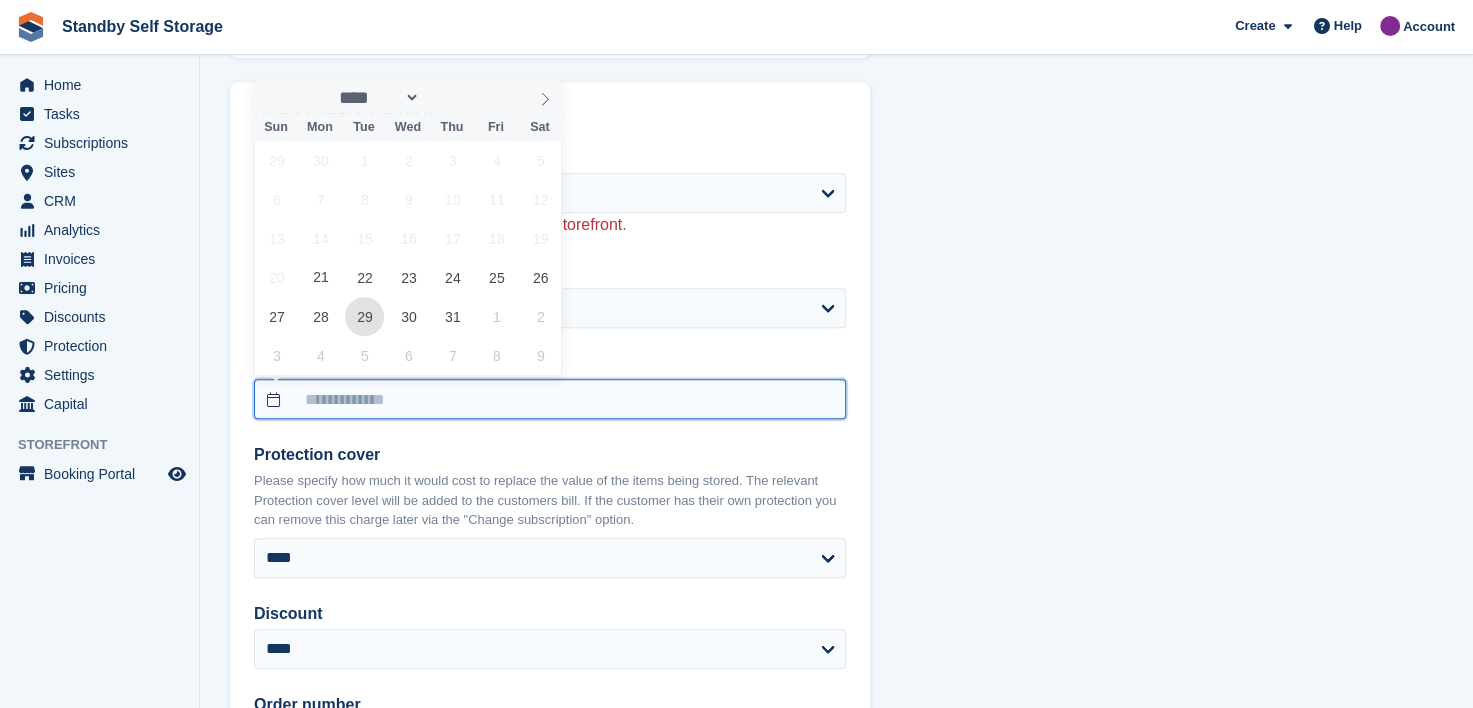 type on "**********" 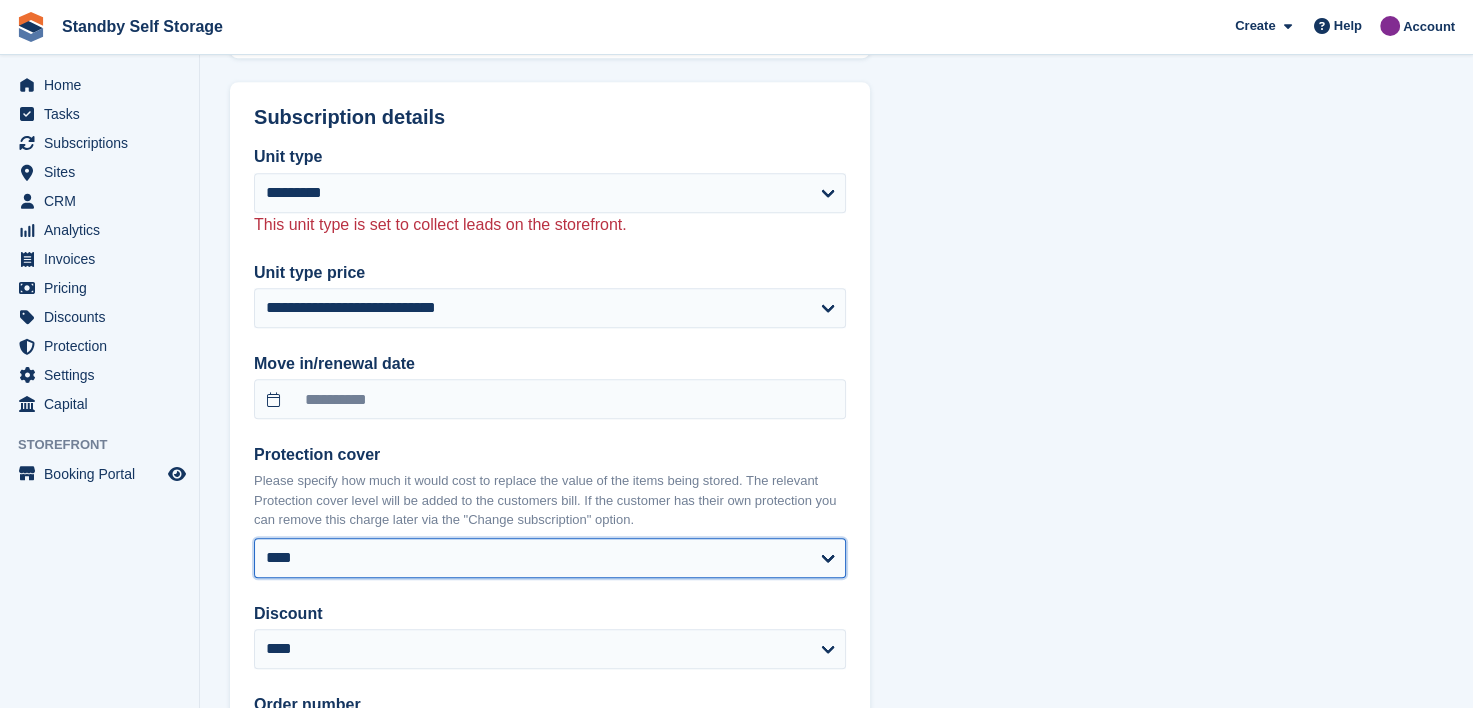 click on "****
******
******
******
******
******
******
******
******
******
*******
*******
*******
*******
*******
*******
*******
*******
*******
*******
*******
*******
*******
*******
*******
*******
*******
*******
*******
*******
*******
*******
*******
*******
*******
*******
*******
*******
*******
*******
*******
*******
*******
*******
*******
*******
*******
*******
*******
*******
*******" at bounding box center [550, 558] 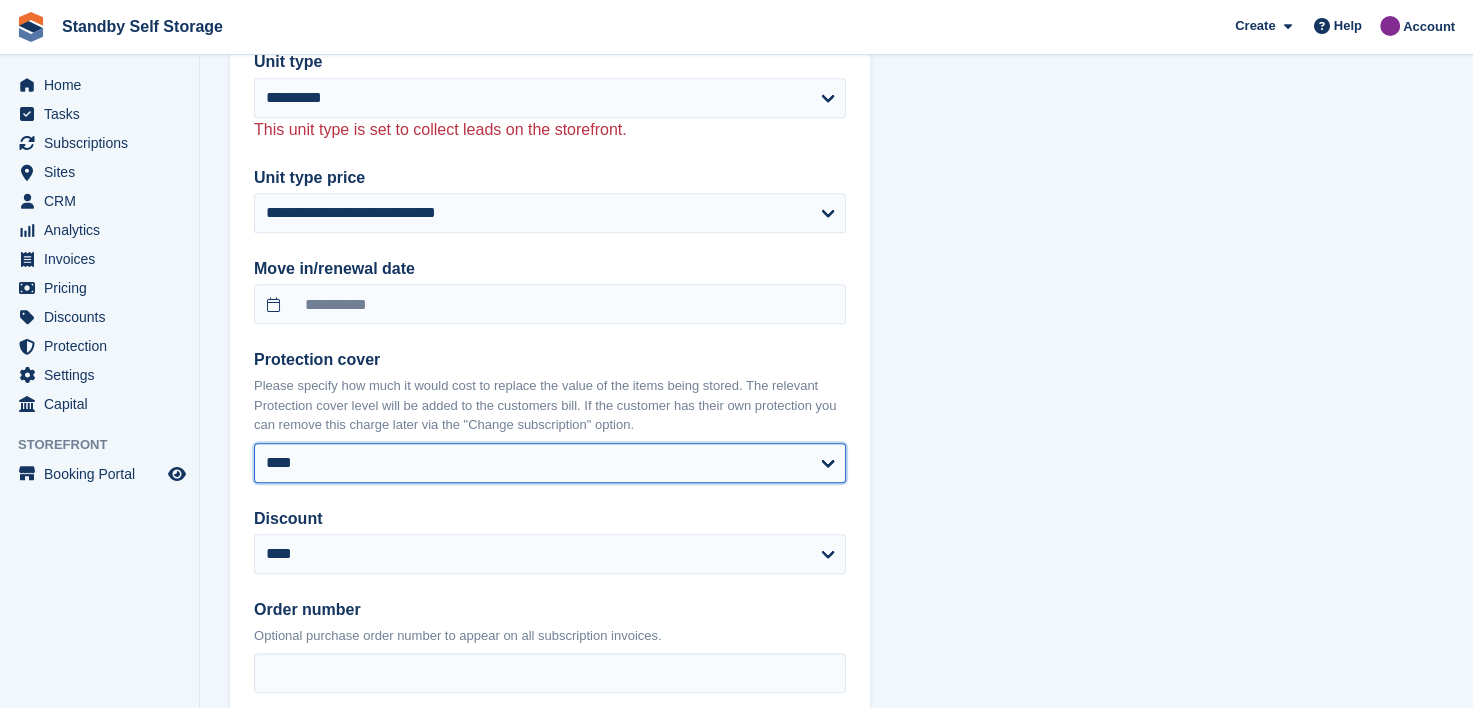 scroll, scrollTop: 2000, scrollLeft: 0, axis: vertical 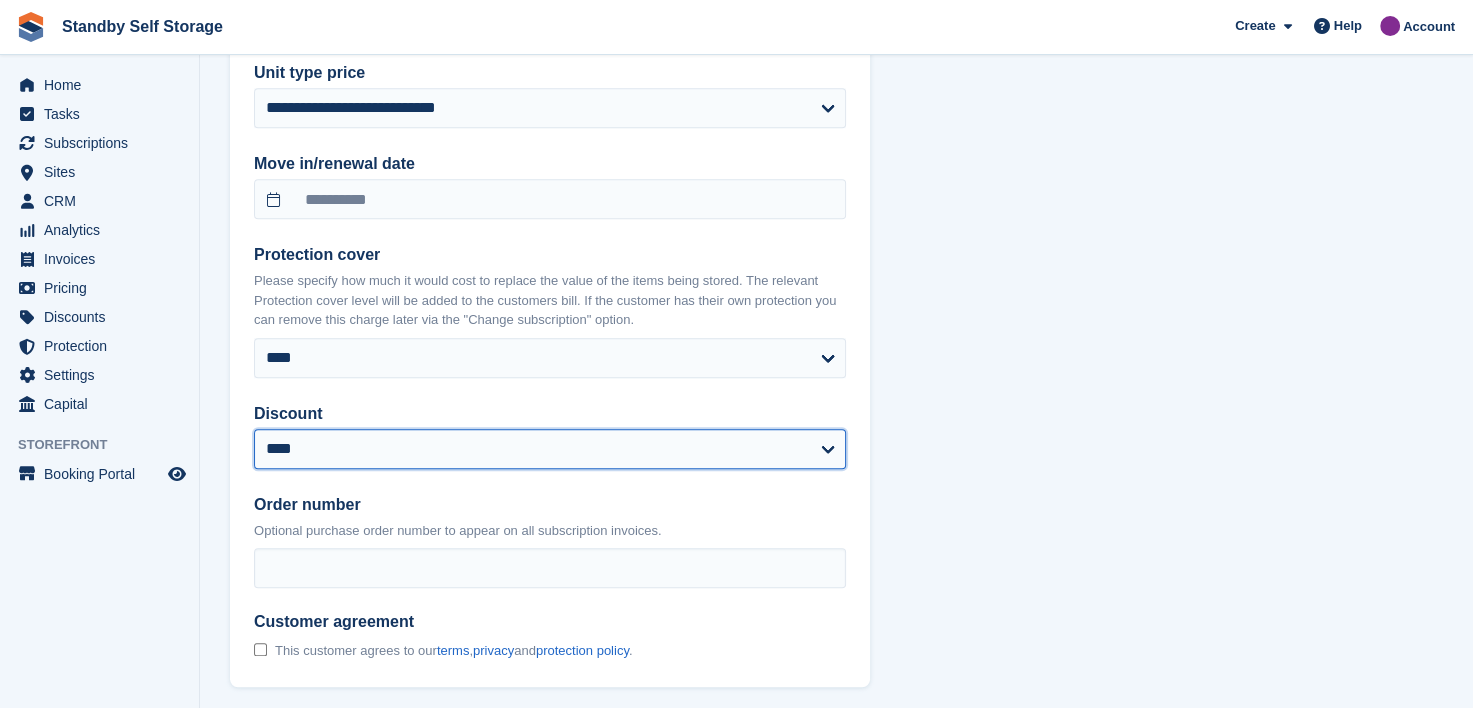 click on "**********" at bounding box center (550, 449) 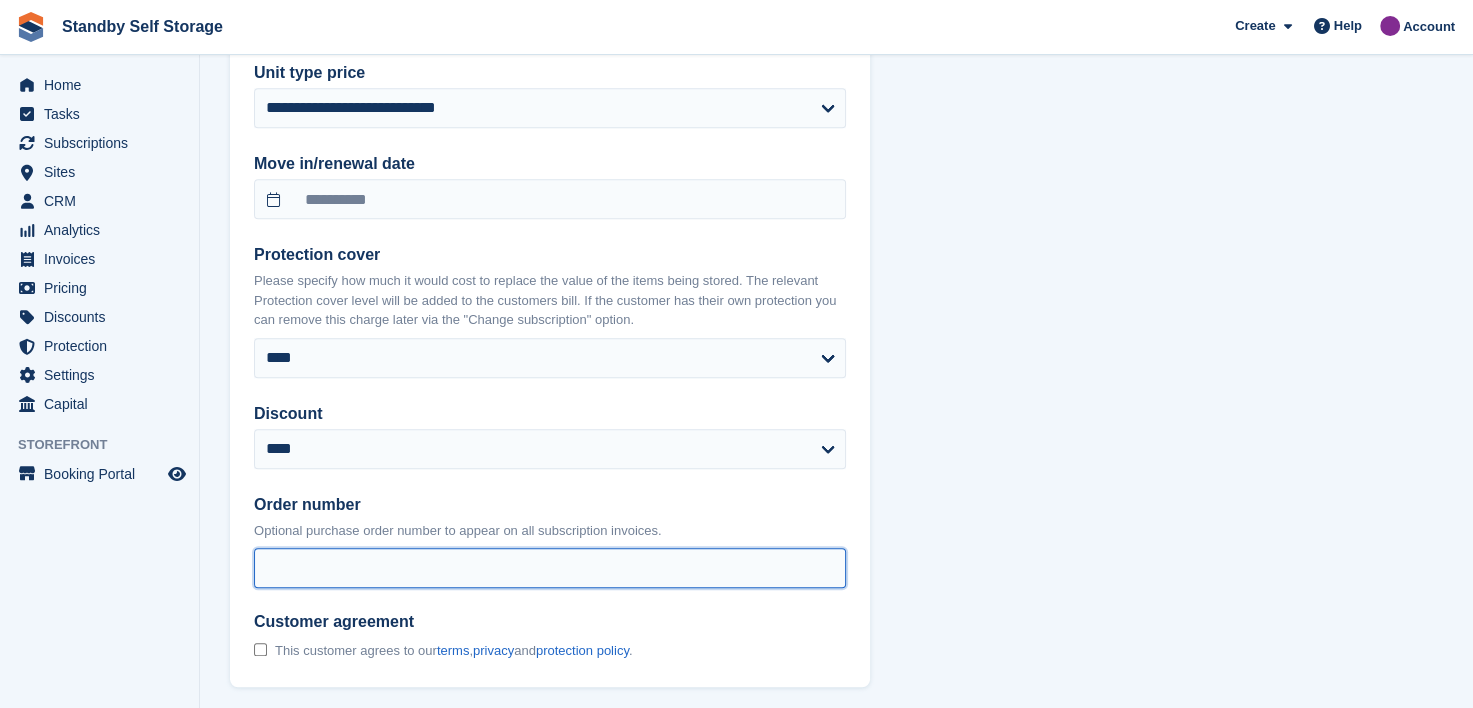 click on "Order number" at bounding box center [550, 568] 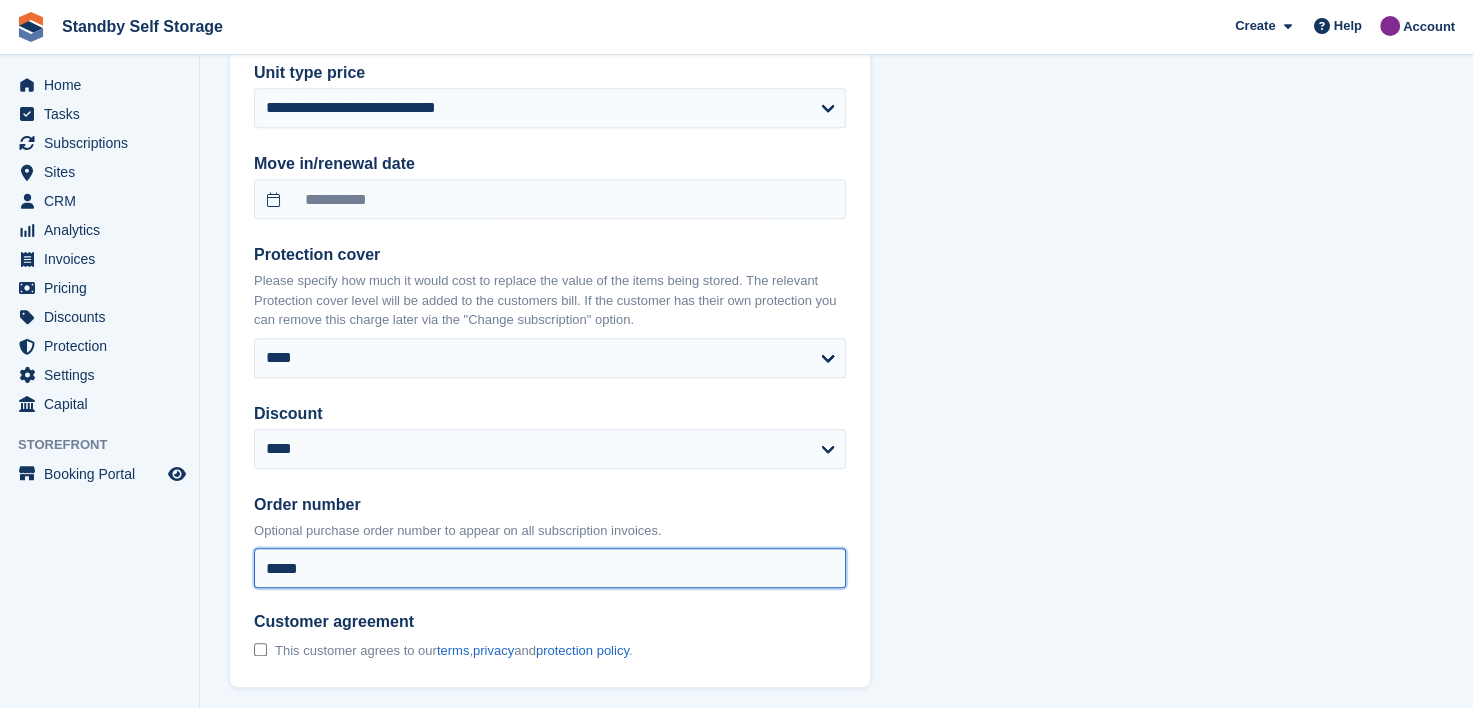 type on "*****" 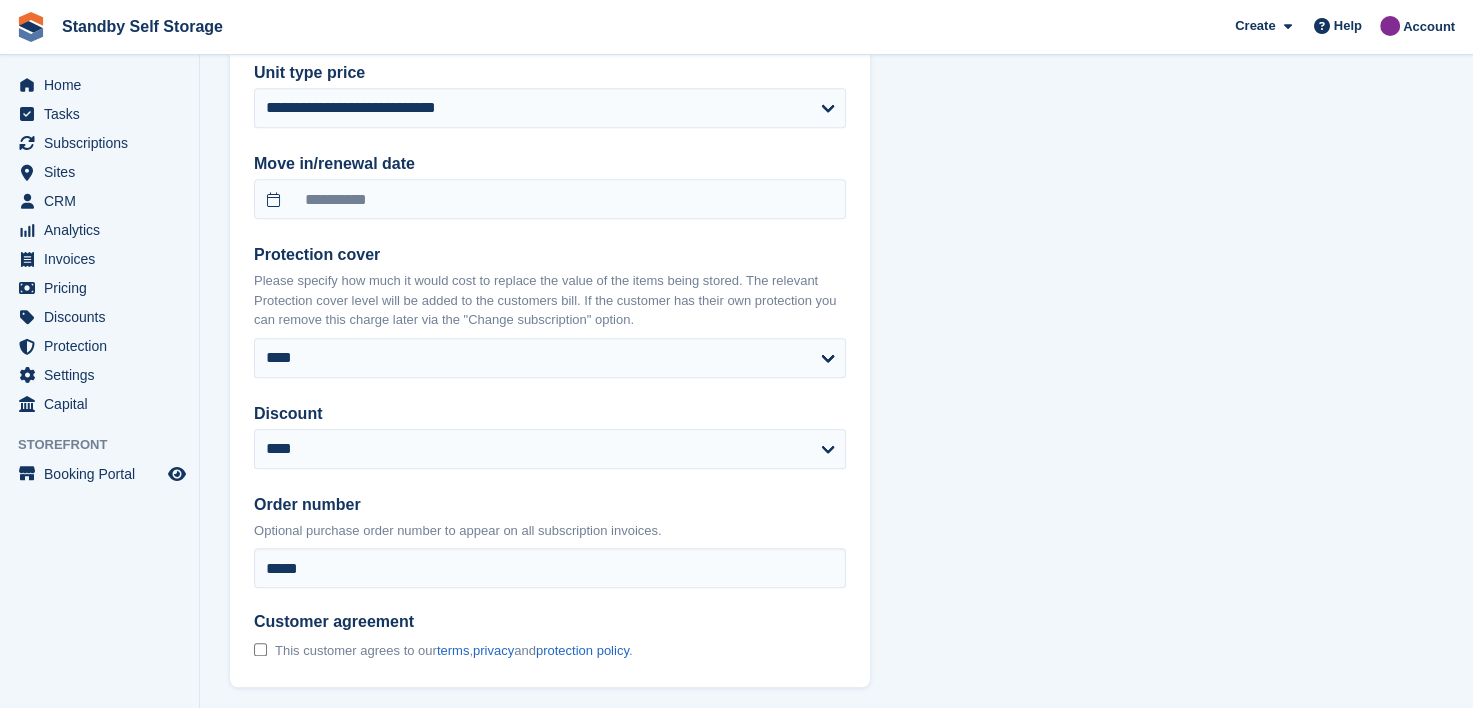 click on "**********" at bounding box center [550, 308] 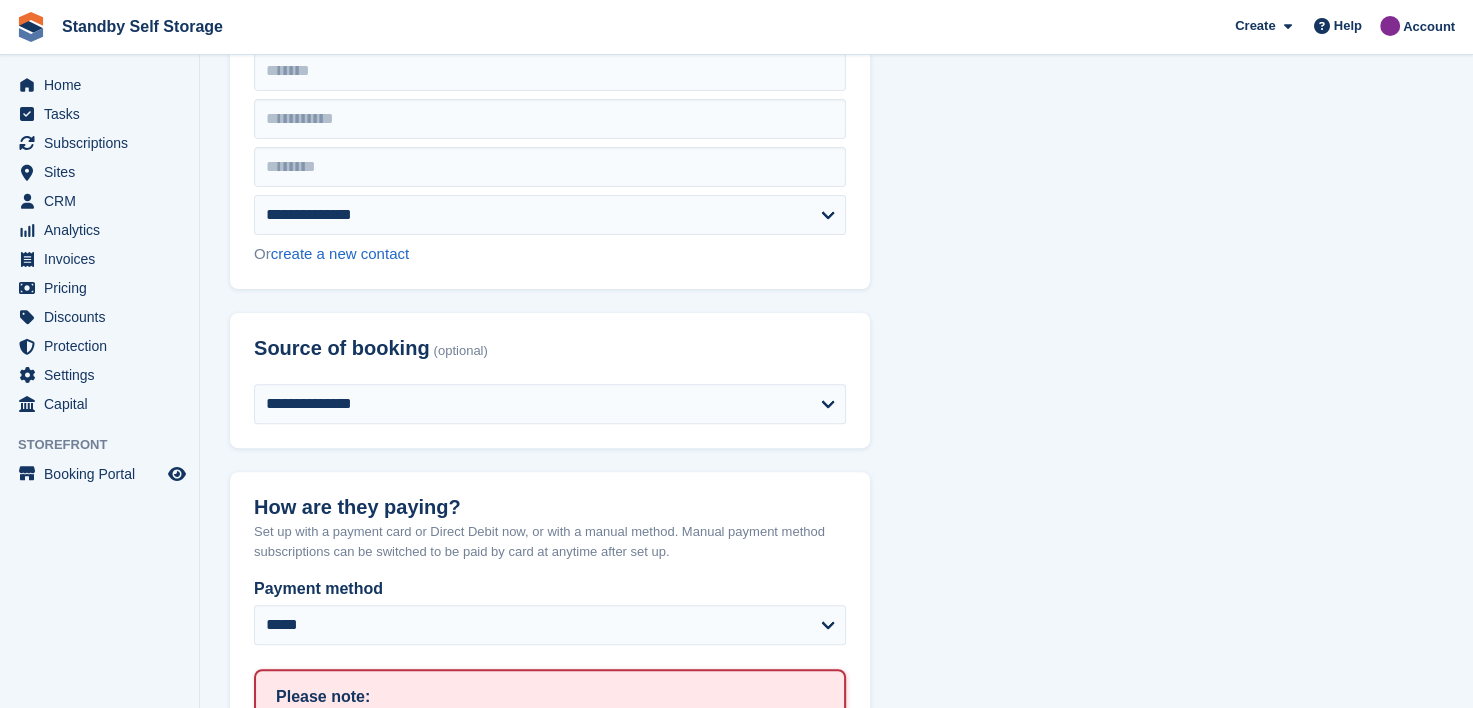 scroll, scrollTop: 700, scrollLeft: 0, axis: vertical 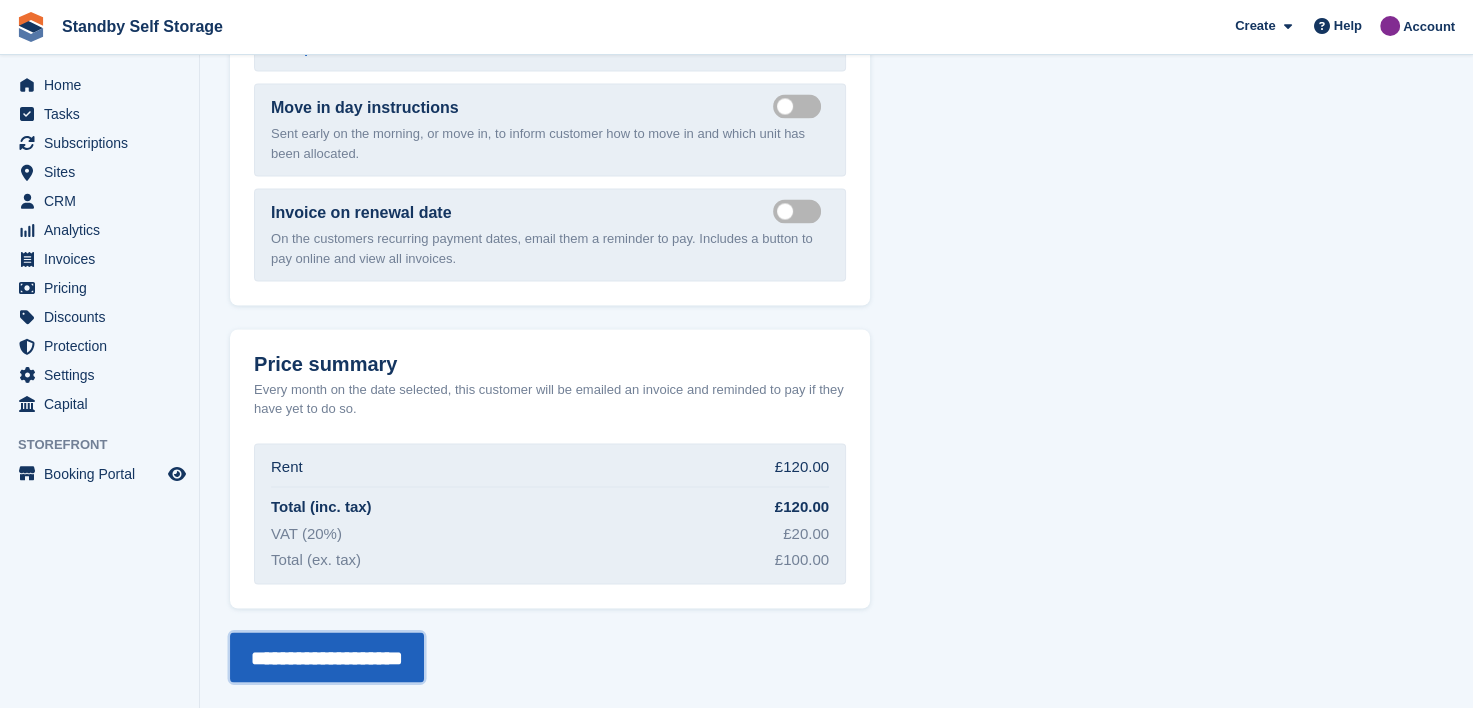 click on "**********" at bounding box center [327, 657] 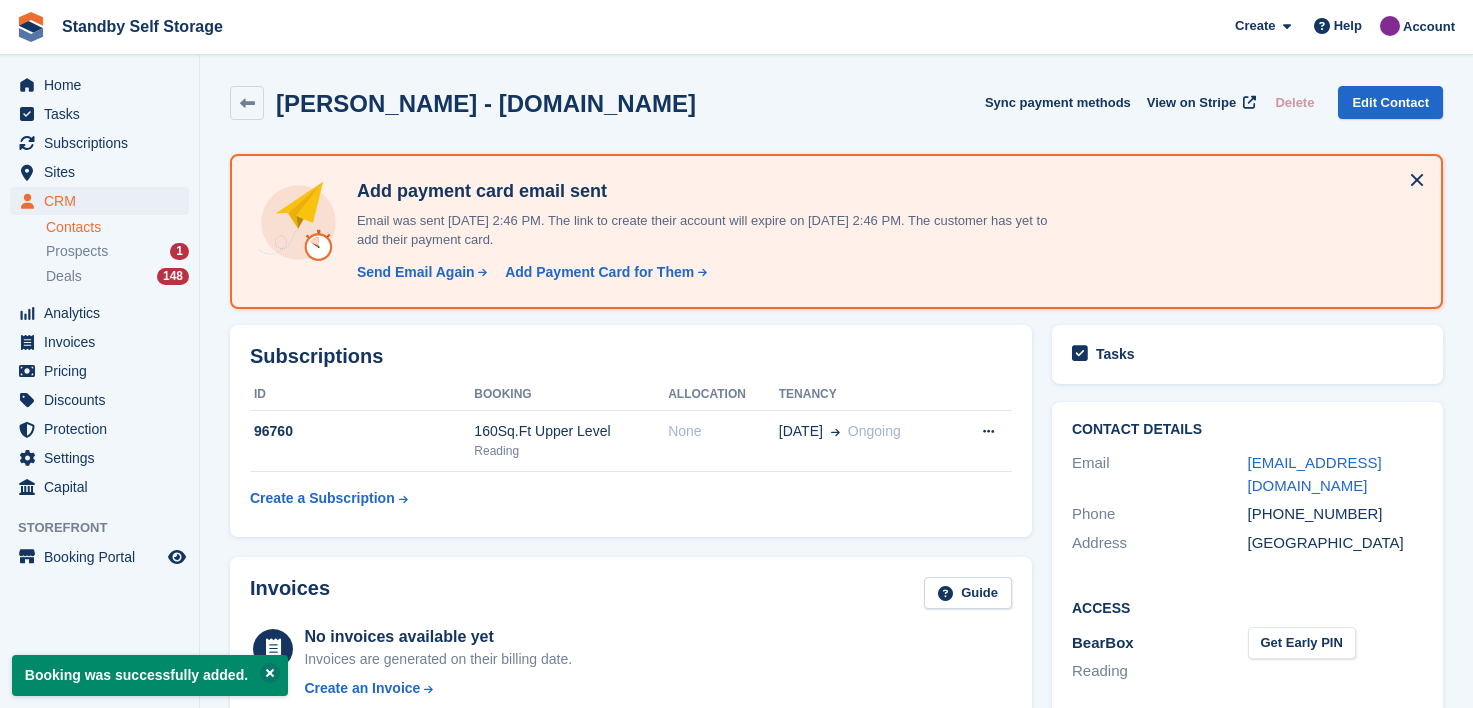 scroll, scrollTop: 0, scrollLeft: 0, axis: both 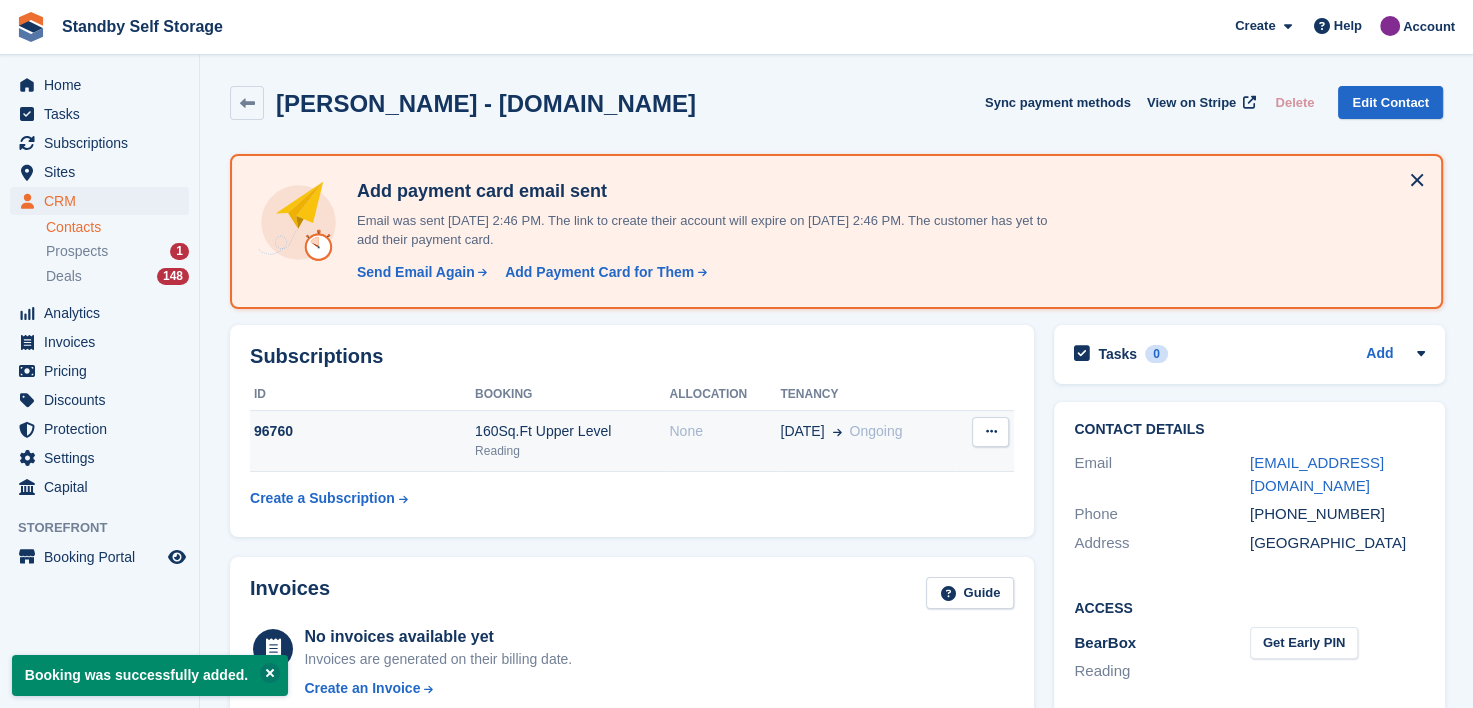 click on "96760" at bounding box center (362, 441) 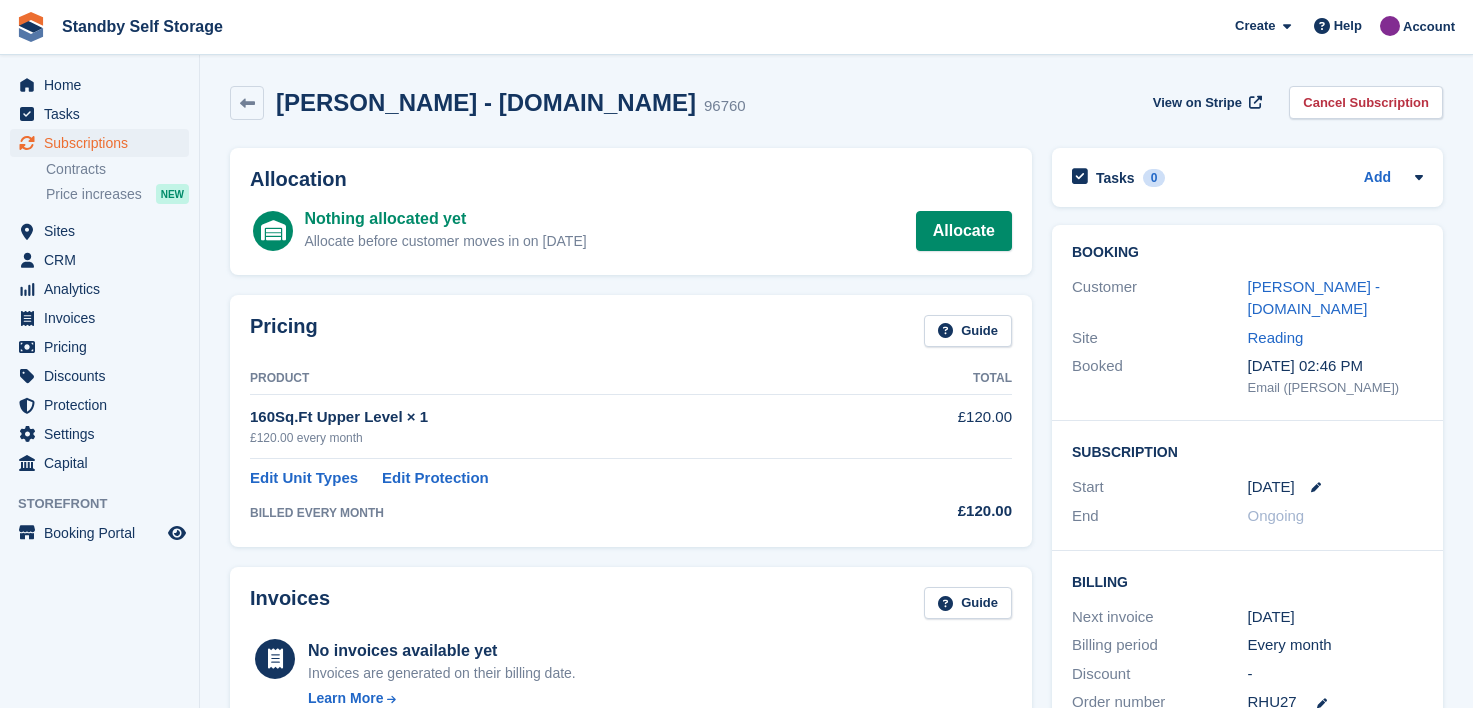 scroll, scrollTop: 0, scrollLeft: 0, axis: both 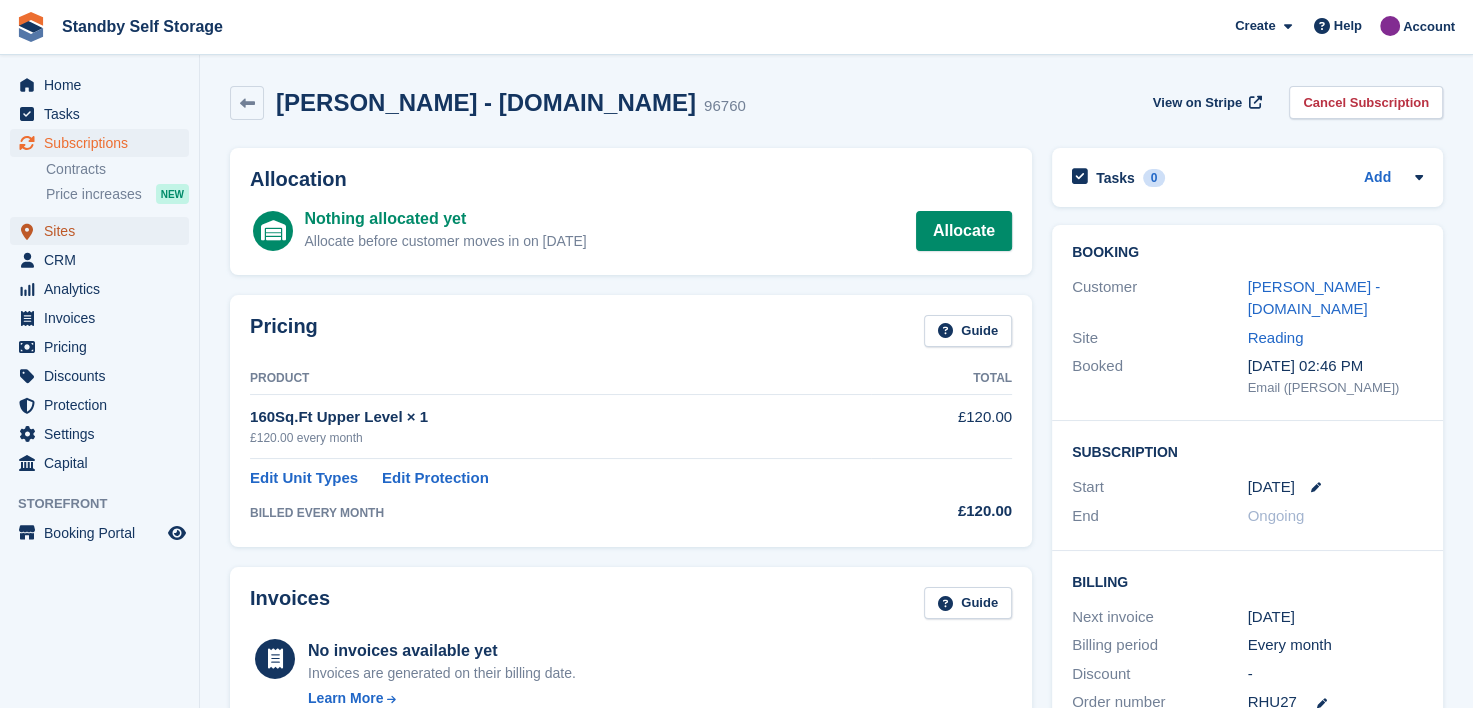 click on "Sites" at bounding box center [104, 231] 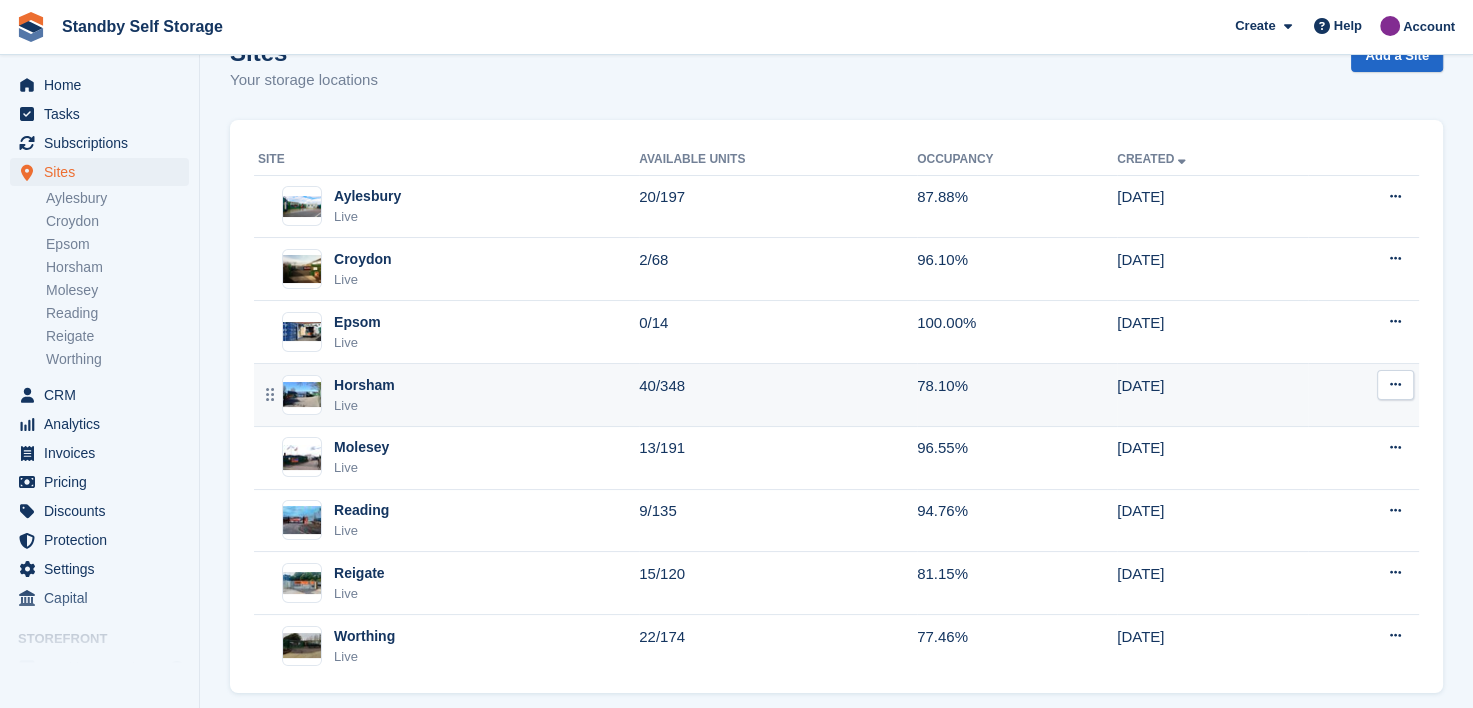 scroll, scrollTop: 72, scrollLeft: 0, axis: vertical 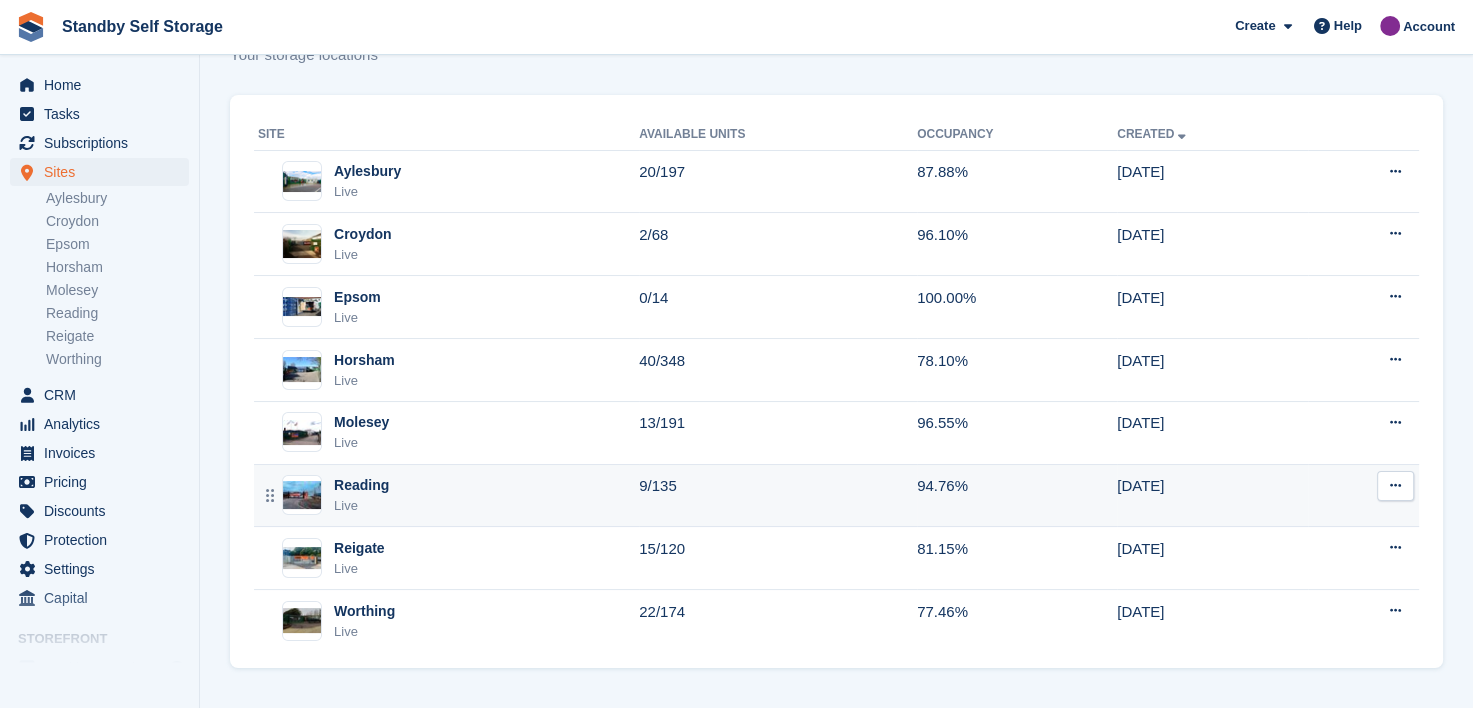 click on "Reading" at bounding box center (361, 485) 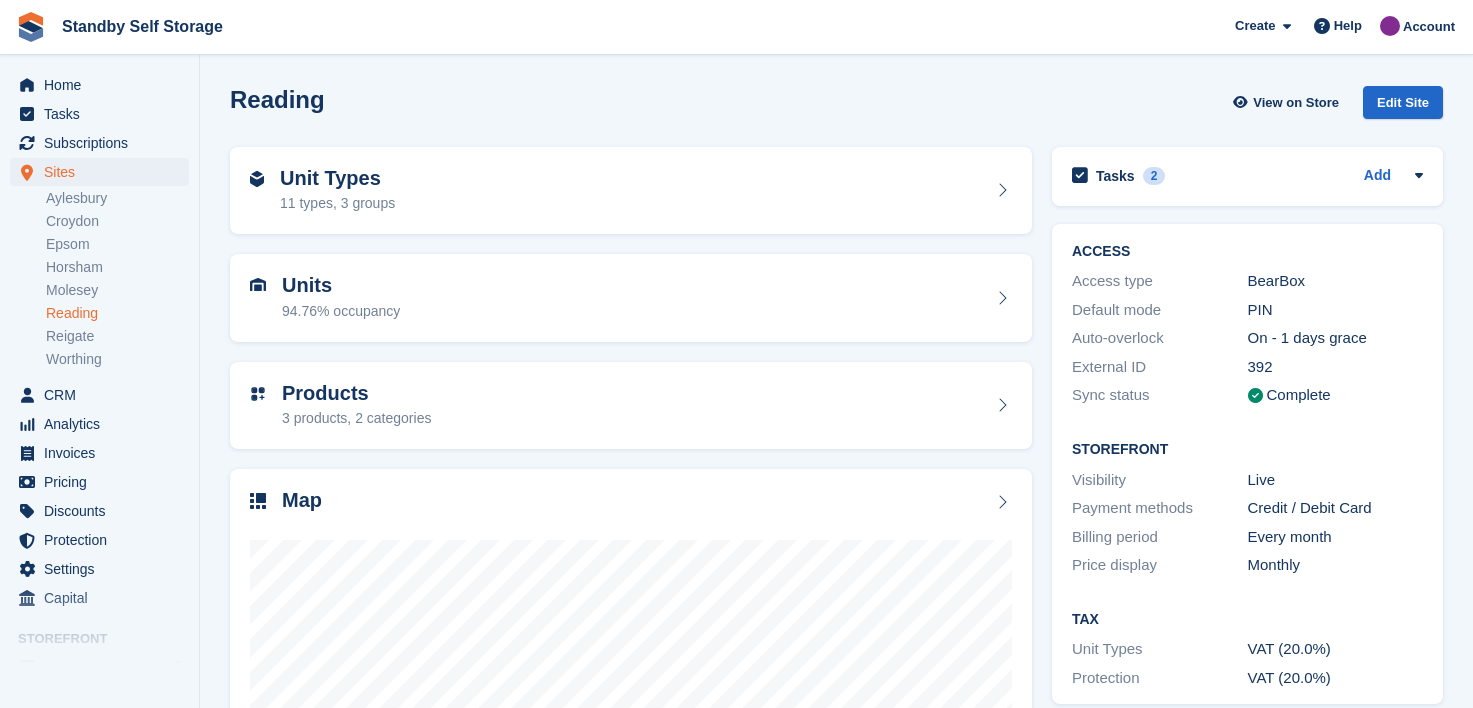 scroll, scrollTop: 0, scrollLeft: 0, axis: both 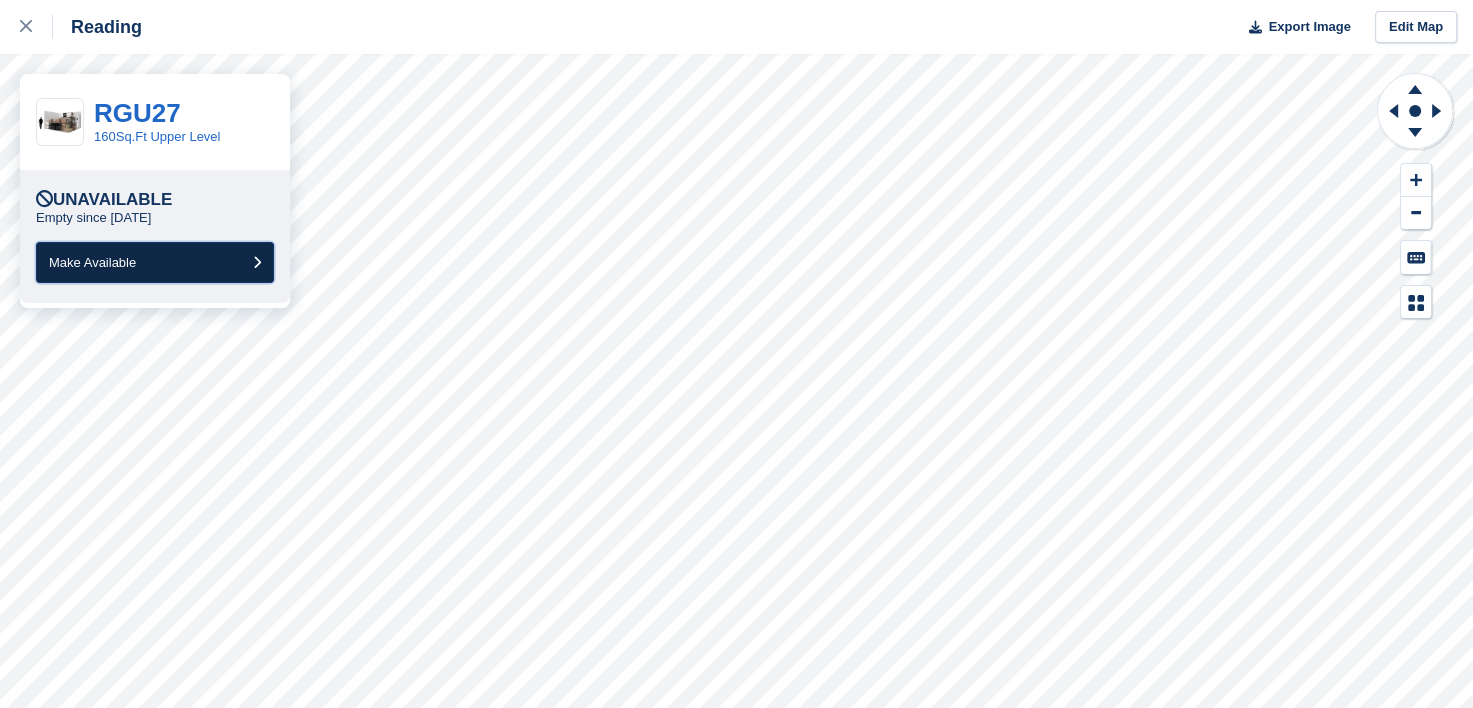 click on "Make Available" at bounding box center [92, 262] 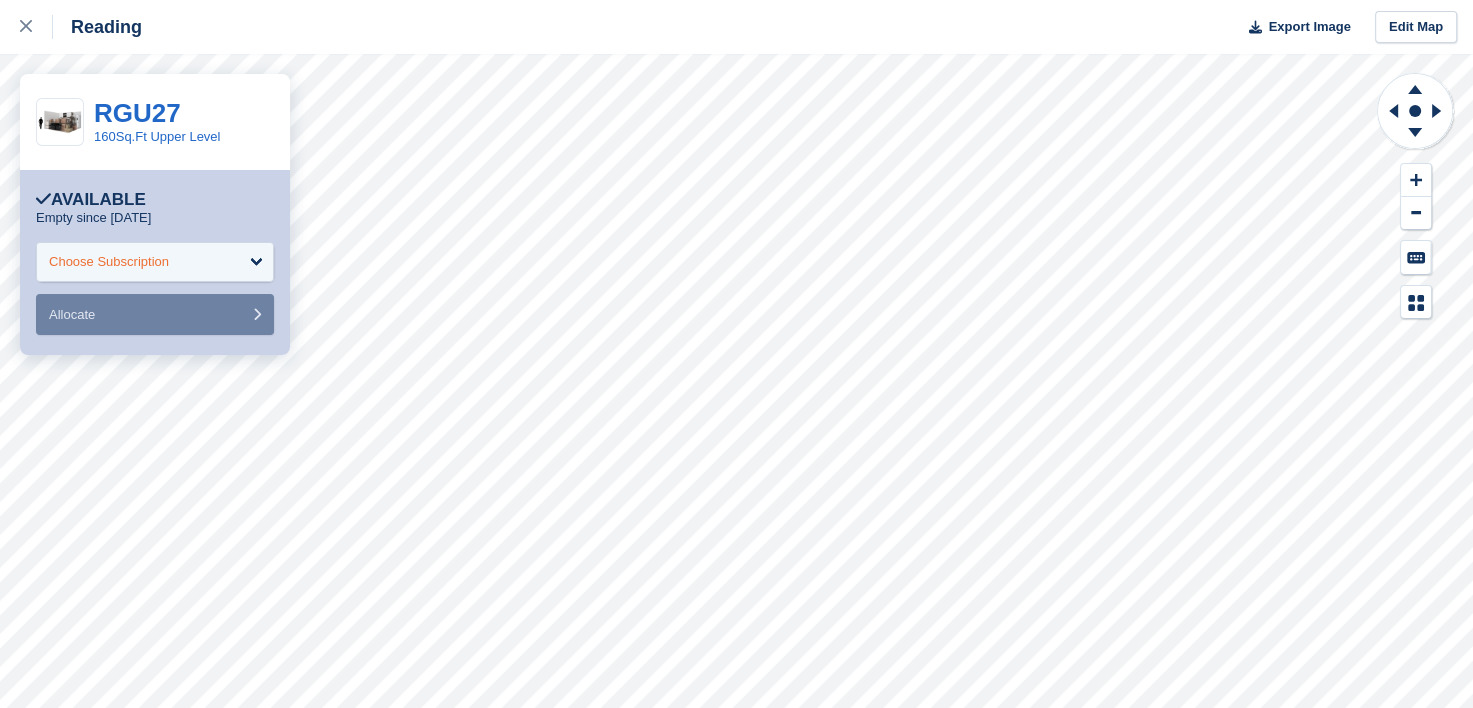 click on "Choose Subscription" at bounding box center [109, 262] 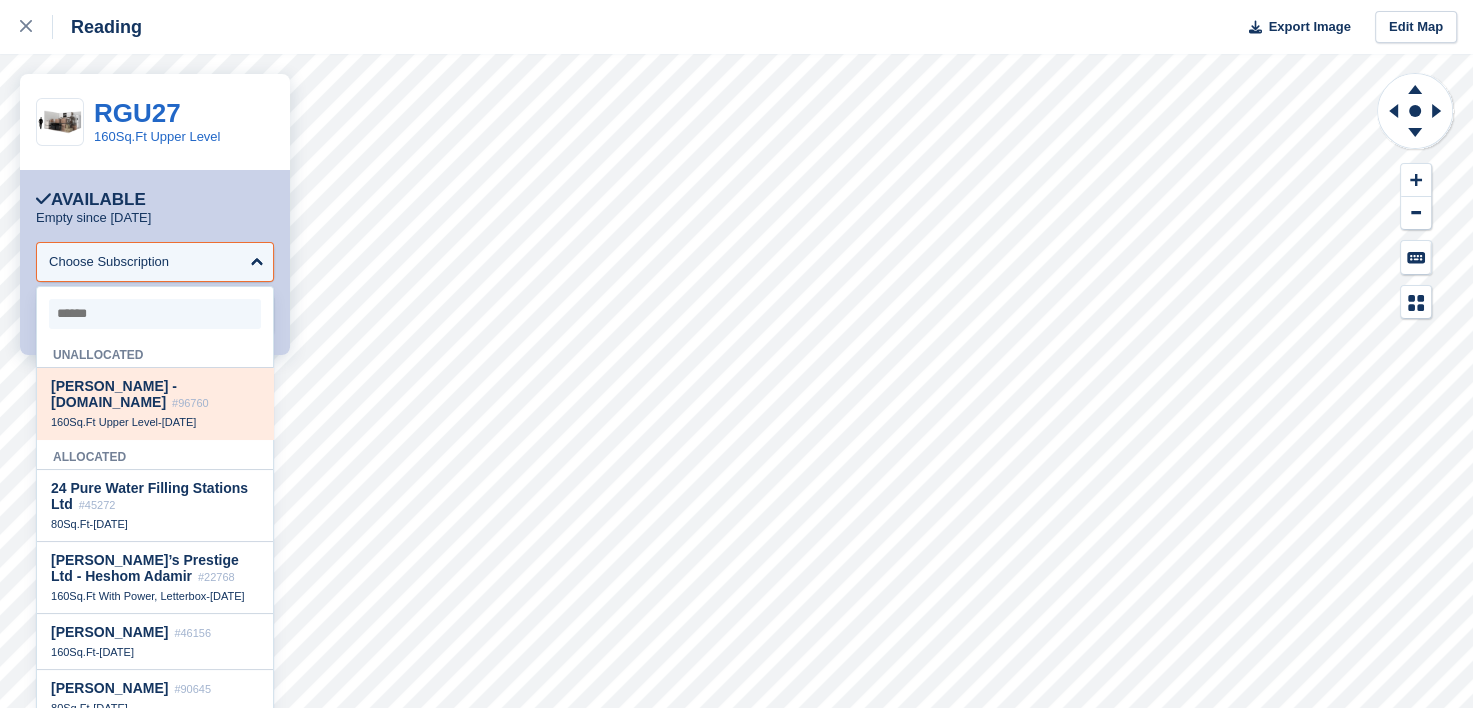 click on "#96760" at bounding box center (190, 403) 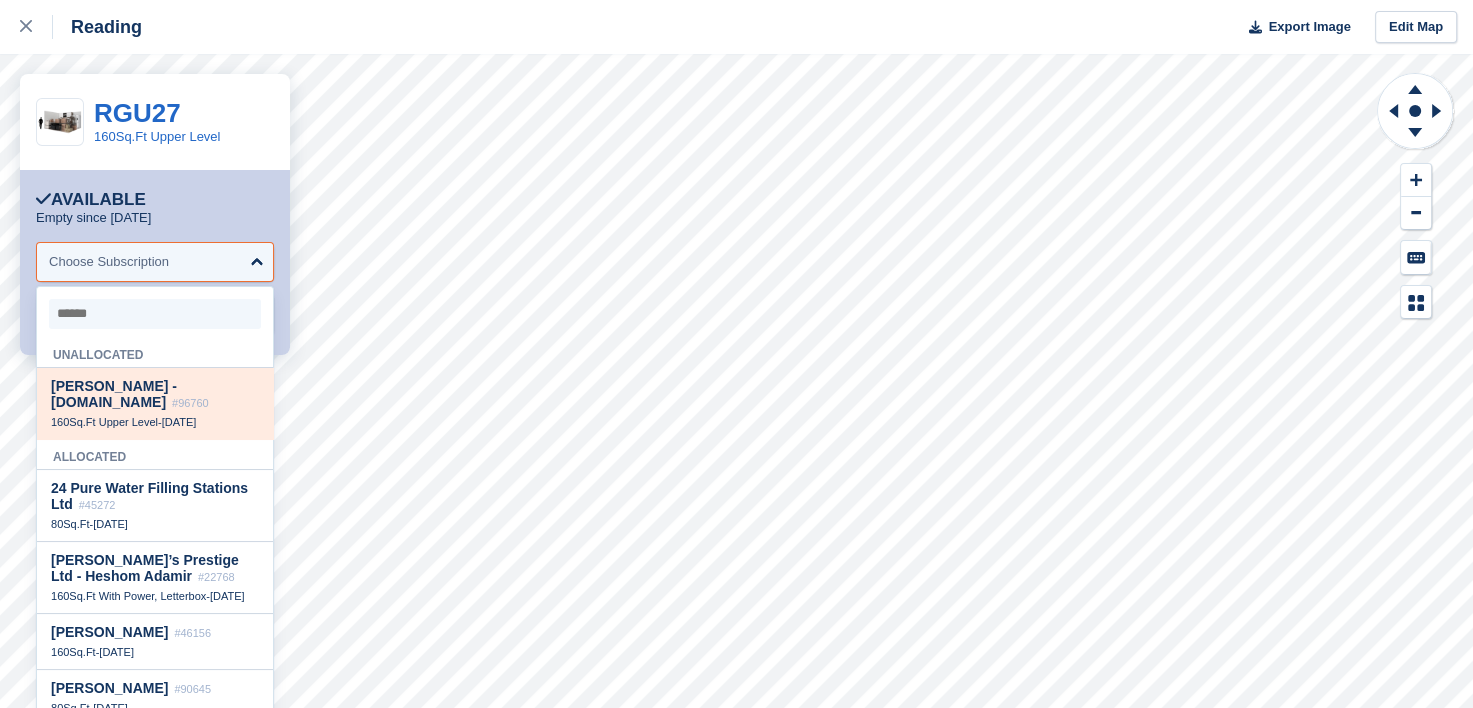 select on "*****" 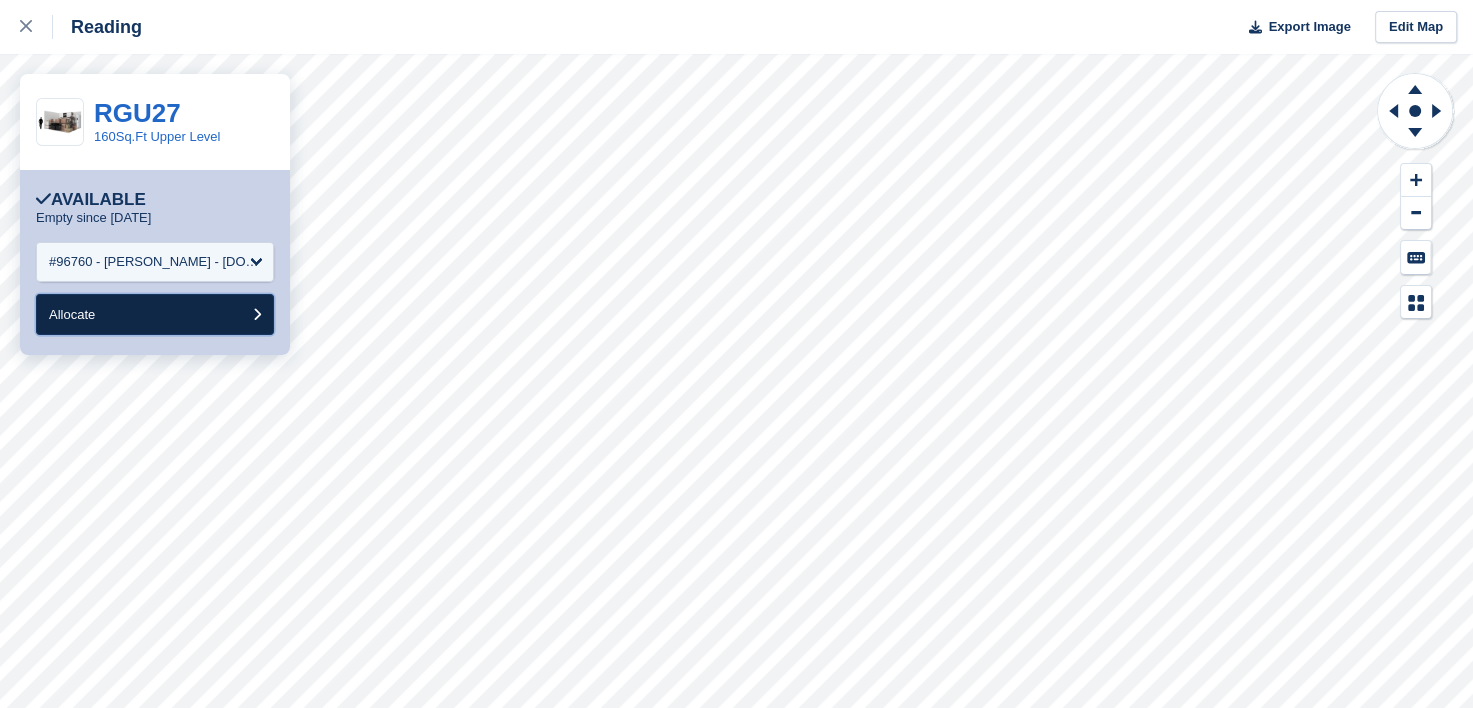 click on "Allocate" at bounding box center (72, 314) 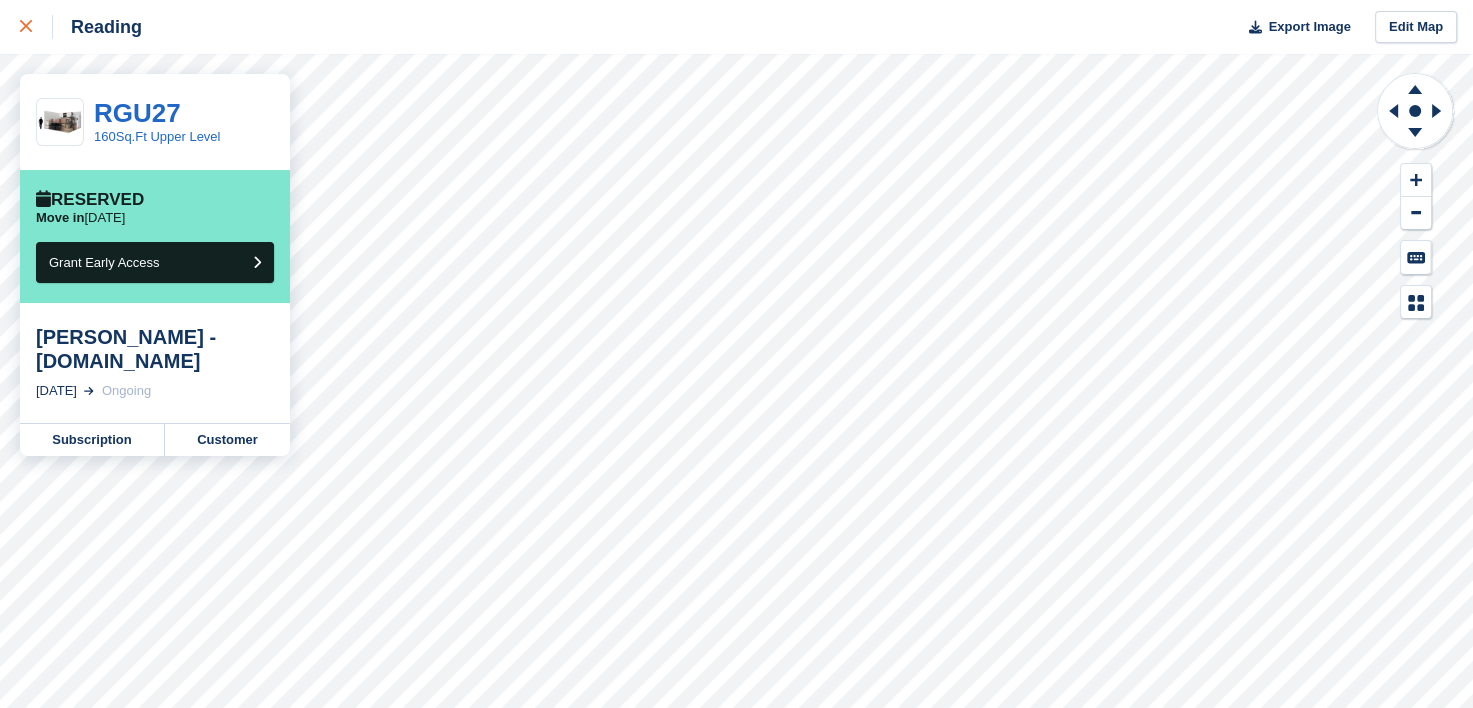 click 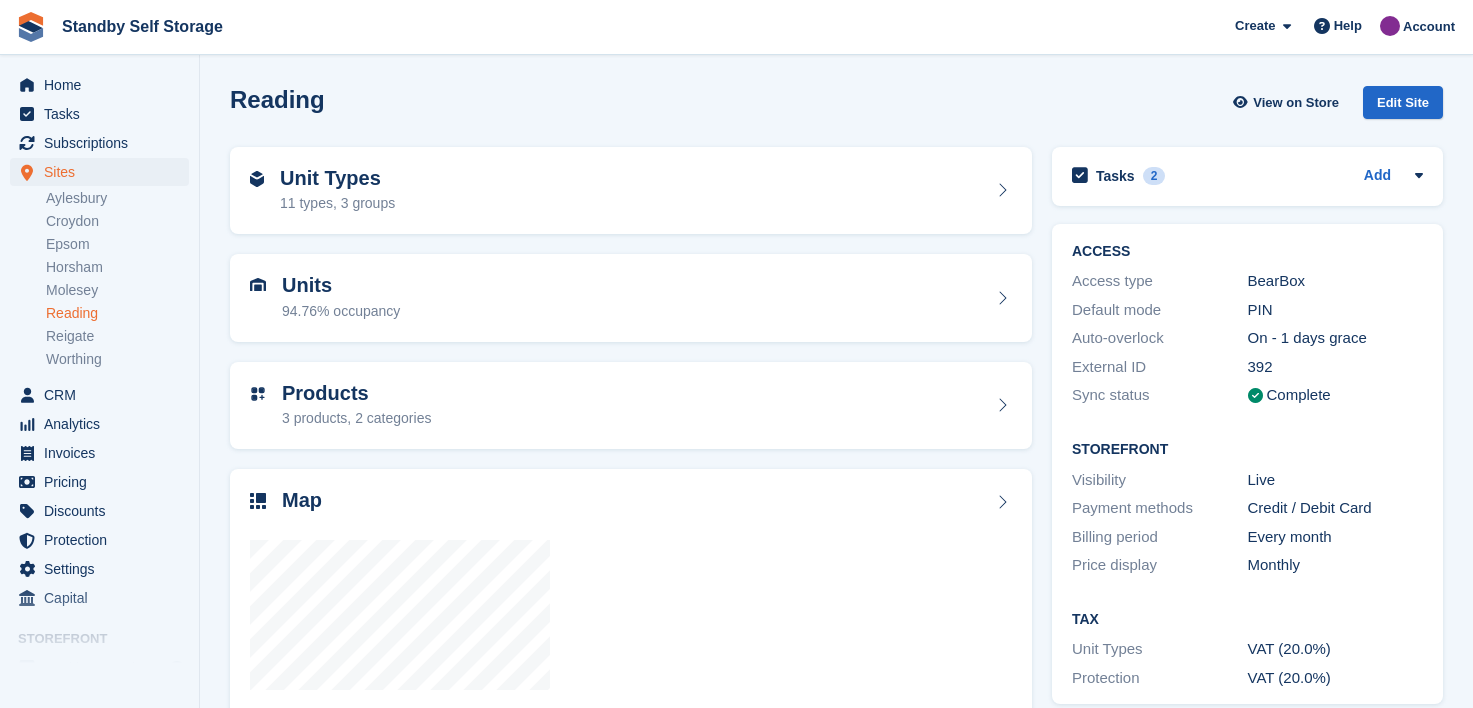 scroll, scrollTop: 0, scrollLeft: 0, axis: both 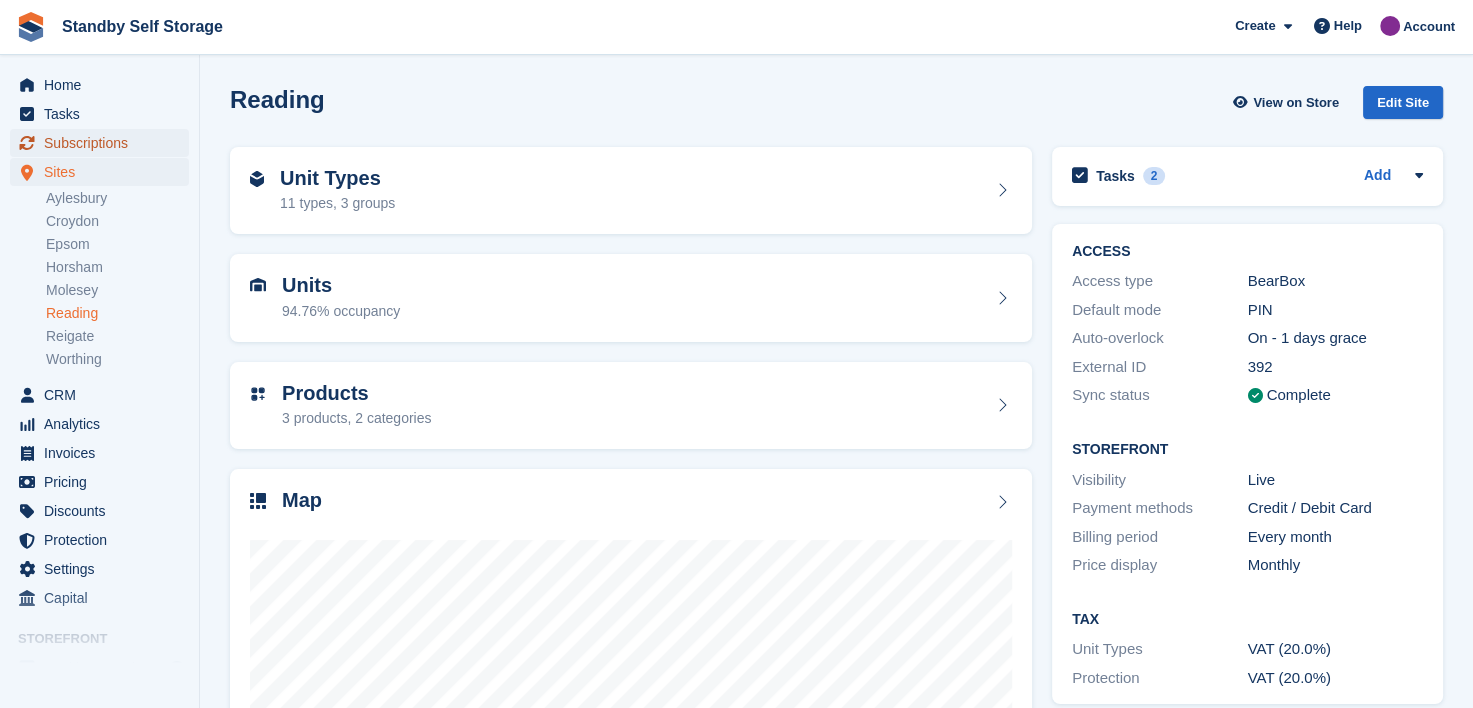 click on "Subscriptions" at bounding box center [104, 143] 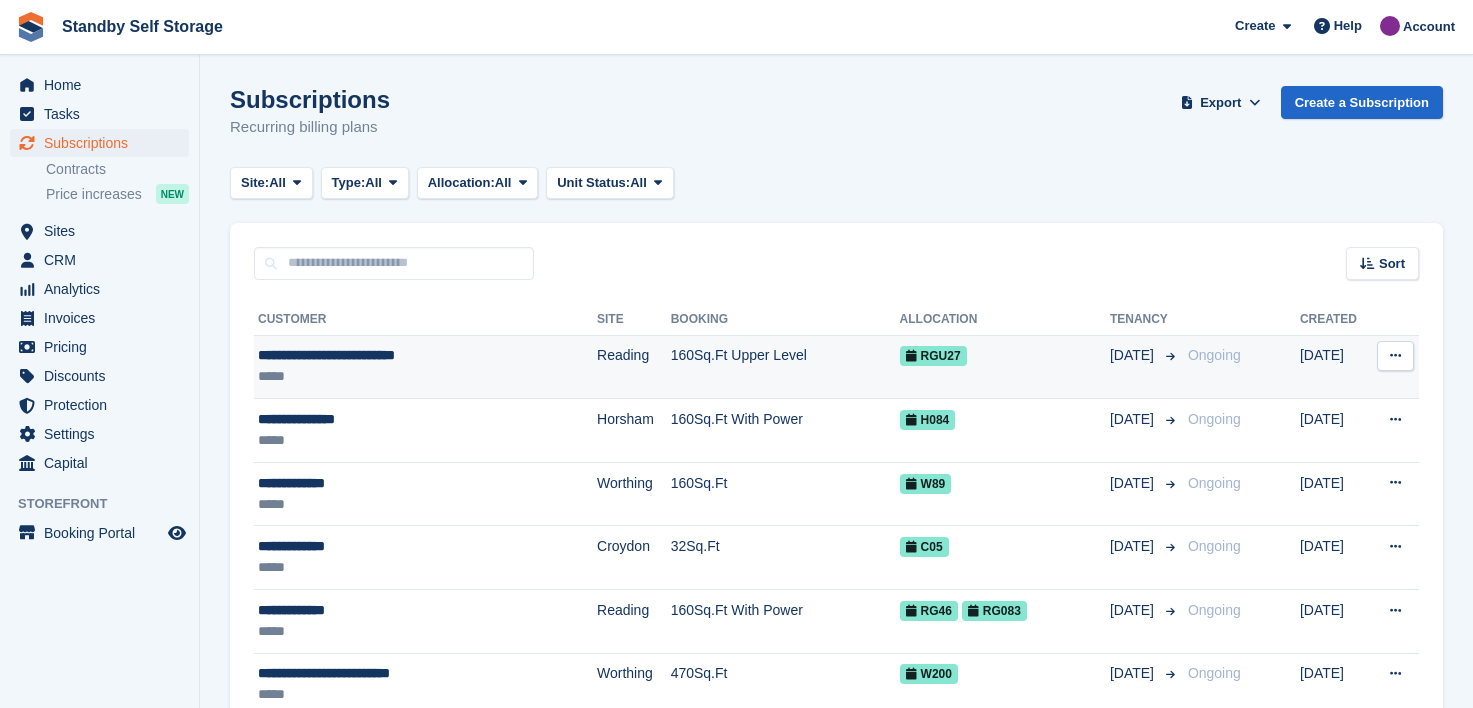 scroll, scrollTop: 0, scrollLeft: 0, axis: both 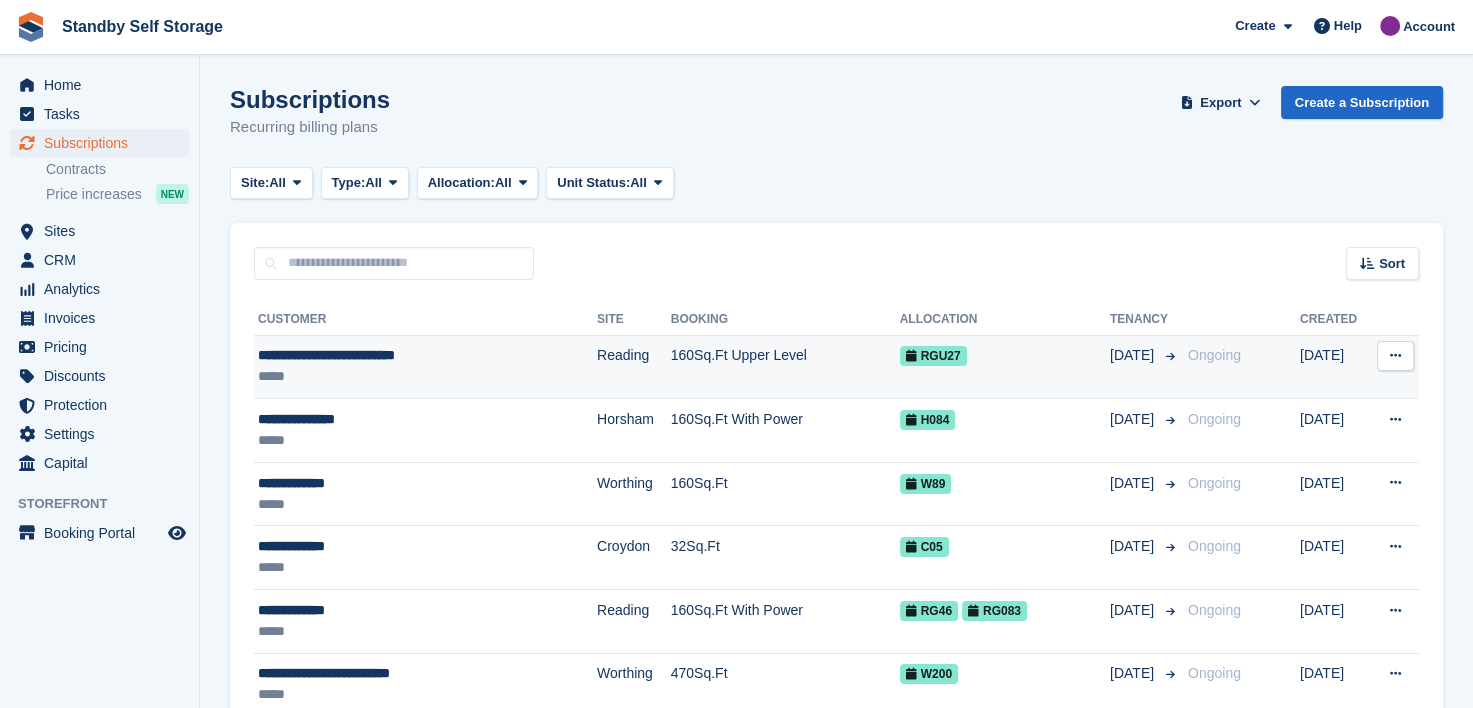 click on "**********" at bounding box center [398, 355] 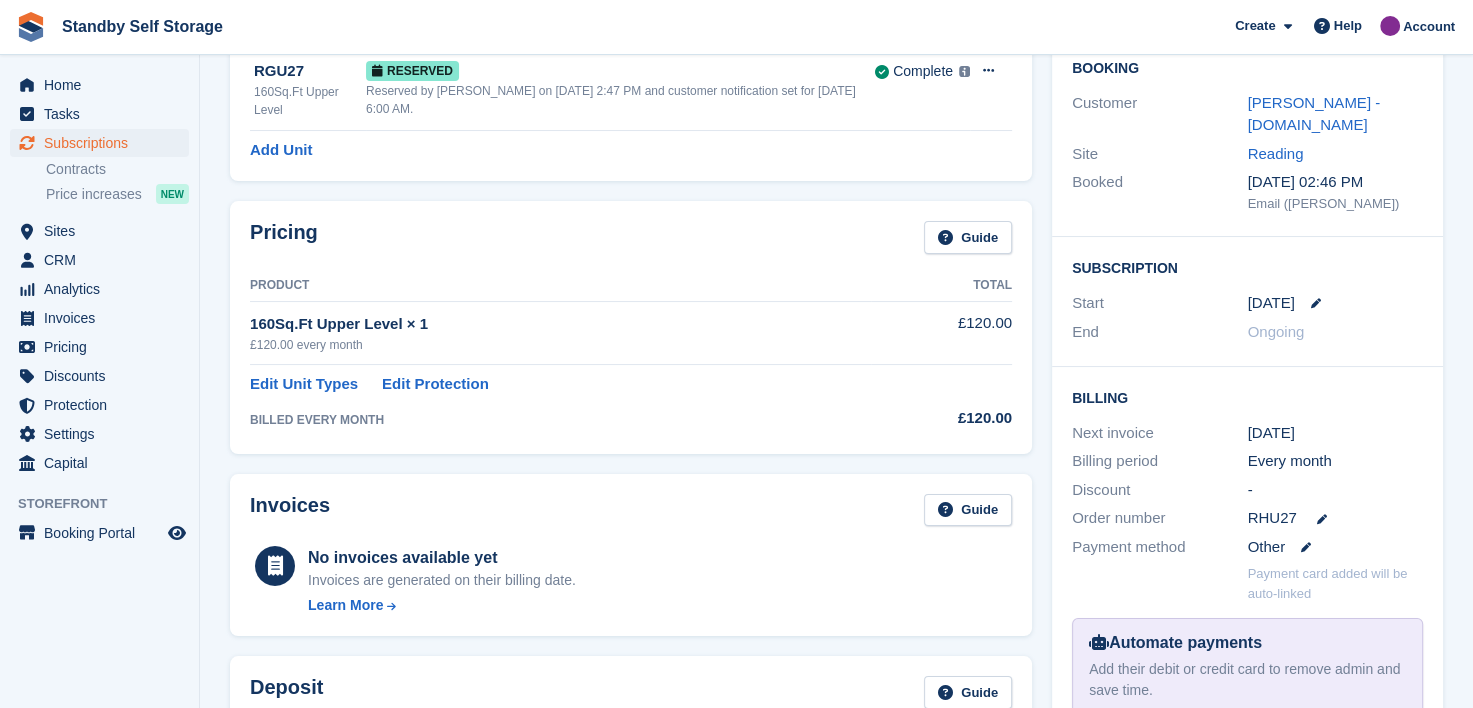 scroll, scrollTop: 0, scrollLeft: 0, axis: both 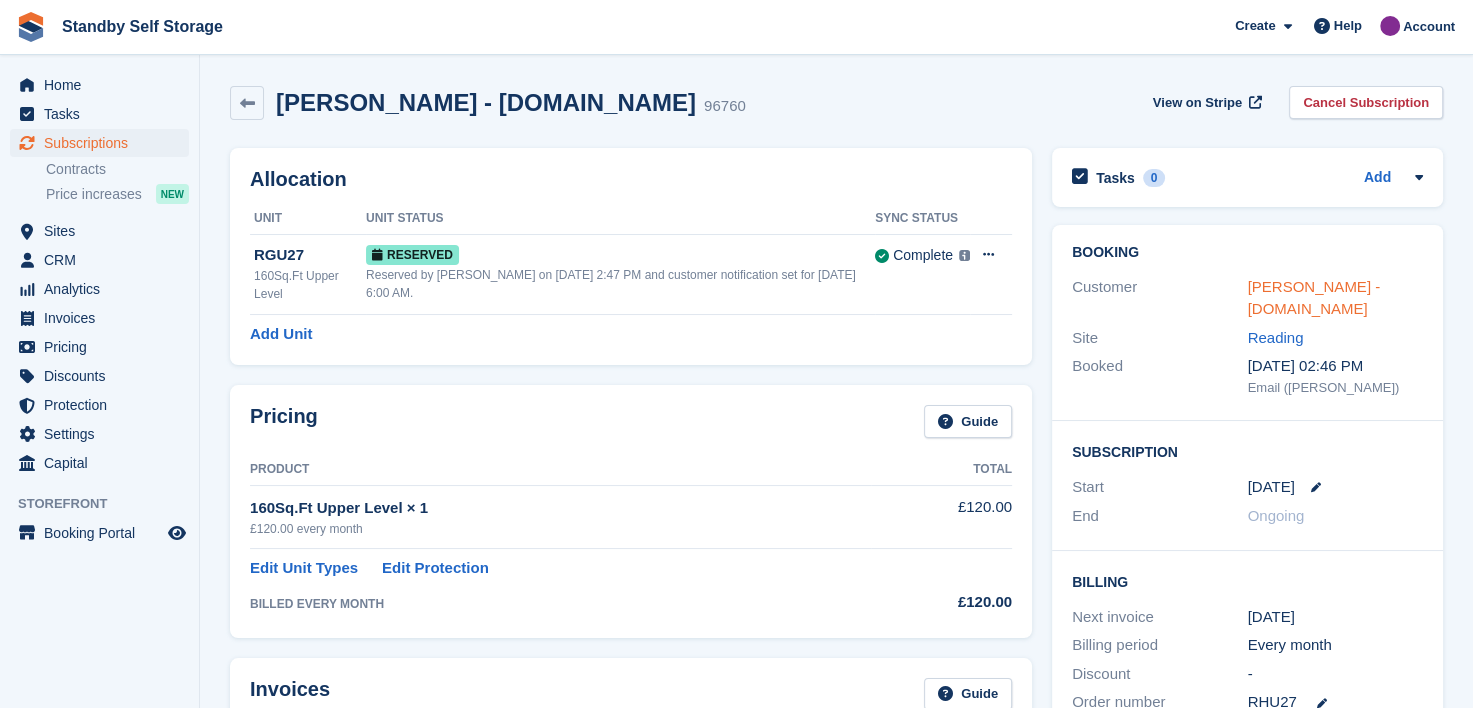 click on "Max Shuell - Readingrep.com" at bounding box center (1314, 298) 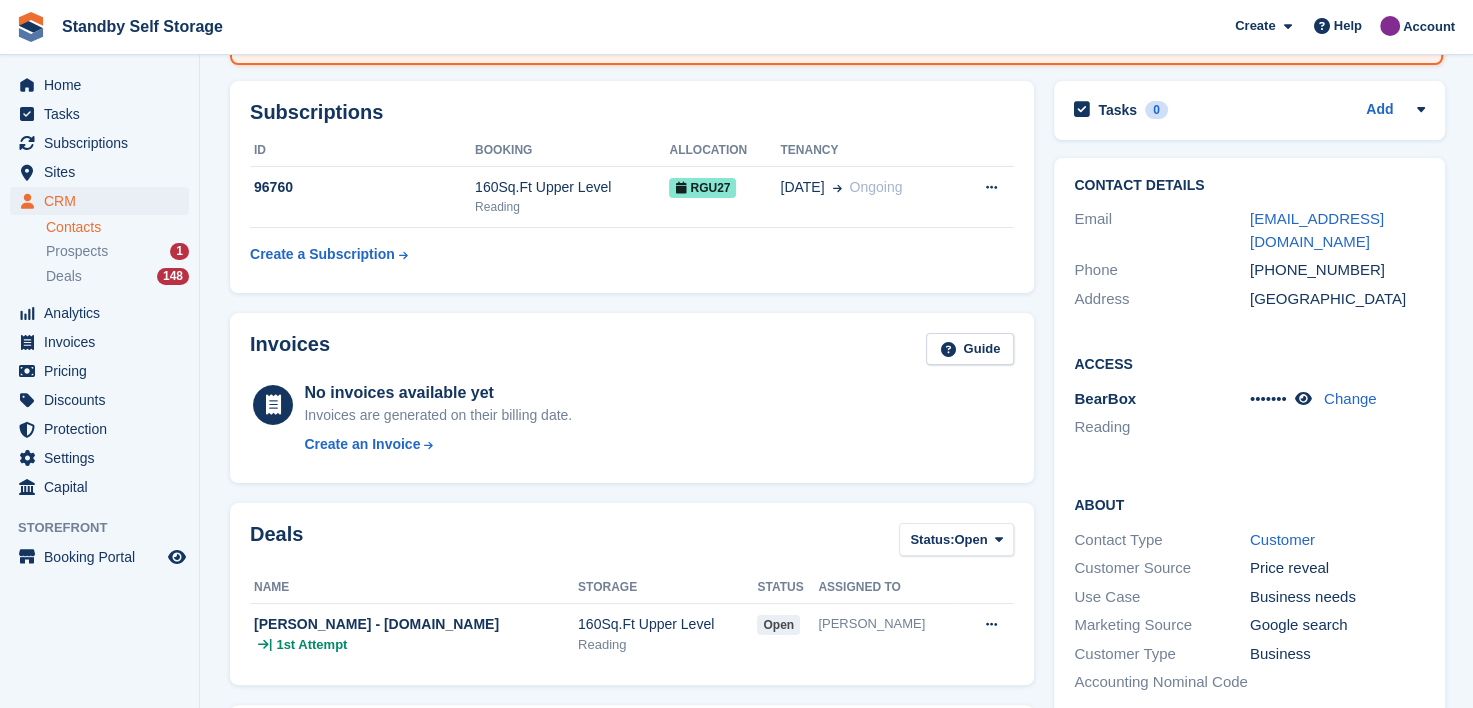 scroll, scrollTop: 0, scrollLeft: 0, axis: both 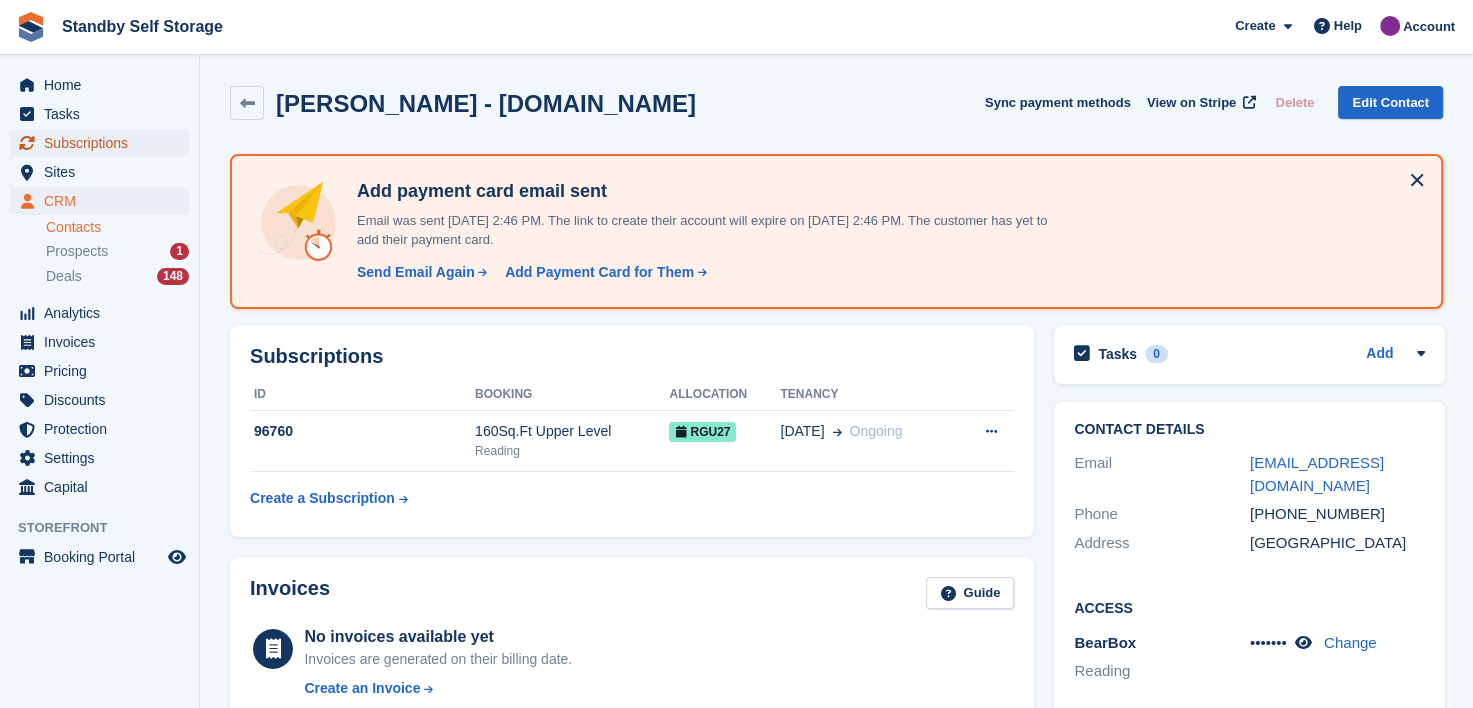 drag, startPoint x: 97, startPoint y: 136, endPoint x: 144, endPoint y: 143, distance: 47.518417 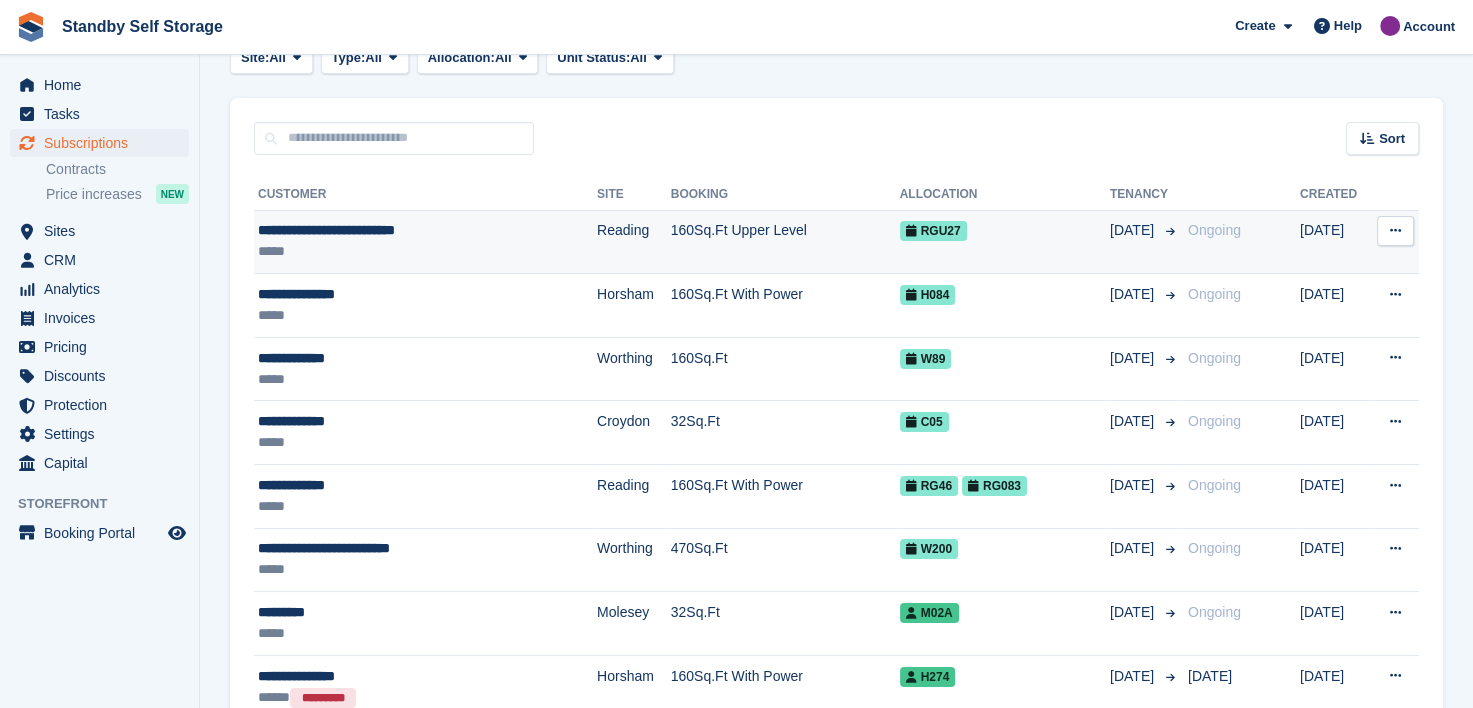 scroll, scrollTop: 100, scrollLeft: 0, axis: vertical 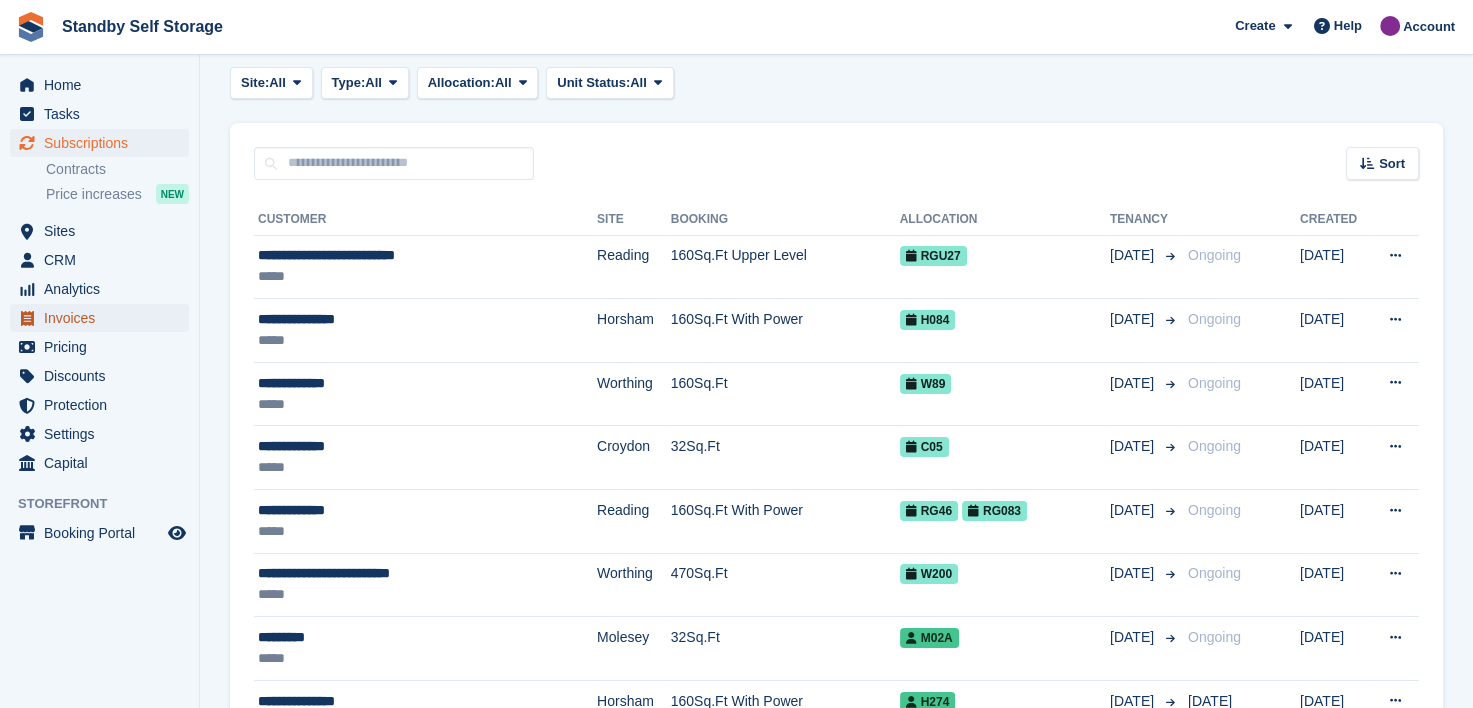 click on "Invoices" at bounding box center (104, 318) 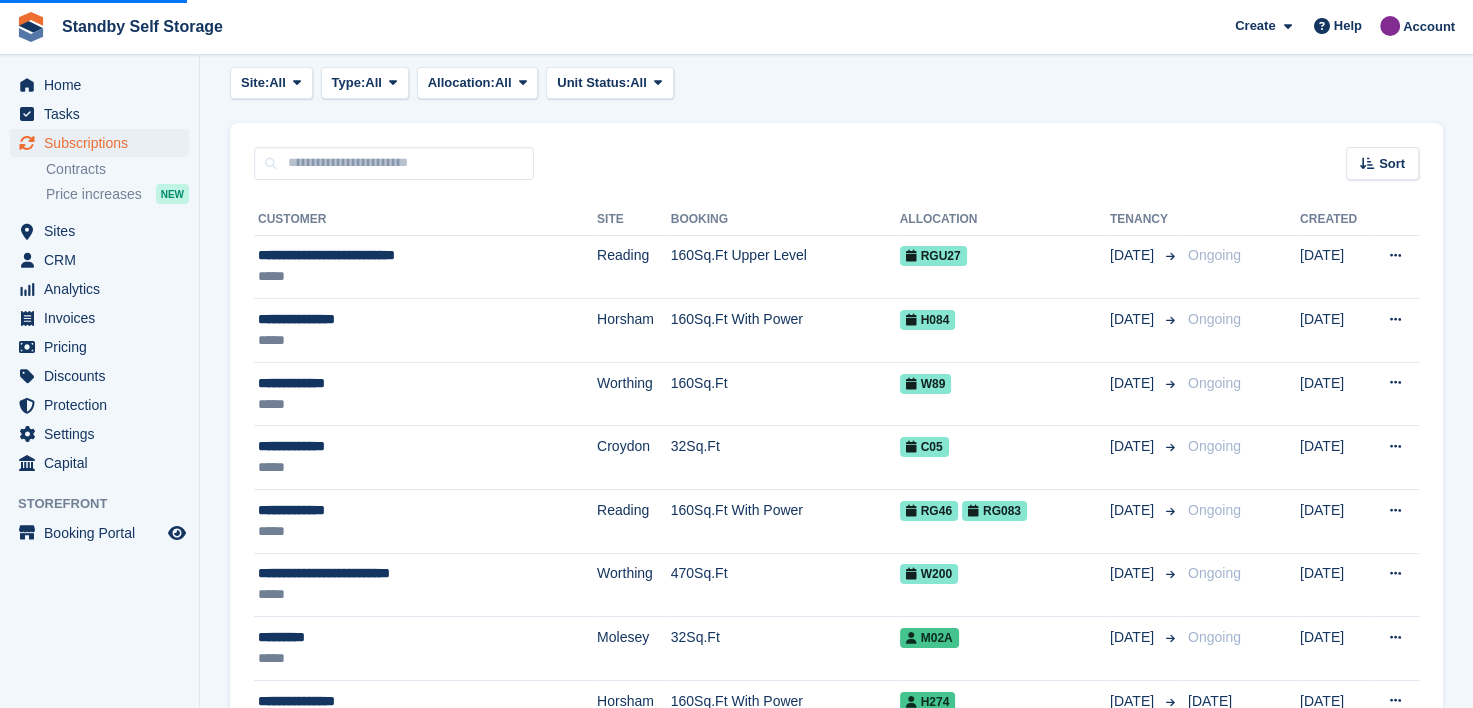 scroll, scrollTop: 0, scrollLeft: 0, axis: both 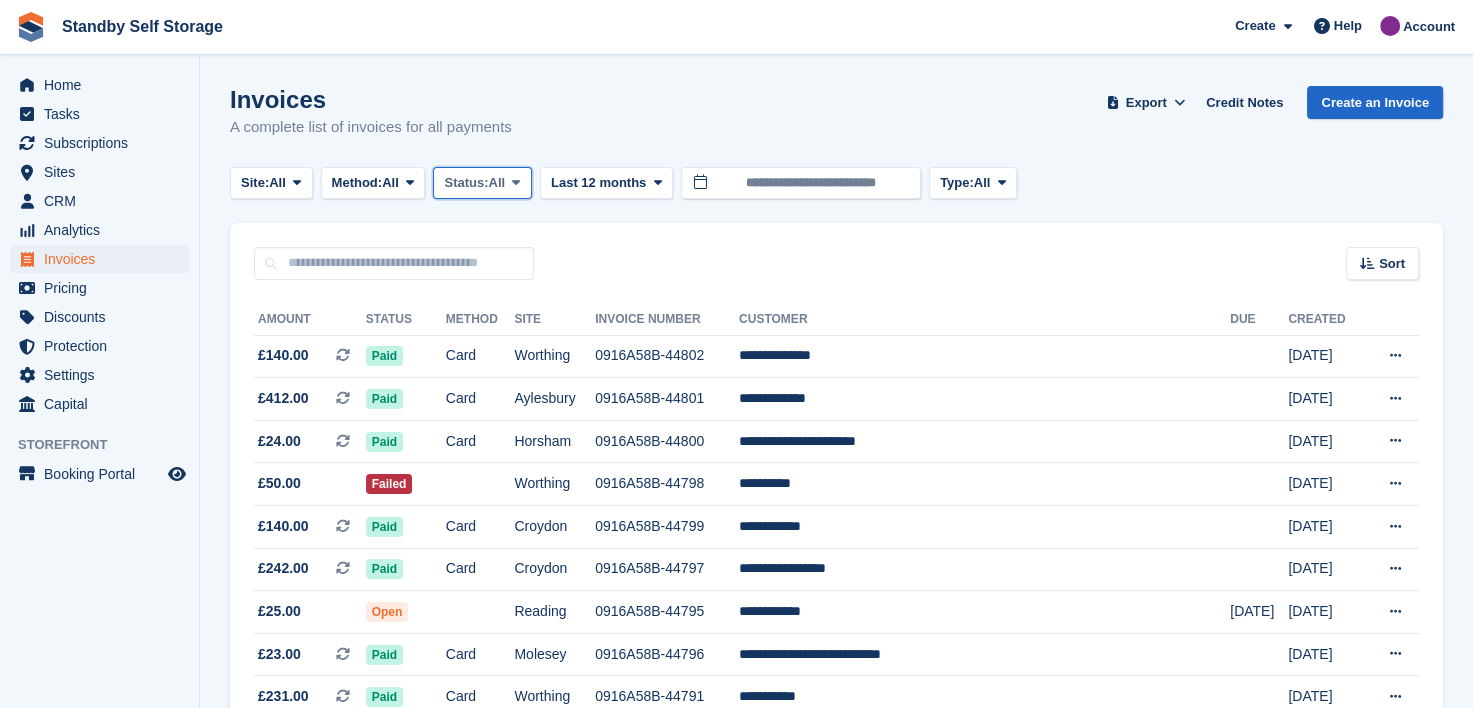 click at bounding box center (516, 182) 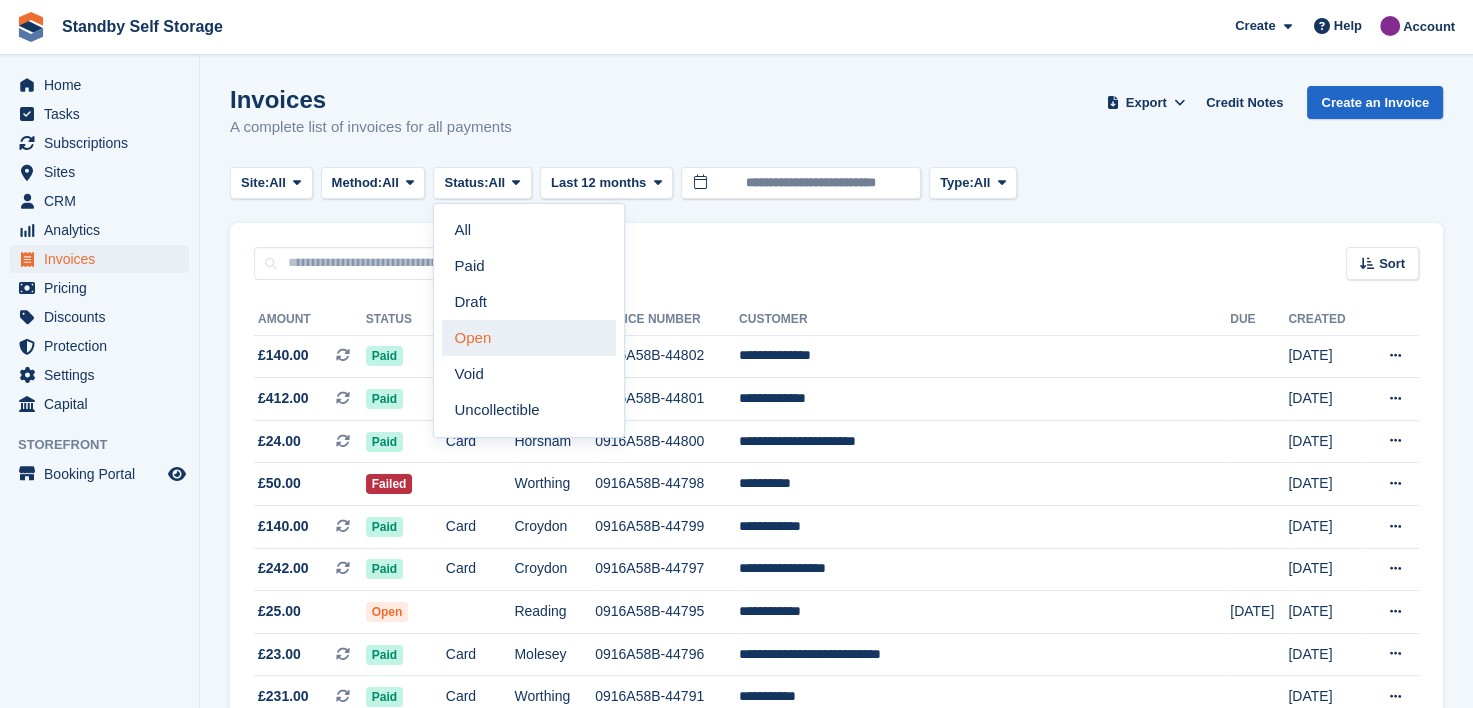 click on "Open" at bounding box center (529, 338) 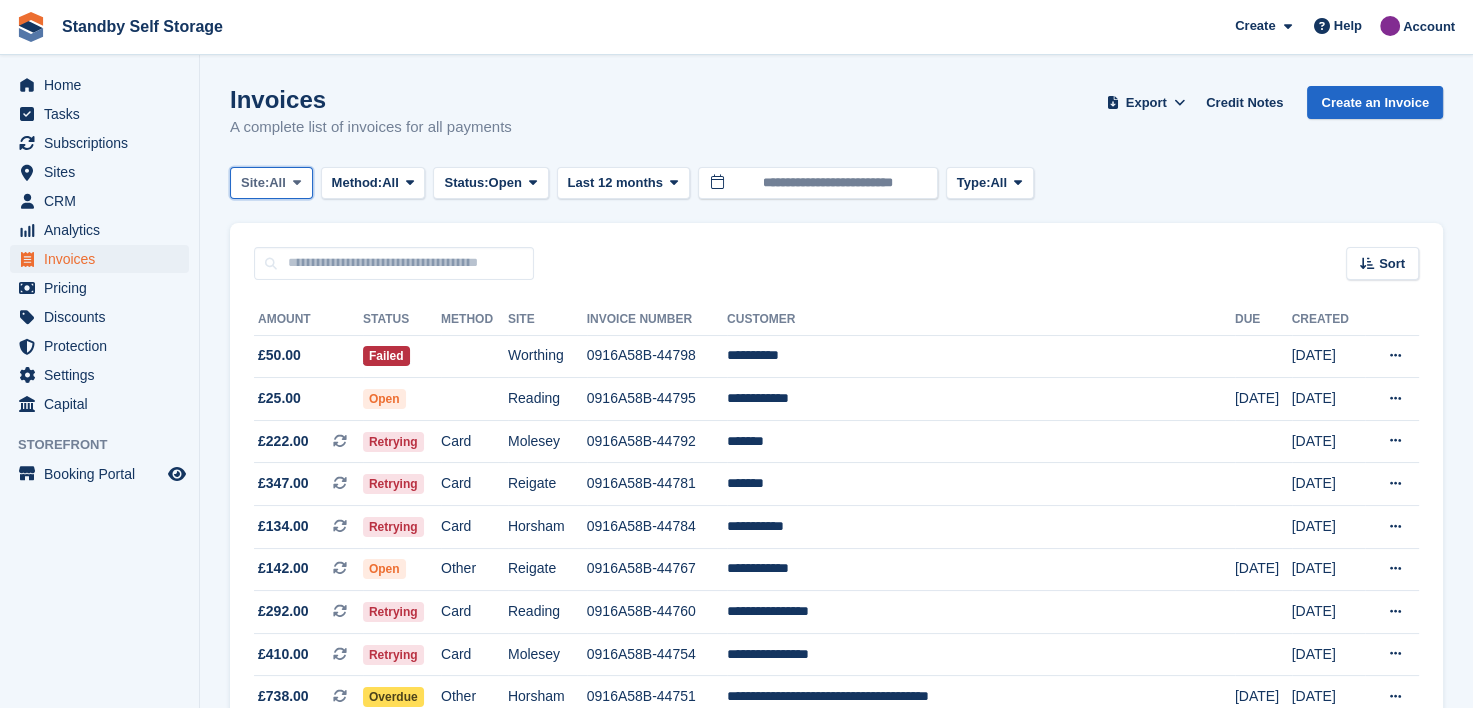 click at bounding box center (297, 182) 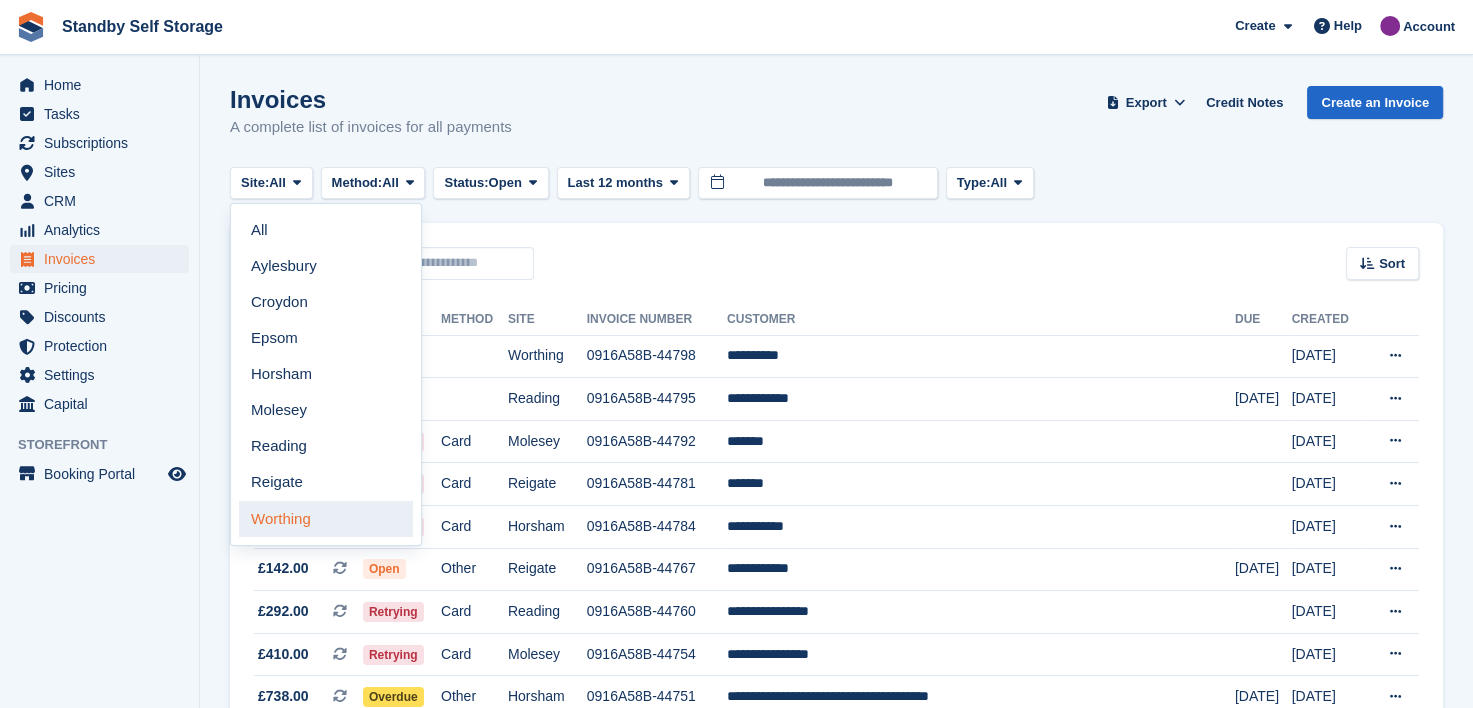 click on "Worthing" at bounding box center [326, 519] 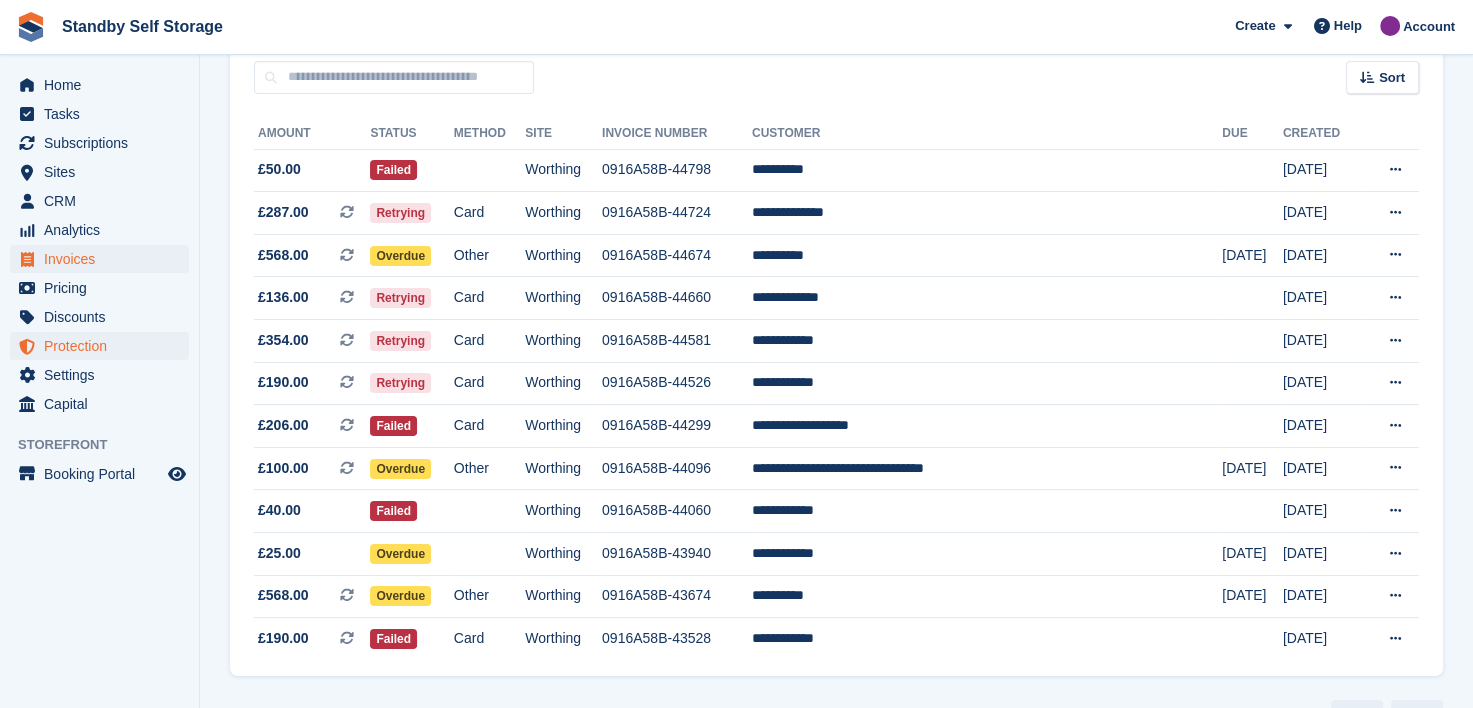 scroll, scrollTop: 140, scrollLeft: 0, axis: vertical 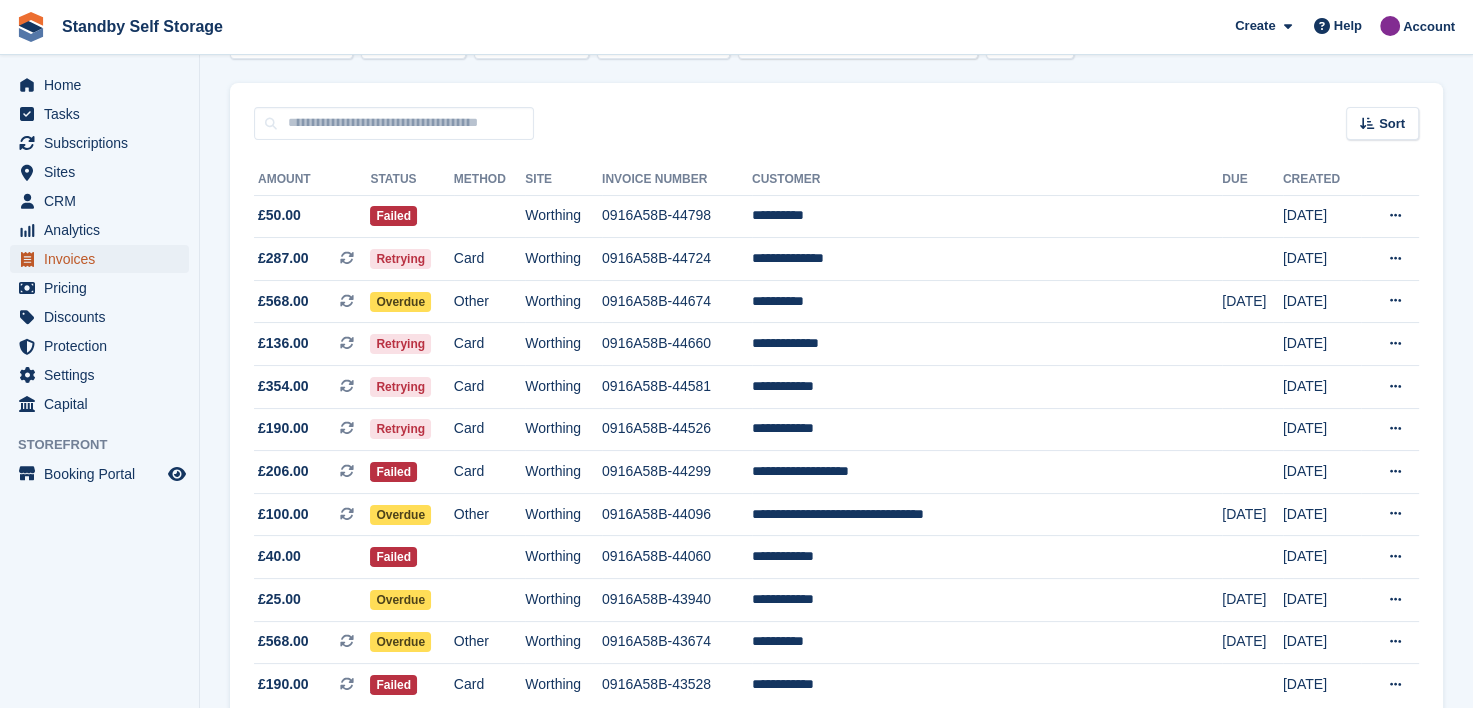 click on "Invoices" at bounding box center (104, 259) 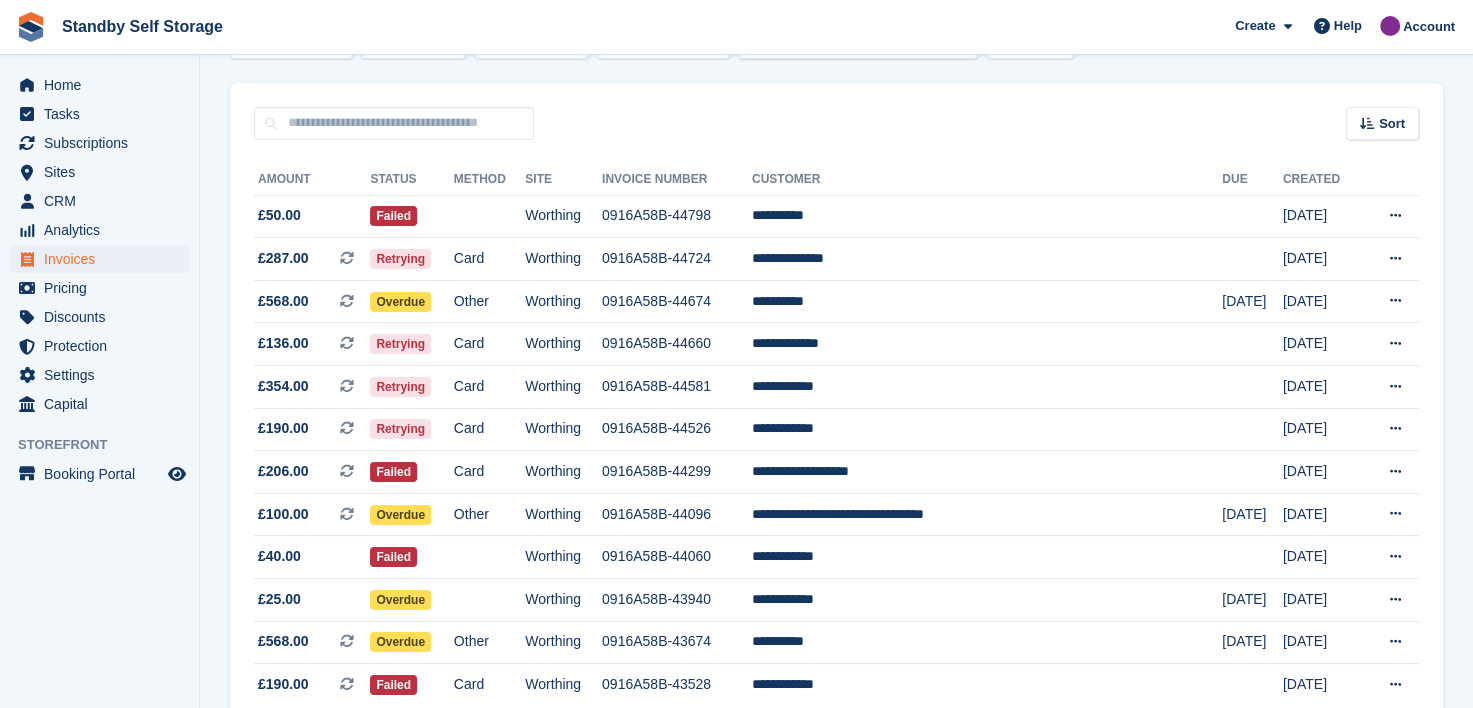 scroll, scrollTop: 0, scrollLeft: 0, axis: both 